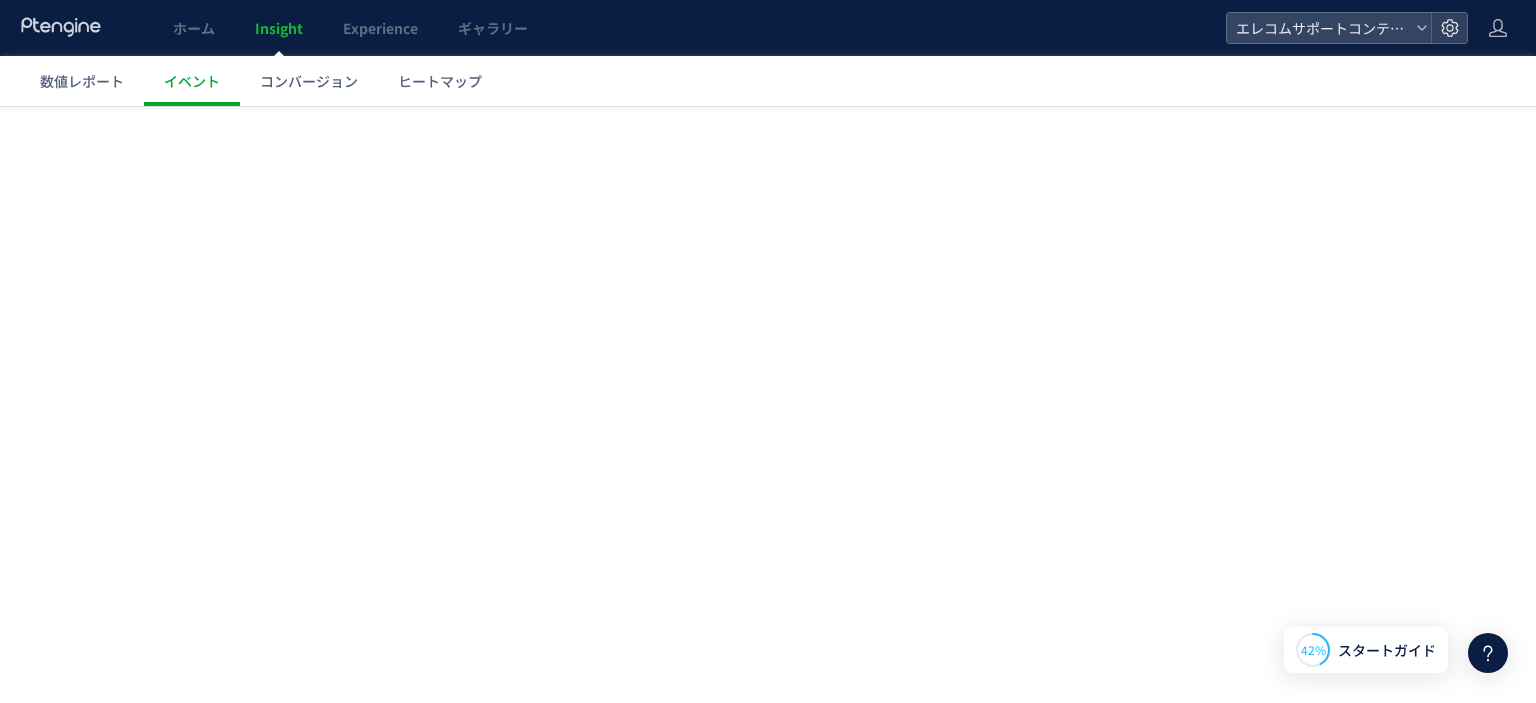 scroll, scrollTop: 0, scrollLeft: 0, axis: both 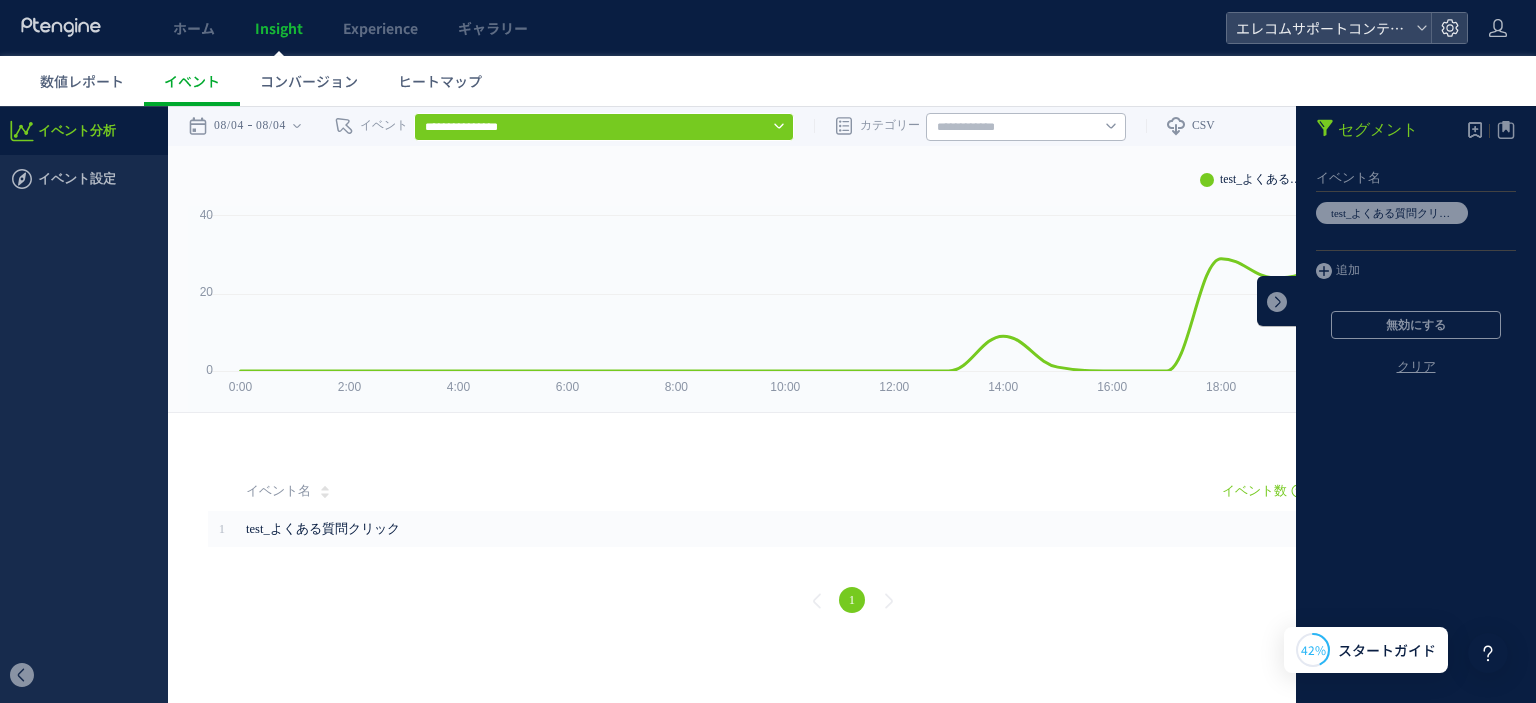 click on "クリア" at bounding box center (1416, 383) 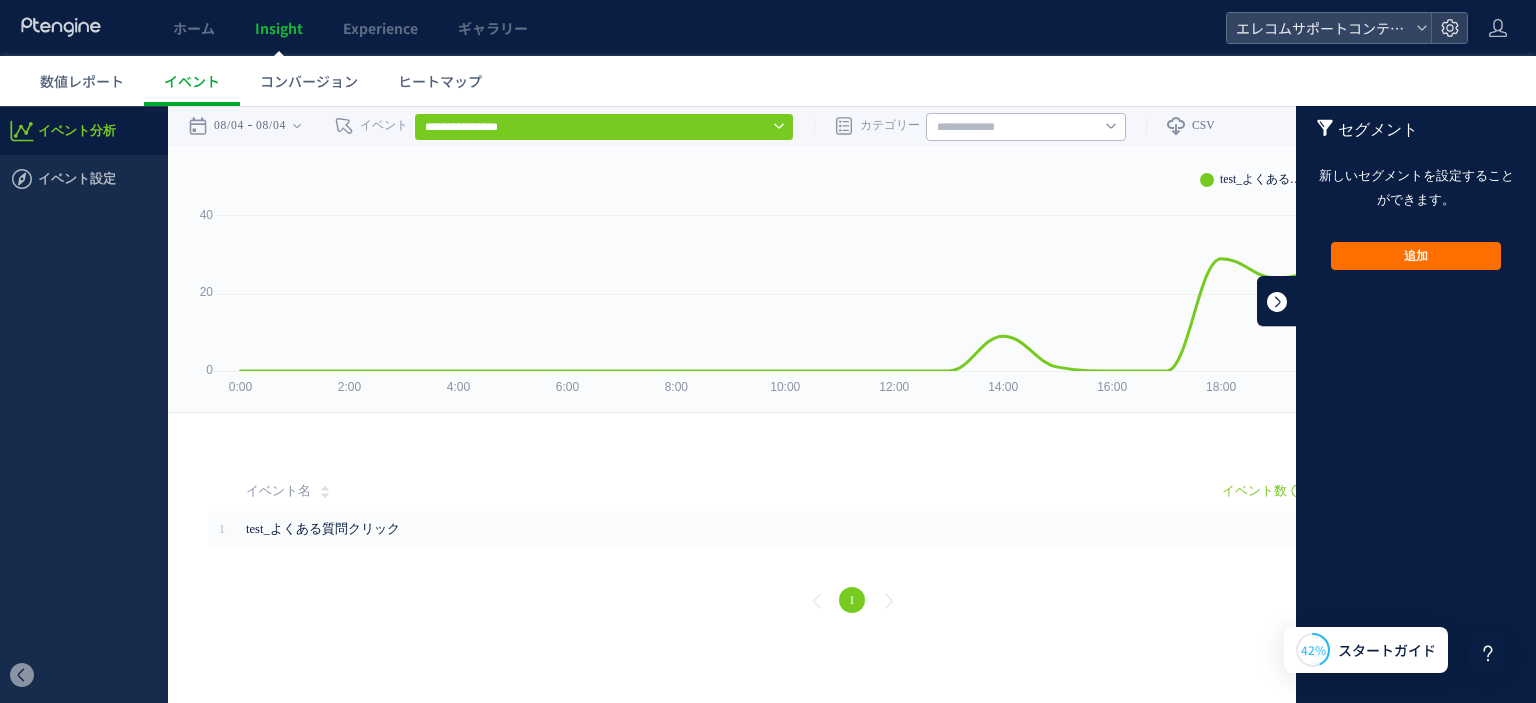 click at bounding box center [1277, 301] 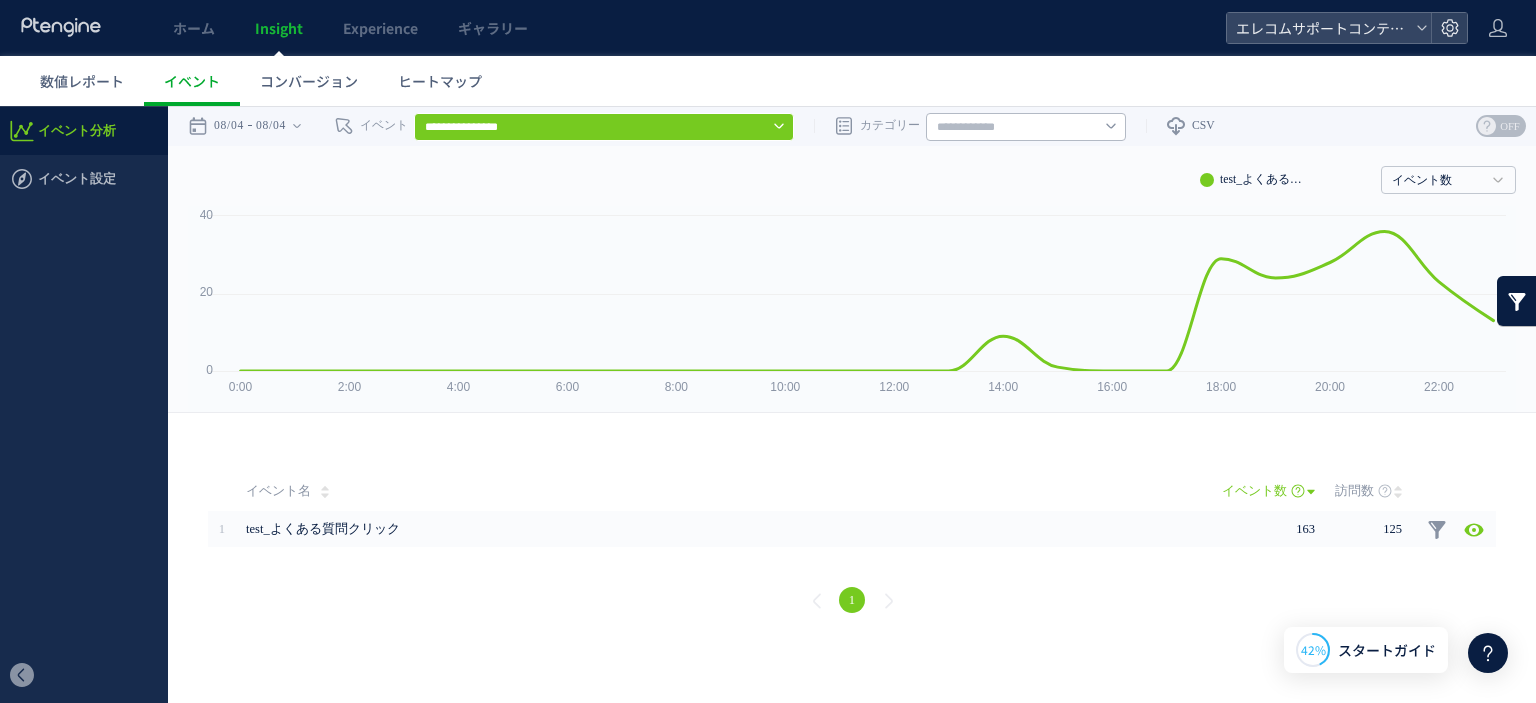 click at bounding box center [1517, 301] 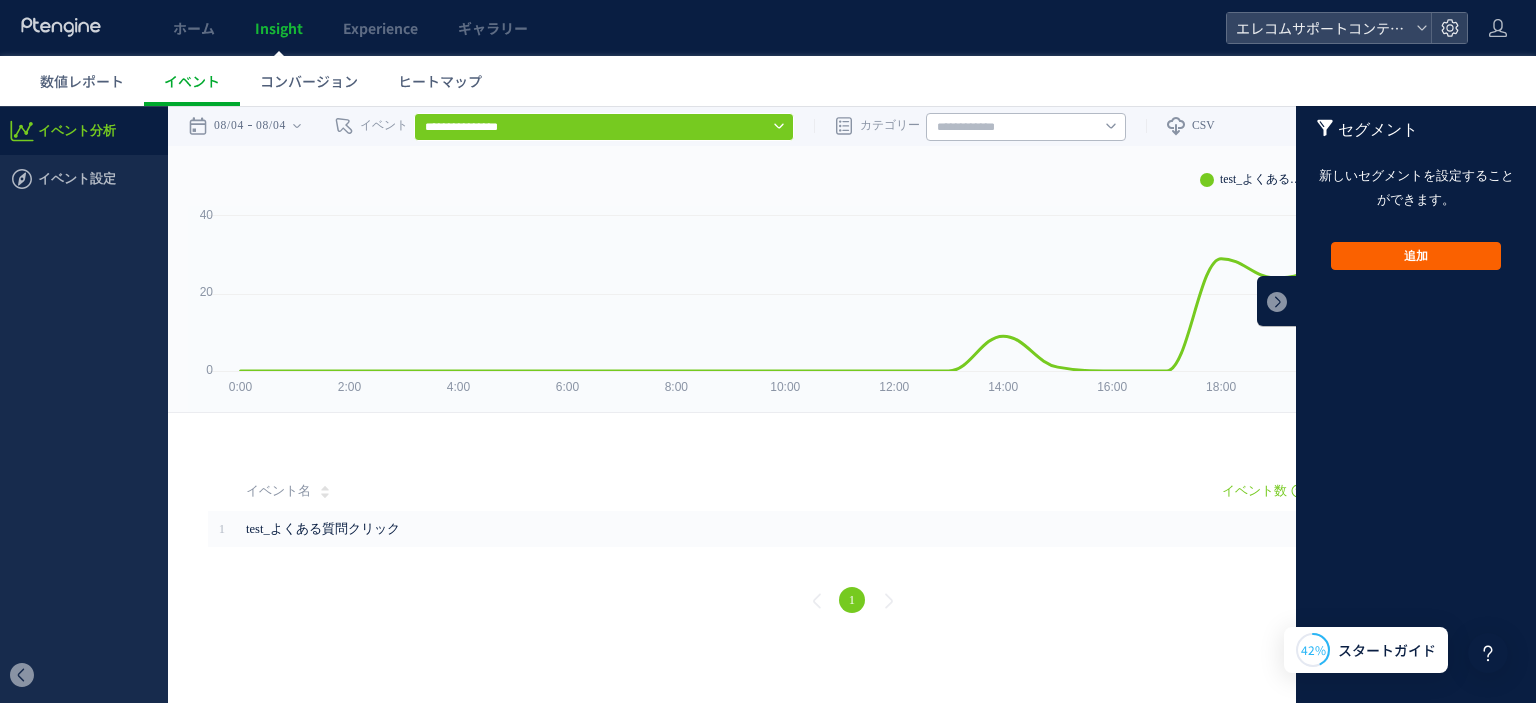 click on "追加" at bounding box center (1416, 256) 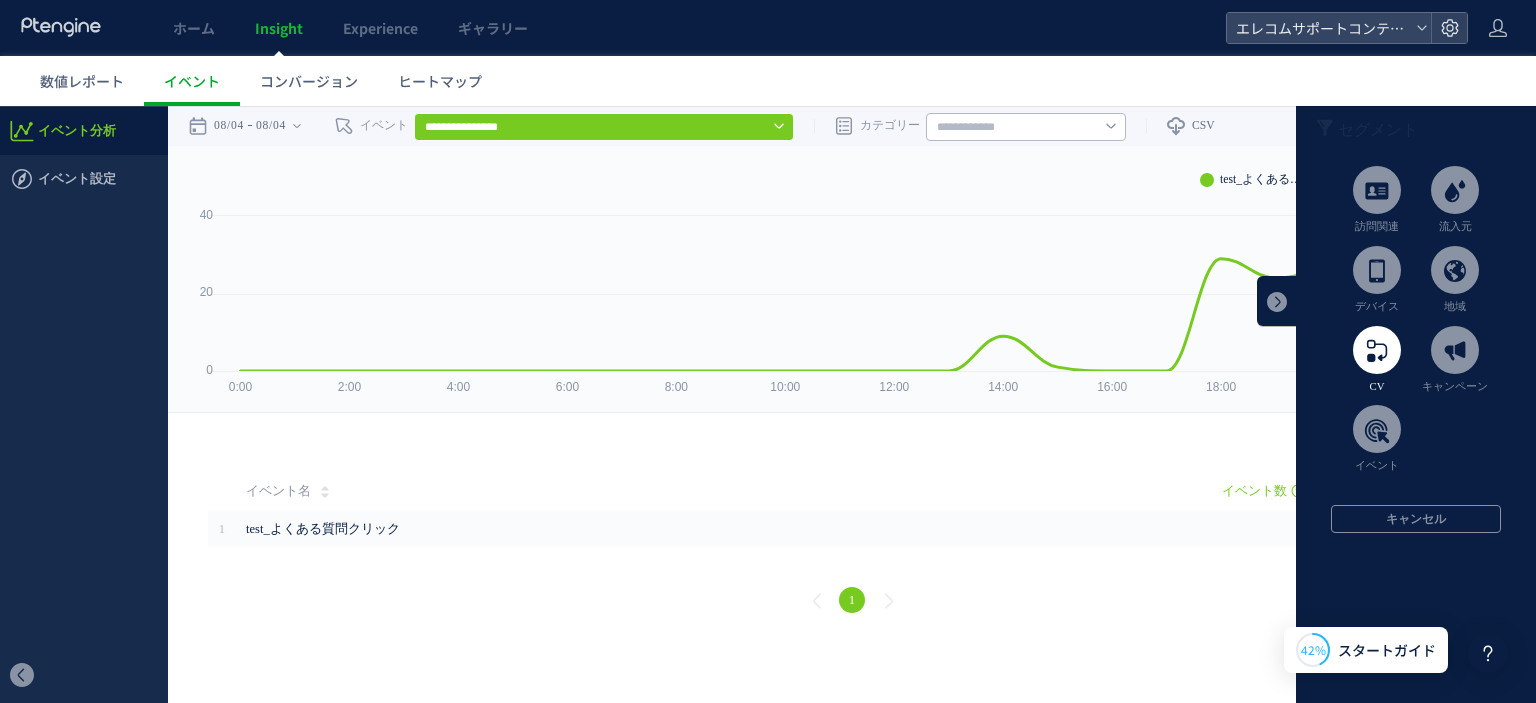 click at bounding box center (1377, 350) 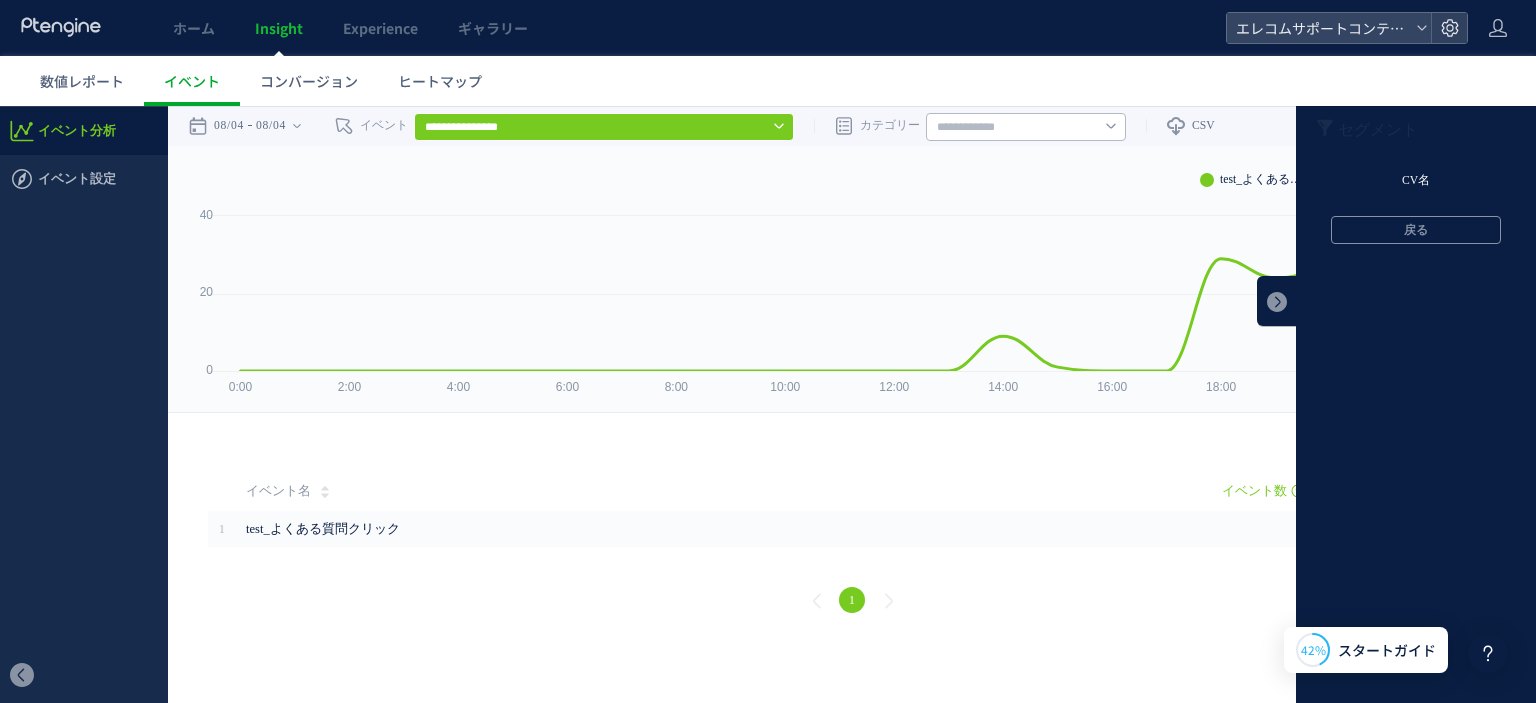 click on "CV名" at bounding box center [1416, 181] 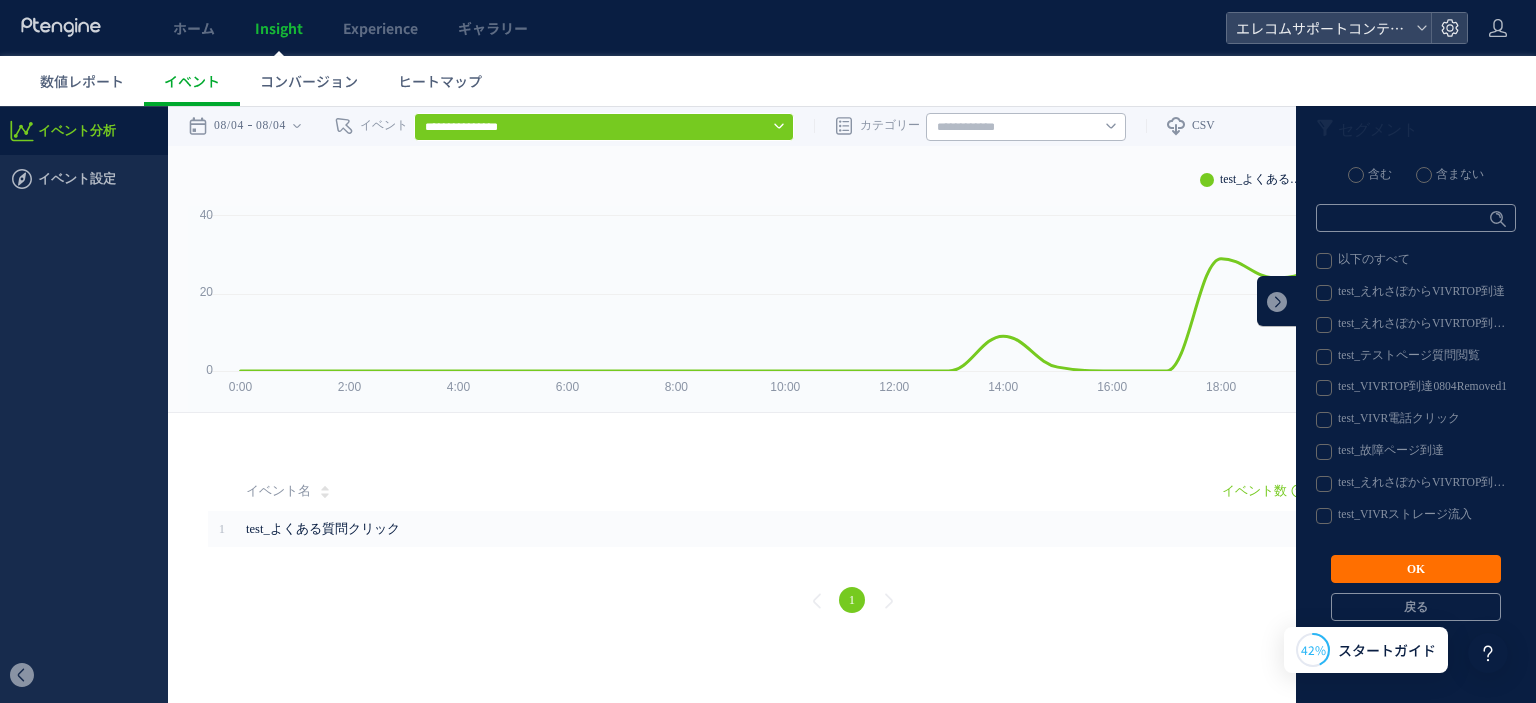 click on "数値レポート イベント コンバージョン ヒートマップ" at bounding box center (778, 81) 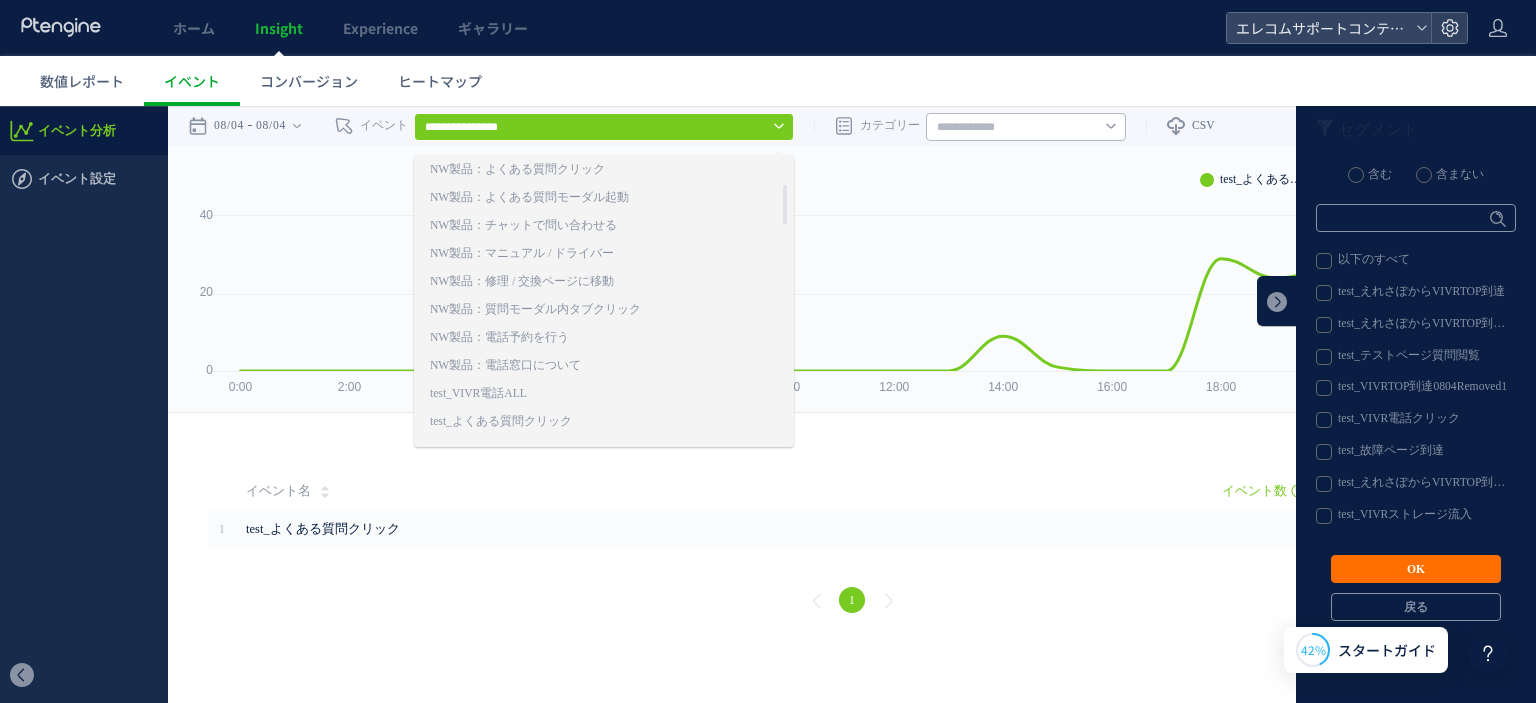 scroll, scrollTop: 0, scrollLeft: 0, axis: both 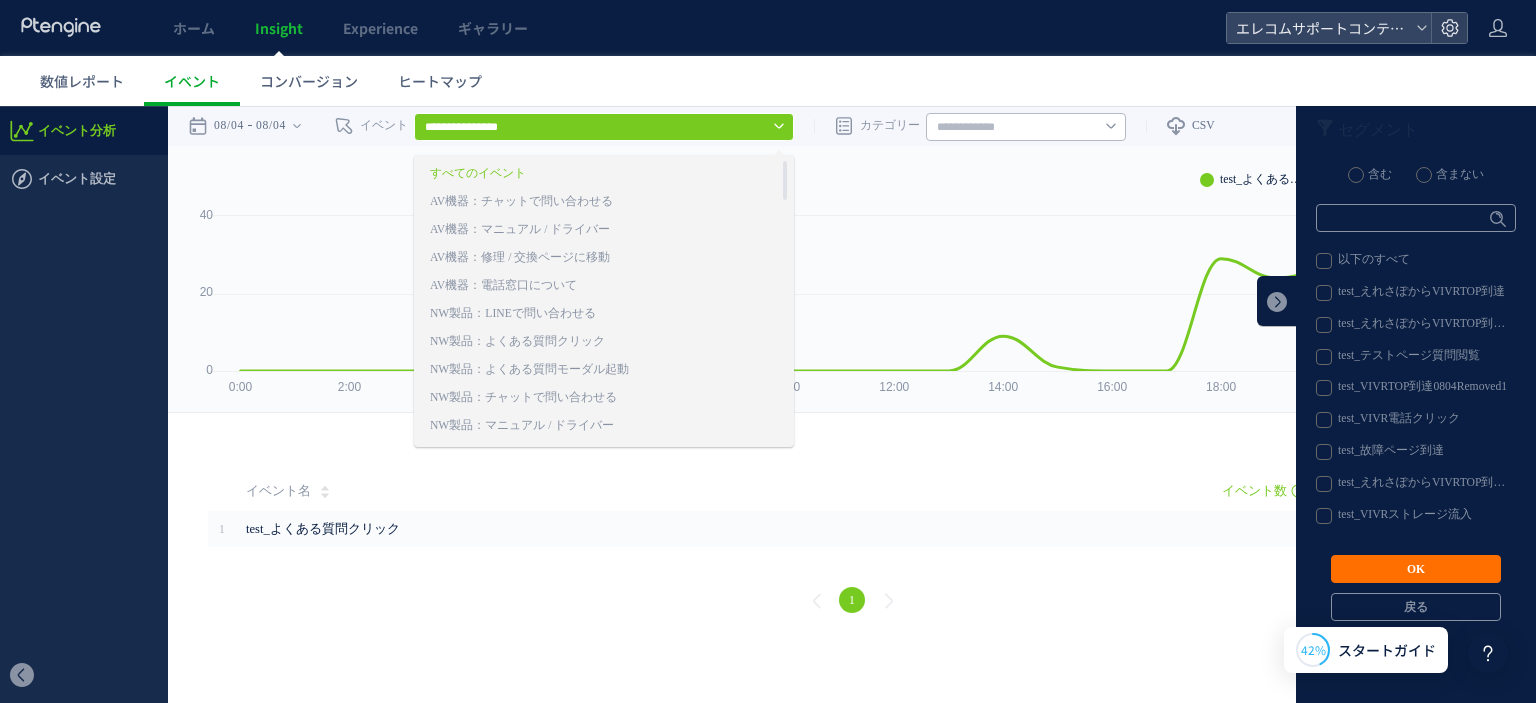 click on "訪問の種類
入口ページ
出口タイプ
流入元の種類
キャンペーンURL
ホスト名
参照元URL
検索エンジン
ソーシャル
ソーシャルURL
端末の種類
OS
OSのバージョン
ブラウザ
ブラウザのバージョン 解像度 国/地域 CV名" at bounding box center [1026, 126] 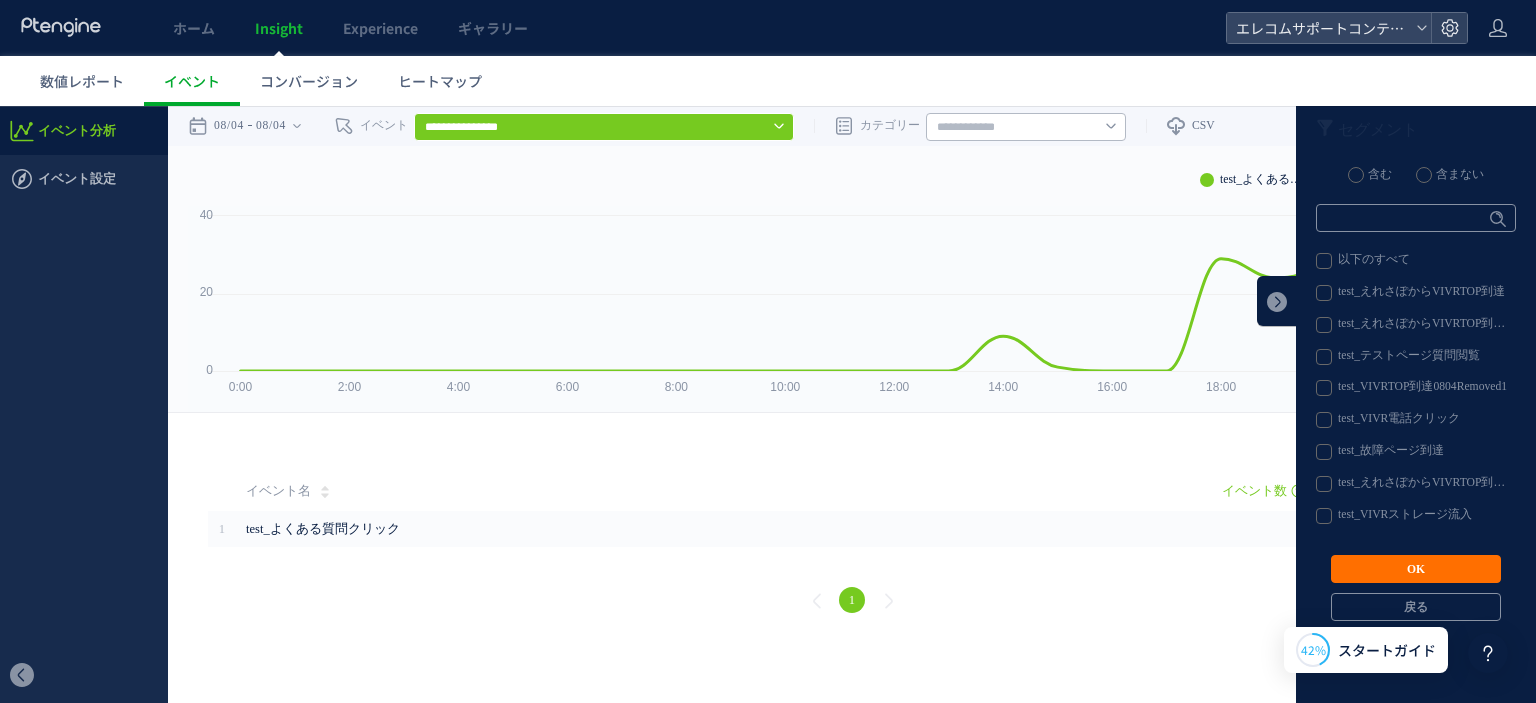 click at bounding box center (1026, 127) 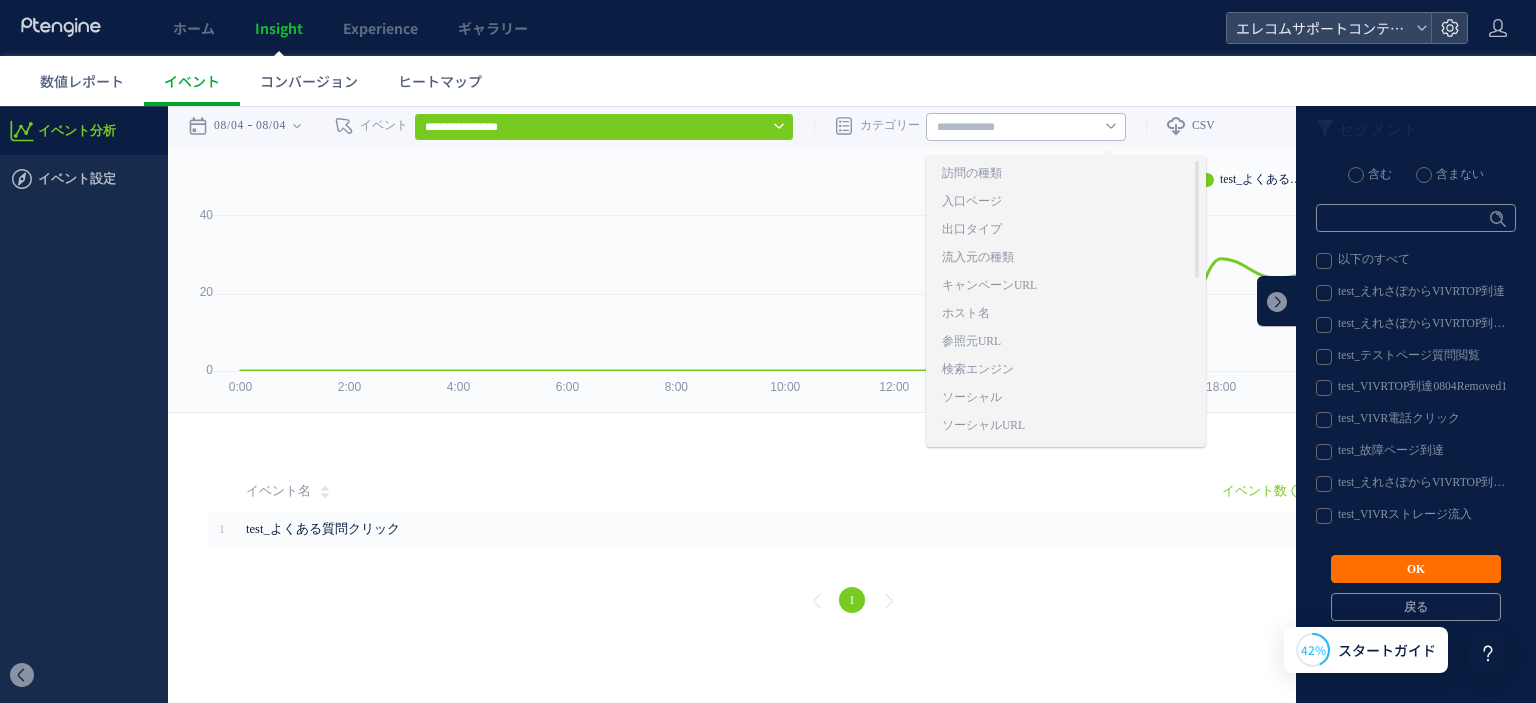 click on "イベント数
イベント数
訪問数" at bounding box center [852, 176] 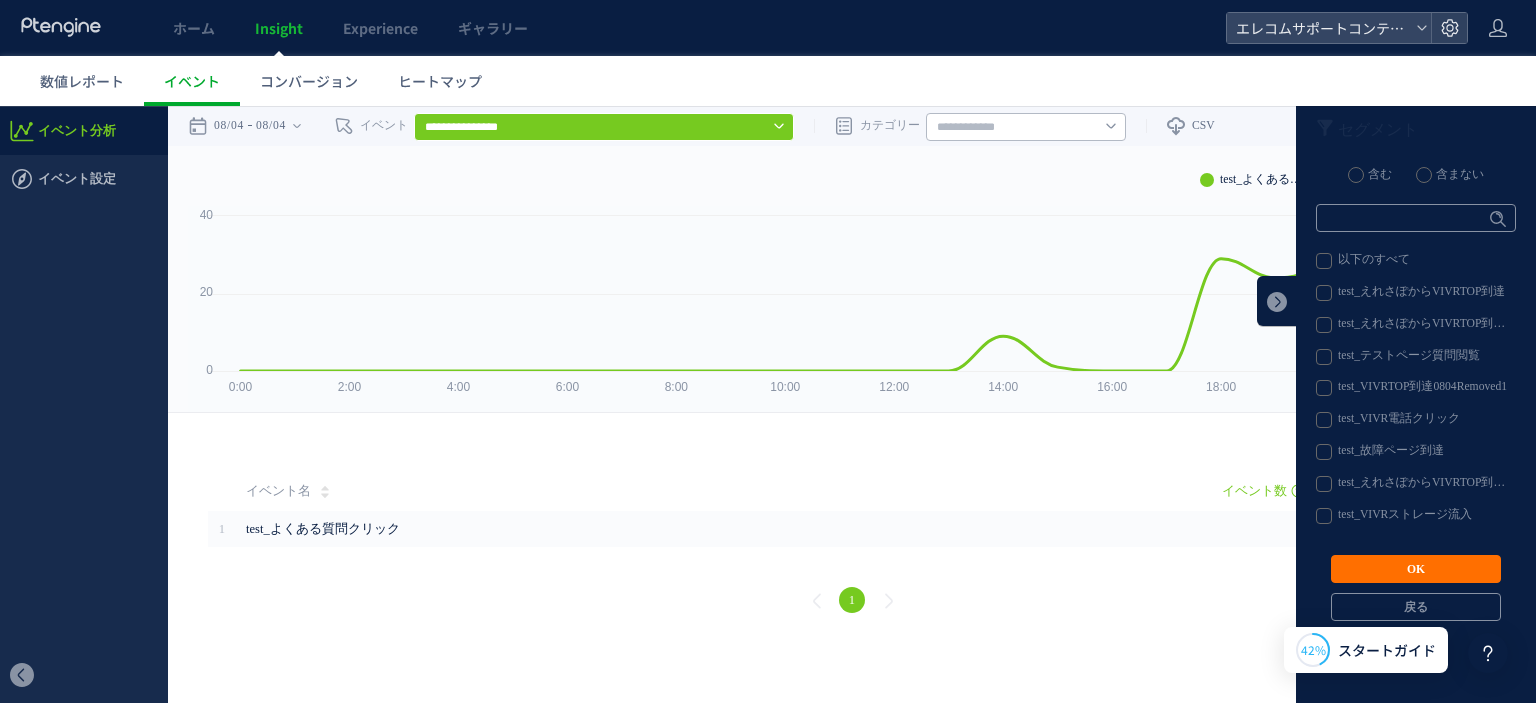 click on "**********" at bounding box center [604, 127] 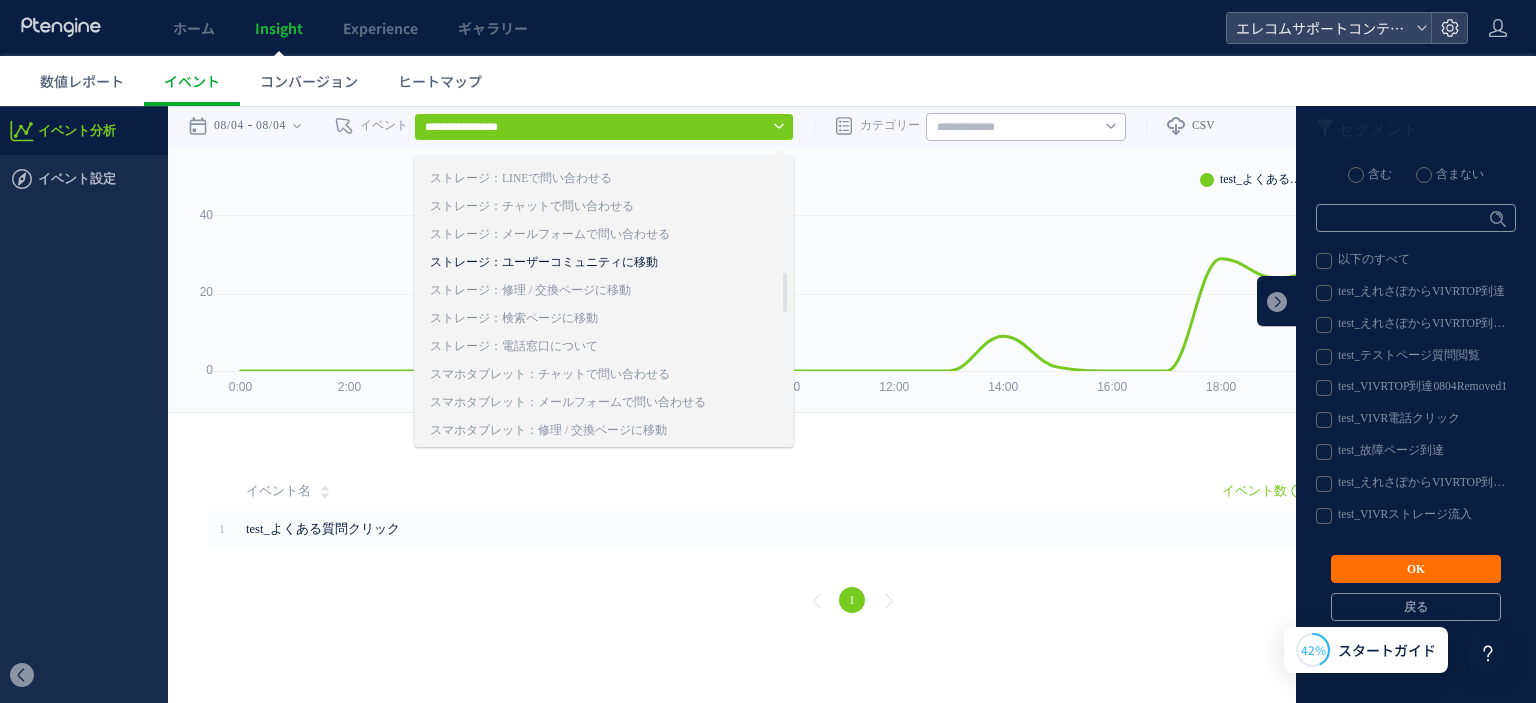 scroll, scrollTop: 805, scrollLeft: 0, axis: vertical 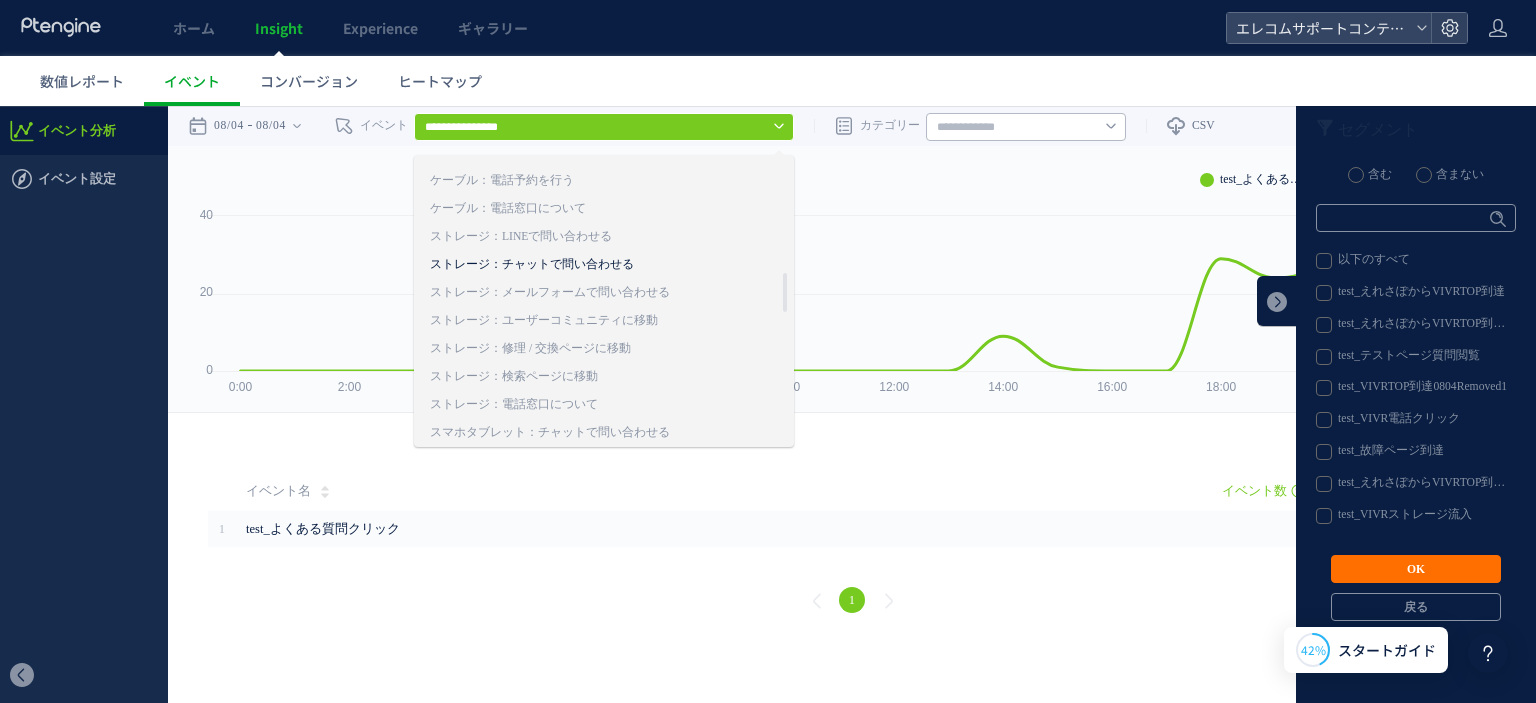 click on "ストレージ：チャットで問い合わせる" at bounding box center [574, 265] 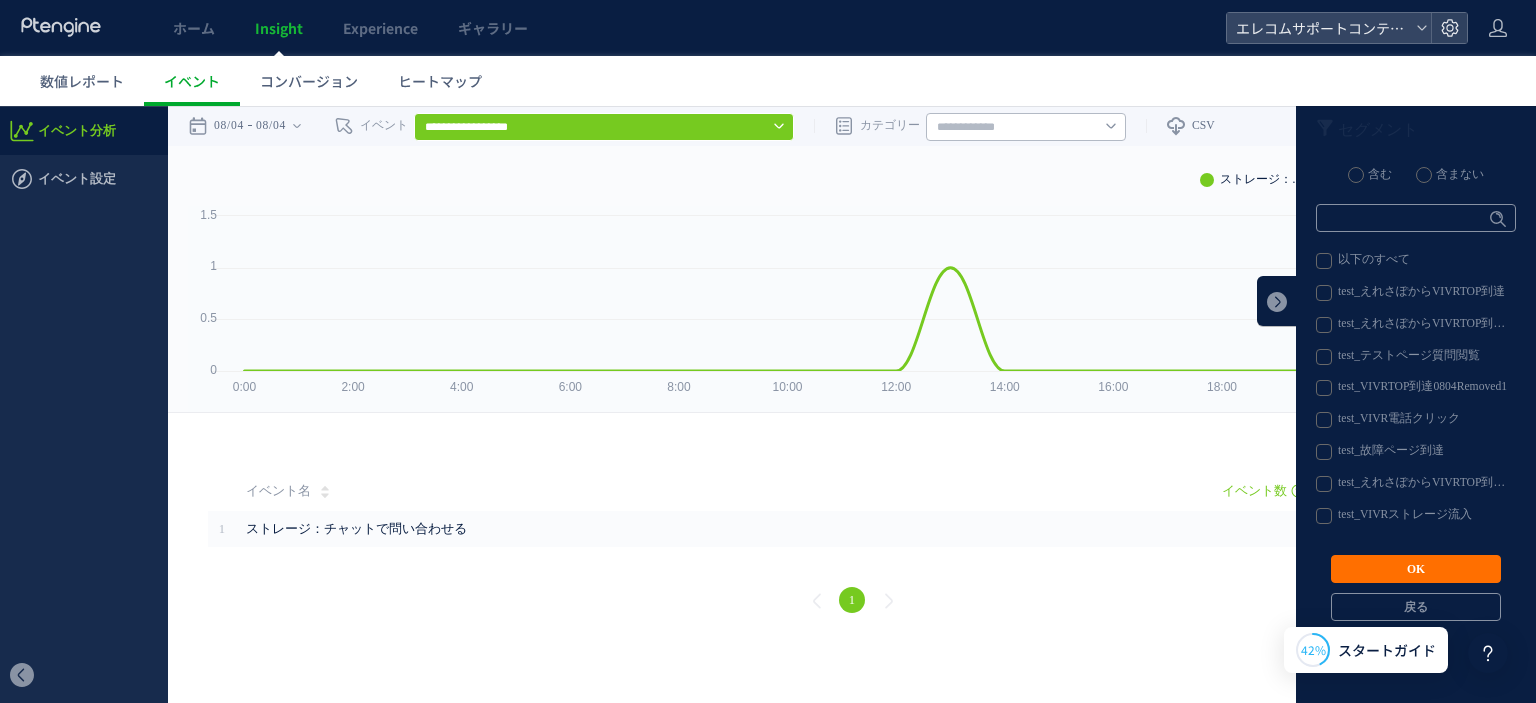click 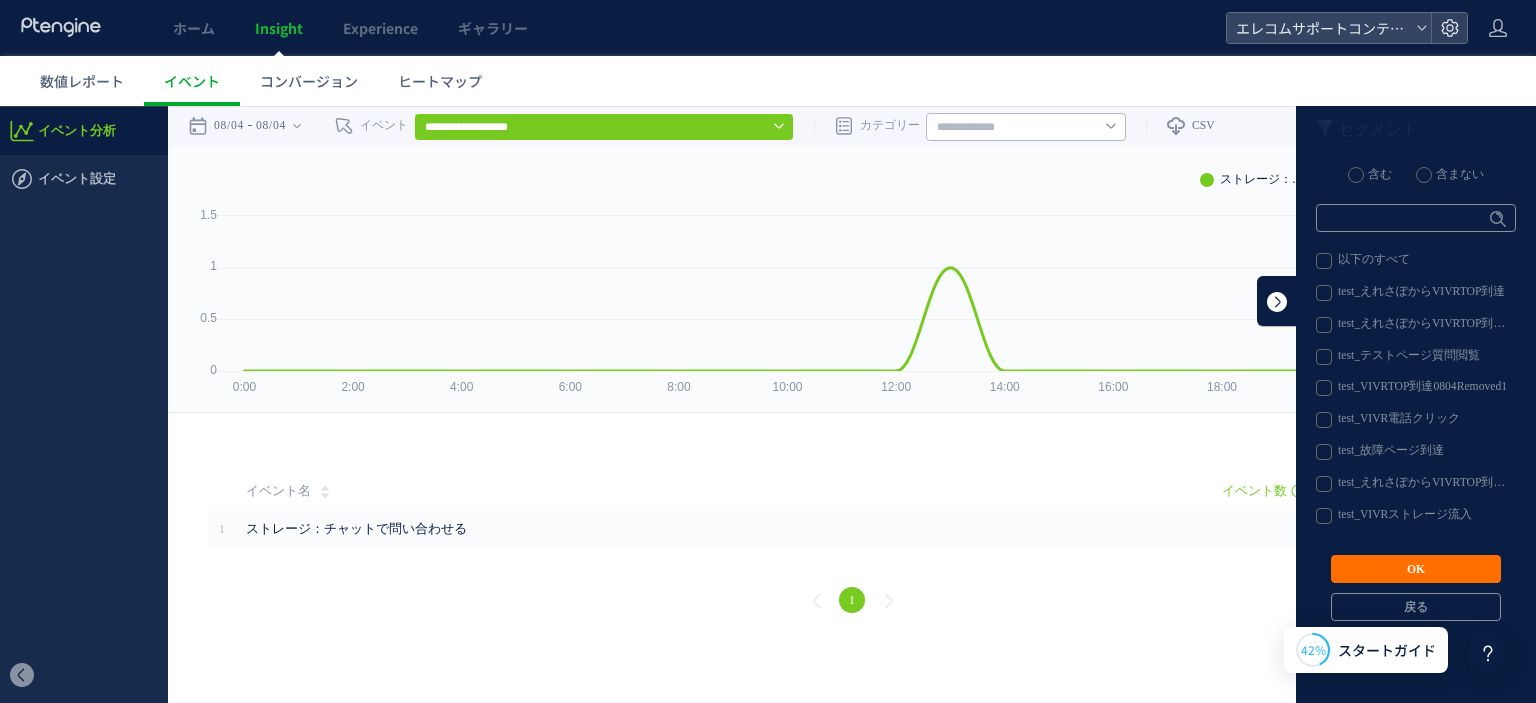 click at bounding box center [1277, 301] 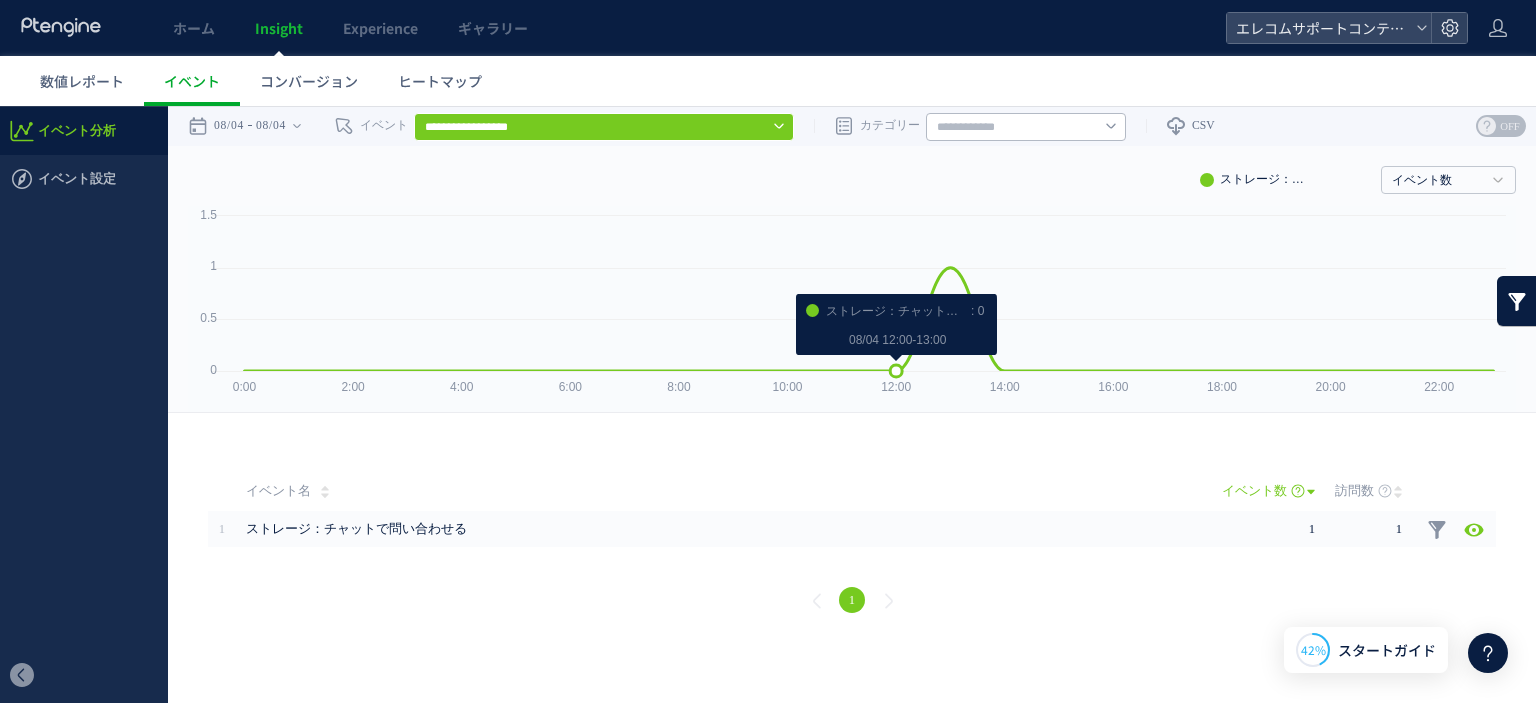 click 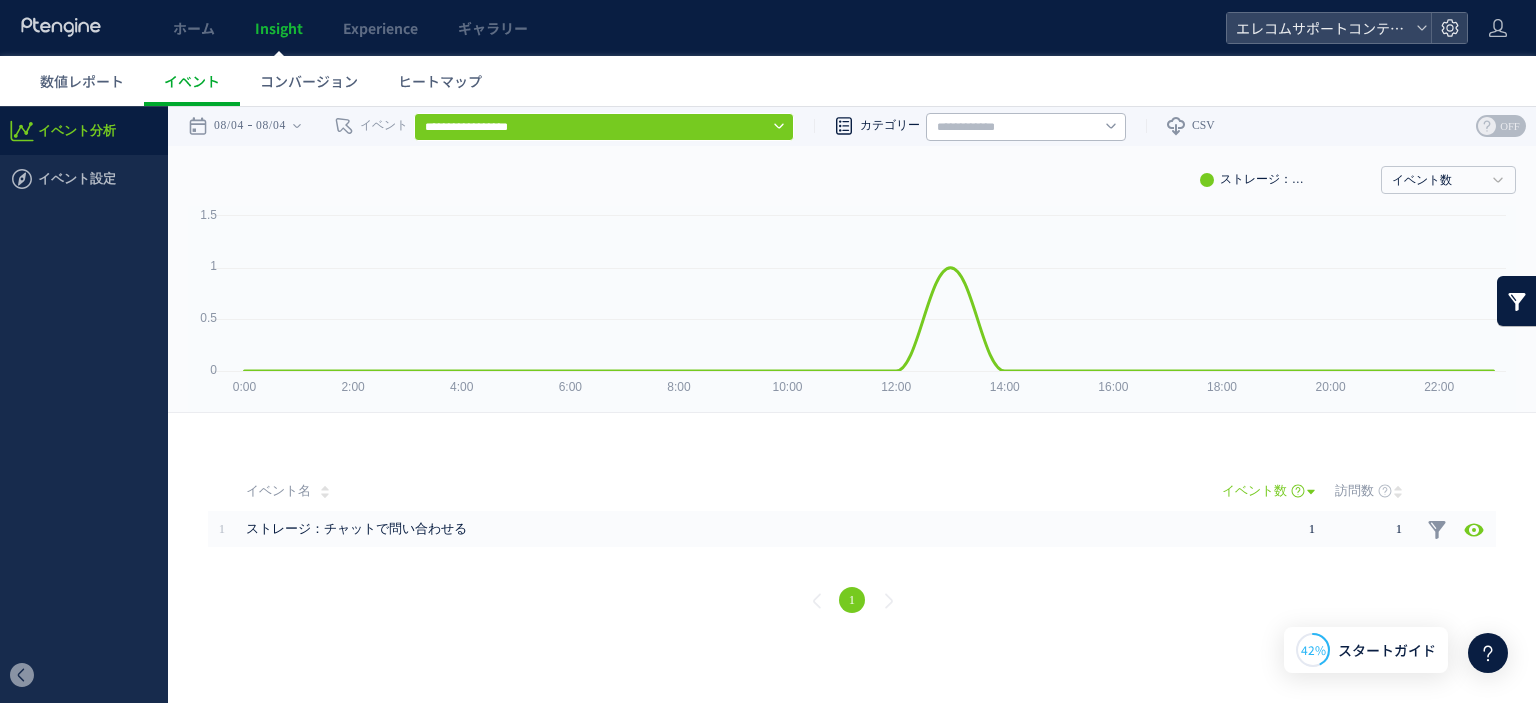 click on "カテゴリー" at bounding box center (867, 126) 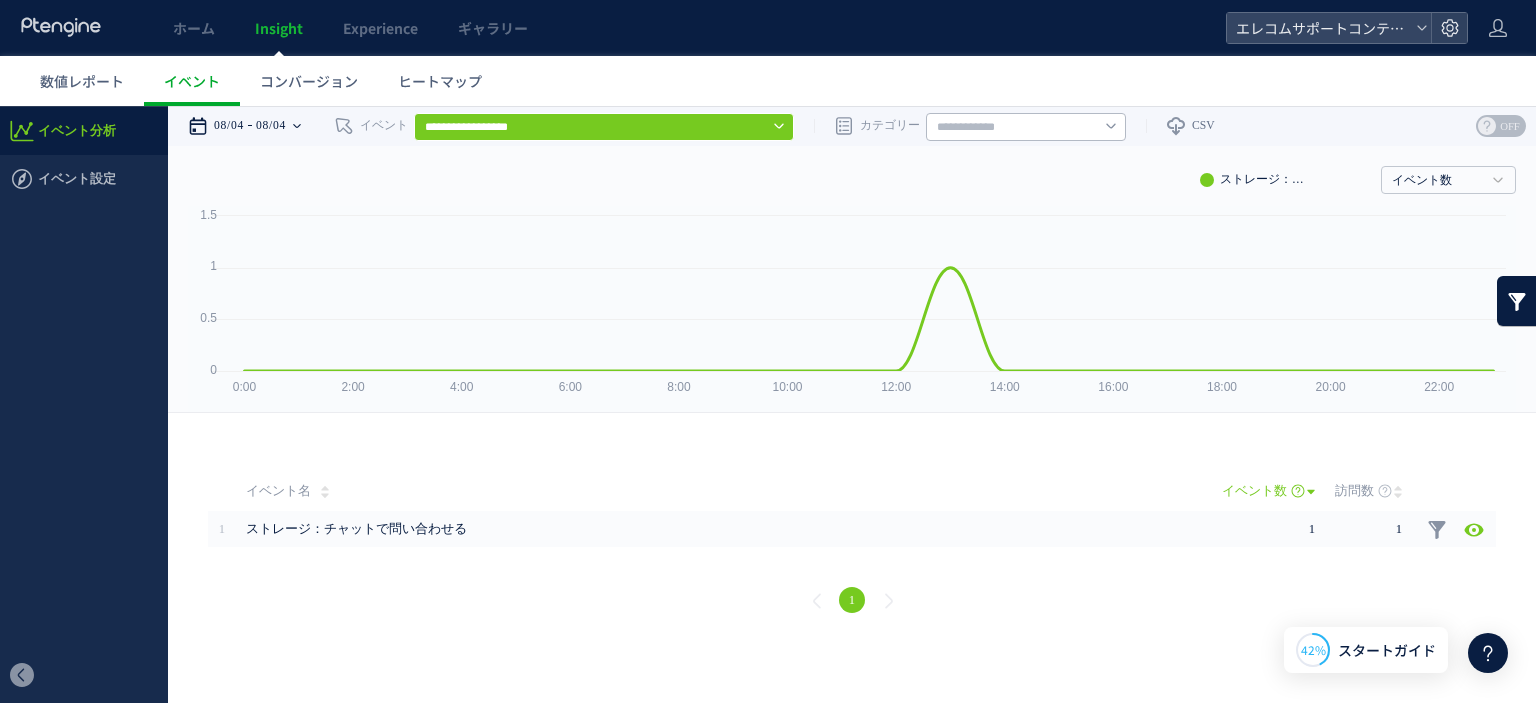 click on "08/04" at bounding box center (271, 126) 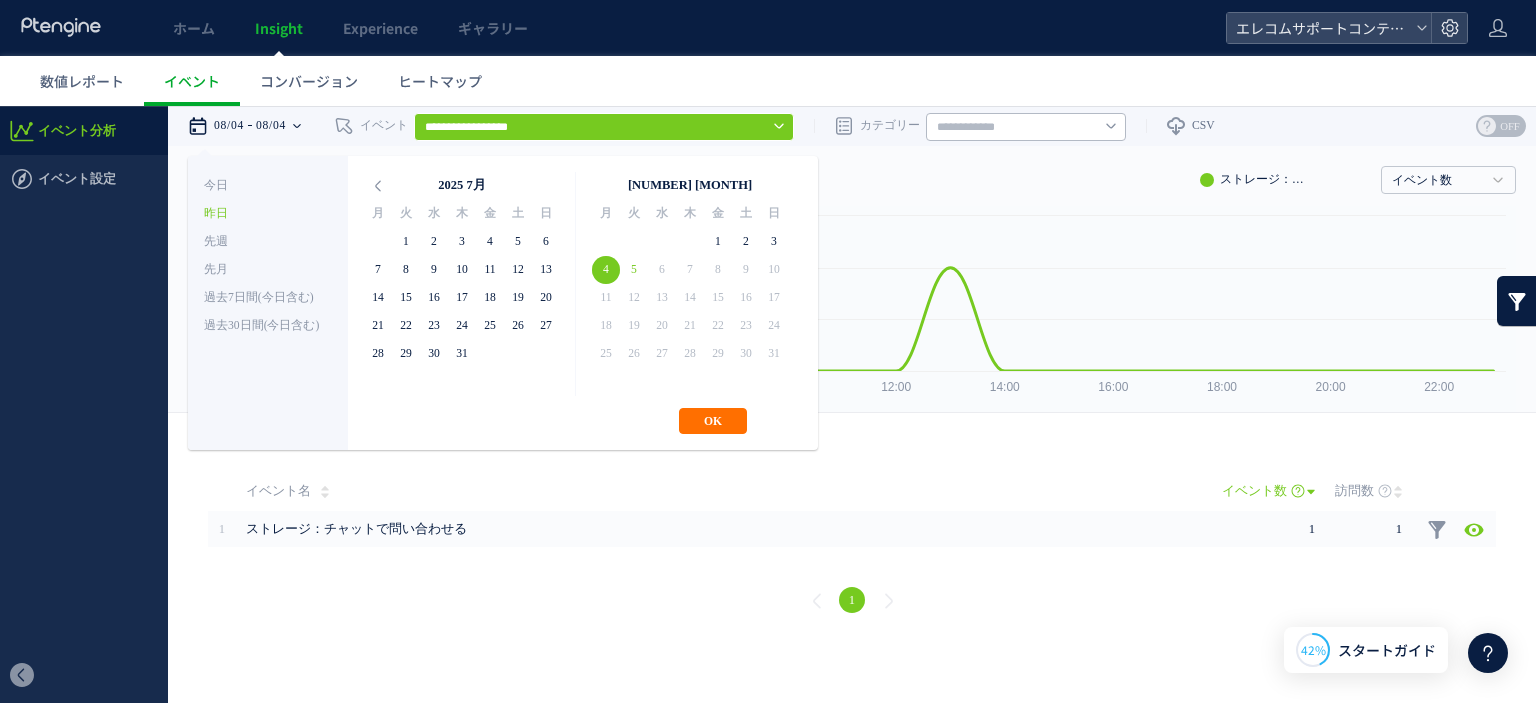 click on "[DATE]" at bounding box center [690, 186] 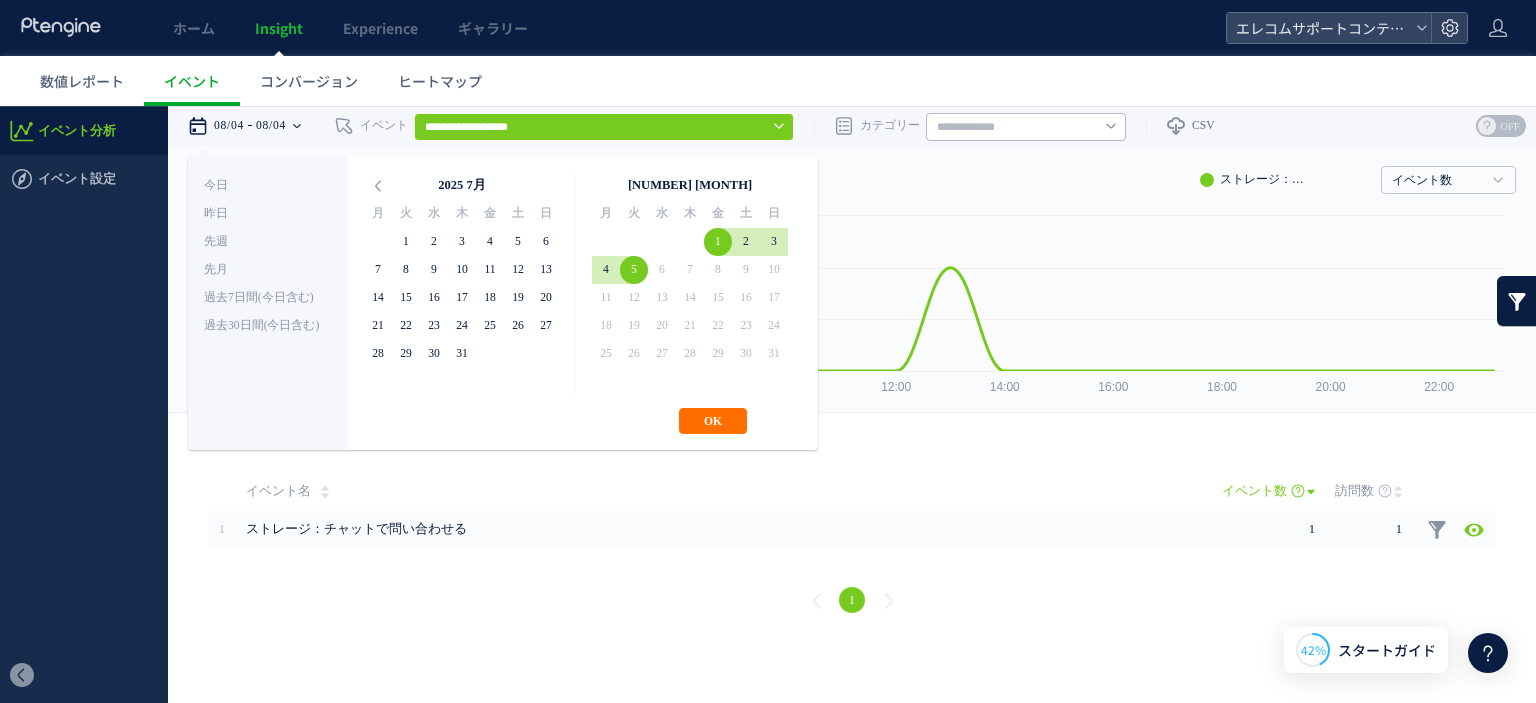 click on "**********" at bounding box center (503, 303) 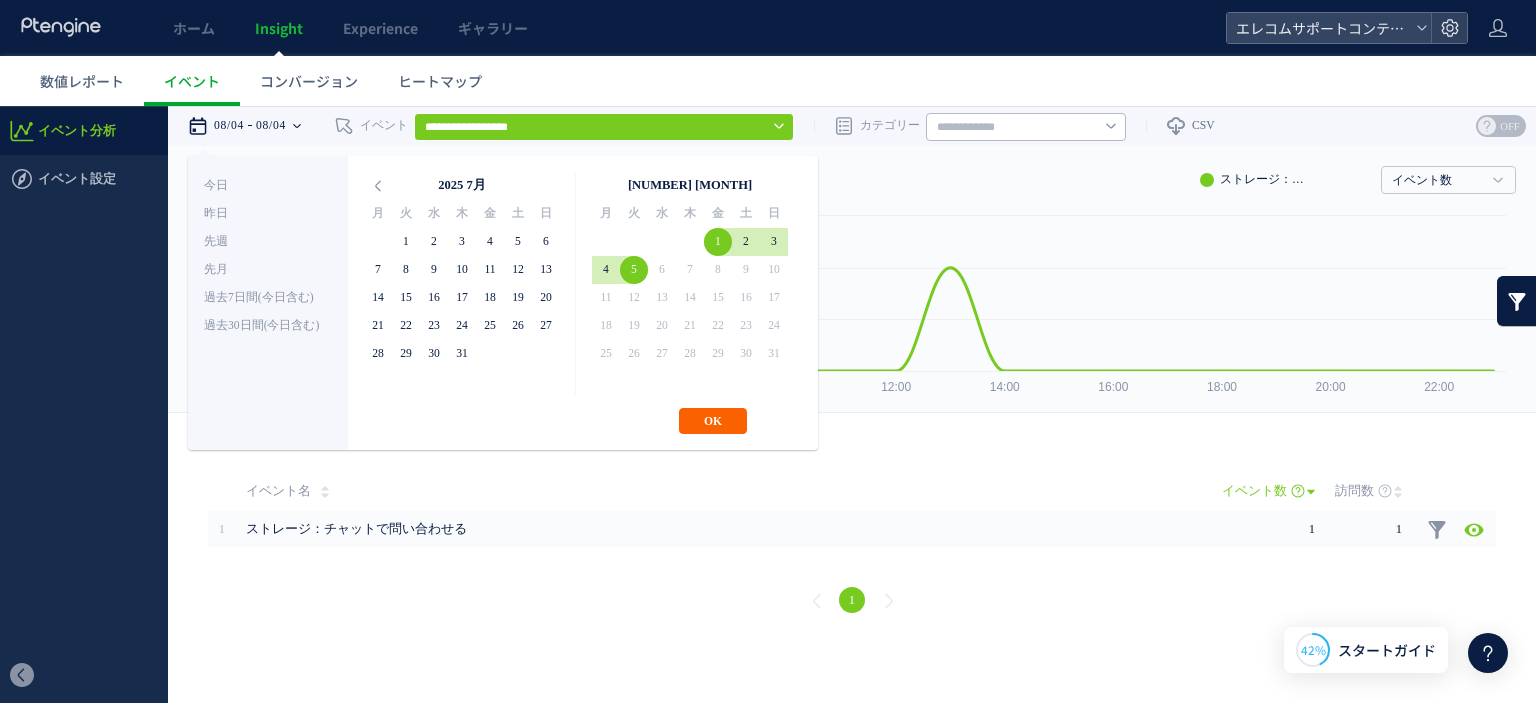 click on "OK" at bounding box center [713, 421] 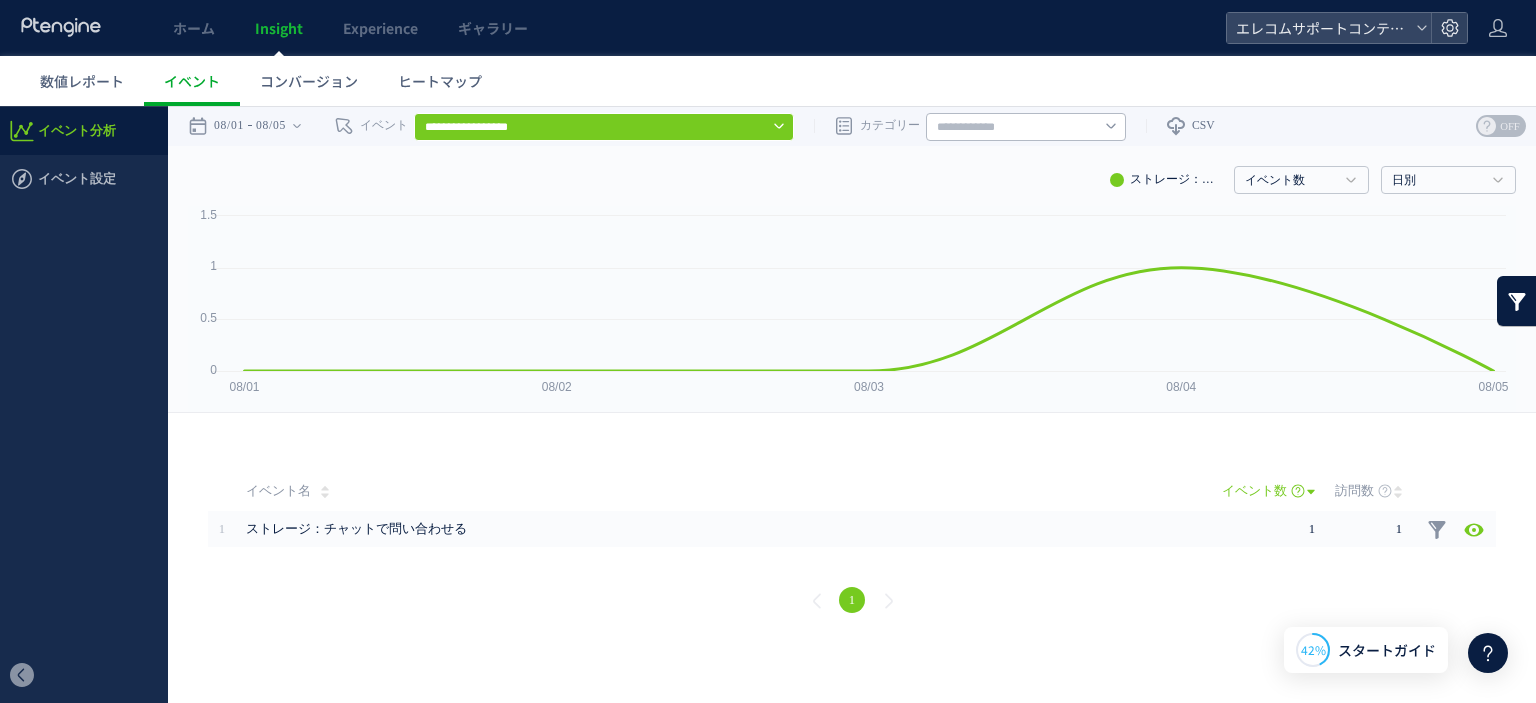 click on "**********" at bounding box center (604, 126) 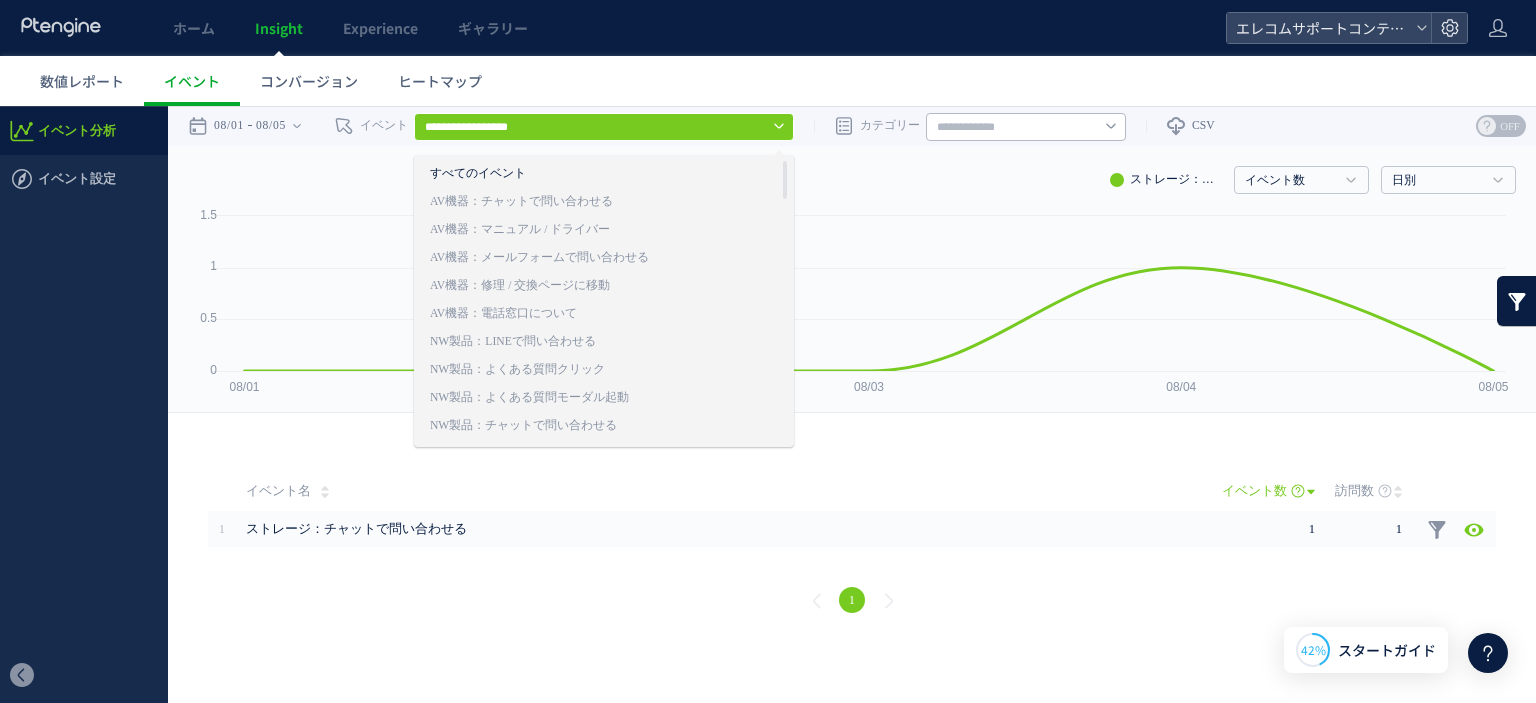 click on "すべてのイベント" at bounding box center (574, 174) 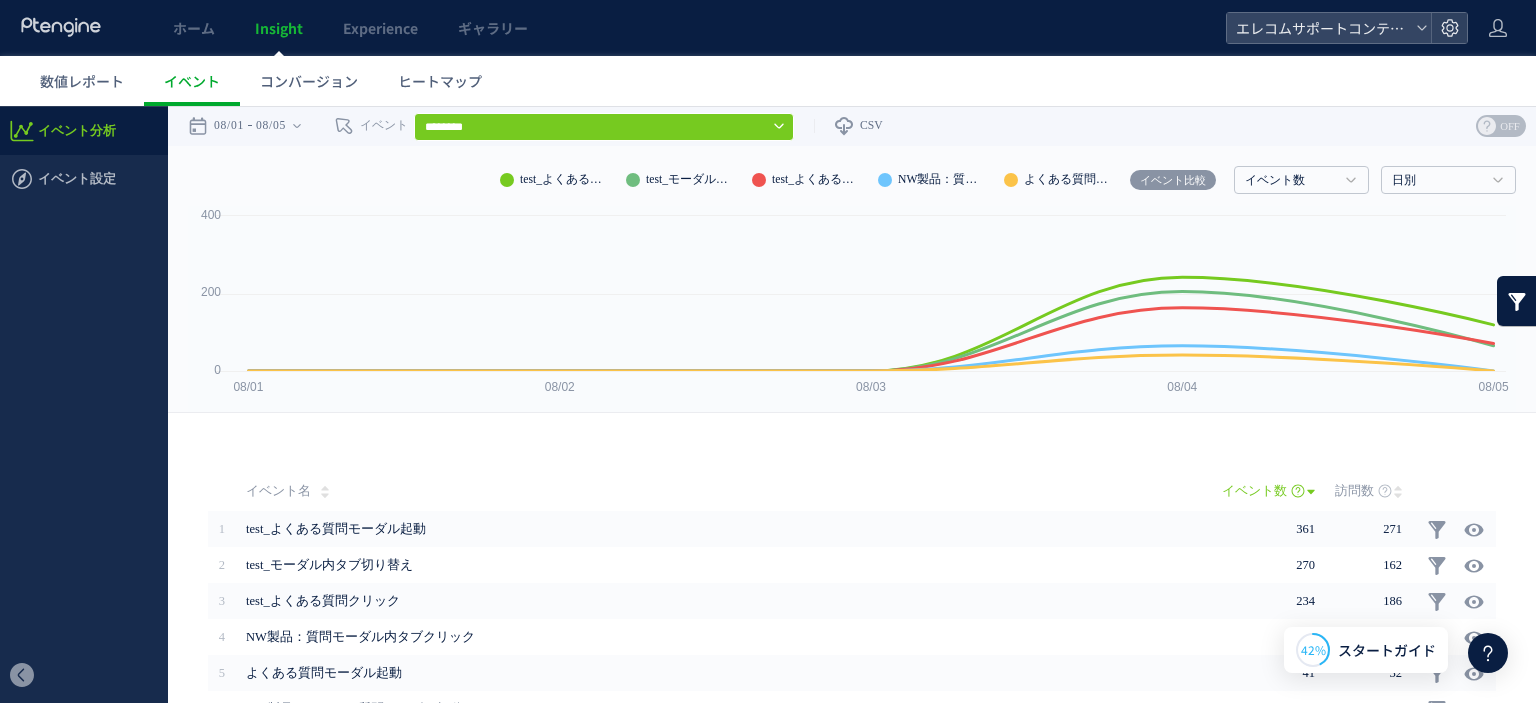 click on "イベント比較" at bounding box center (1173, 180) 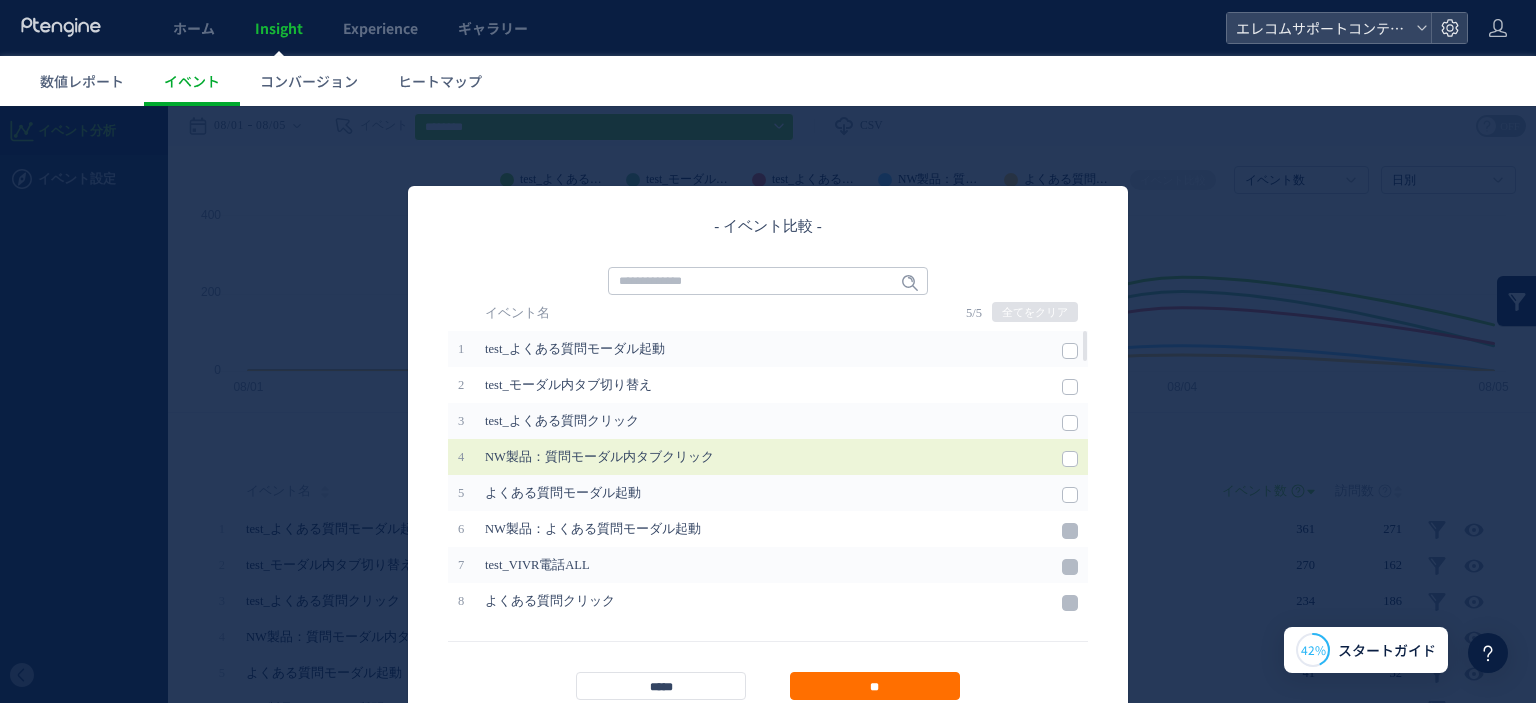 click at bounding box center (1070, 459) 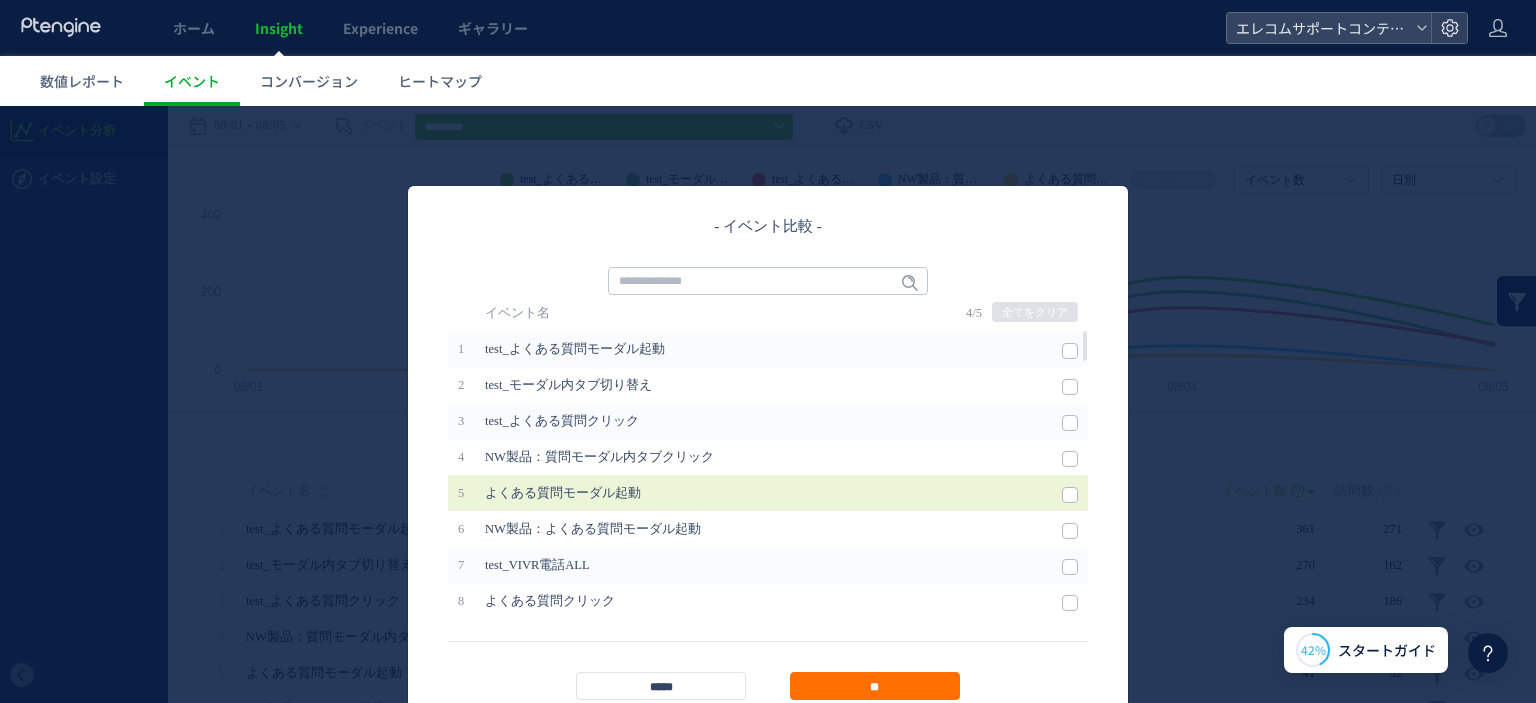 click at bounding box center (1070, 495) 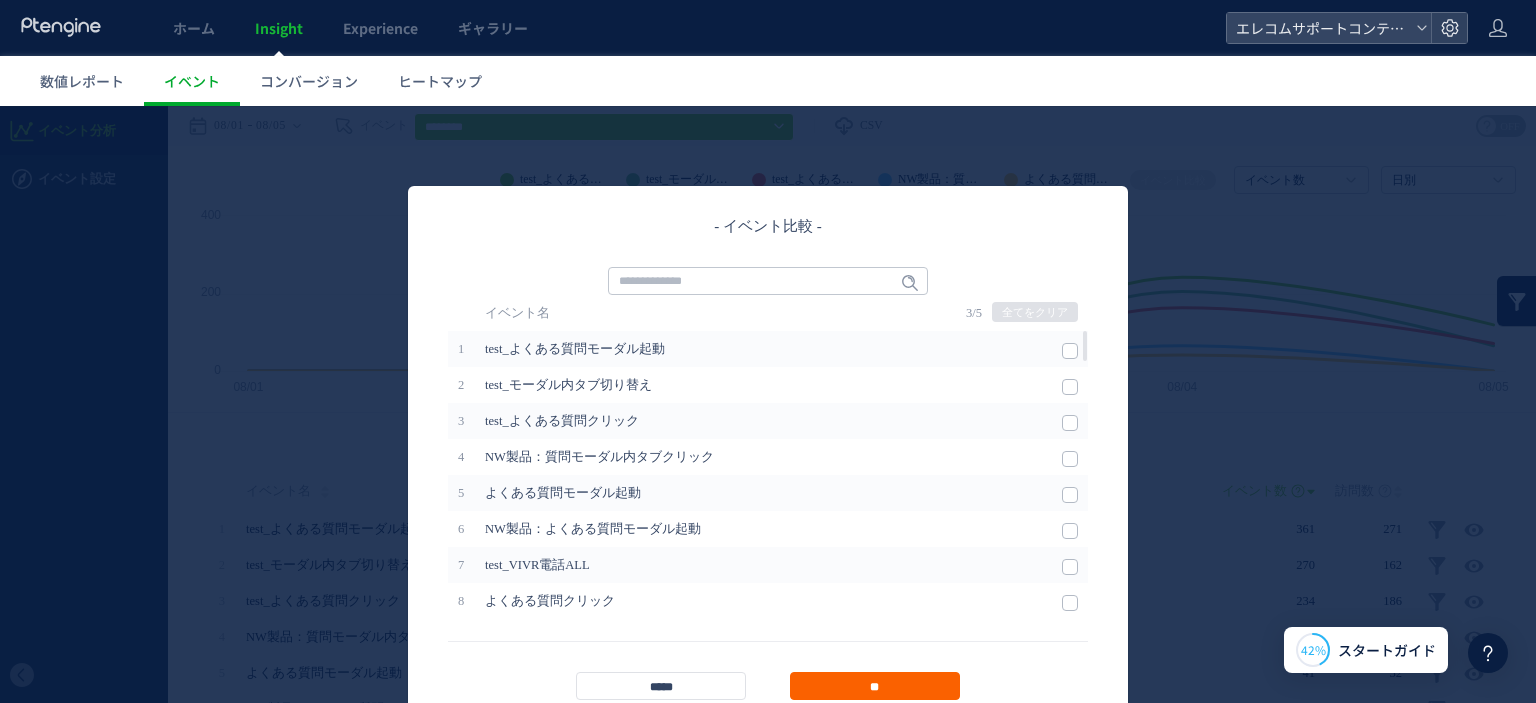 click on "**" at bounding box center [875, 686] 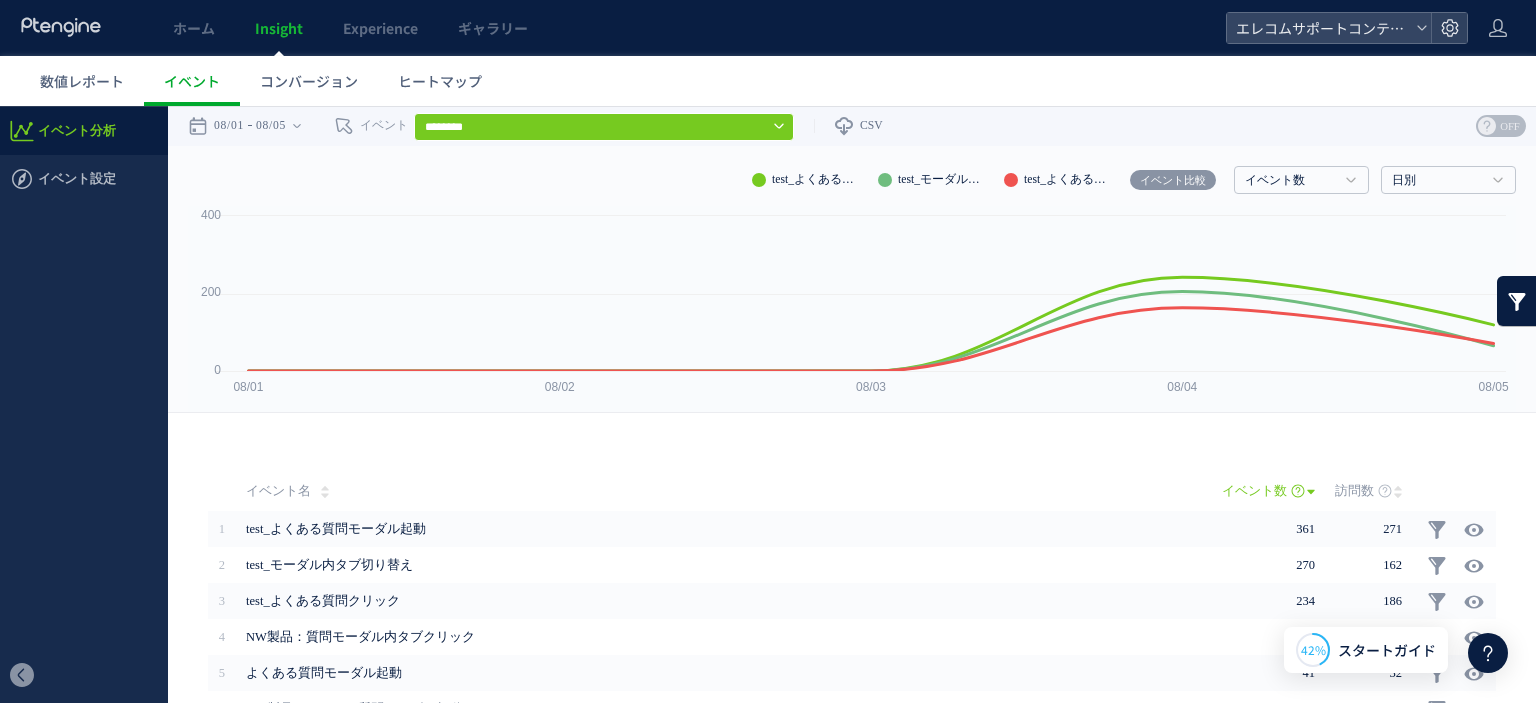 click on "イベント比較" at bounding box center [1173, 180] 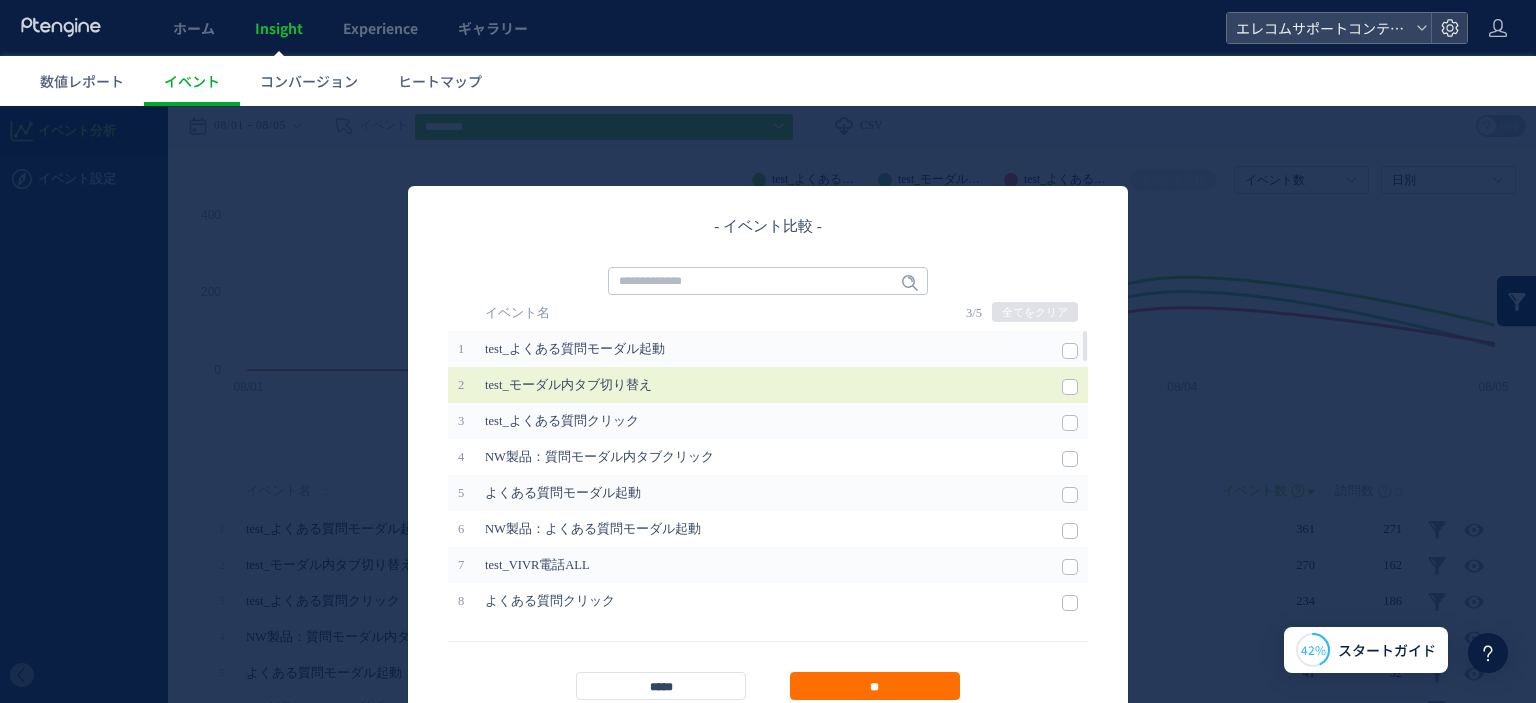 click at bounding box center (1070, 385) 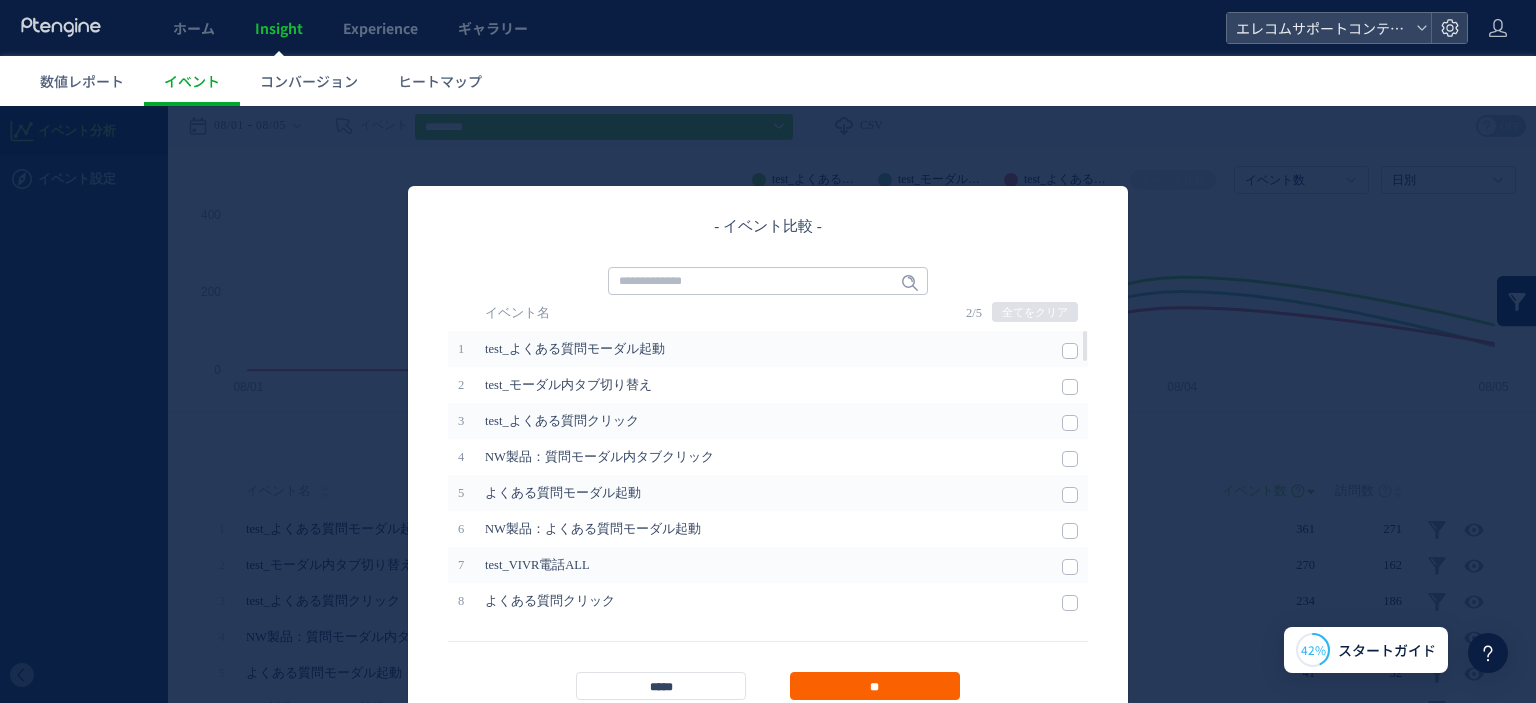 click on "**" at bounding box center (875, 686) 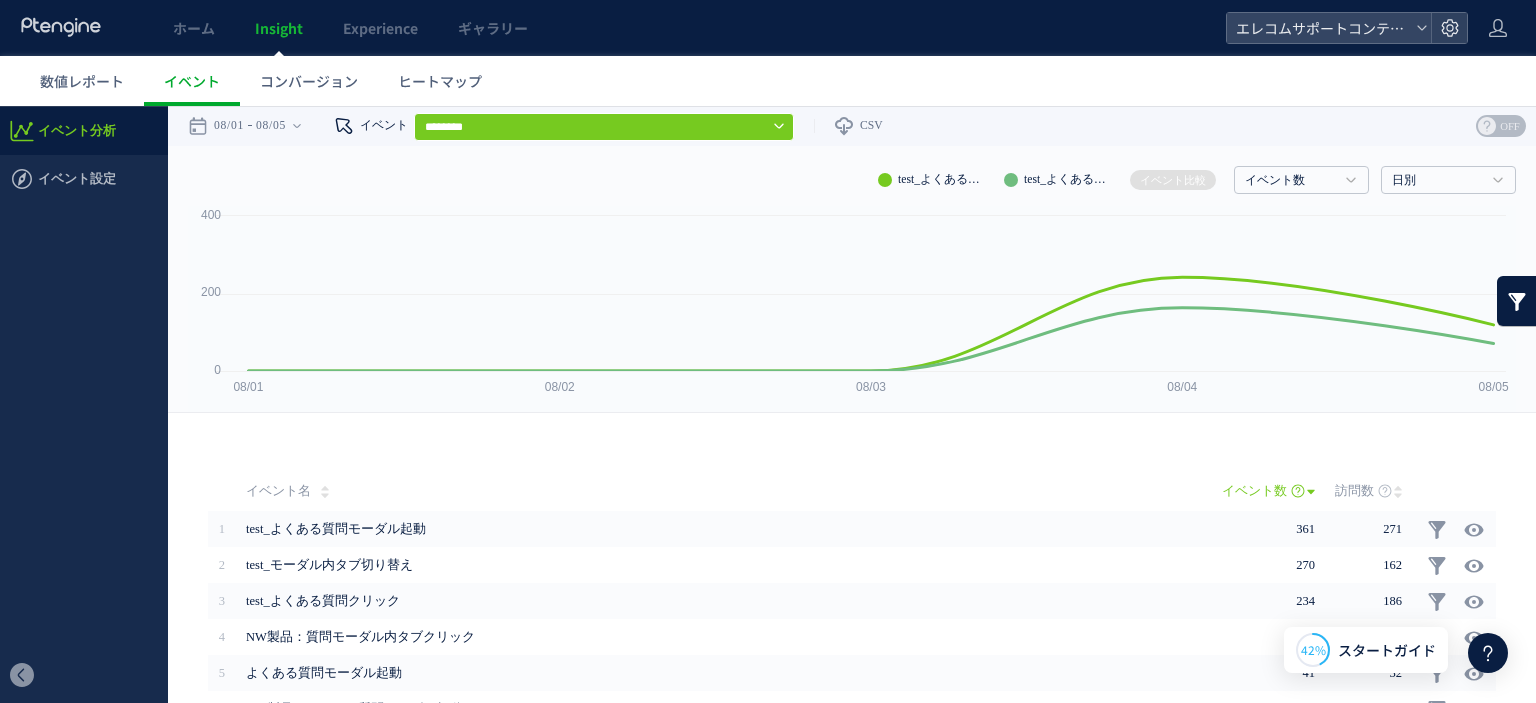 click on "イベント" at bounding box center (361, 126) 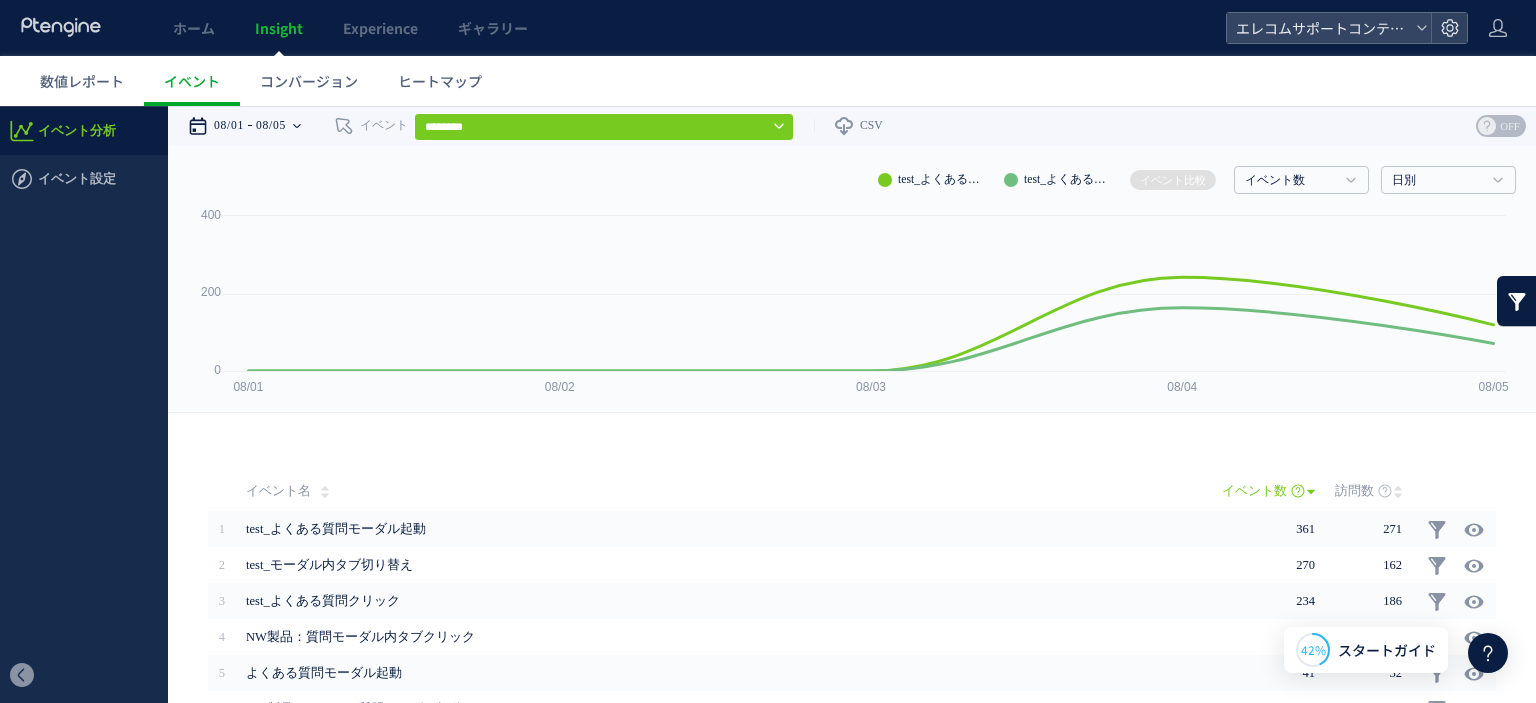 click at bounding box center (297, 126) 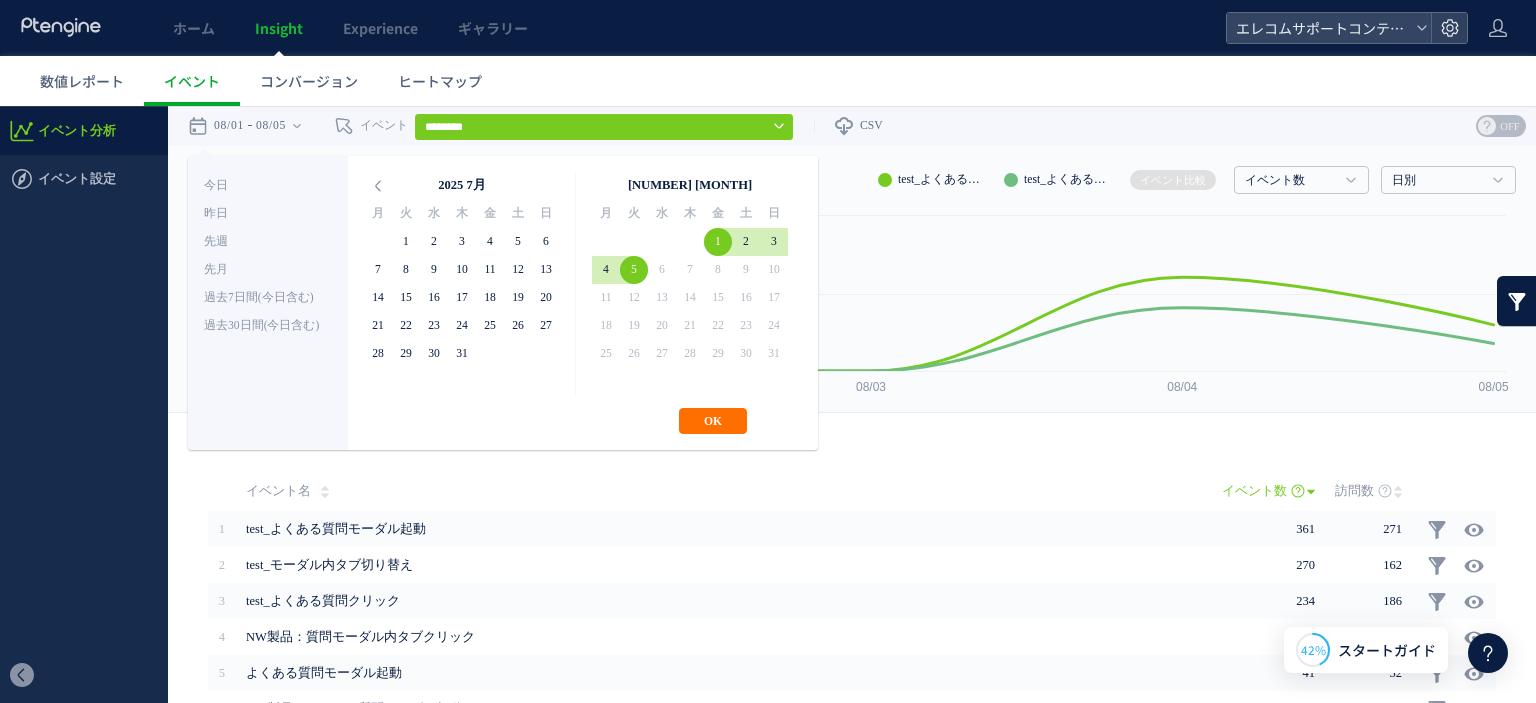 click on "11" at bounding box center (606, 298) 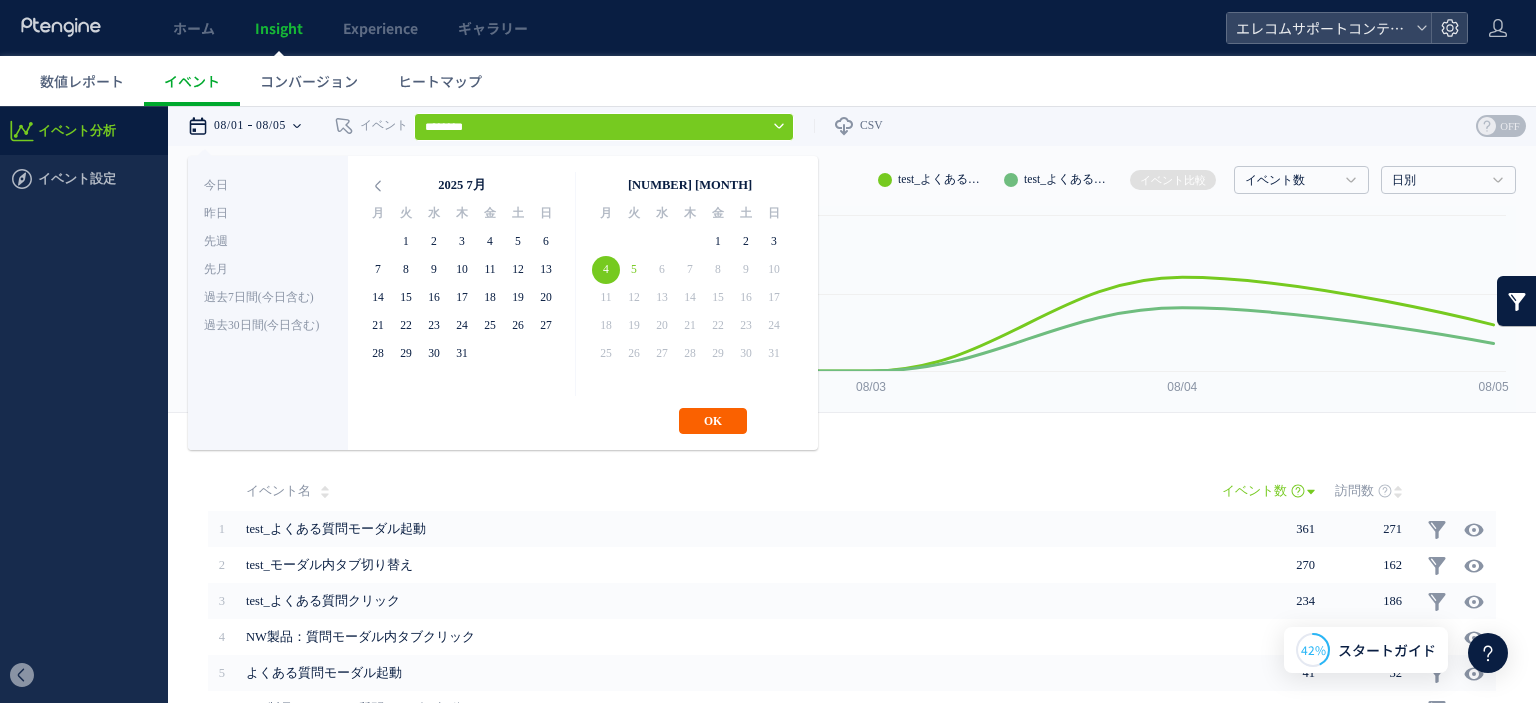 click on "OK" at bounding box center (713, 421) 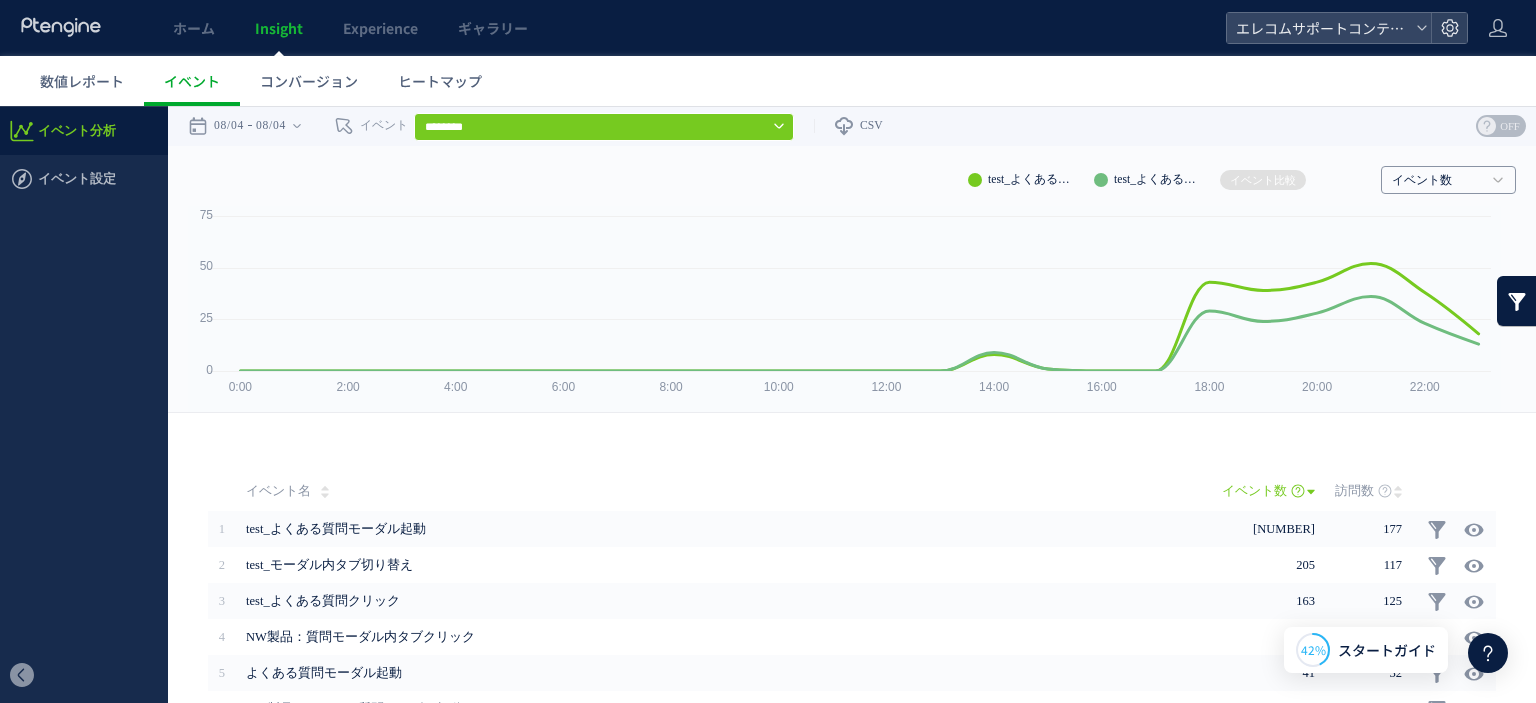 click on "イベント数" at bounding box center [1437, 181] 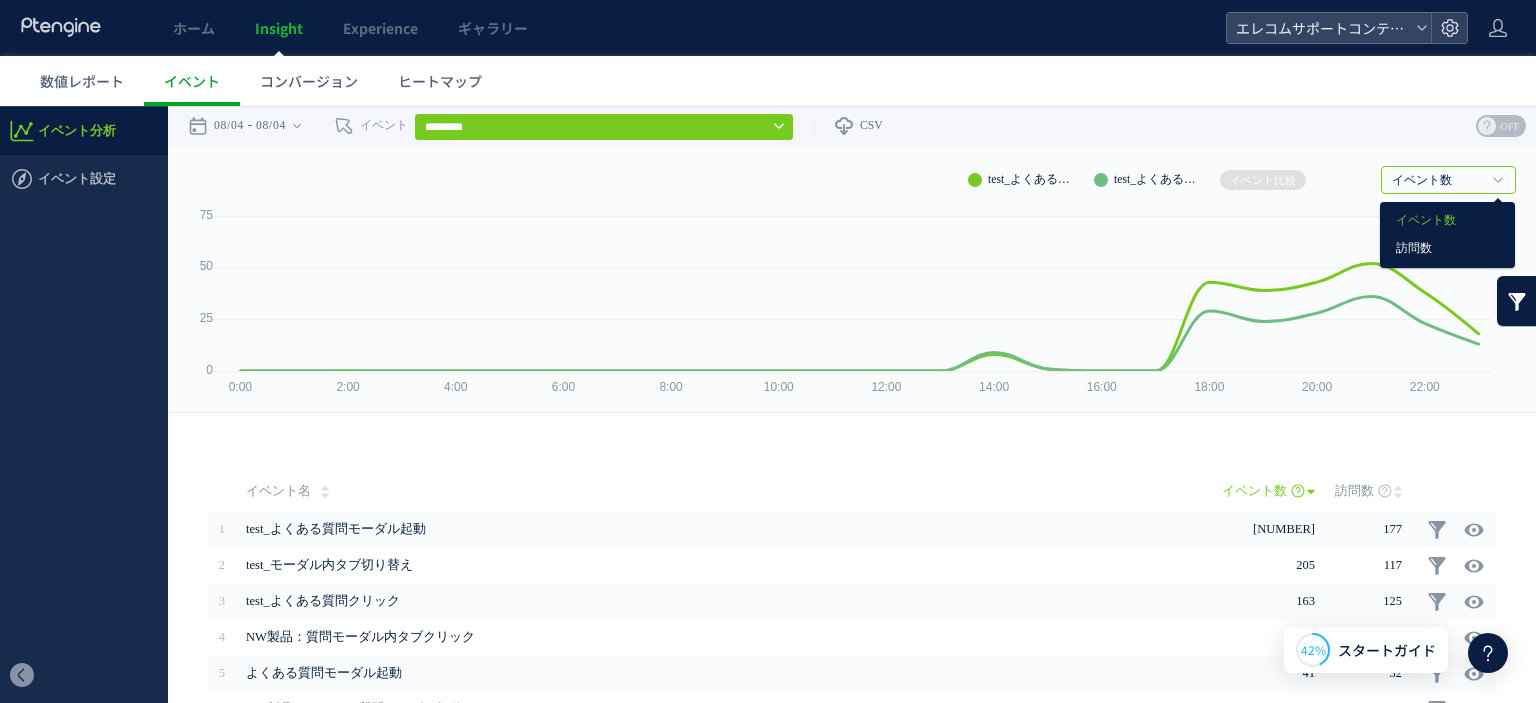 click on "訪問数" at bounding box center [1447, 249] 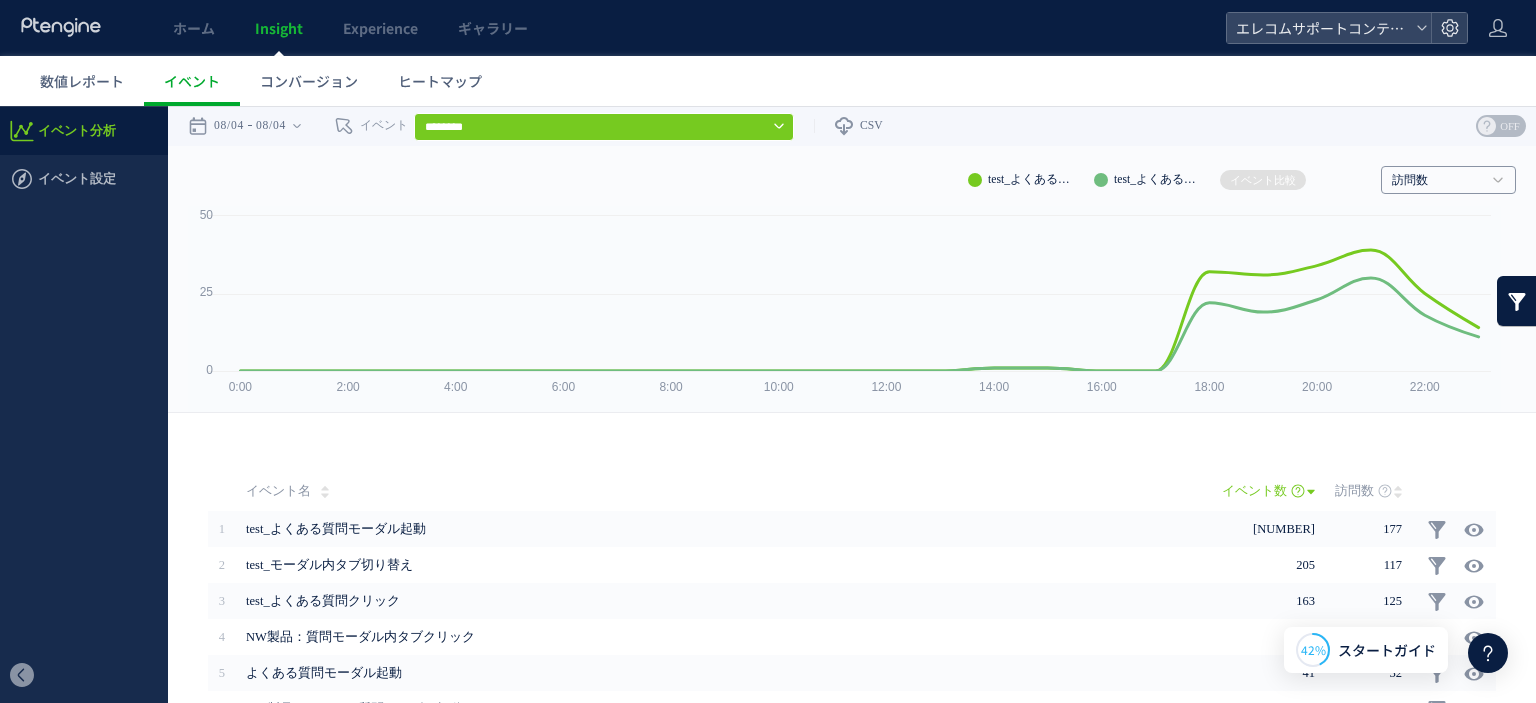 click on "訪問数" at bounding box center (1437, 181) 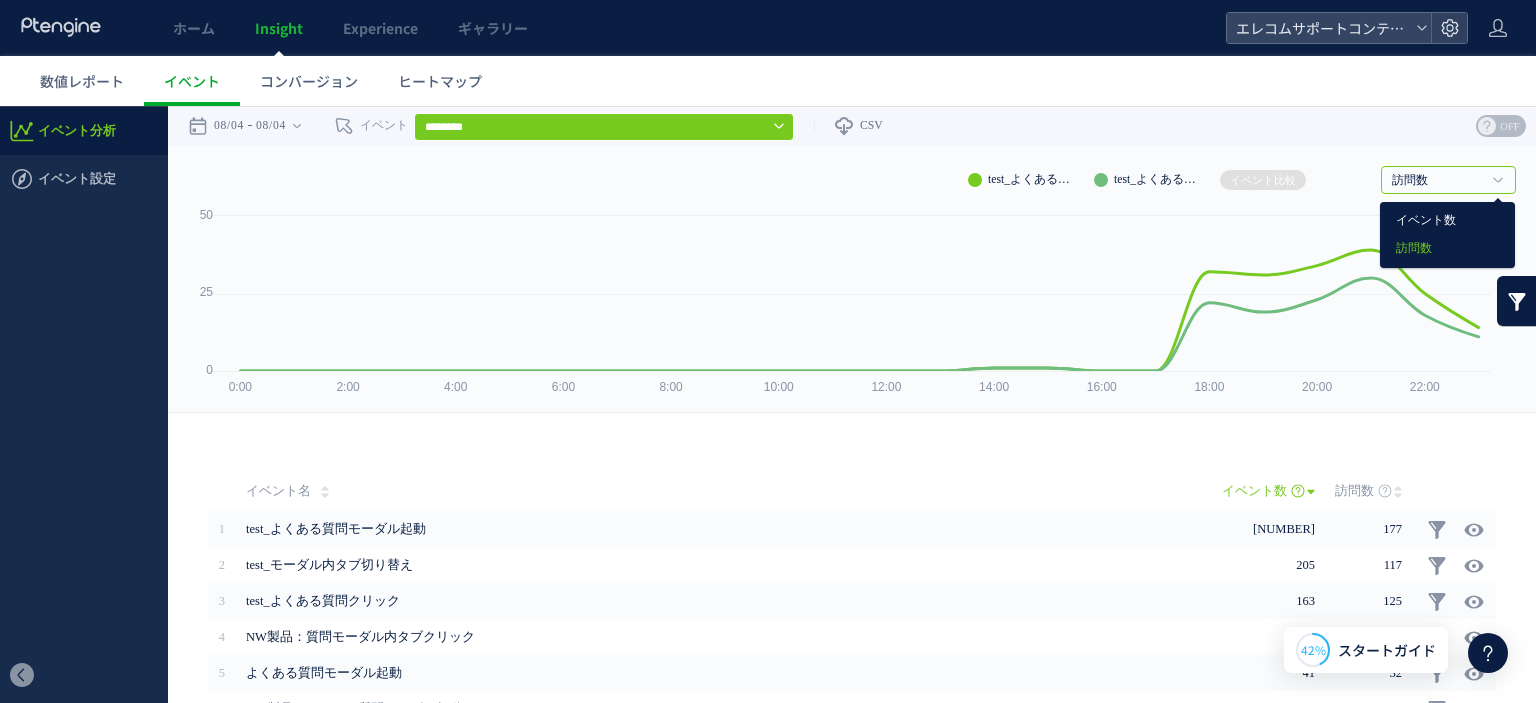 click on "イベント数" at bounding box center (1447, 221) 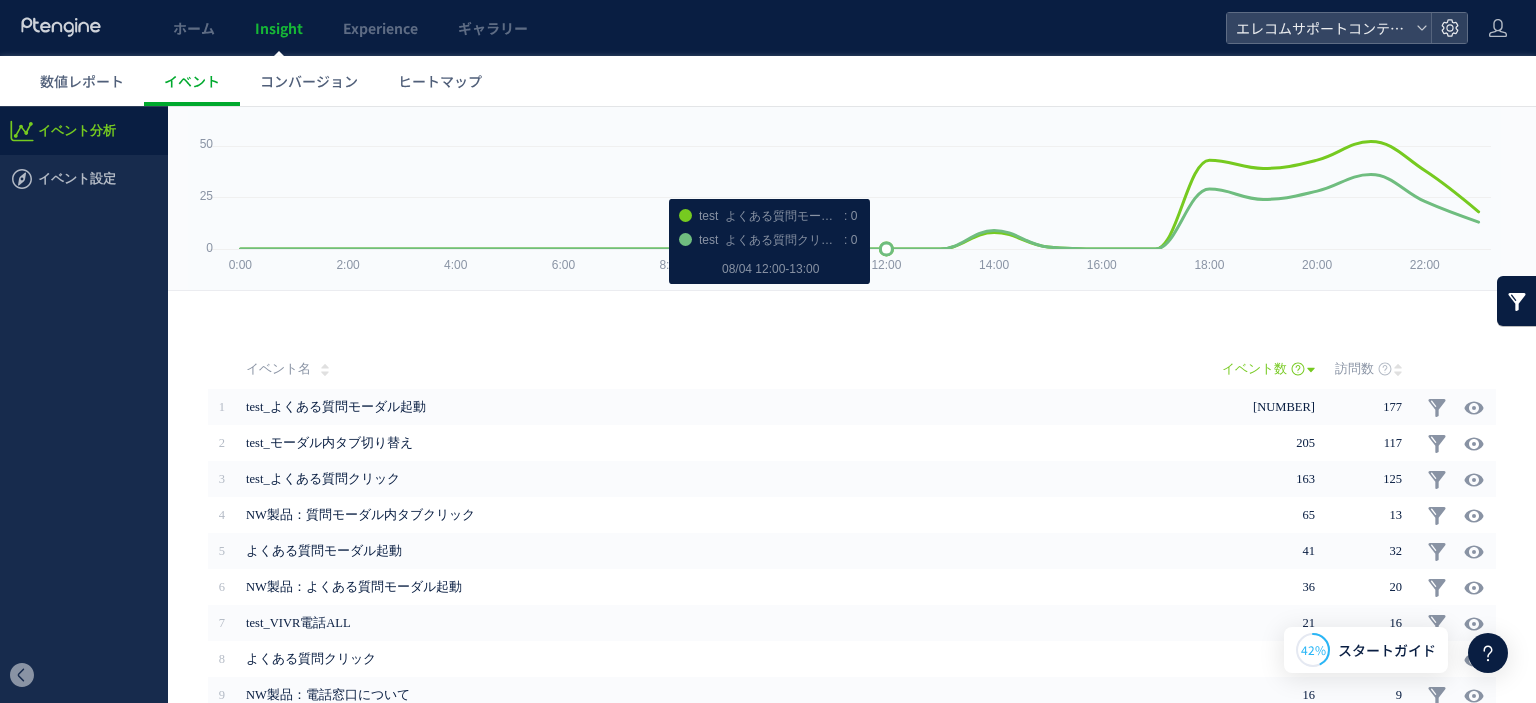 scroll, scrollTop: 0, scrollLeft: 0, axis: both 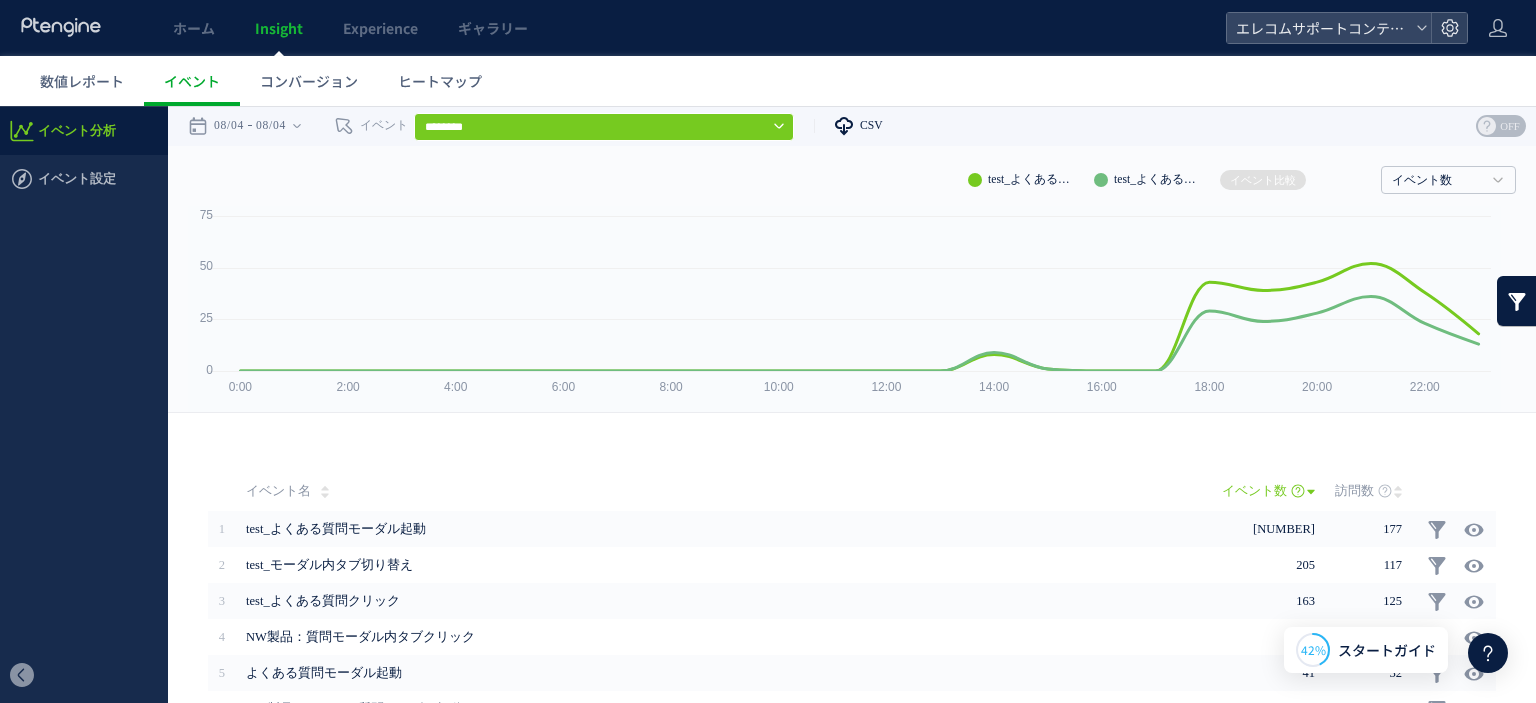 click on "CSV" at bounding box center (848, 126) 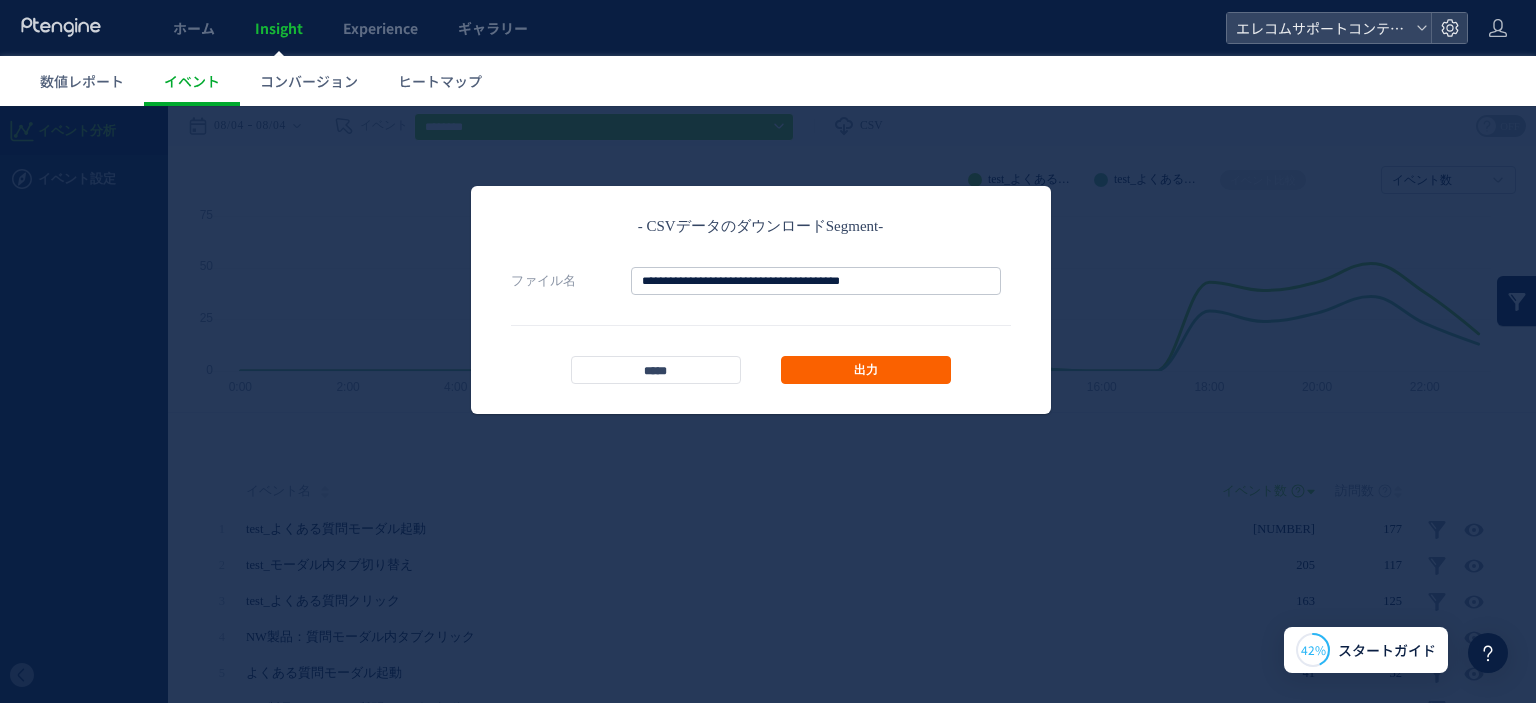 click on "出力" at bounding box center (866, 370) 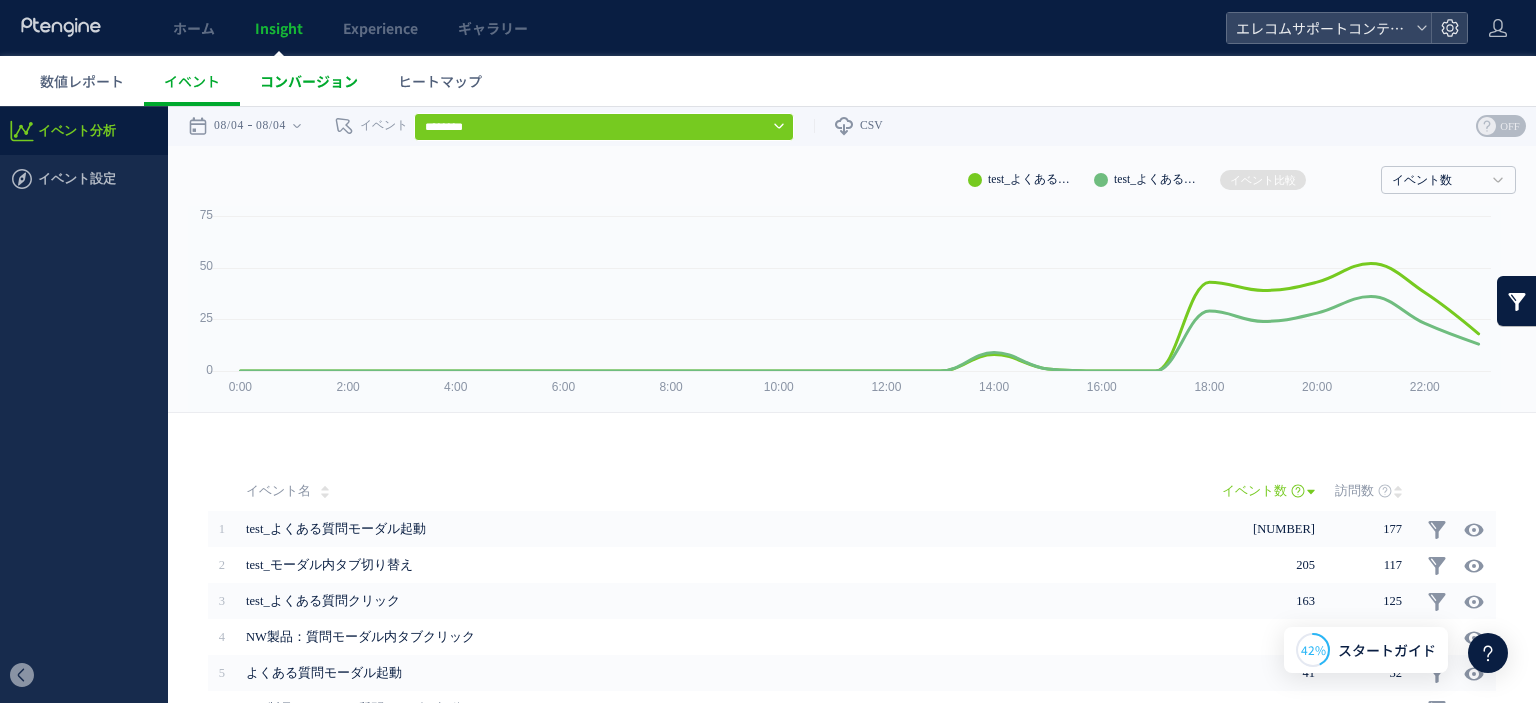 click on "コンバージョン" at bounding box center (309, 81) 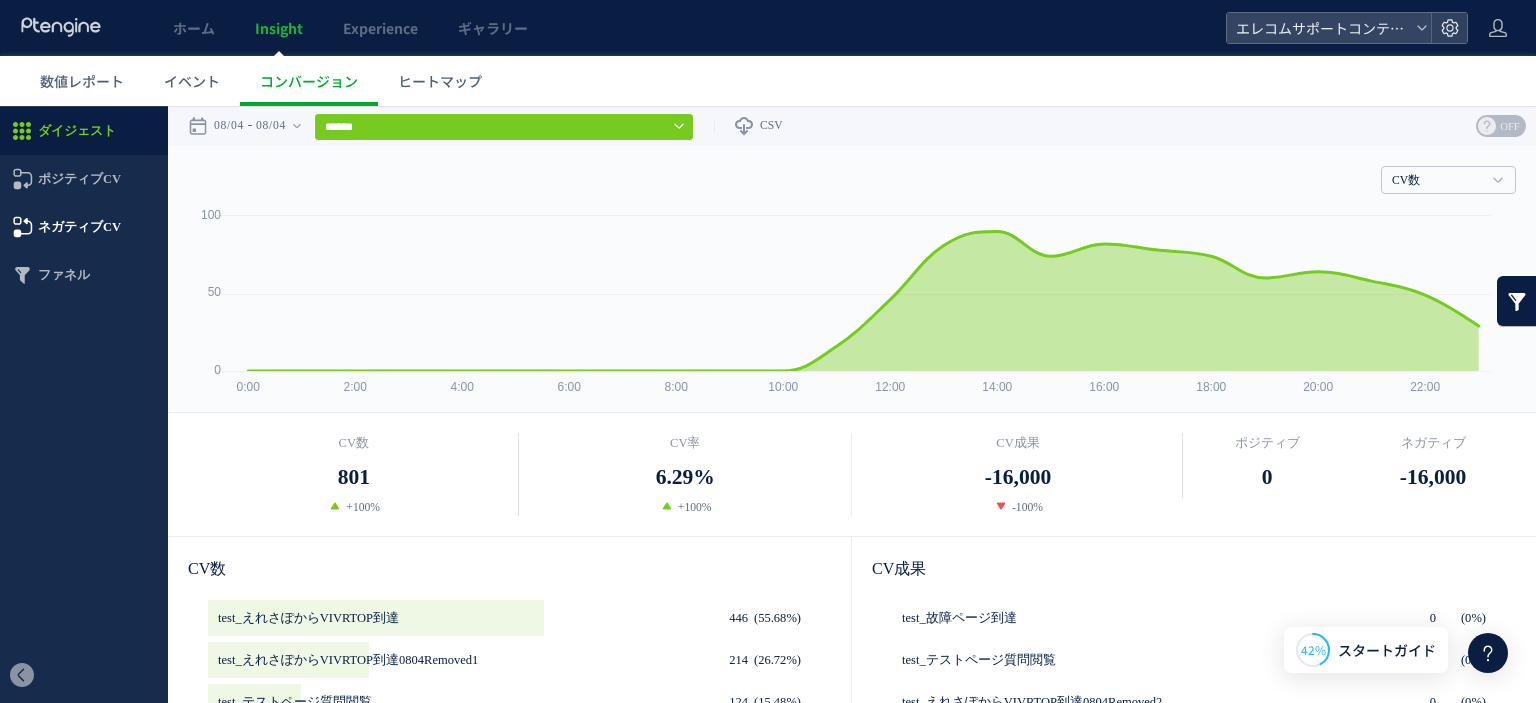 click on "ネガティブCV" at bounding box center (79, 227) 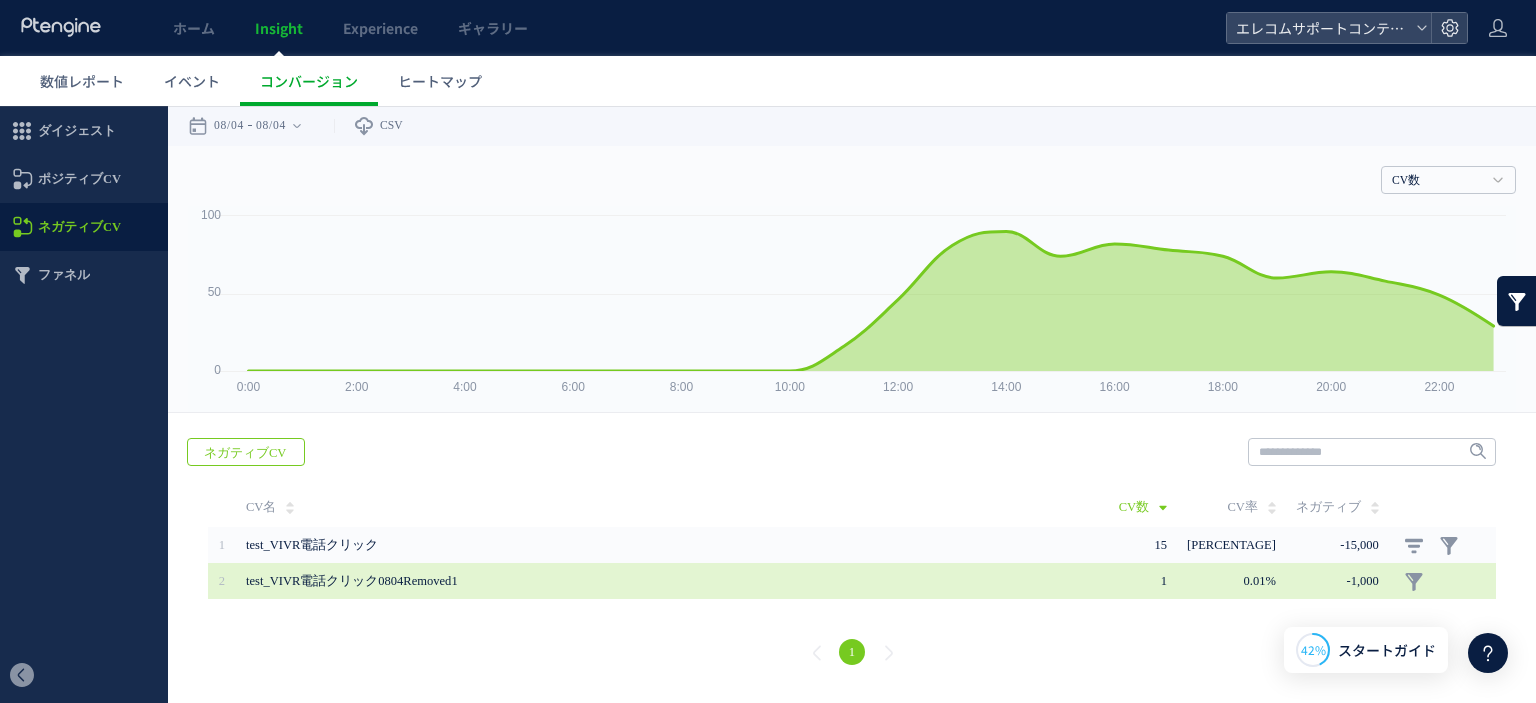 click on "test_VIVR電話クリック0804Removed1" at bounding box center [521, 581] 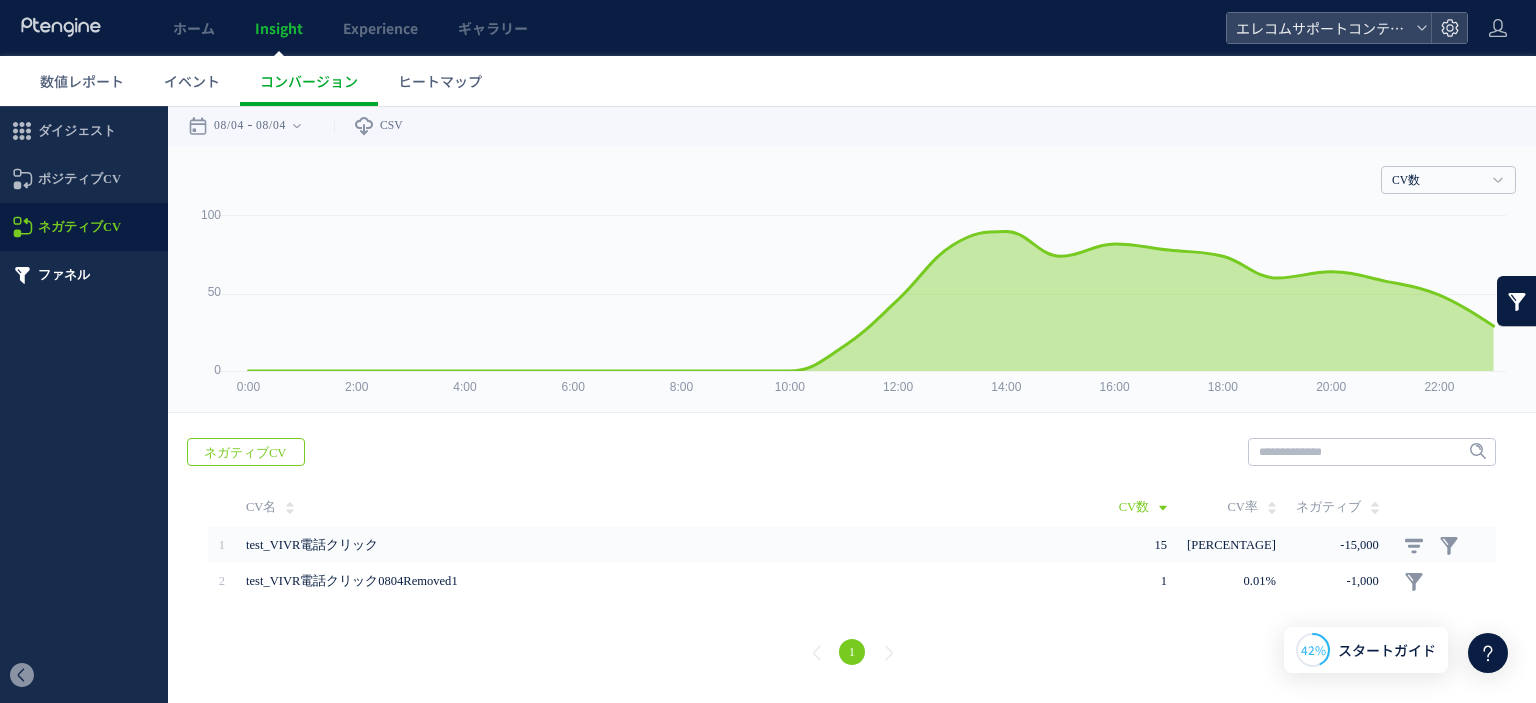 click on "ファネル" at bounding box center (84, 275) 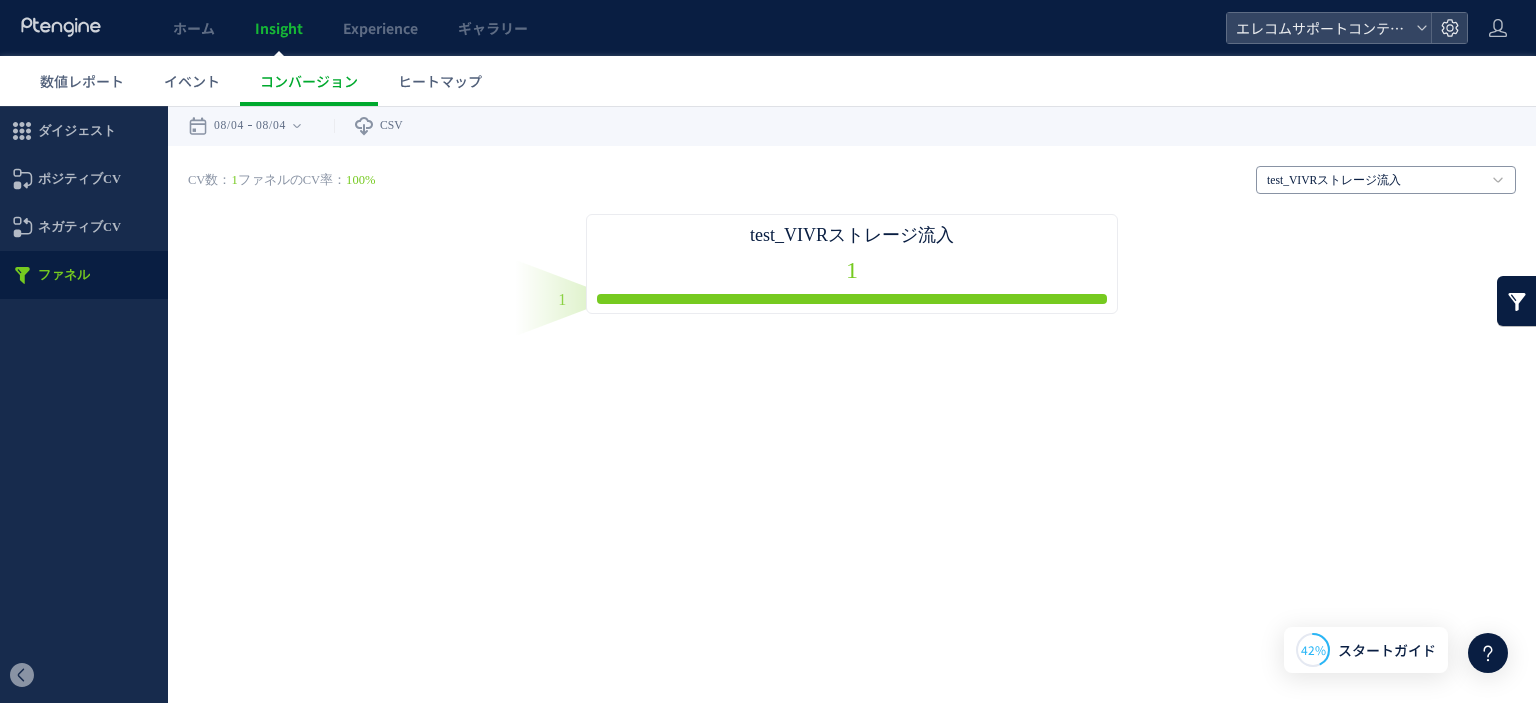 click on "test_VIVRストレージ流入" at bounding box center [1375, 181] 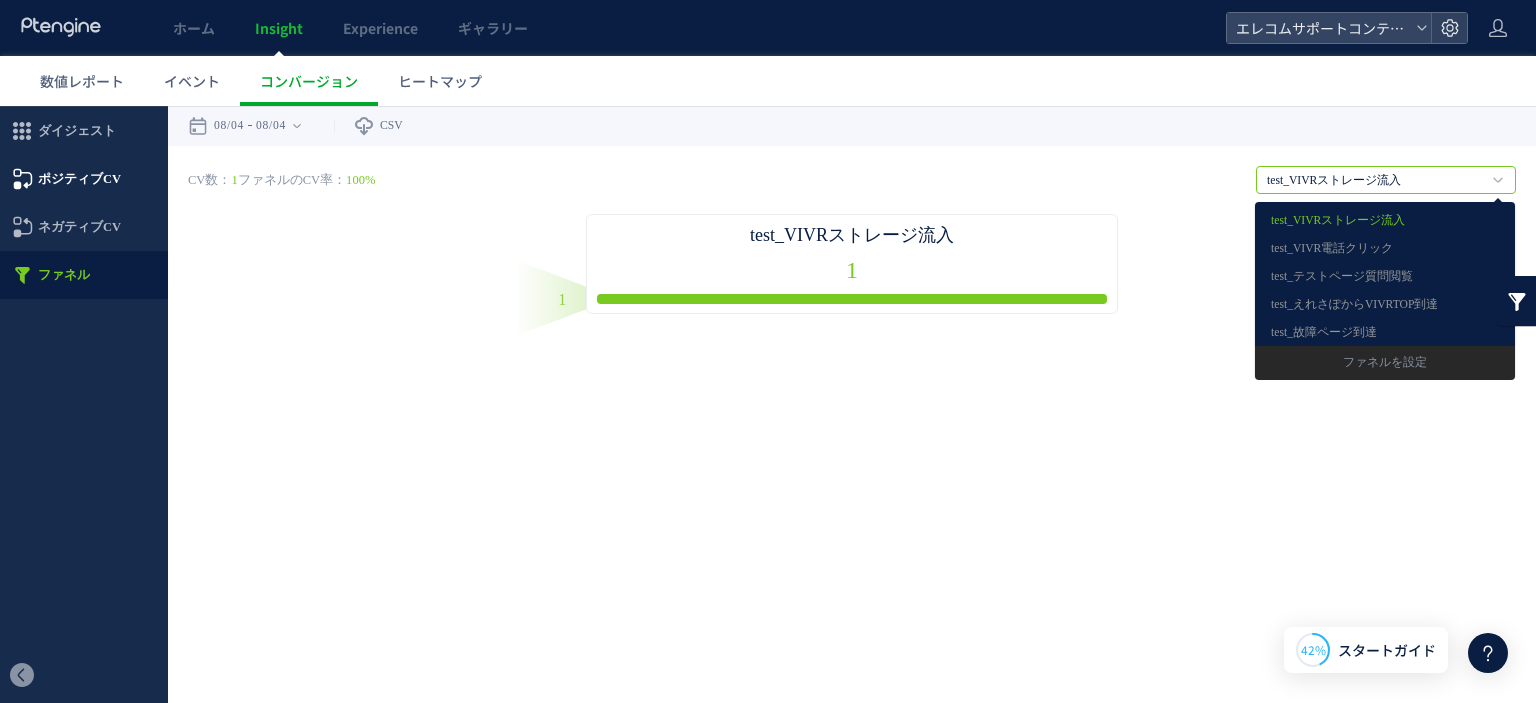 click on "ポジティブCV" at bounding box center (79, 179) 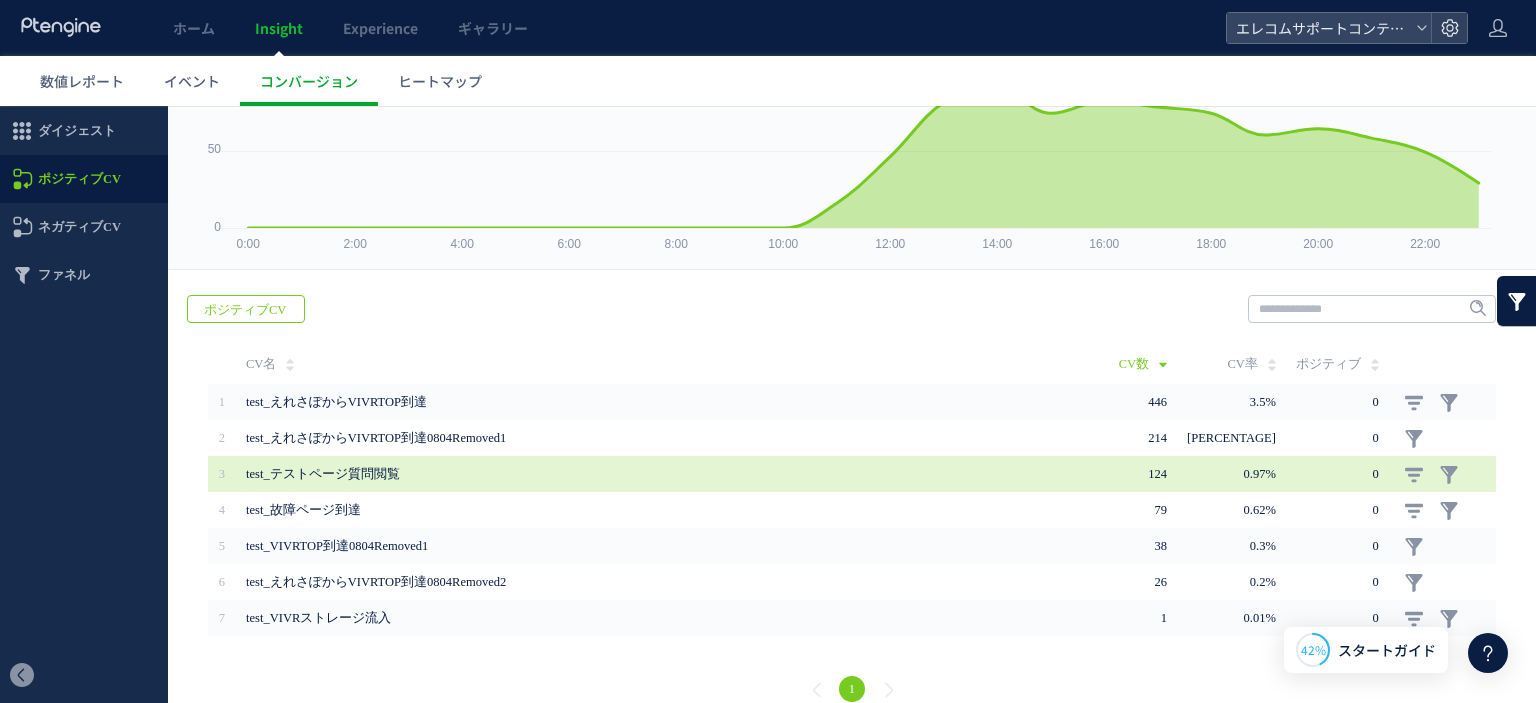 scroll, scrollTop: 167, scrollLeft: 0, axis: vertical 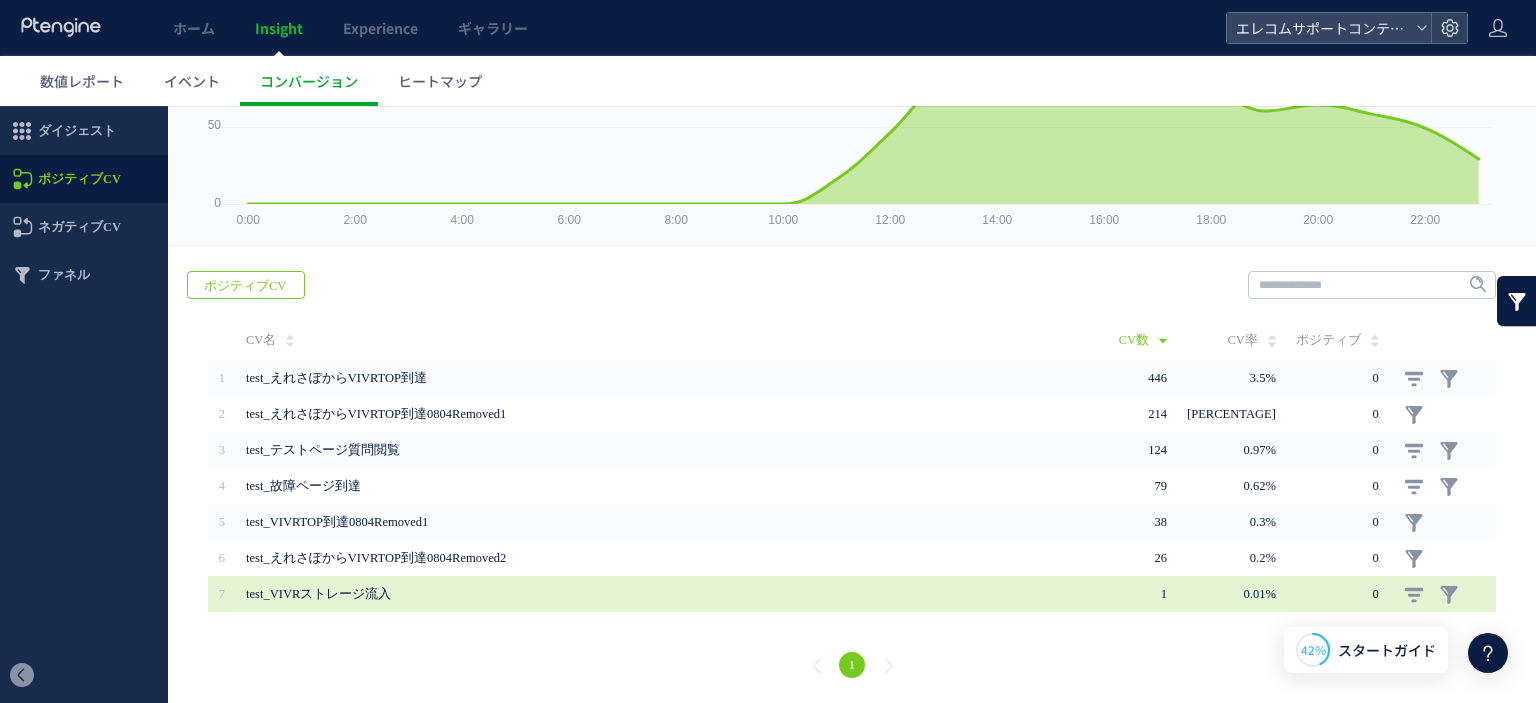click on "test_VIVRストレージ流入" at bounding box center [521, 594] 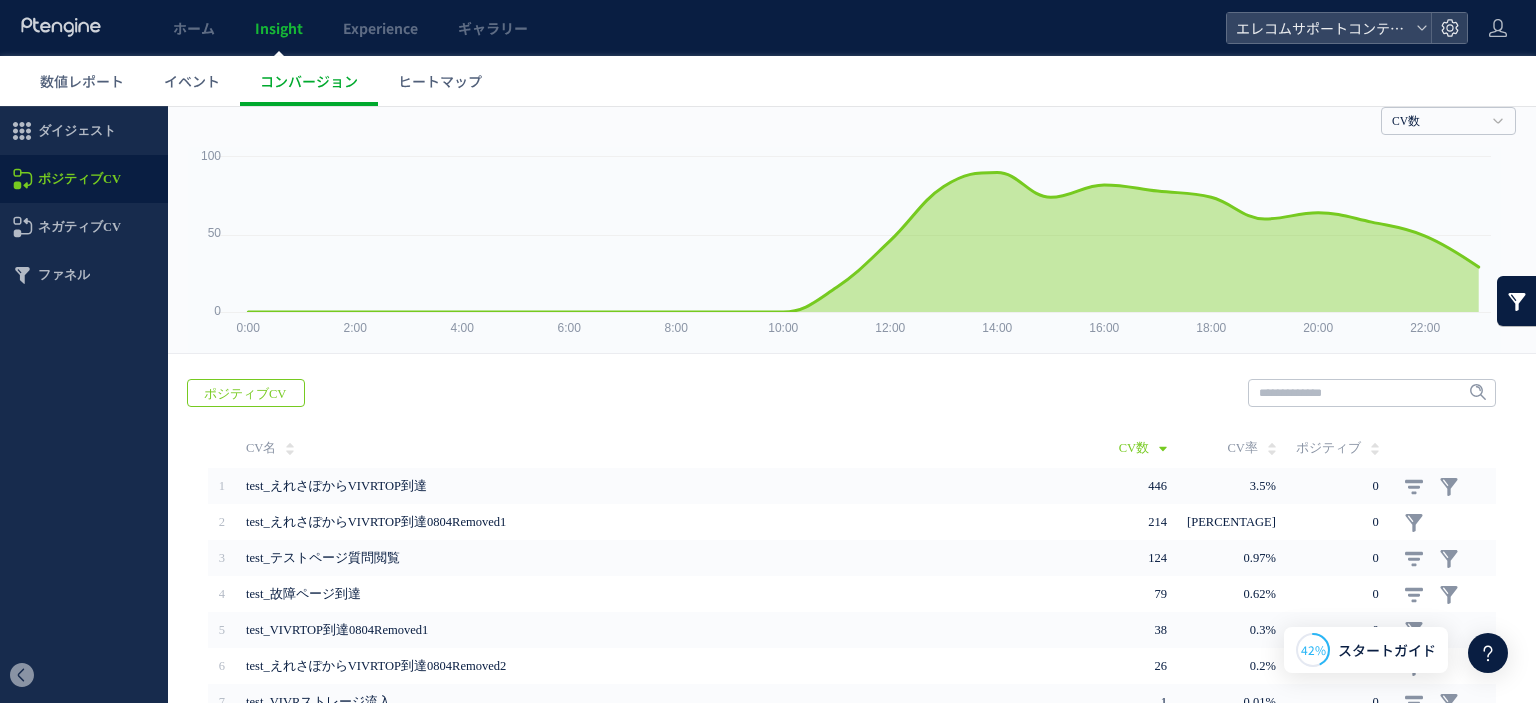 scroll, scrollTop: 0, scrollLeft: 0, axis: both 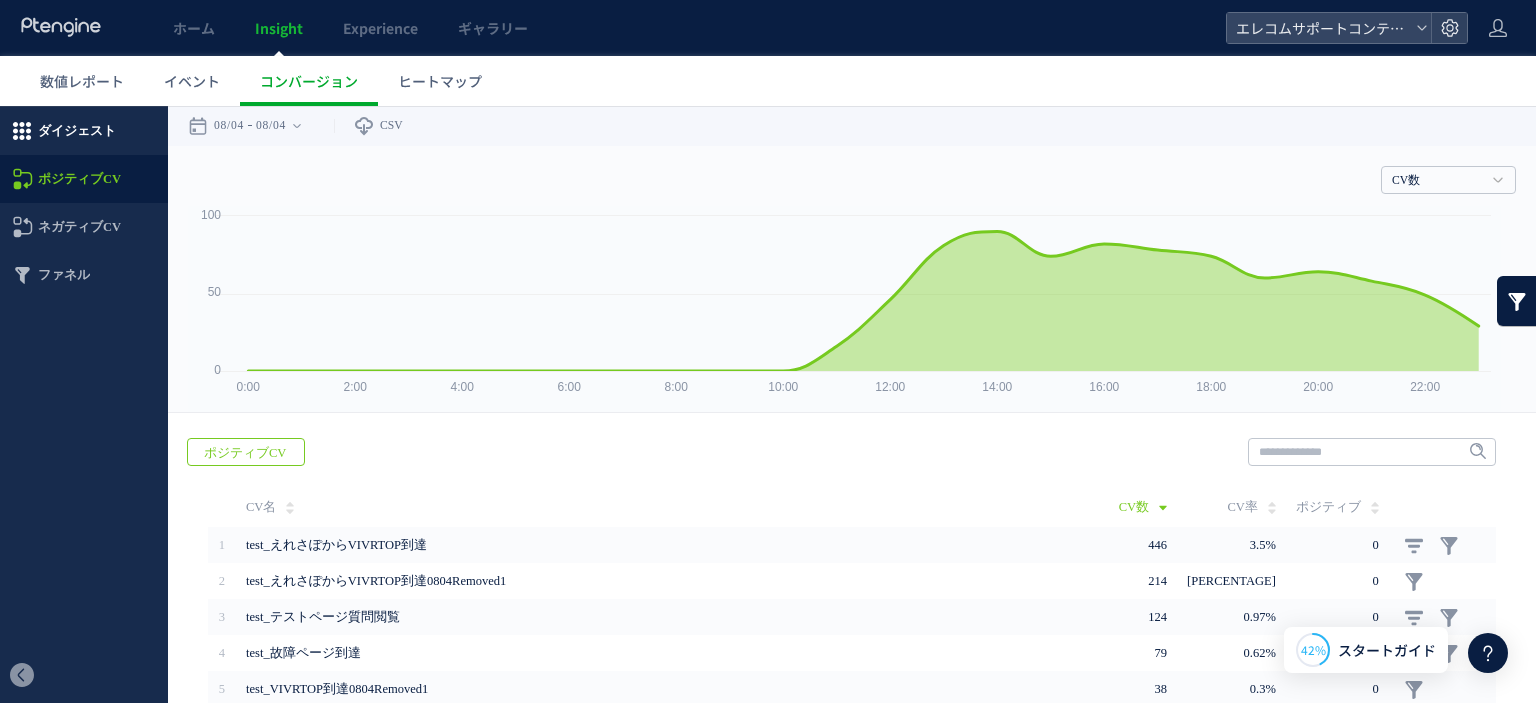 click on "ダイジェスト" at bounding box center (77, 131) 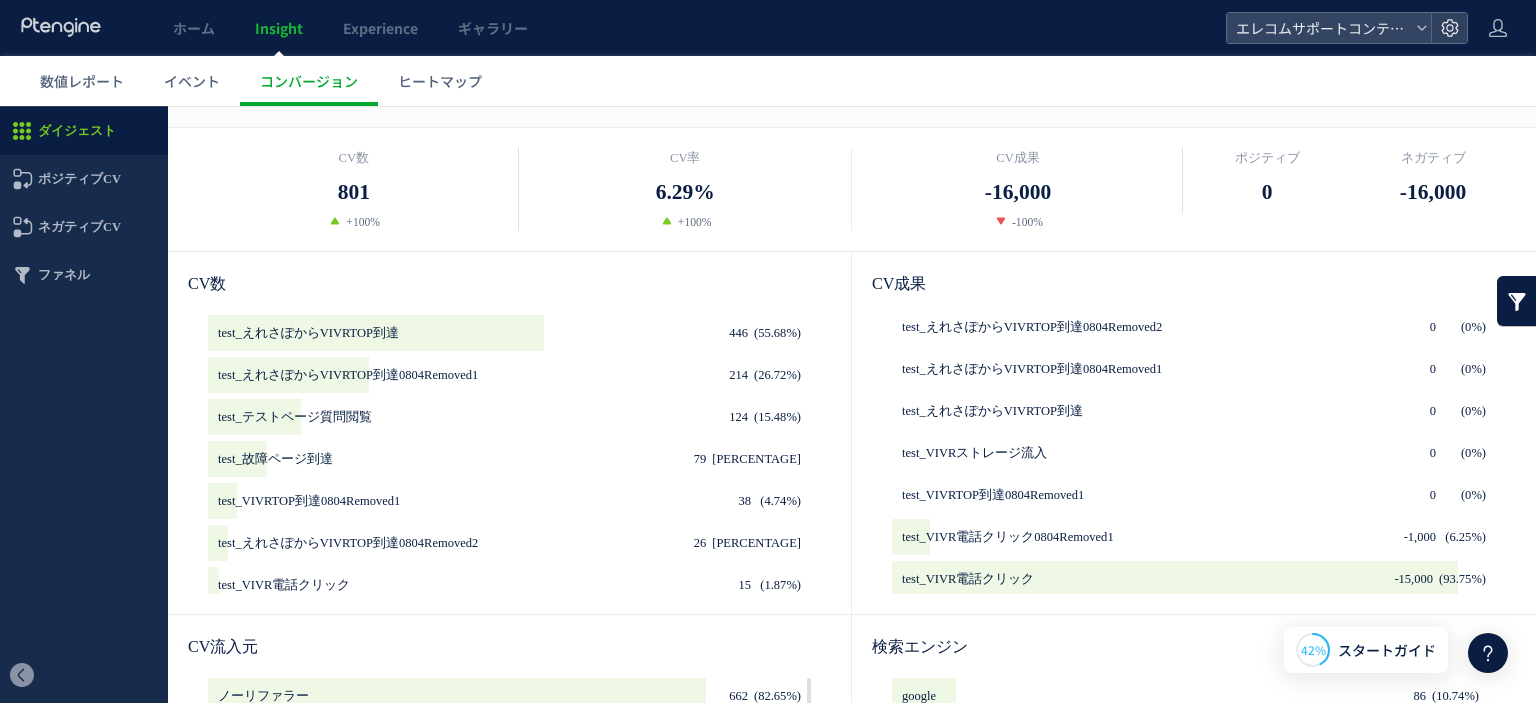 scroll, scrollTop: 200, scrollLeft: 0, axis: vertical 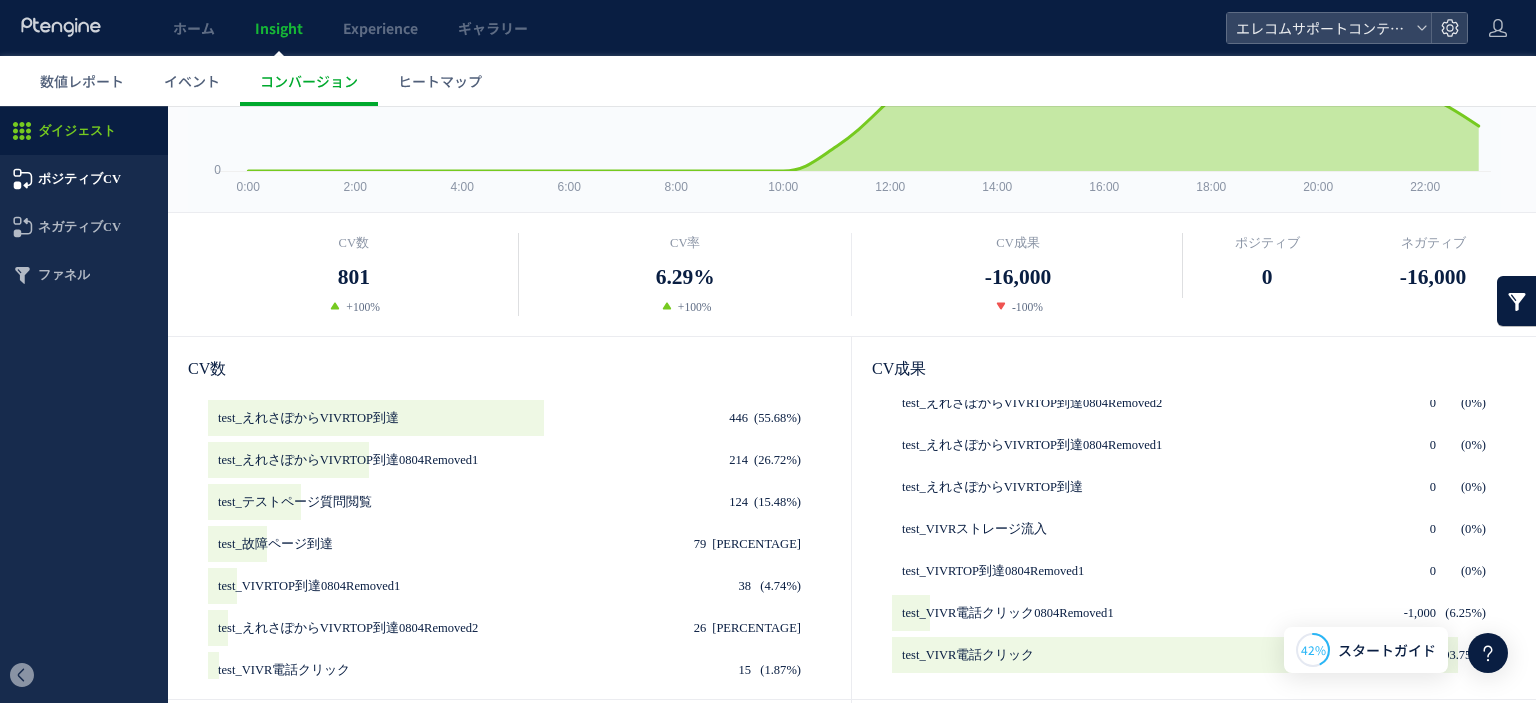 click on "ポジティブCV" at bounding box center (79, 179) 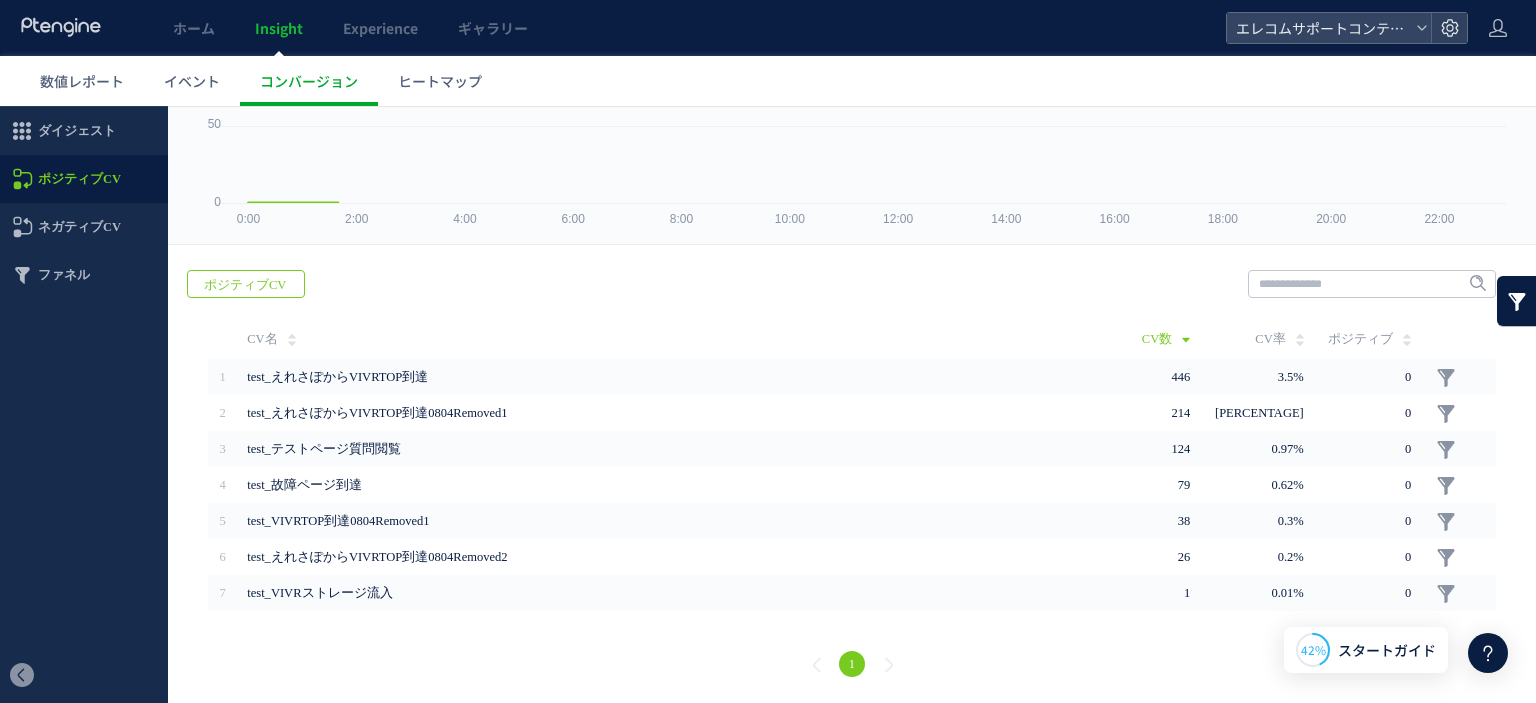 scroll, scrollTop: 0, scrollLeft: 0, axis: both 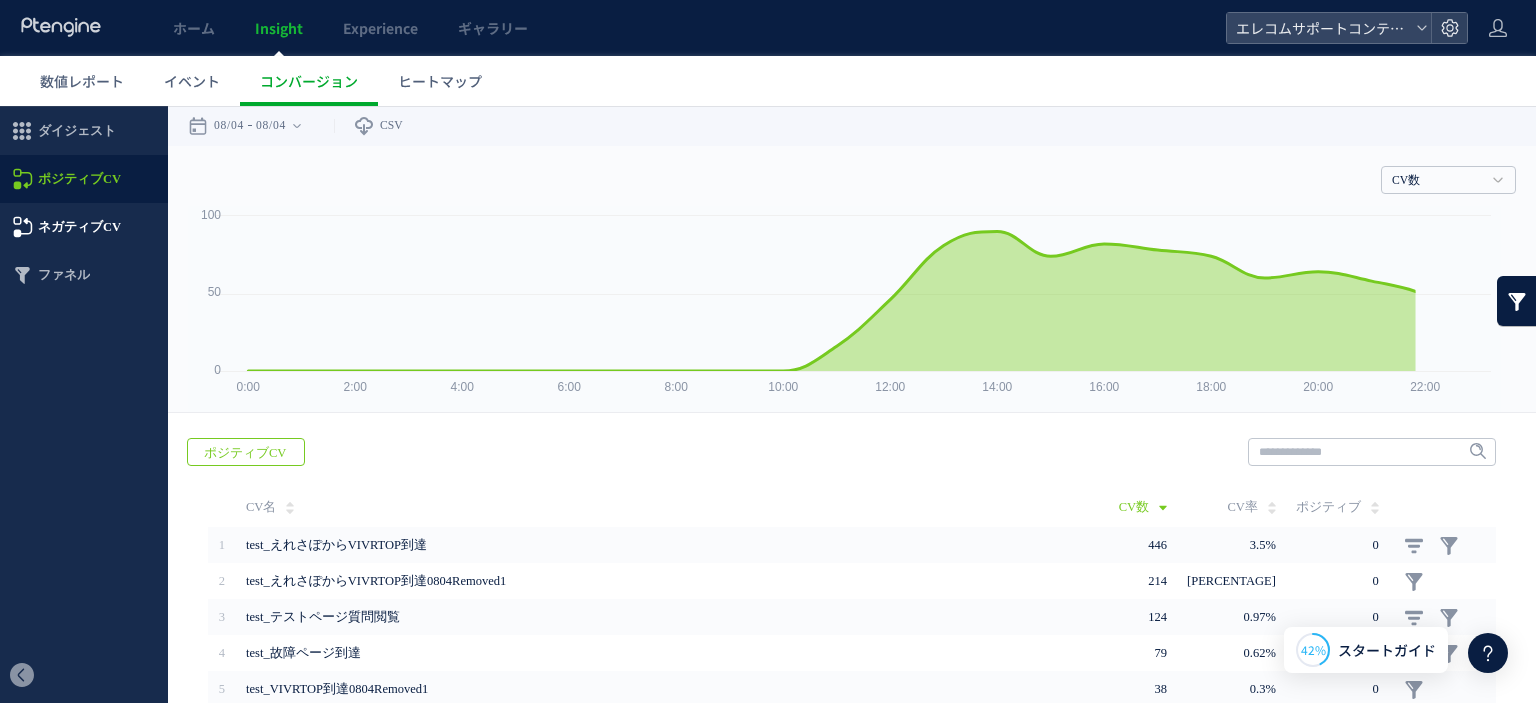 click on "ネガティブCV" at bounding box center [79, 227] 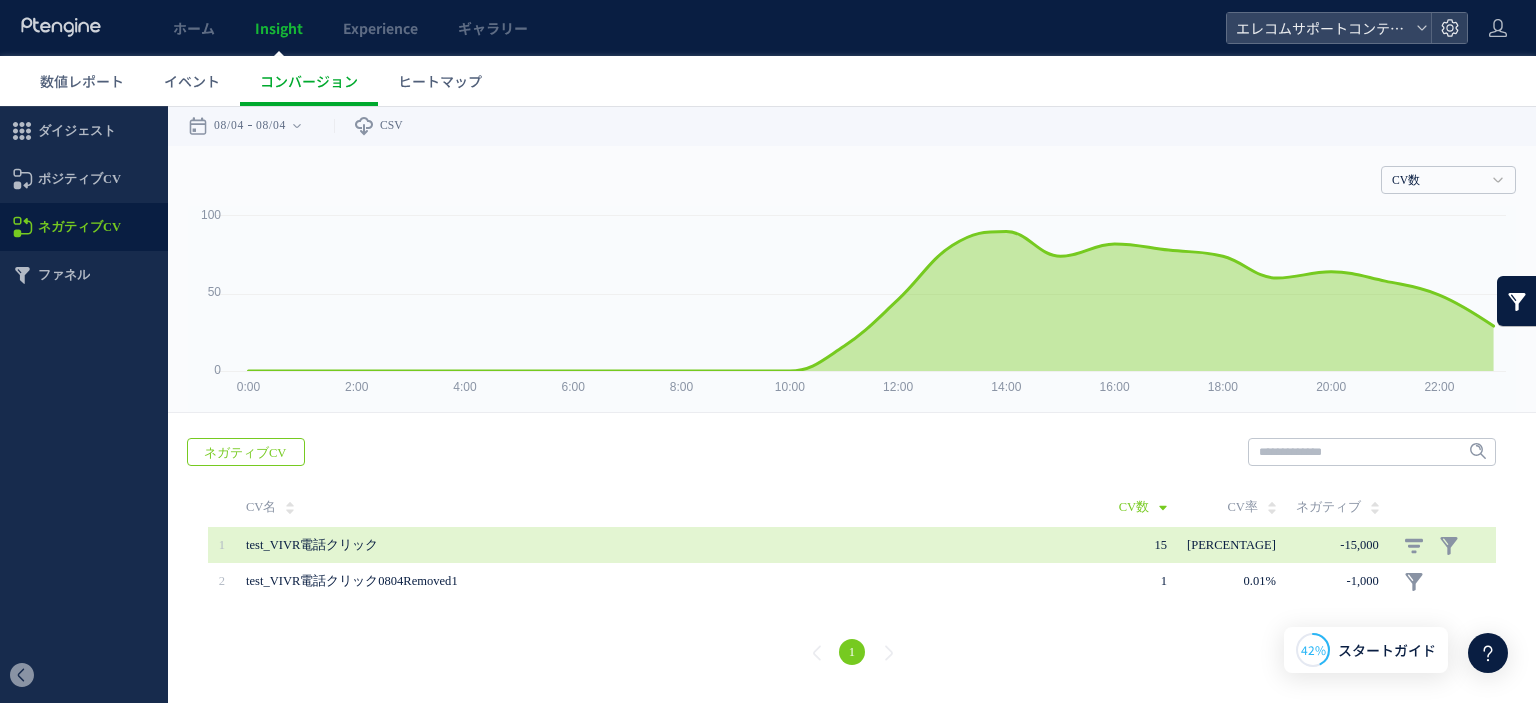 click on "test_VIVR電話クリック" at bounding box center [521, 545] 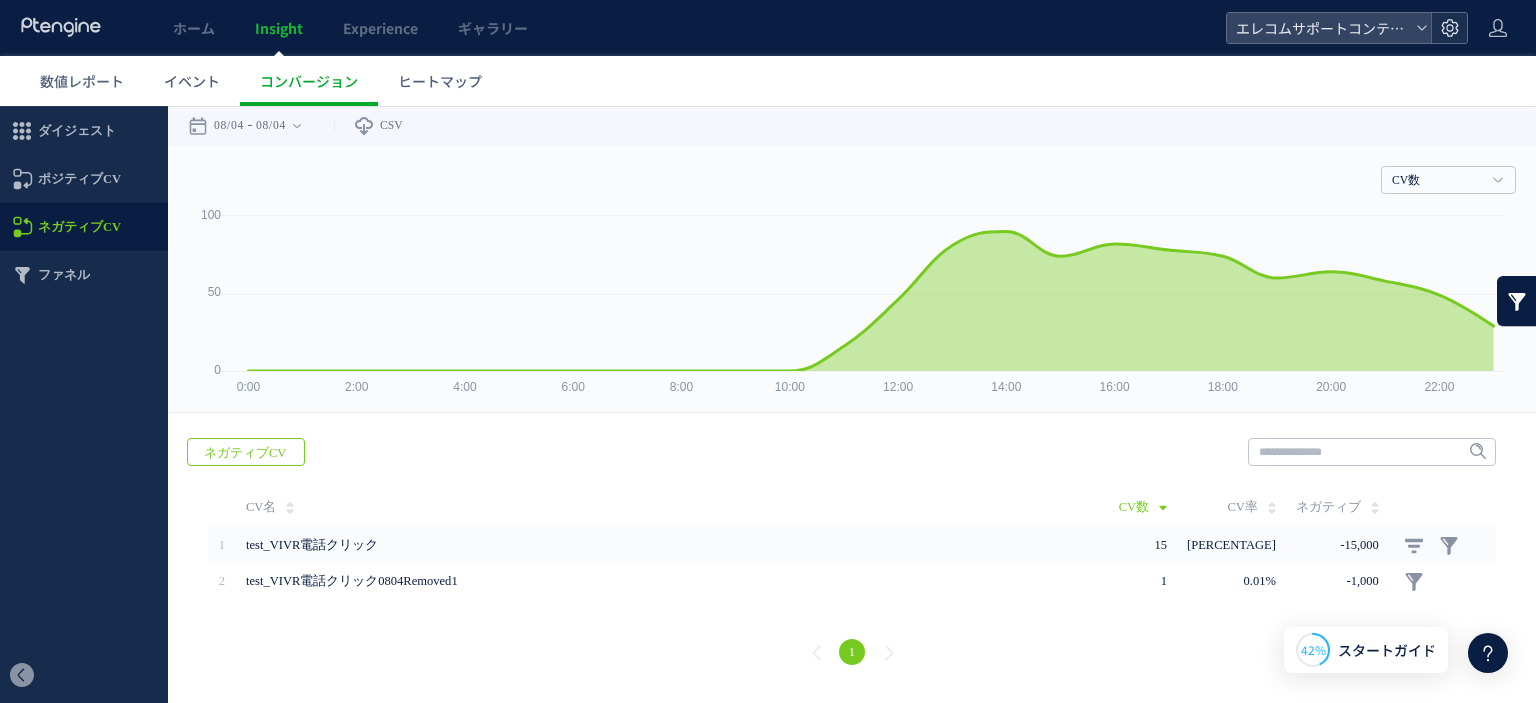click 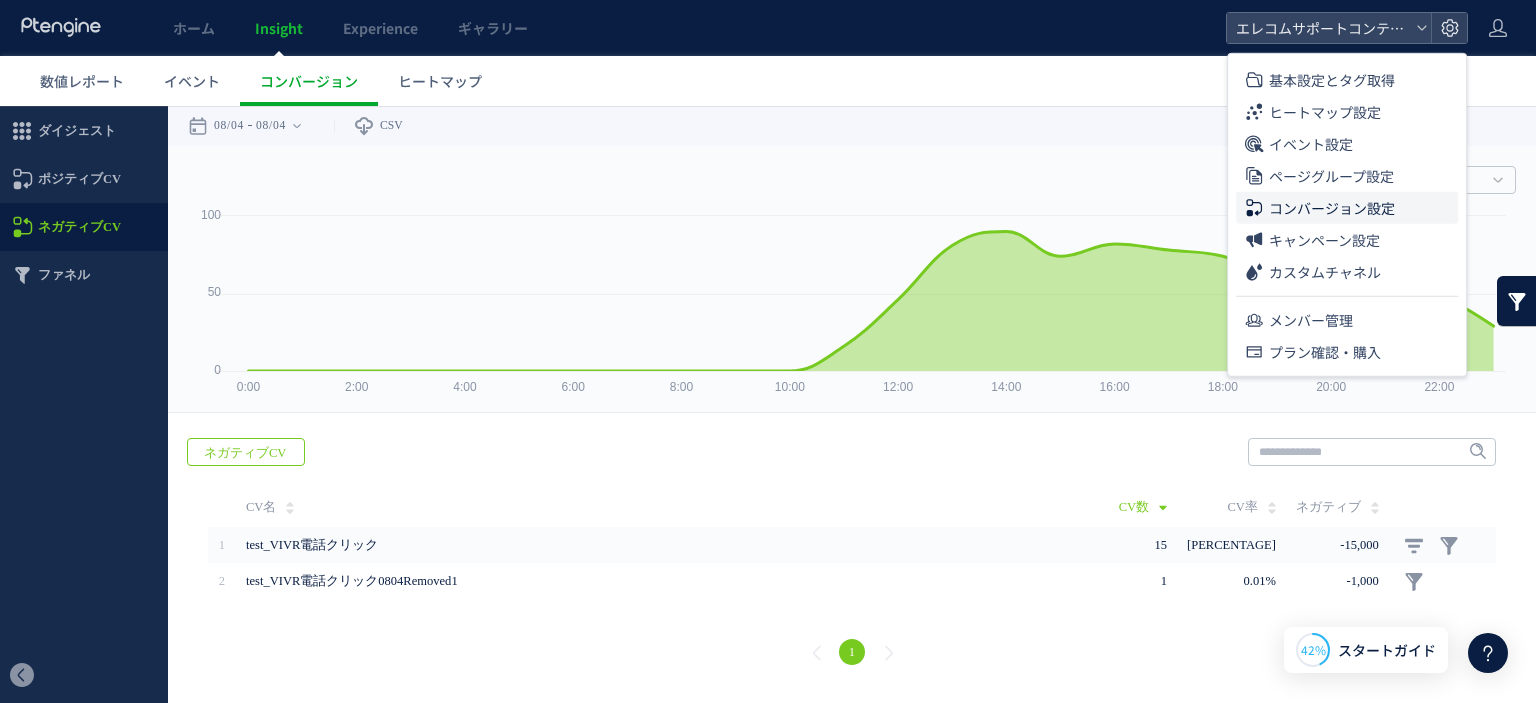 click on "コンバージョン設定" at bounding box center (1332, 208) 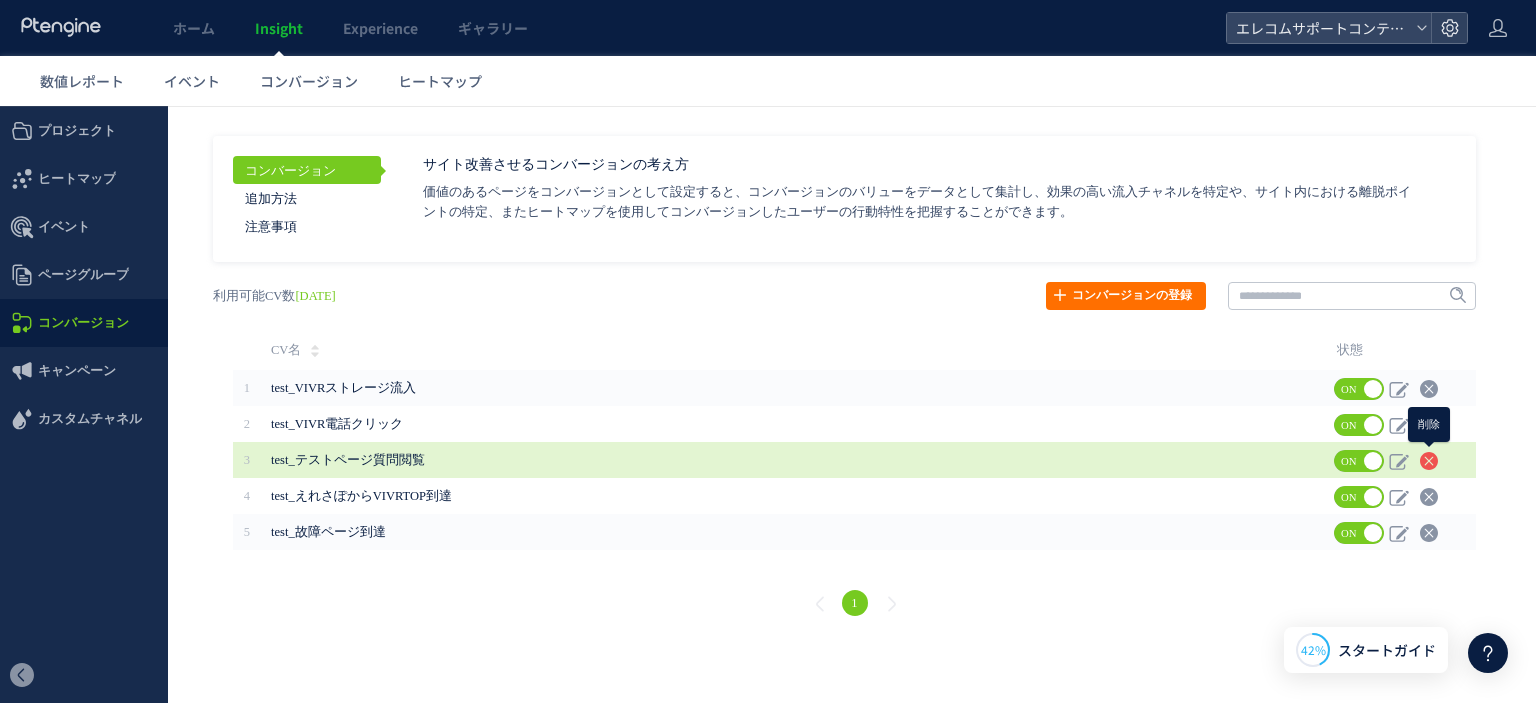 click 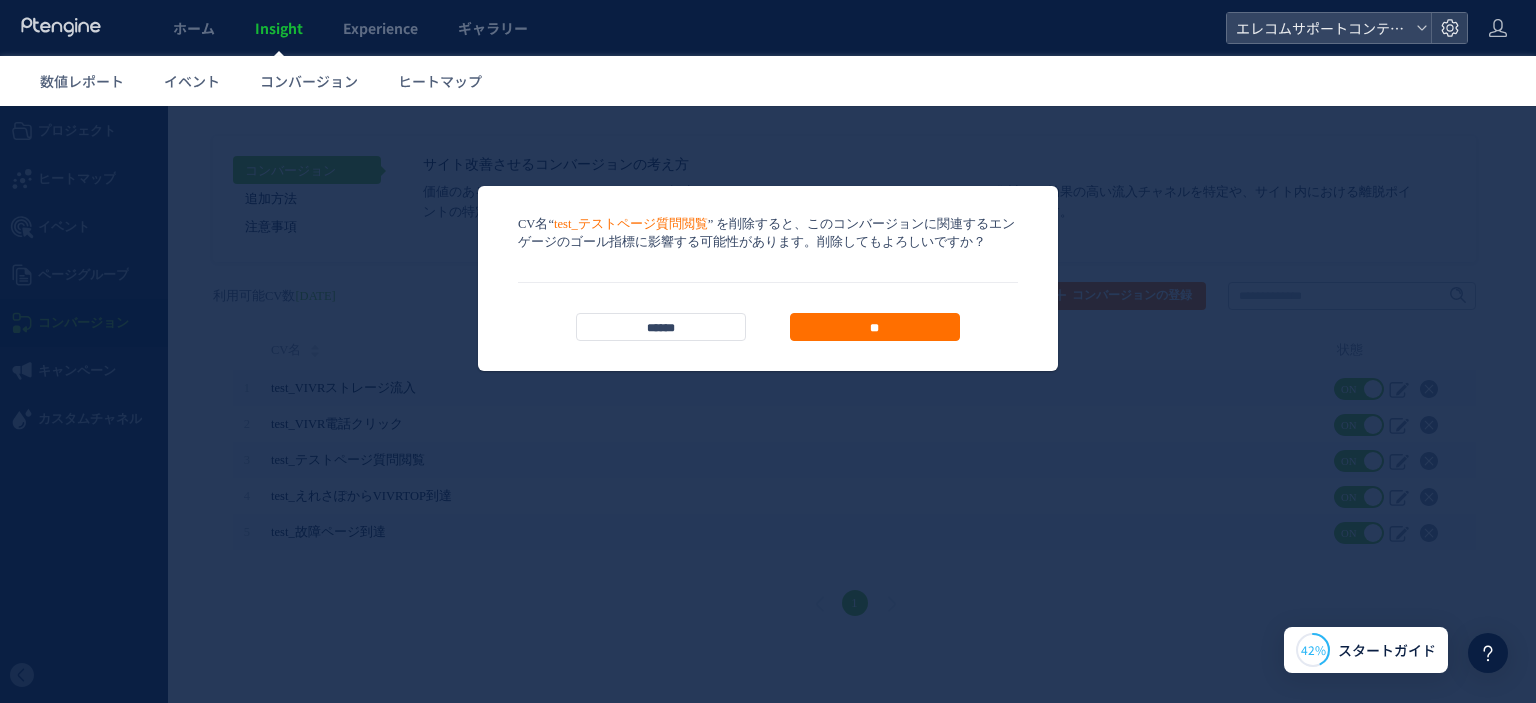 drag, startPoint x: 692, startPoint y: 332, endPoint x: 684, endPoint y: 339, distance: 10.630146 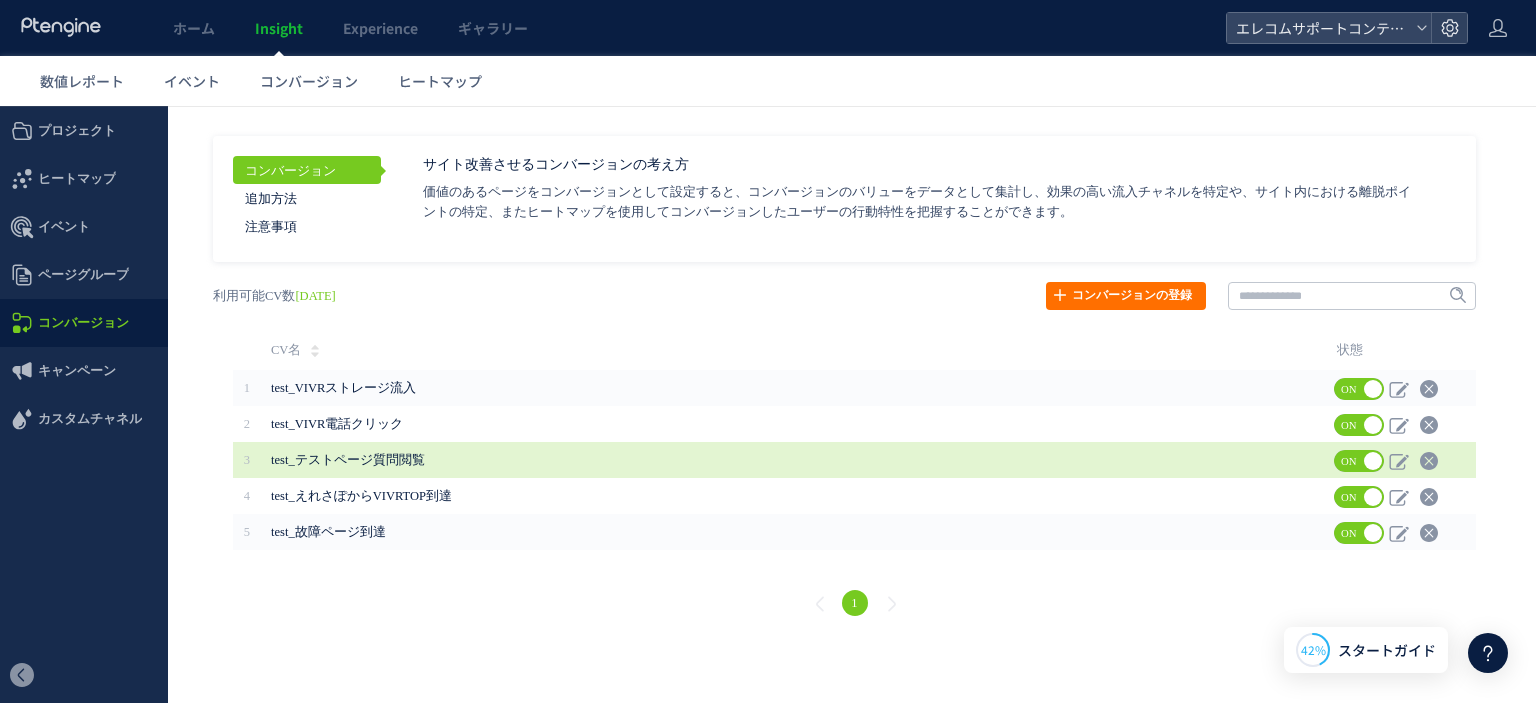 click on "test_テストページ質問閲覧" at bounding box center (348, 460) 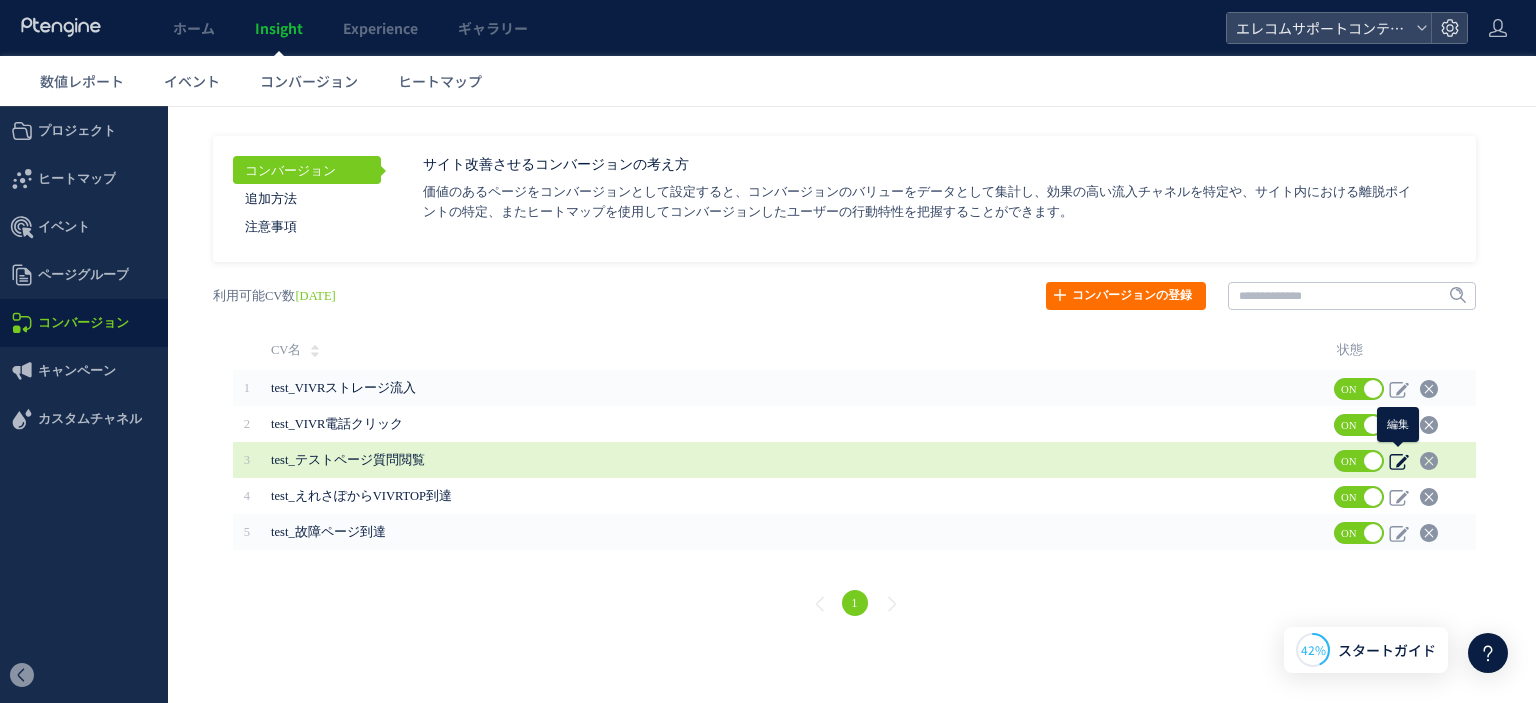 click 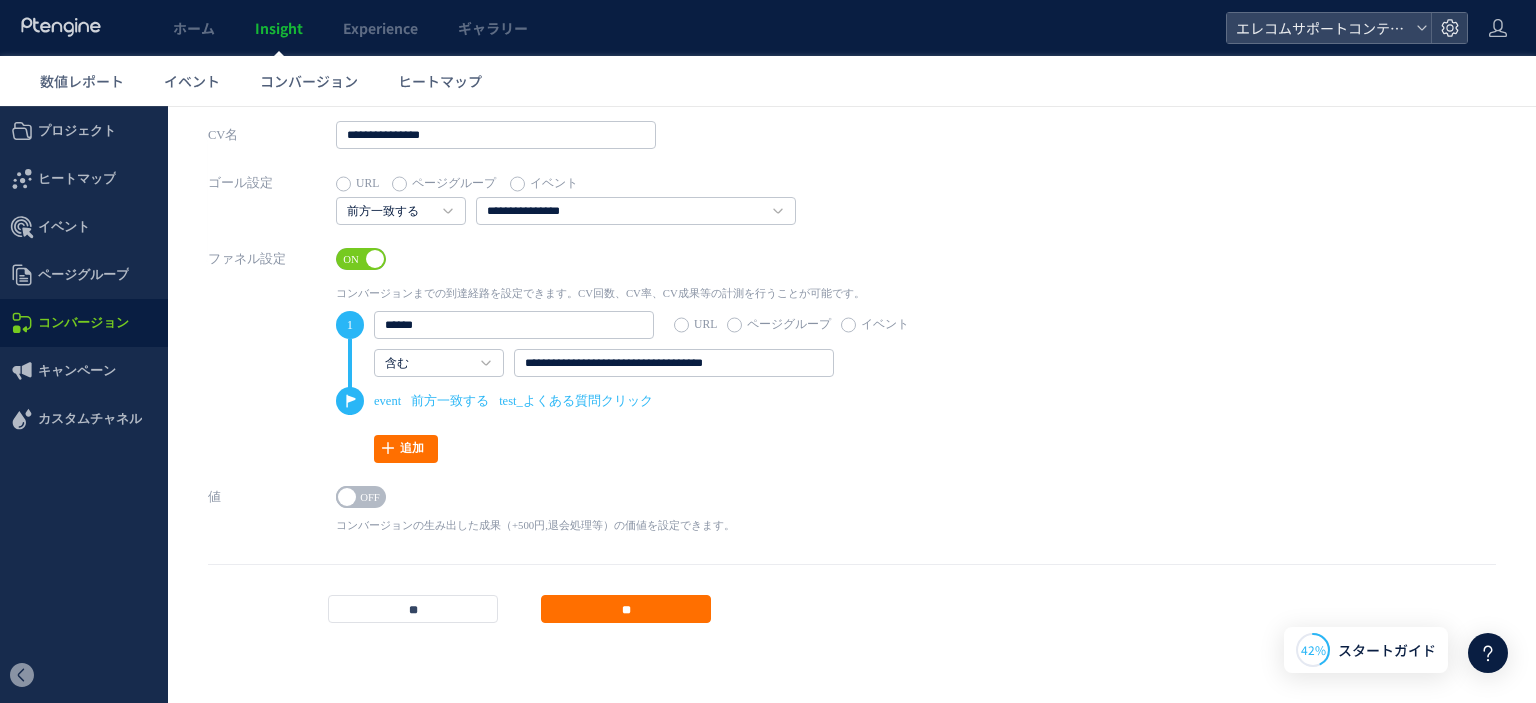 click on "**
**" at bounding box center (852, 593) 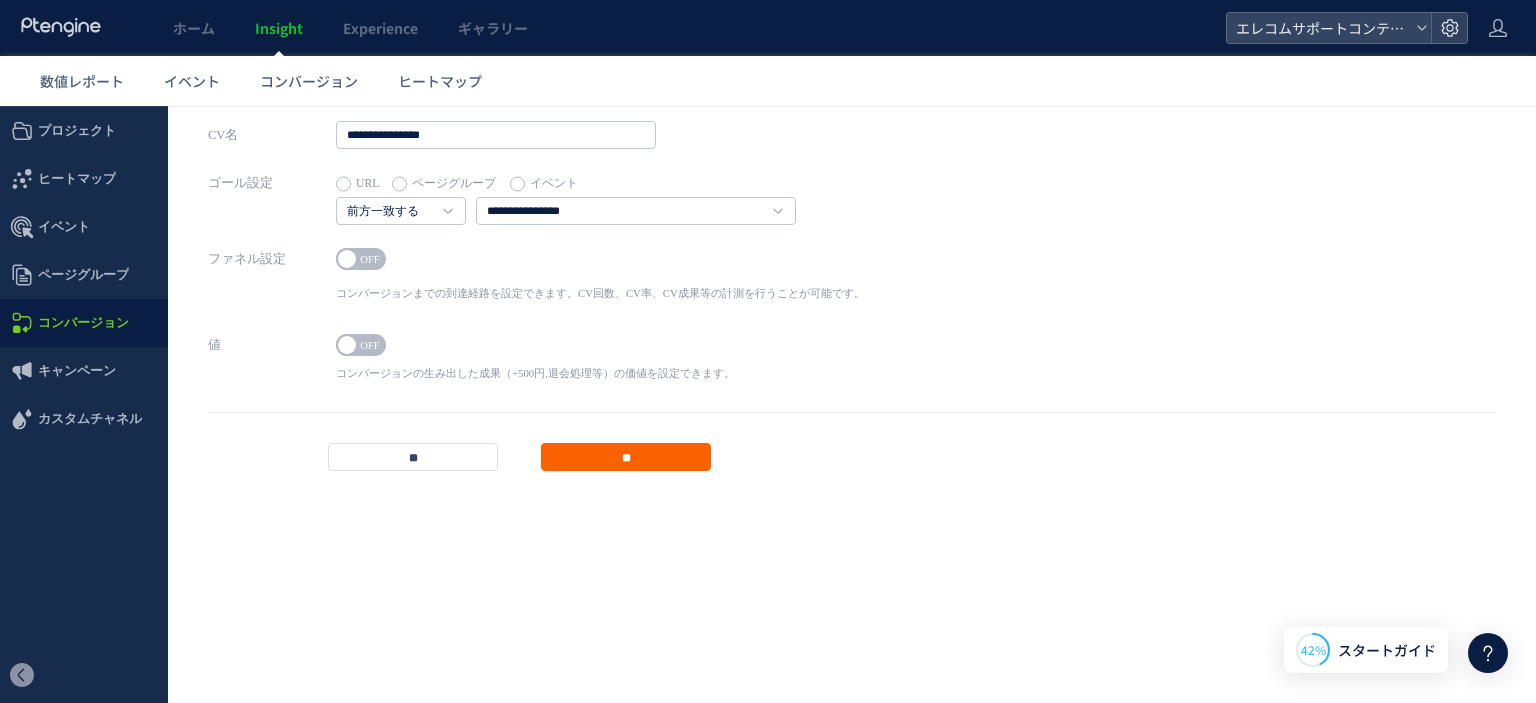 click on "**" at bounding box center (626, 457) 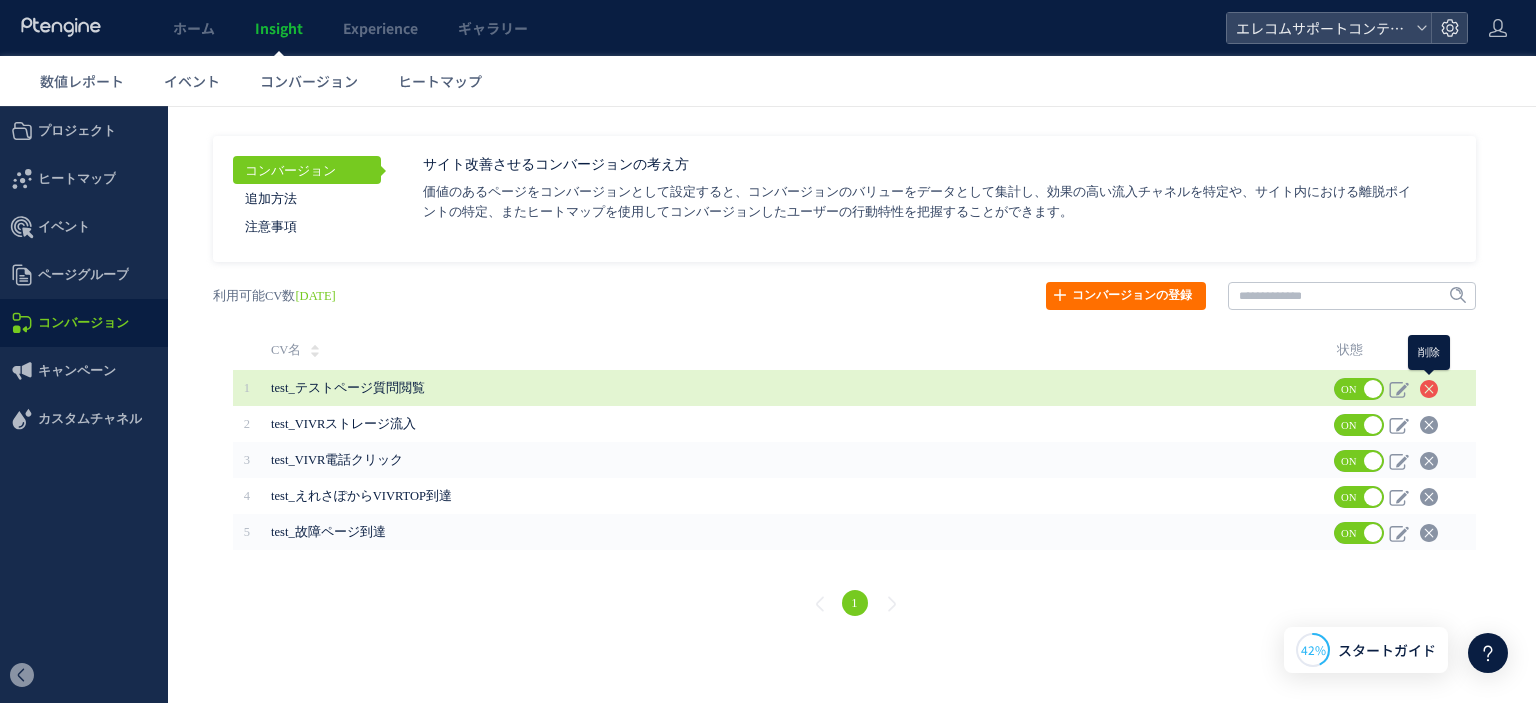 click 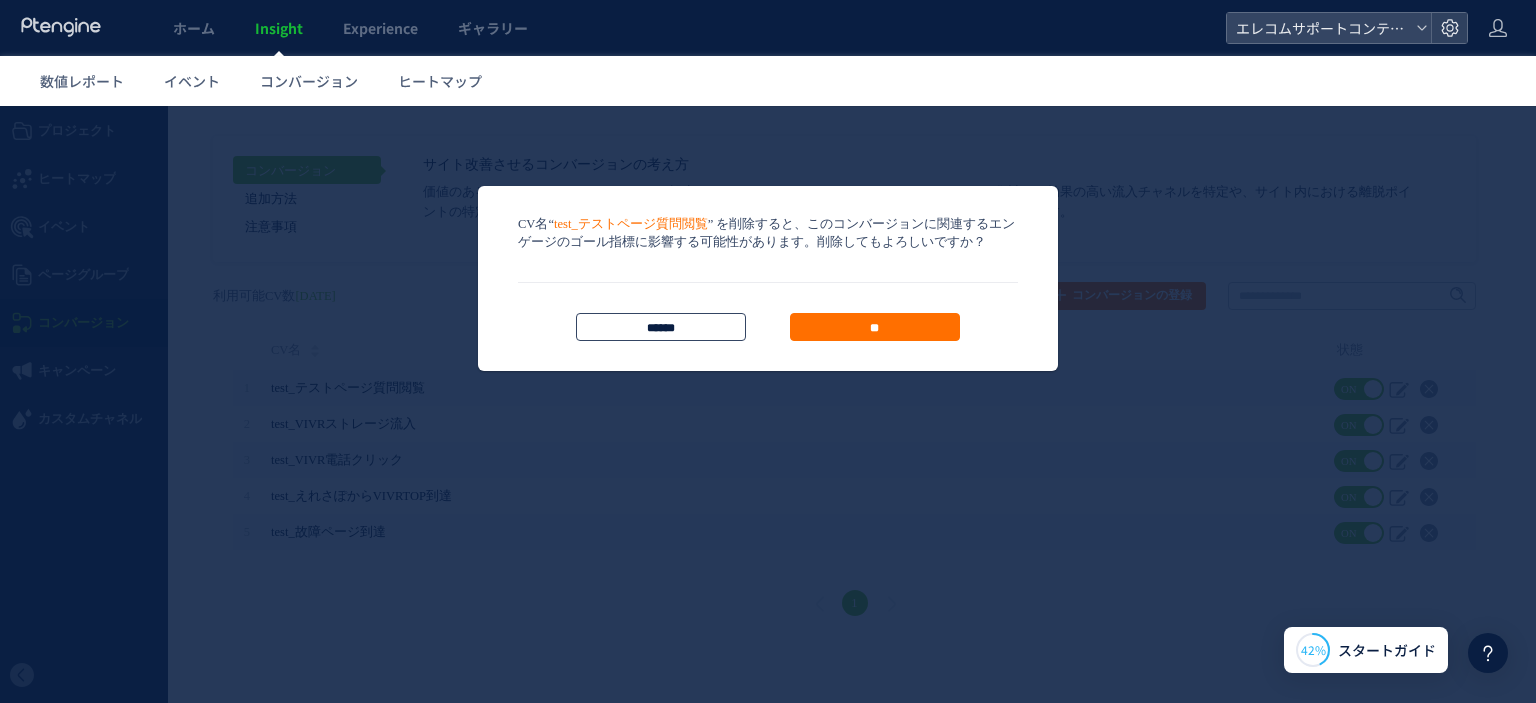 click on "*****" at bounding box center [661, 327] 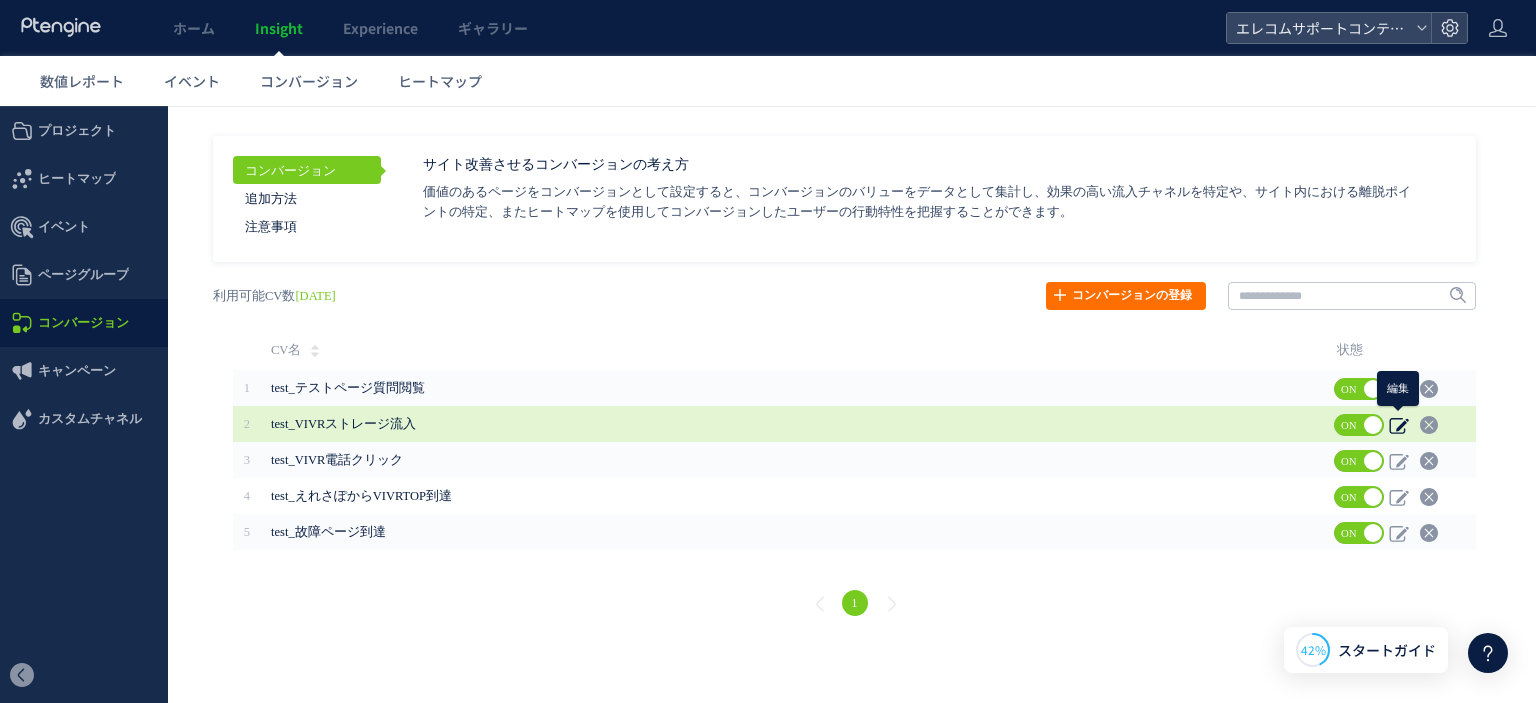 click 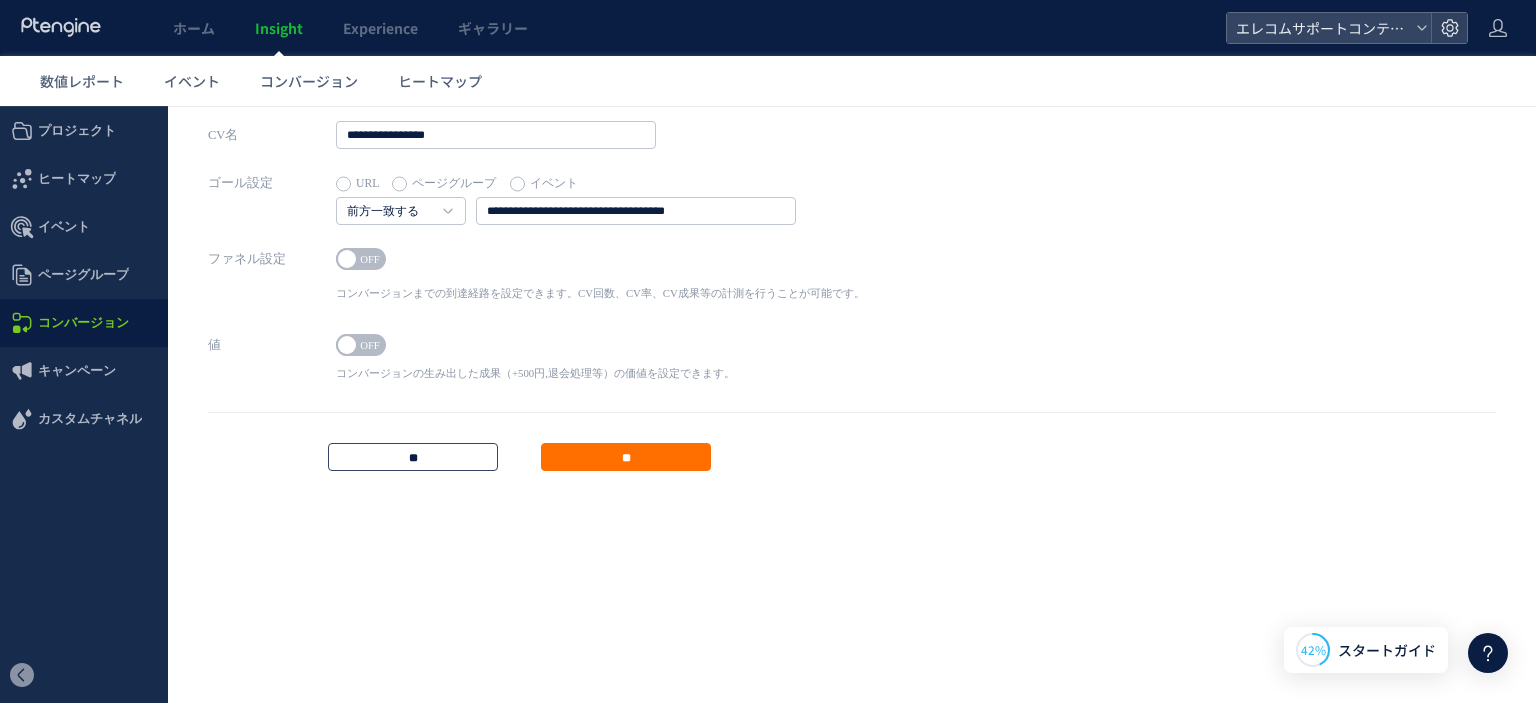 click on "**" at bounding box center (413, 457) 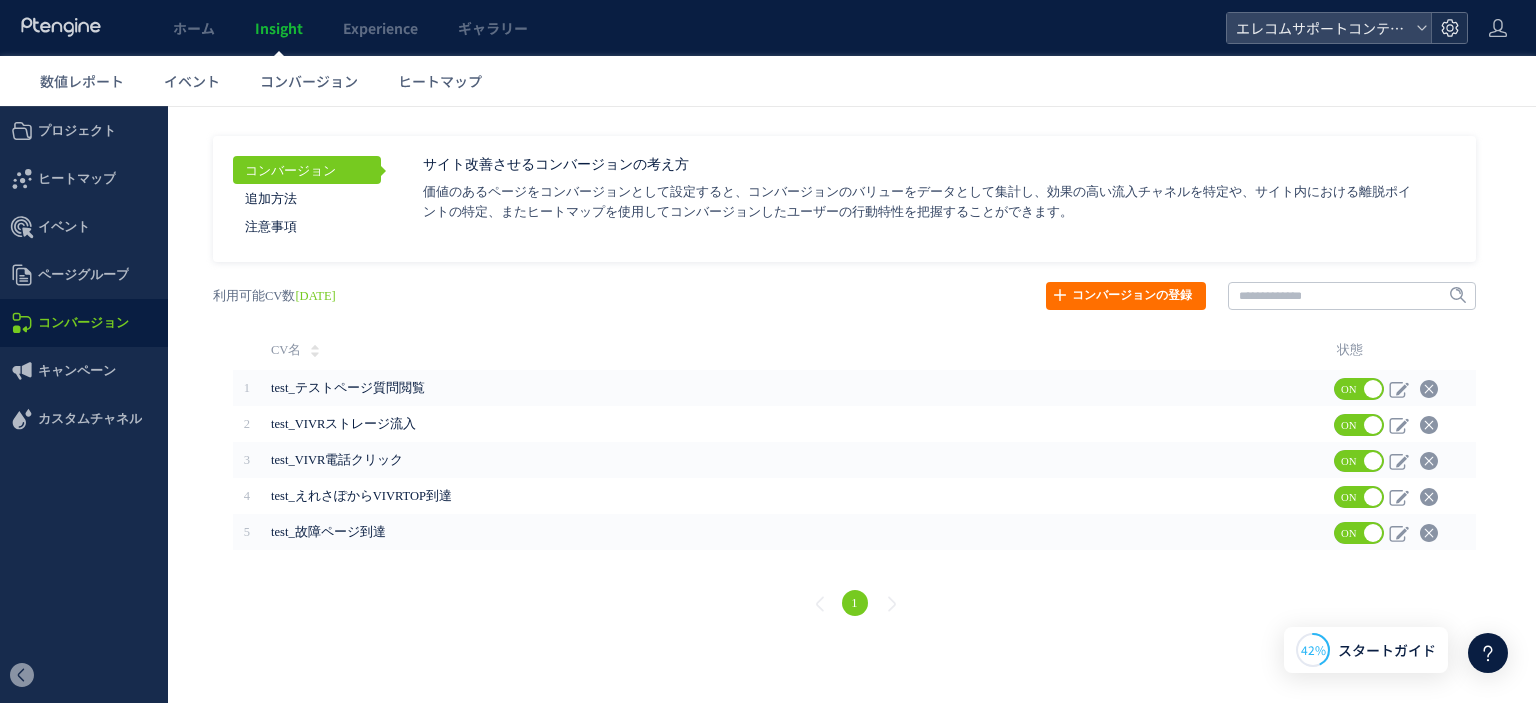 click 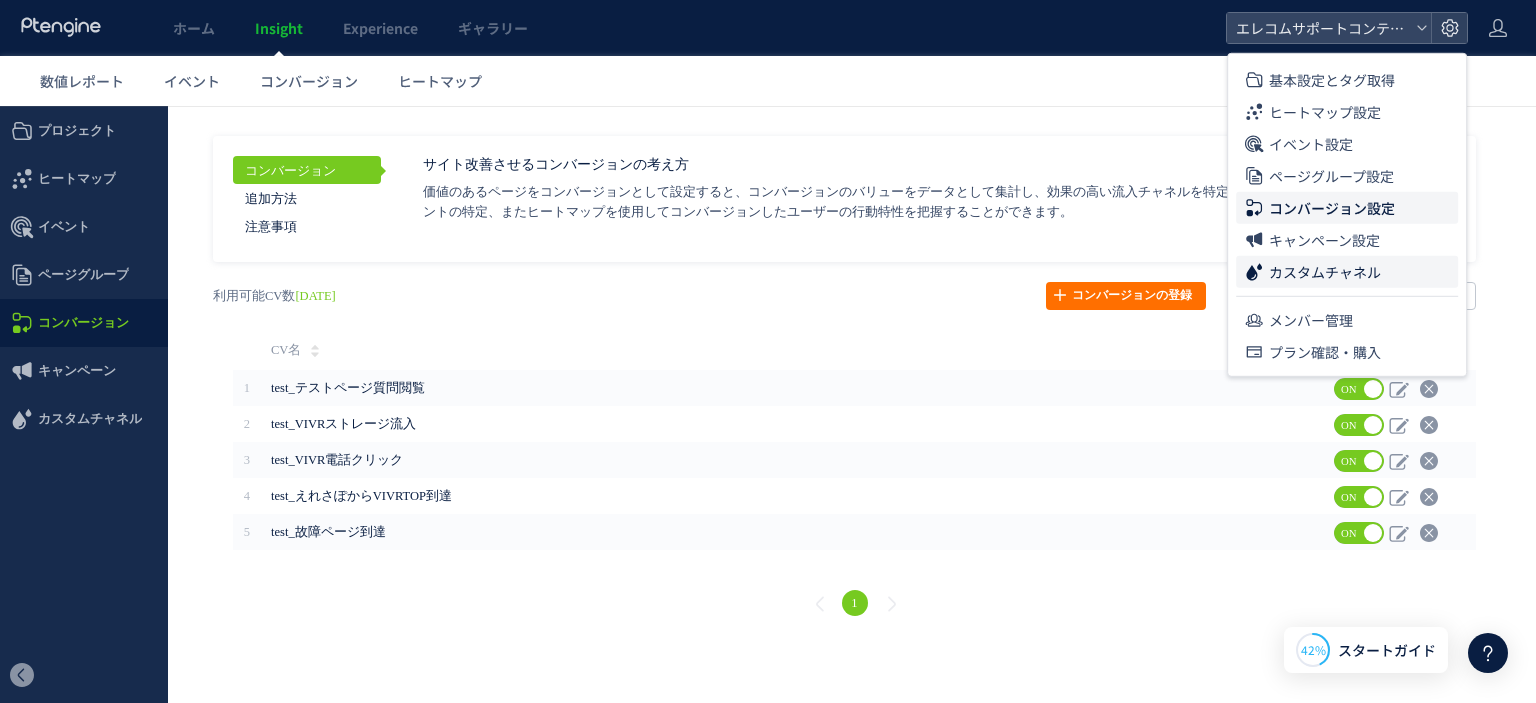 click on "カスタムチャネル" at bounding box center [1325, 272] 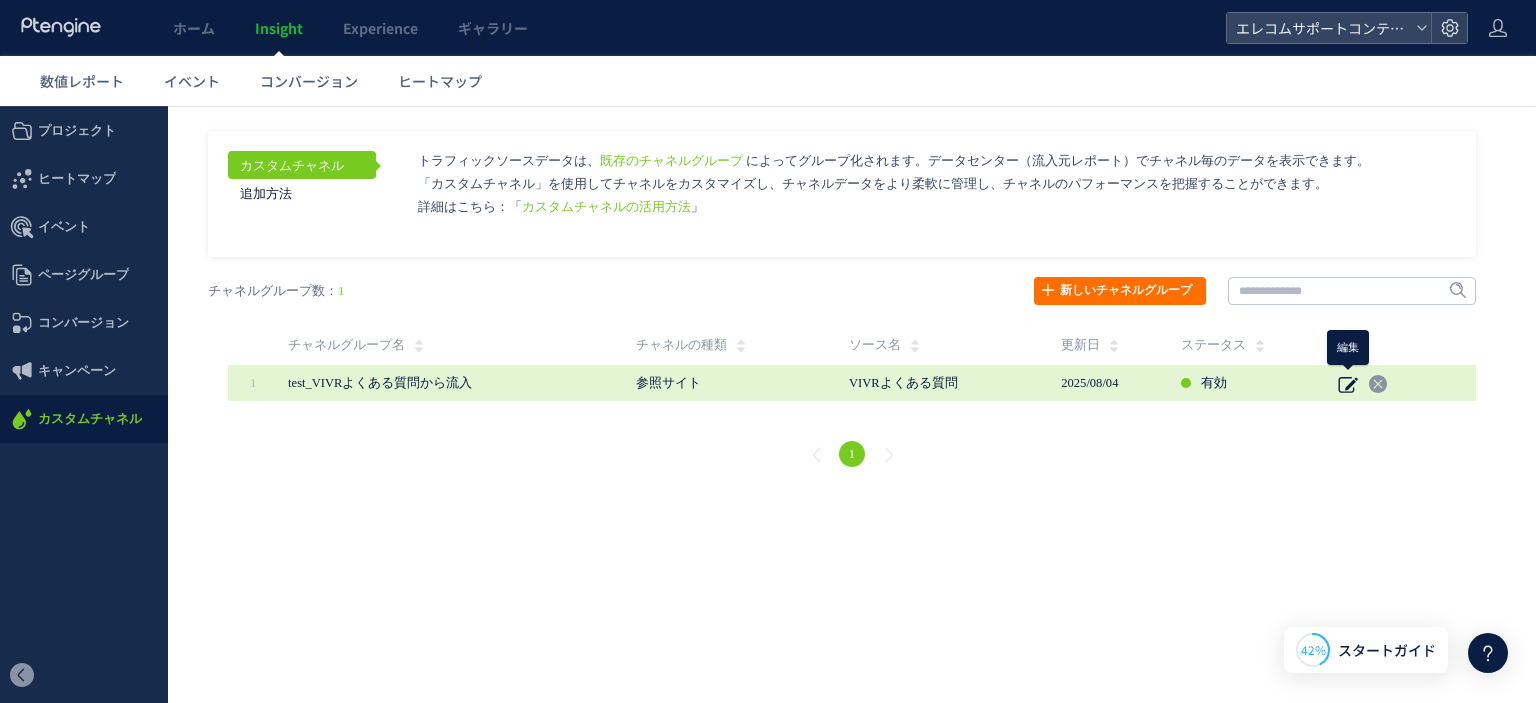 click 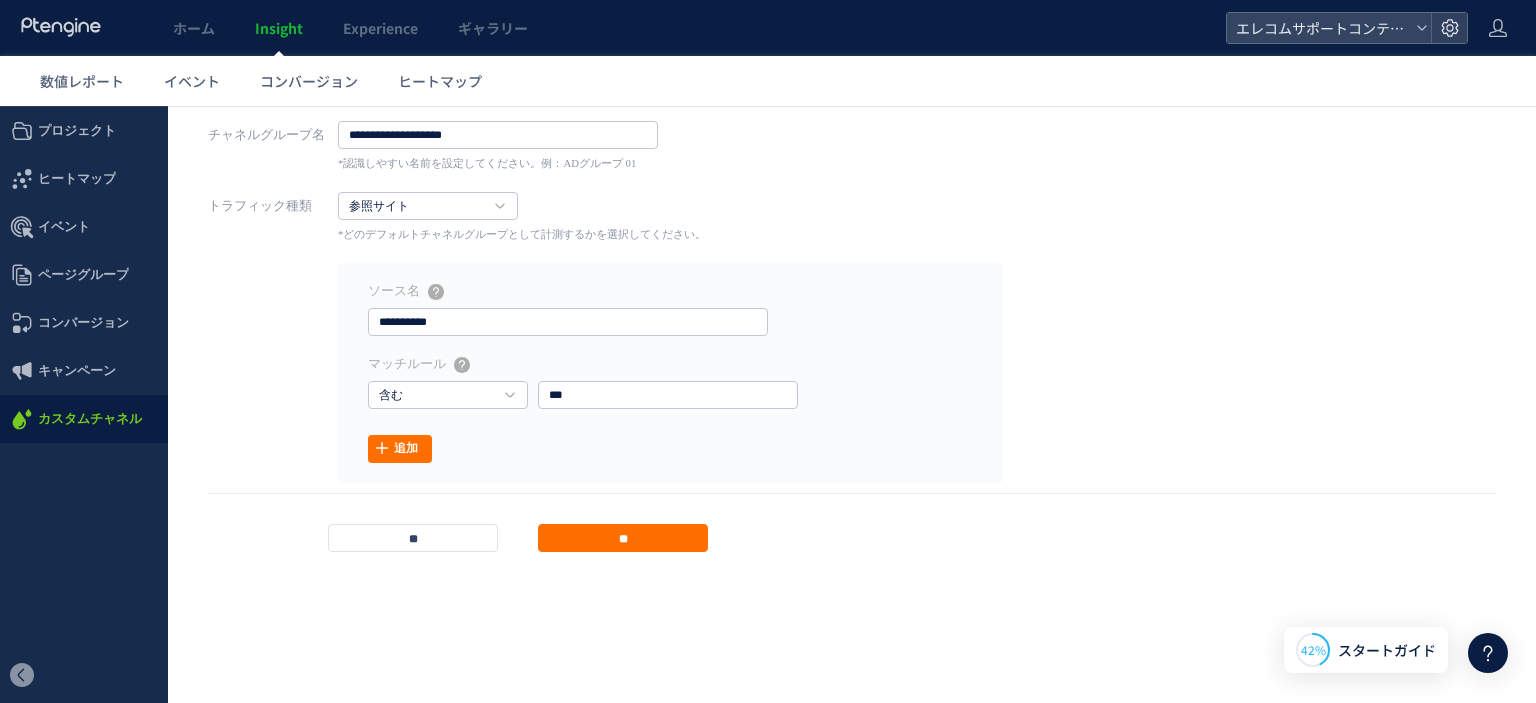 click on "**
**" at bounding box center (852, 522) 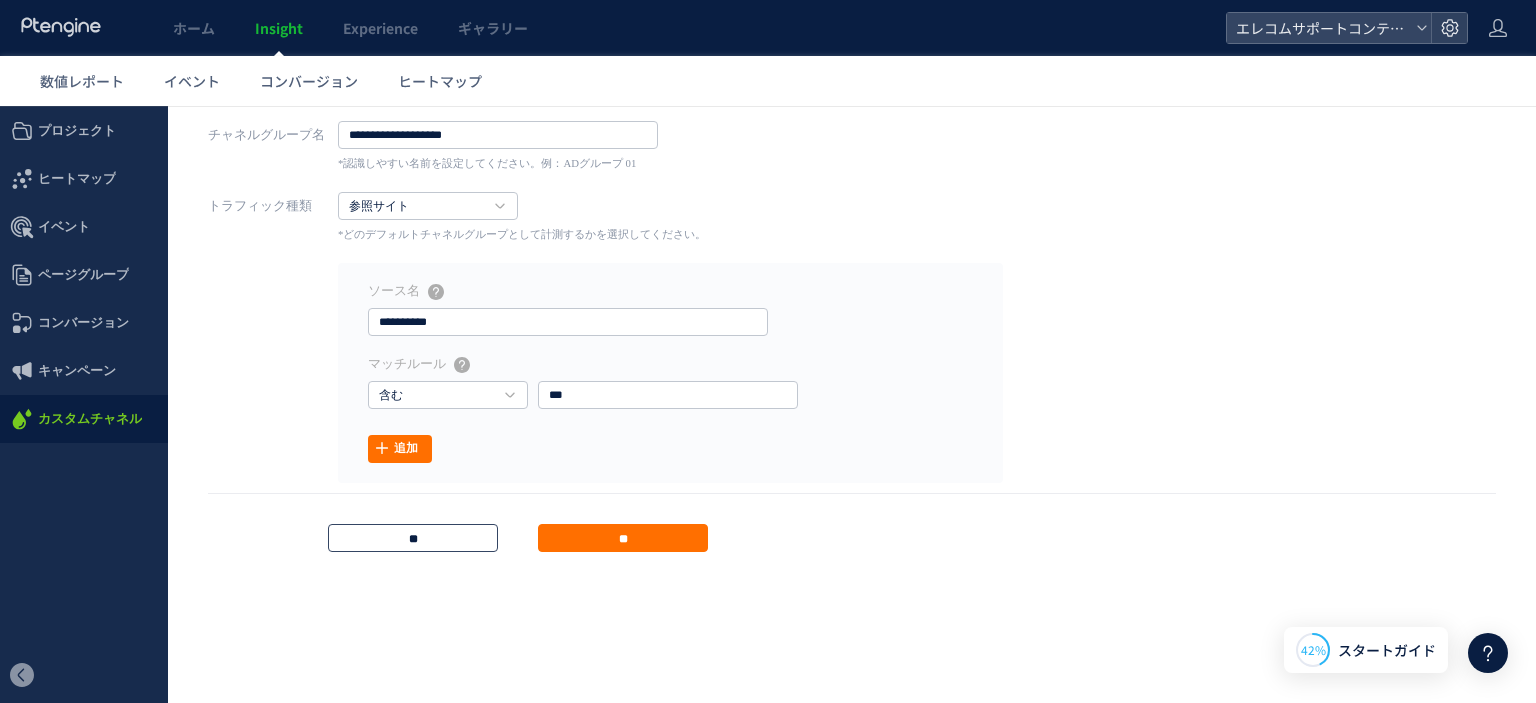 click on "**" at bounding box center [413, 538] 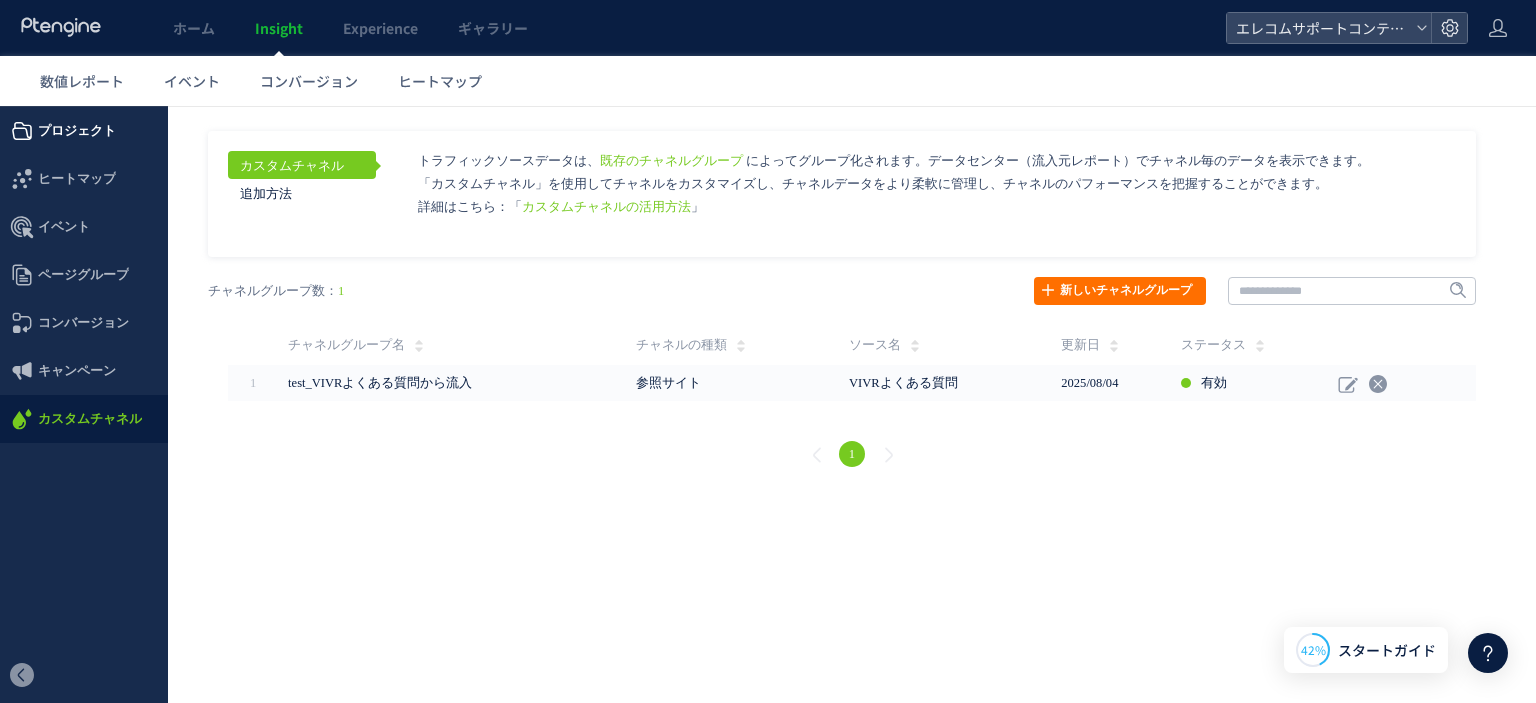 click on "プロジェクト" at bounding box center [77, 131] 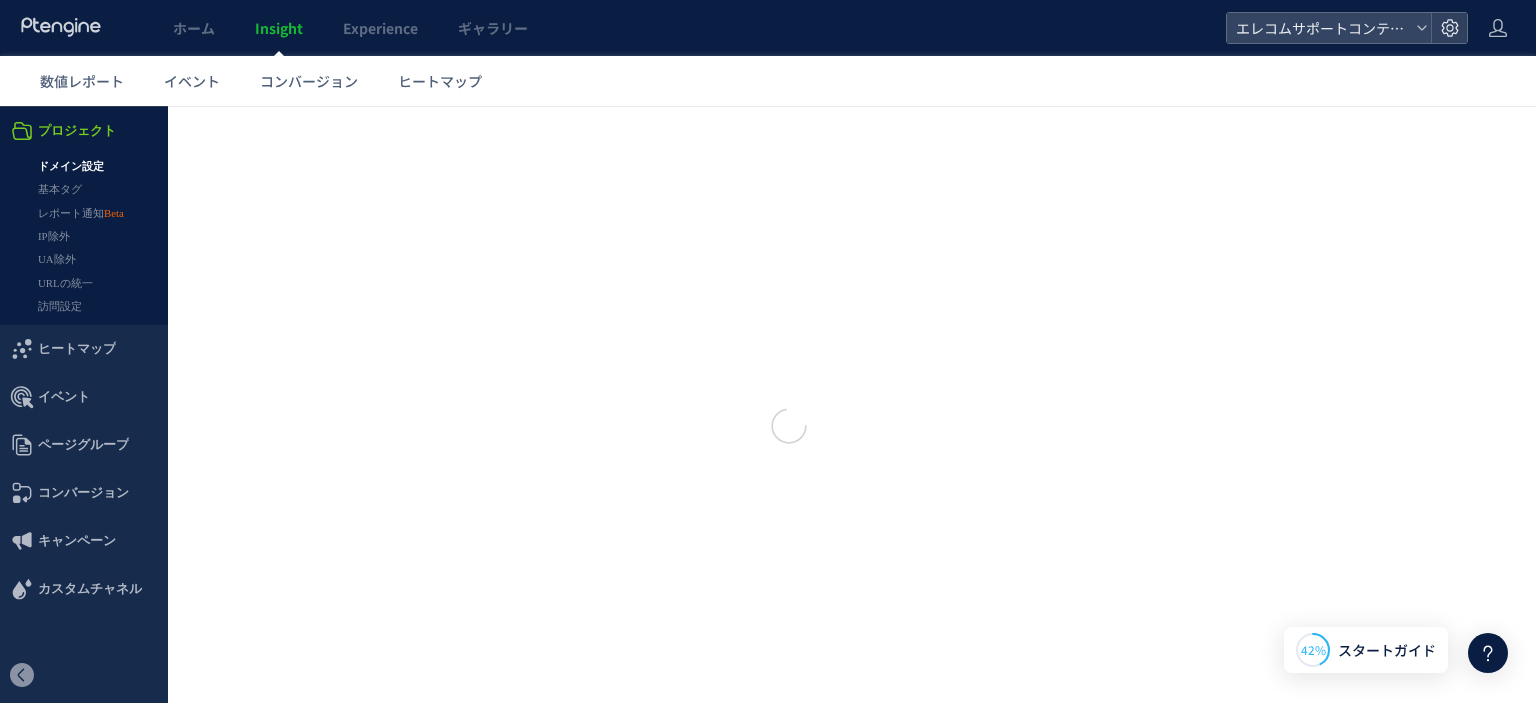 type on "**********" 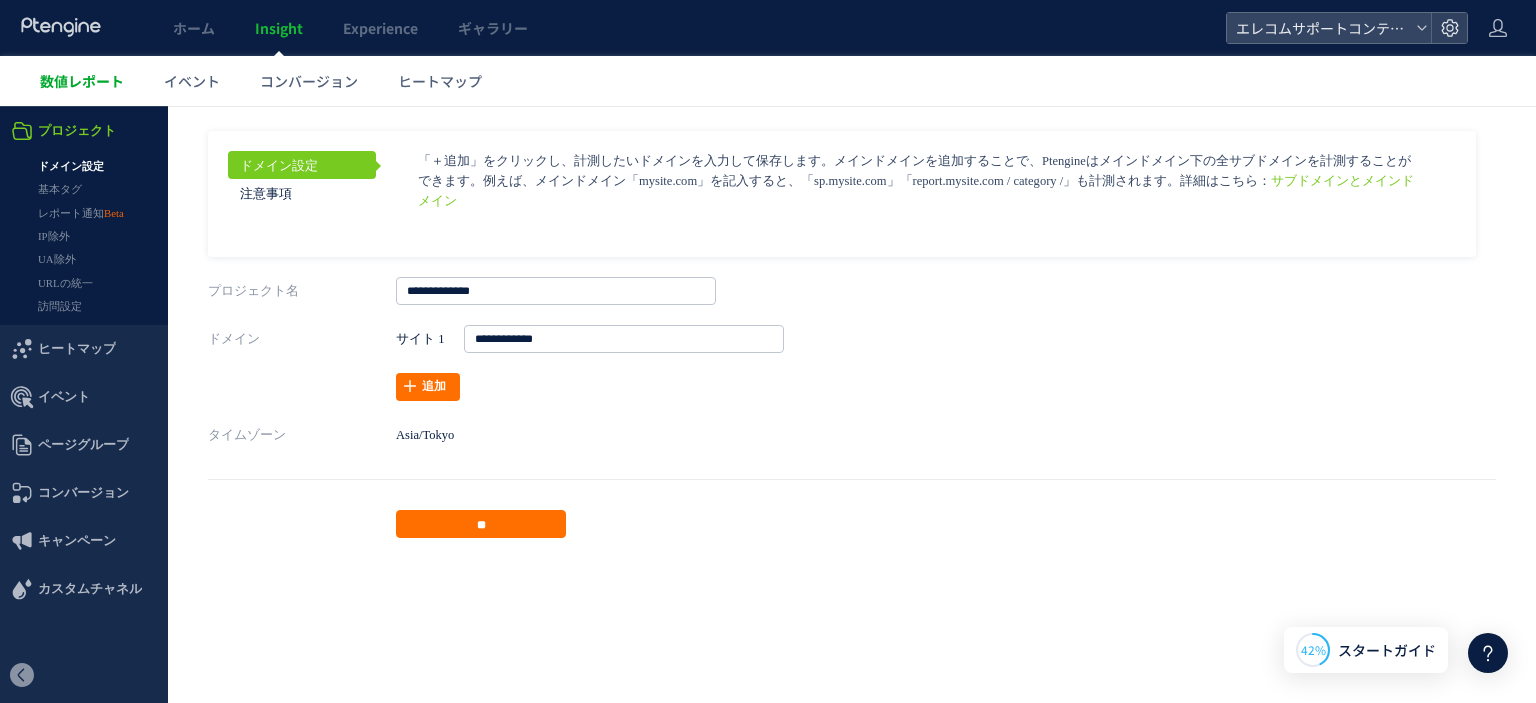 click on "数値レポート" at bounding box center (82, 81) 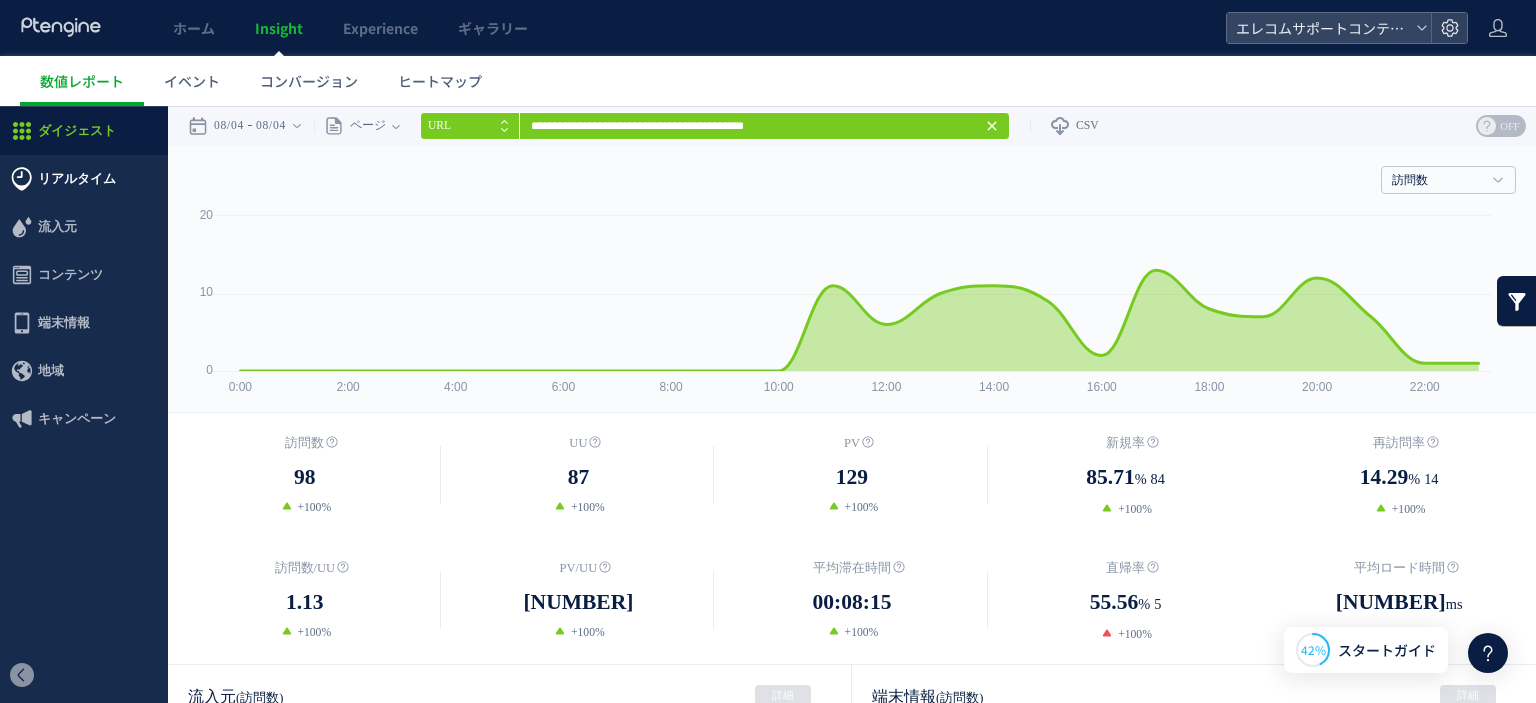 click on "リアルタイム" at bounding box center [77, 179] 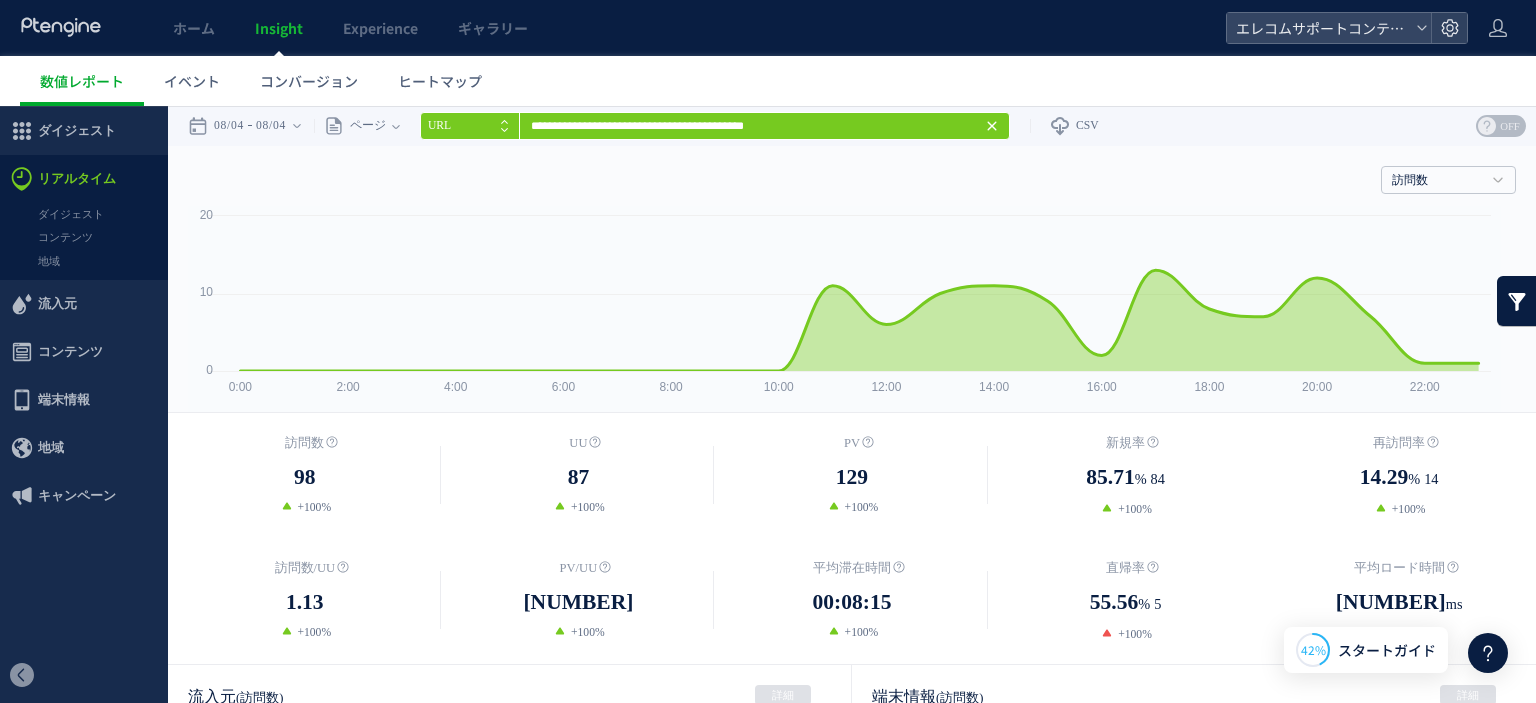 type 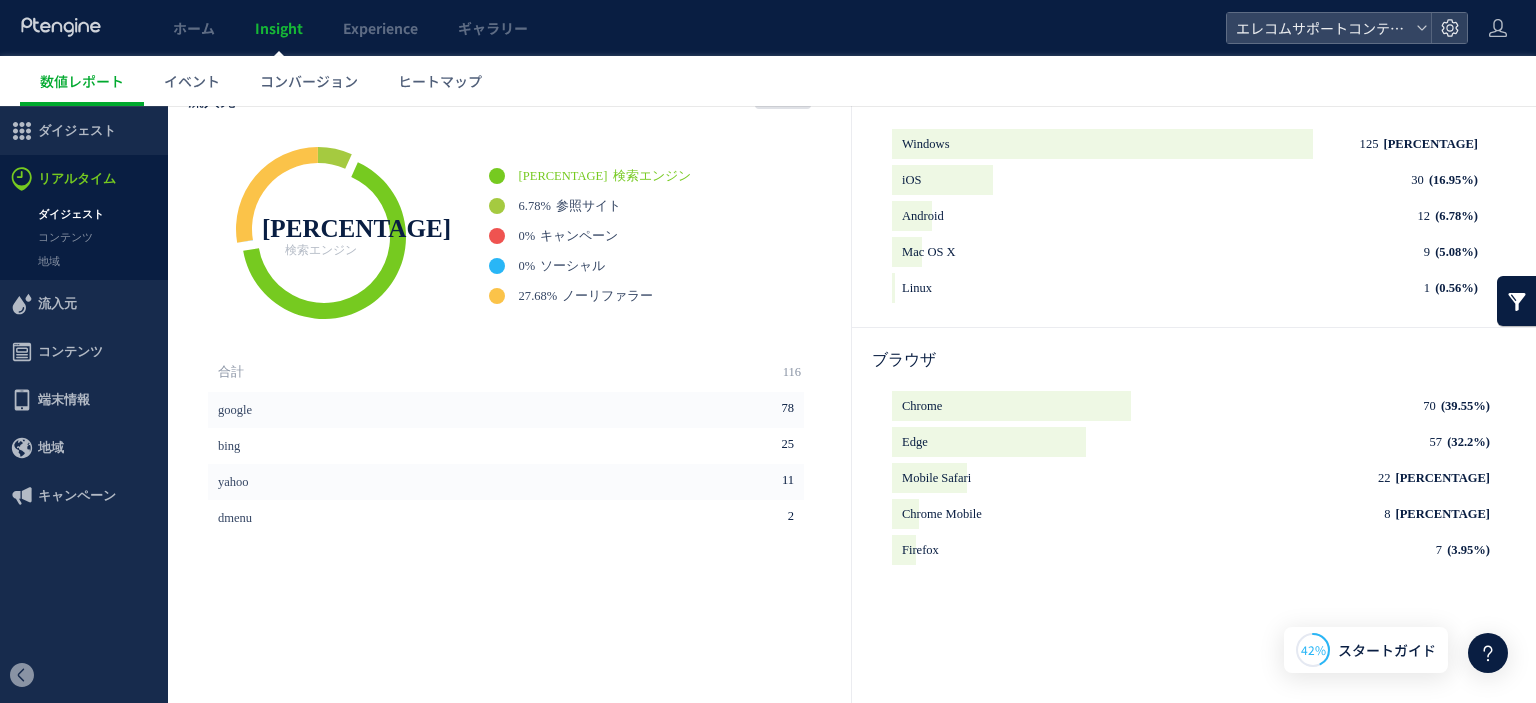 scroll, scrollTop: 293, scrollLeft: 0, axis: vertical 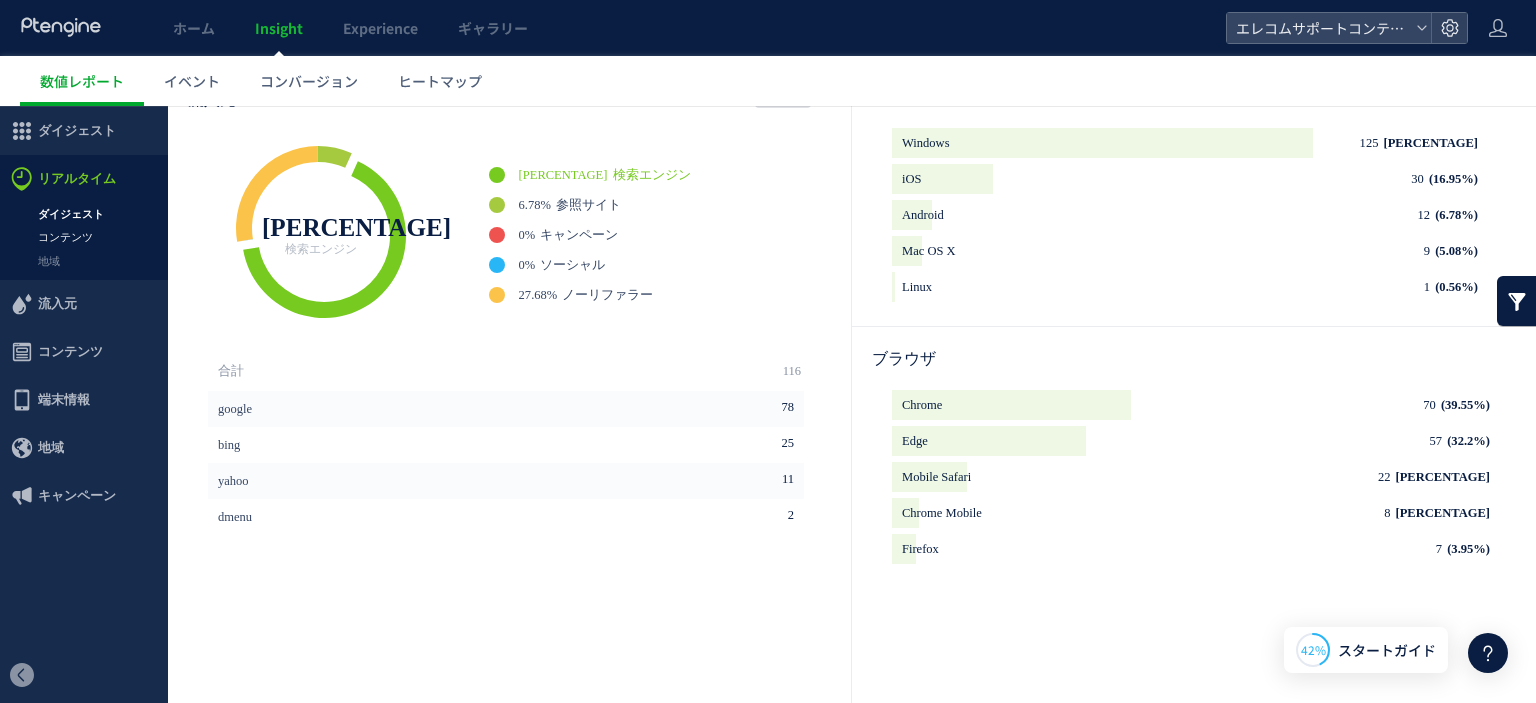 click on "コンテンツ" at bounding box center (84, 237) 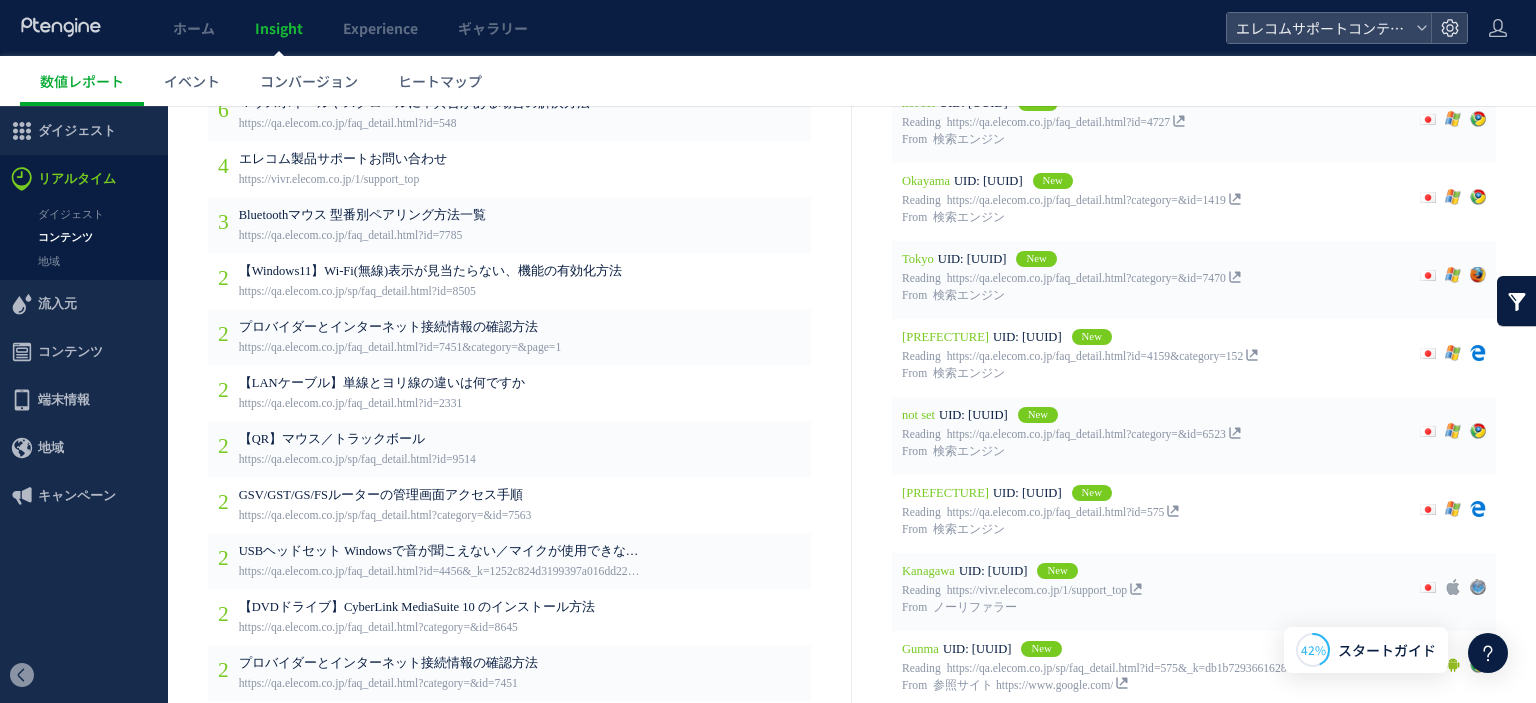scroll, scrollTop: 0, scrollLeft: 0, axis: both 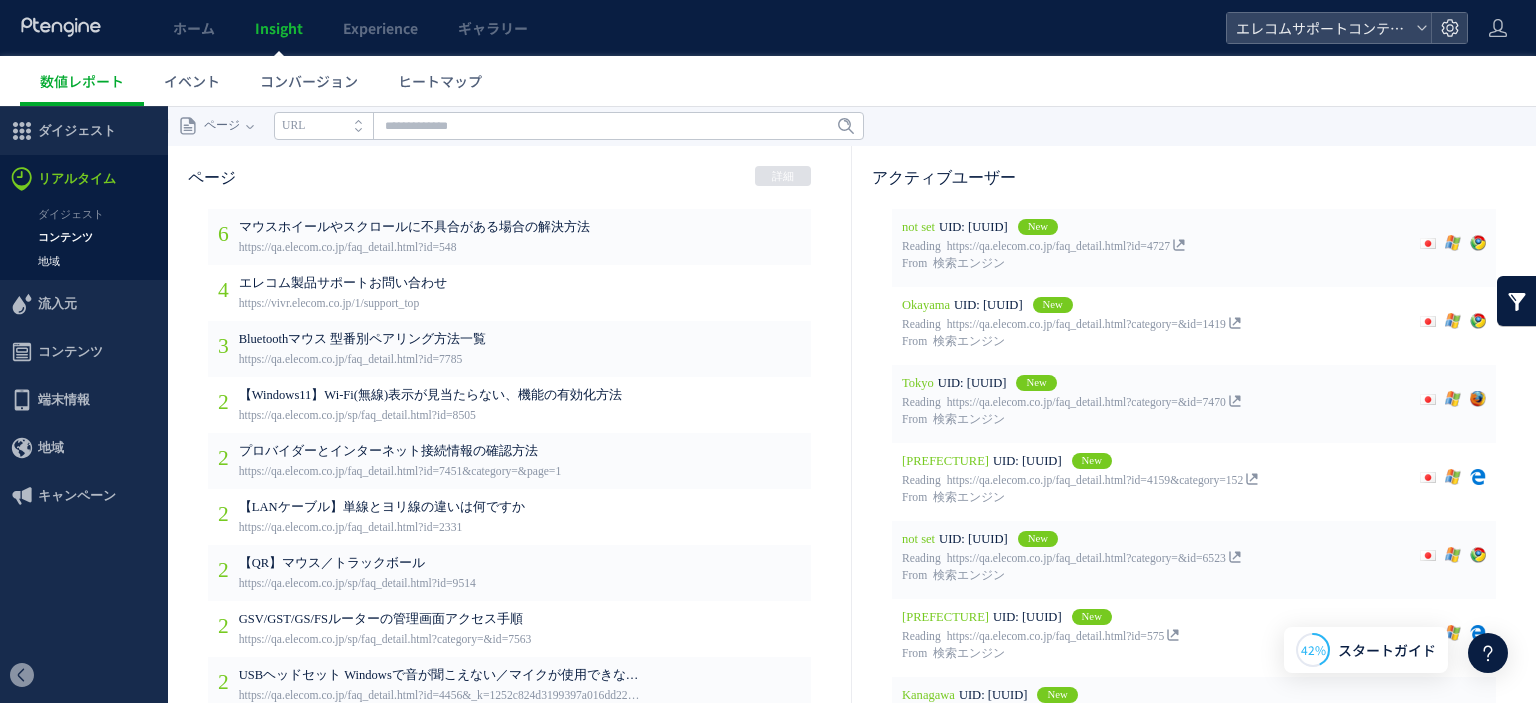 click on "地域" at bounding box center [84, 261] 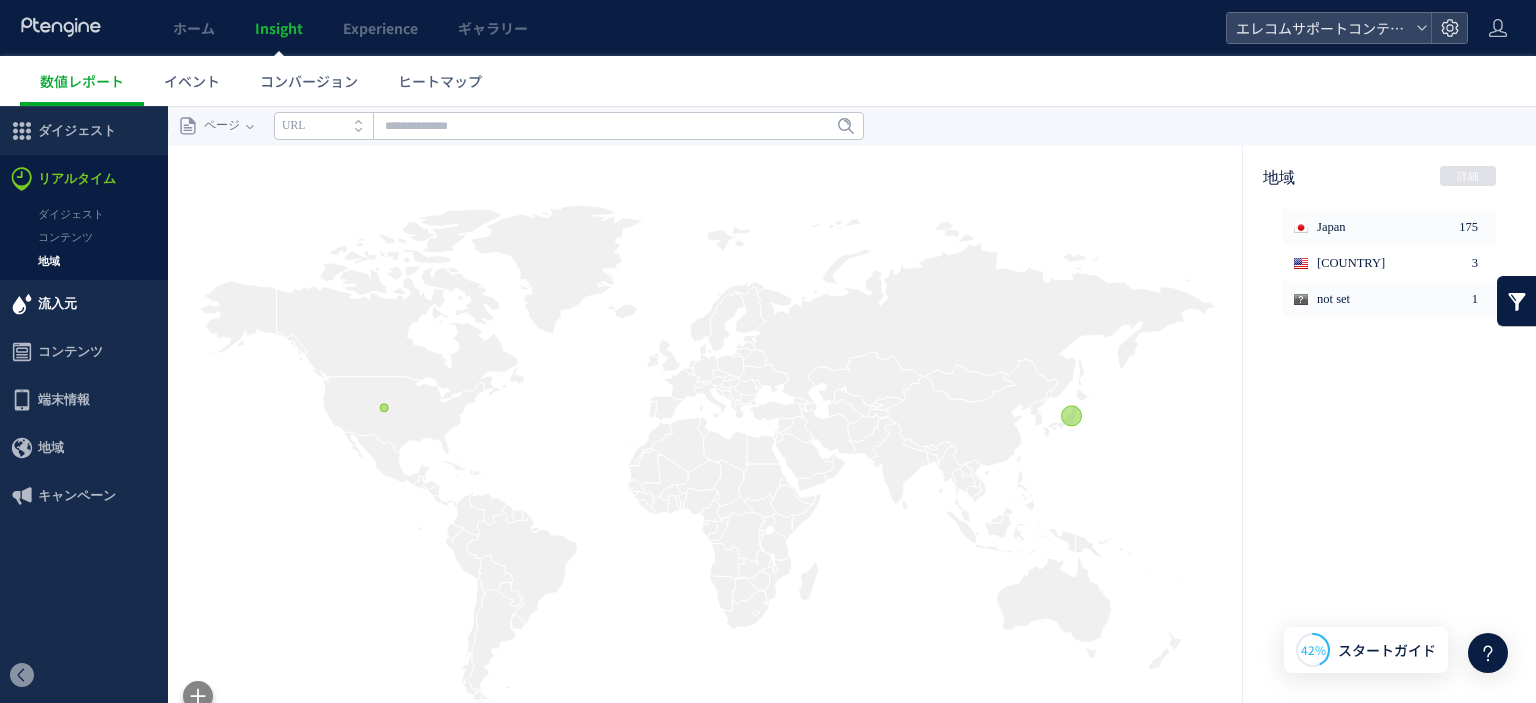 click on "流入元" at bounding box center (84, 304) 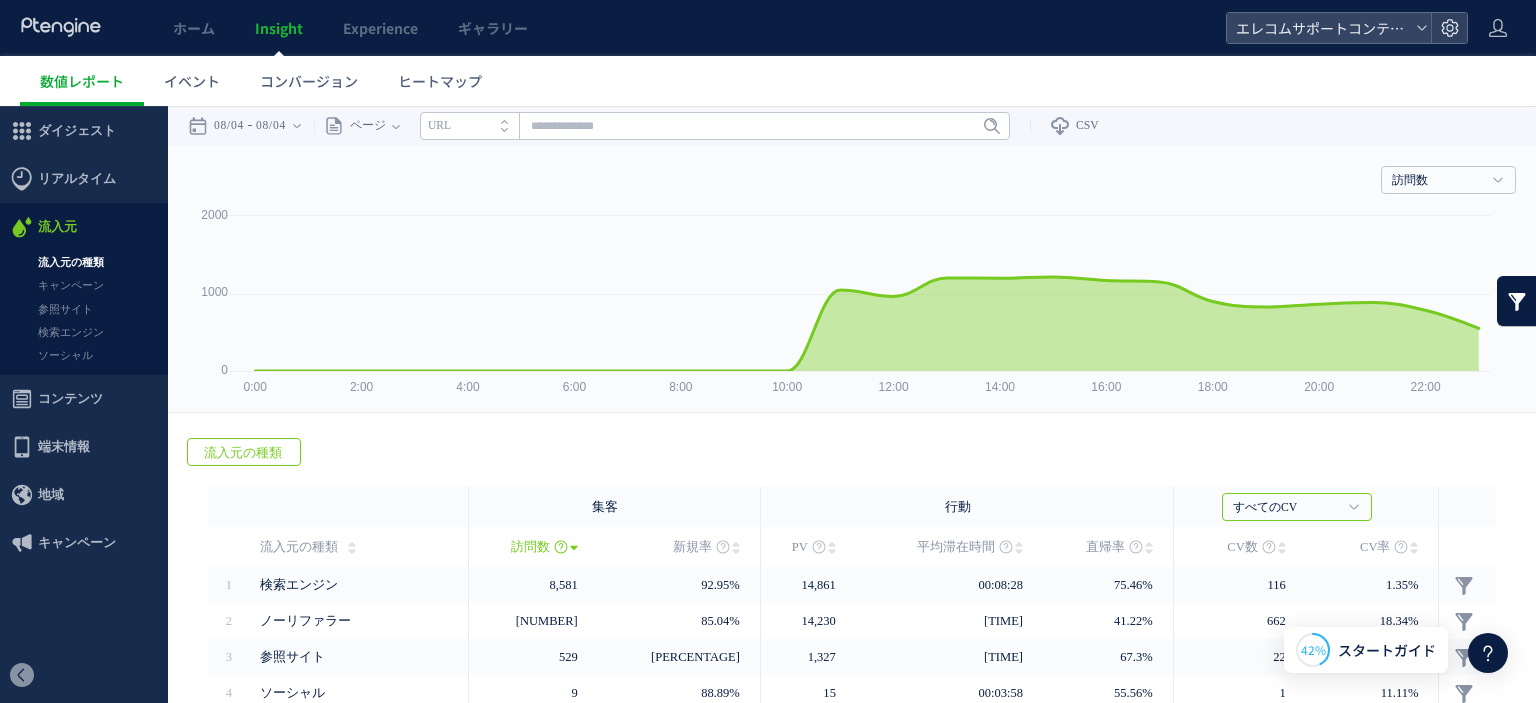 click on "流入元の種類" at bounding box center (84, 262) 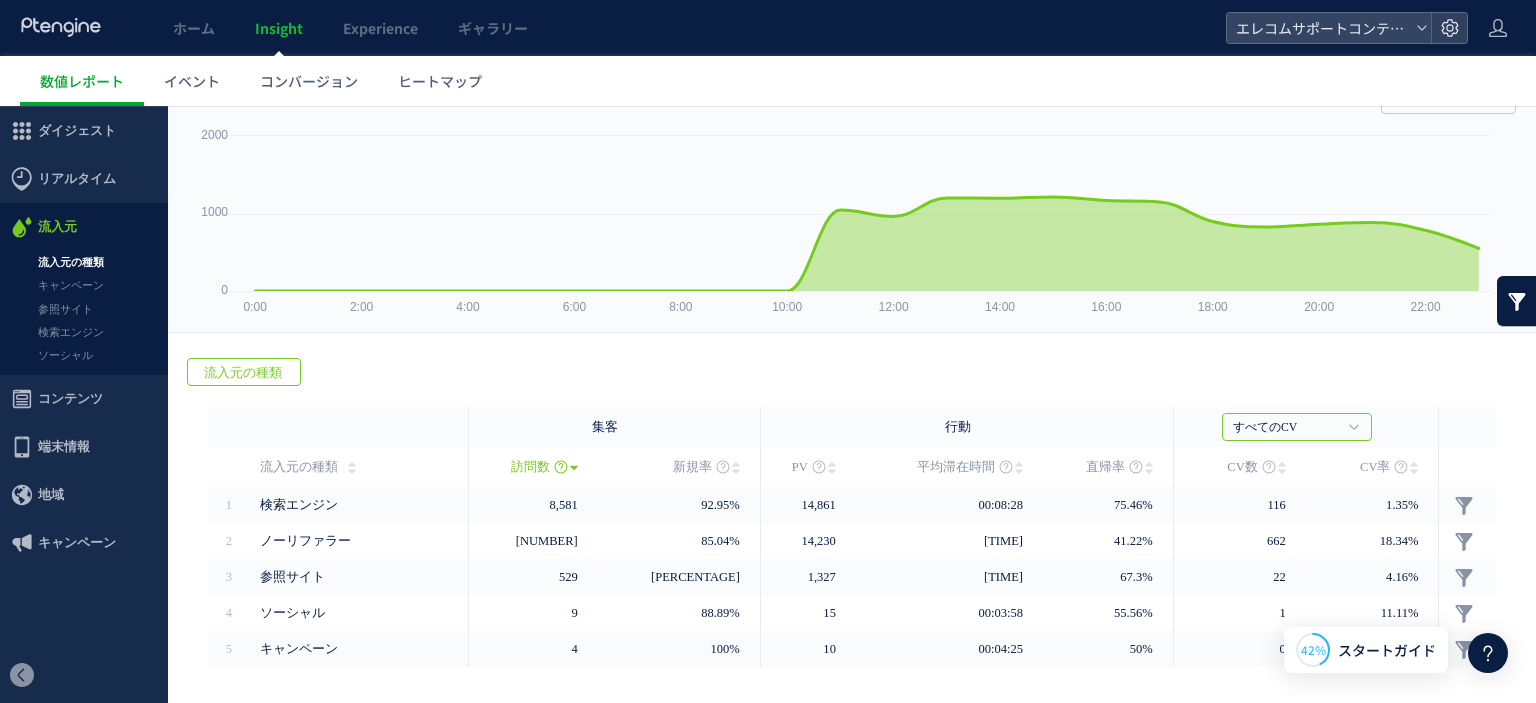scroll, scrollTop: 135, scrollLeft: 0, axis: vertical 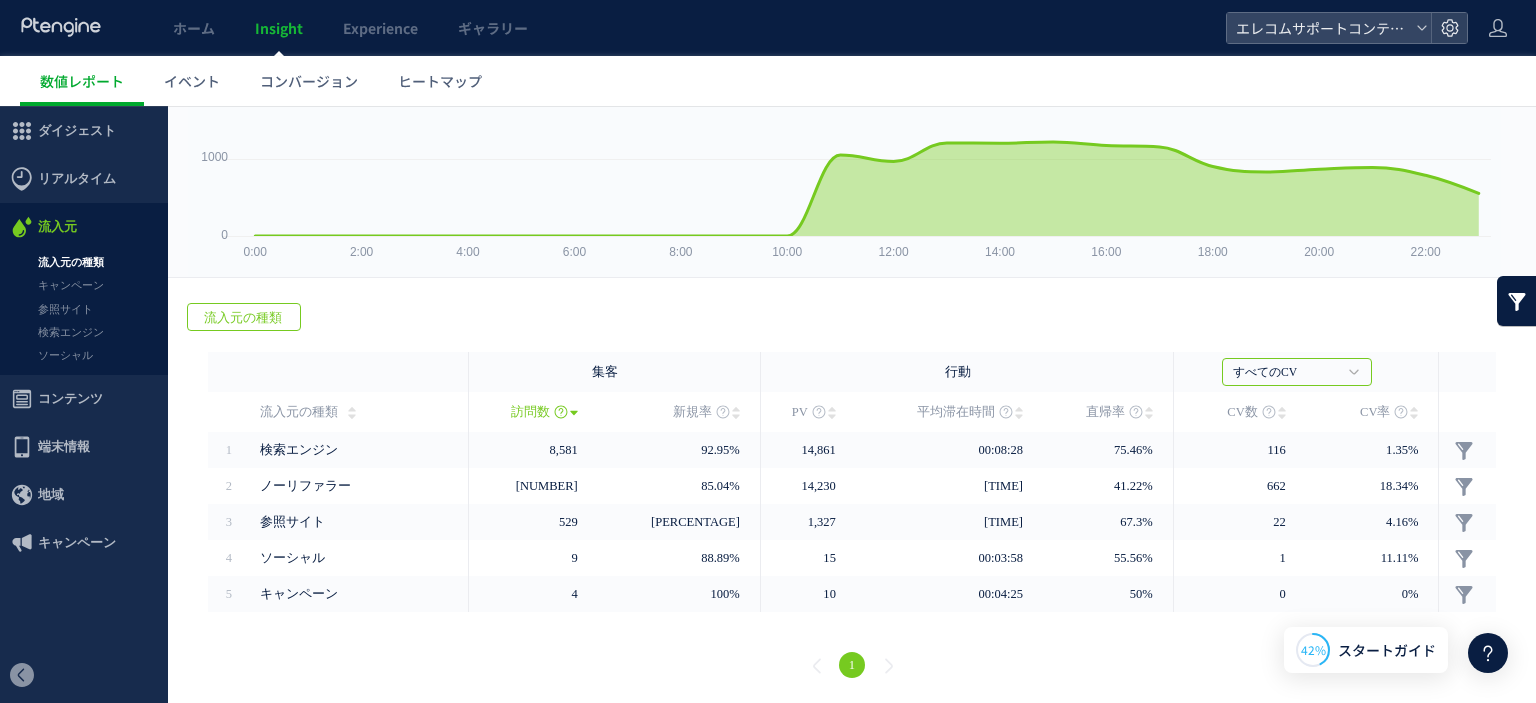 click on "1" at bounding box center (852, 668) 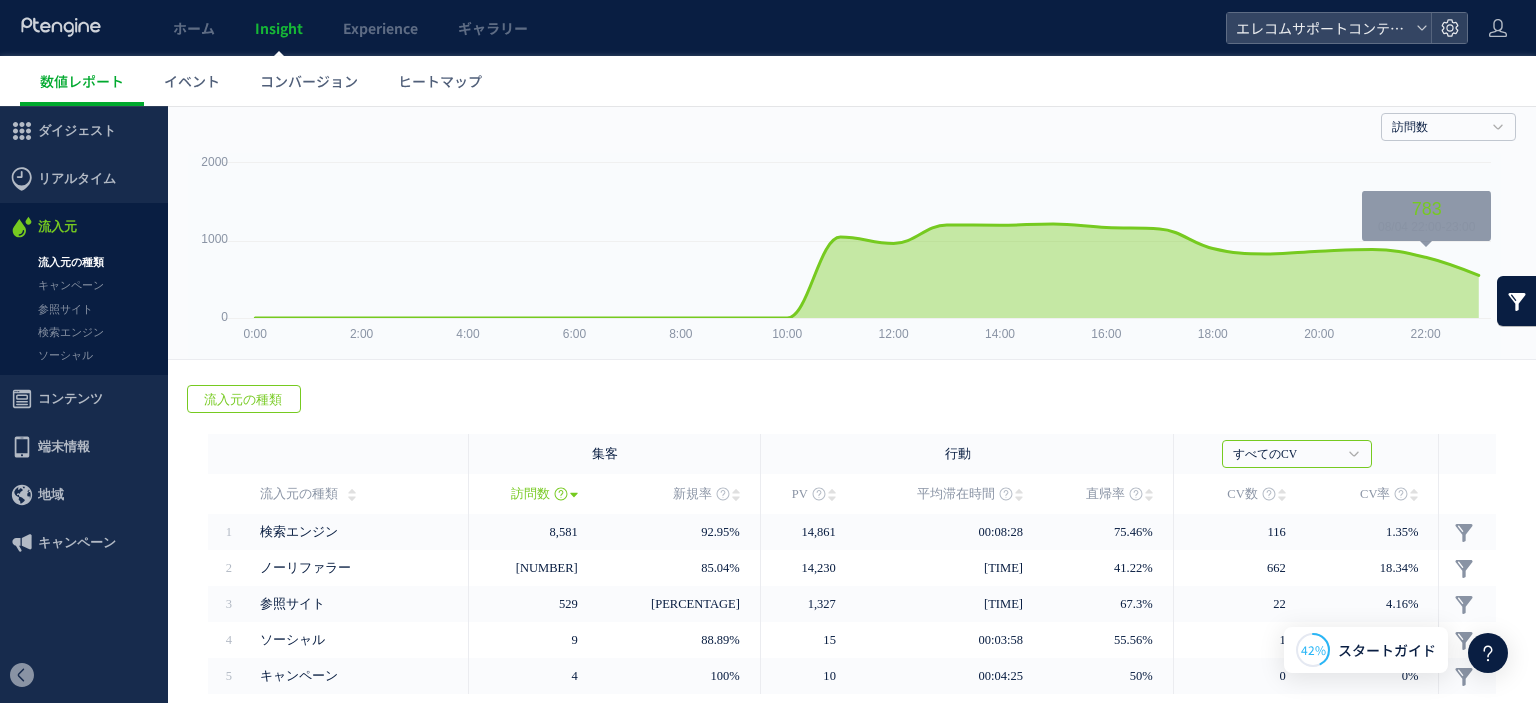 scroll, scrollTop: 0, scrollLeft: 0, axis: both 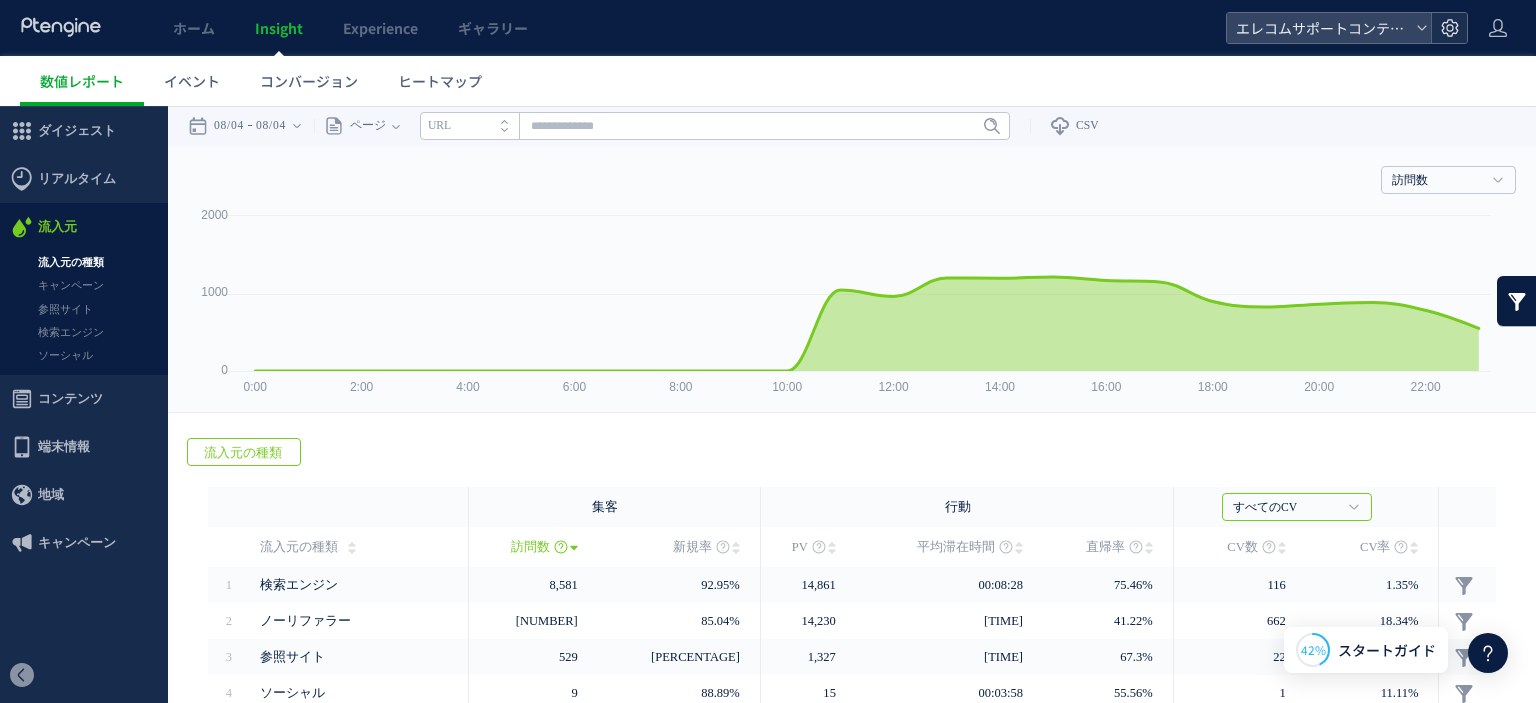 click 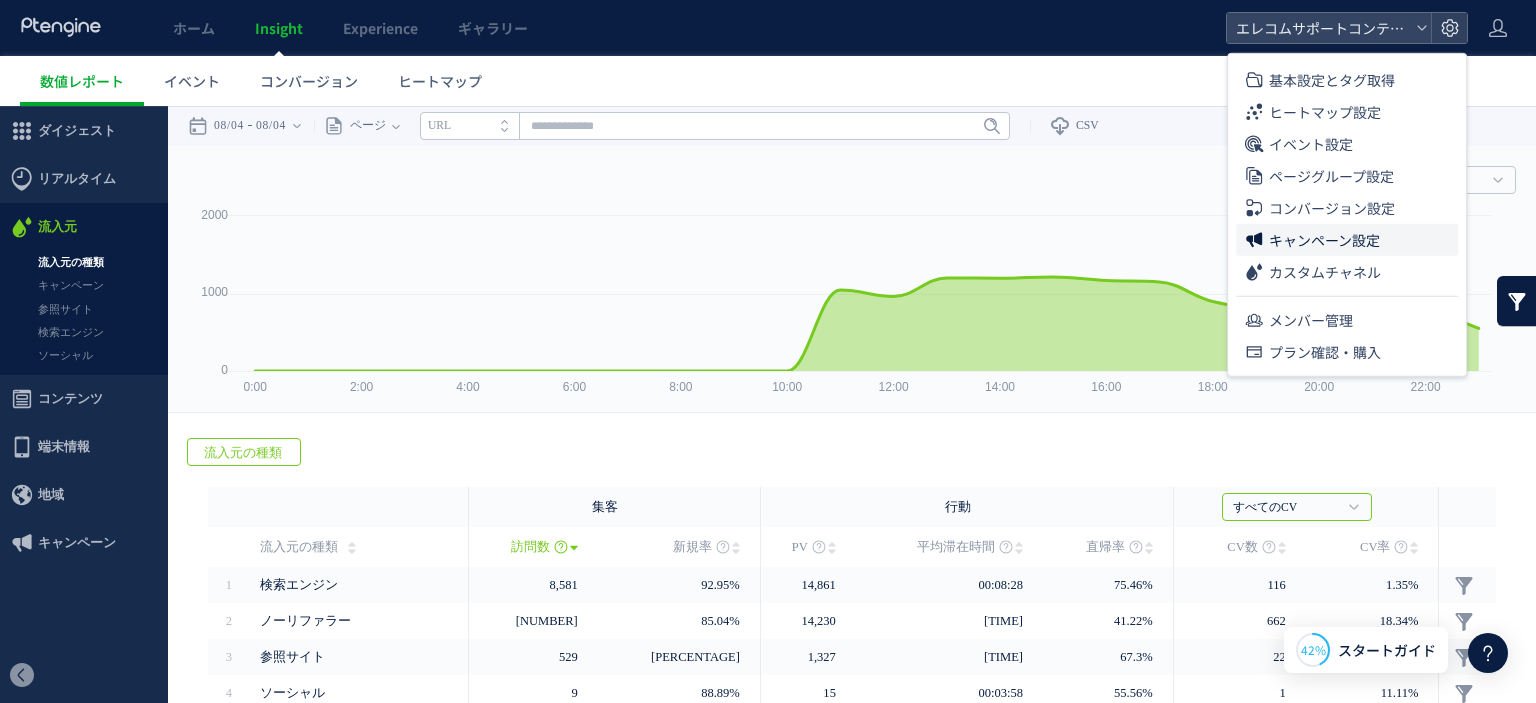 click on "キャンペーン設定" at bounding box center [1324, 240] 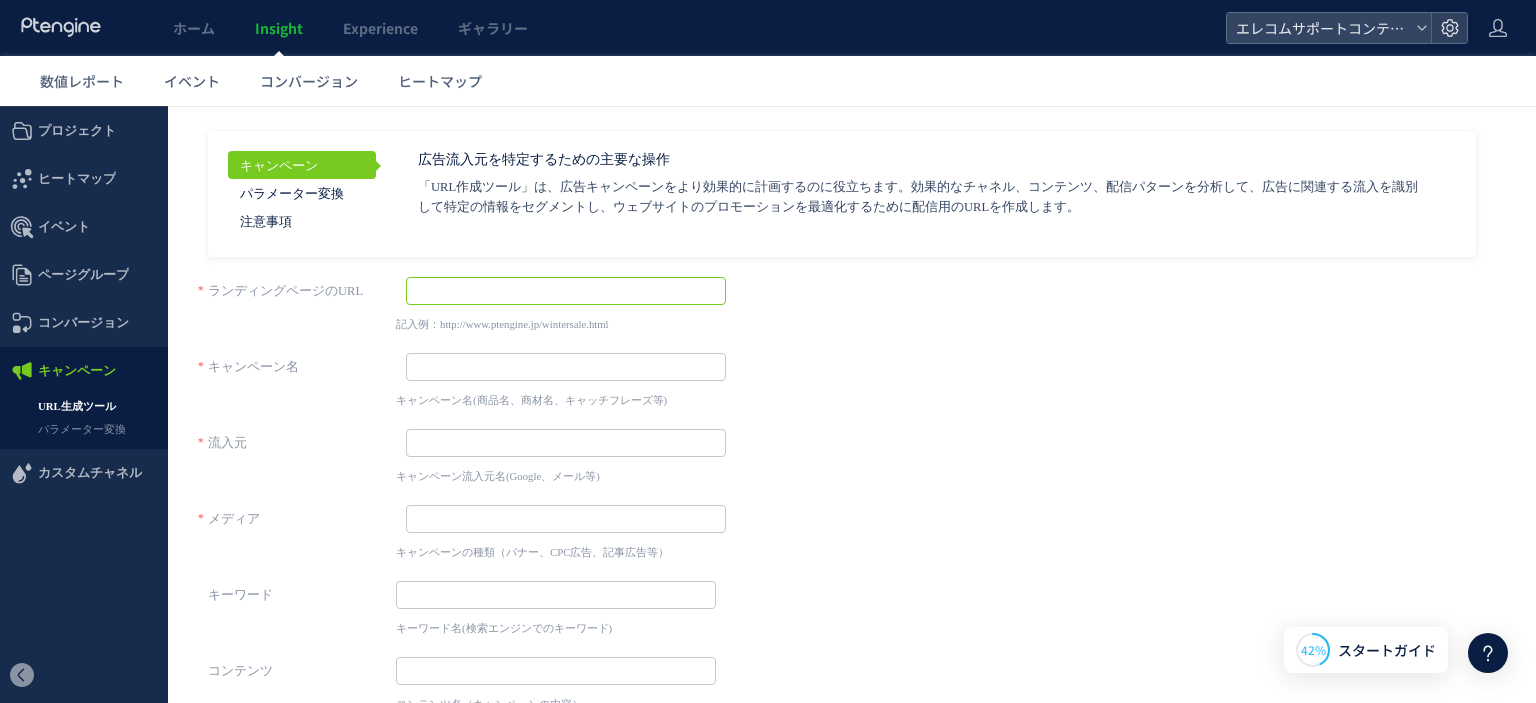 click at bounding box center [566, 291] 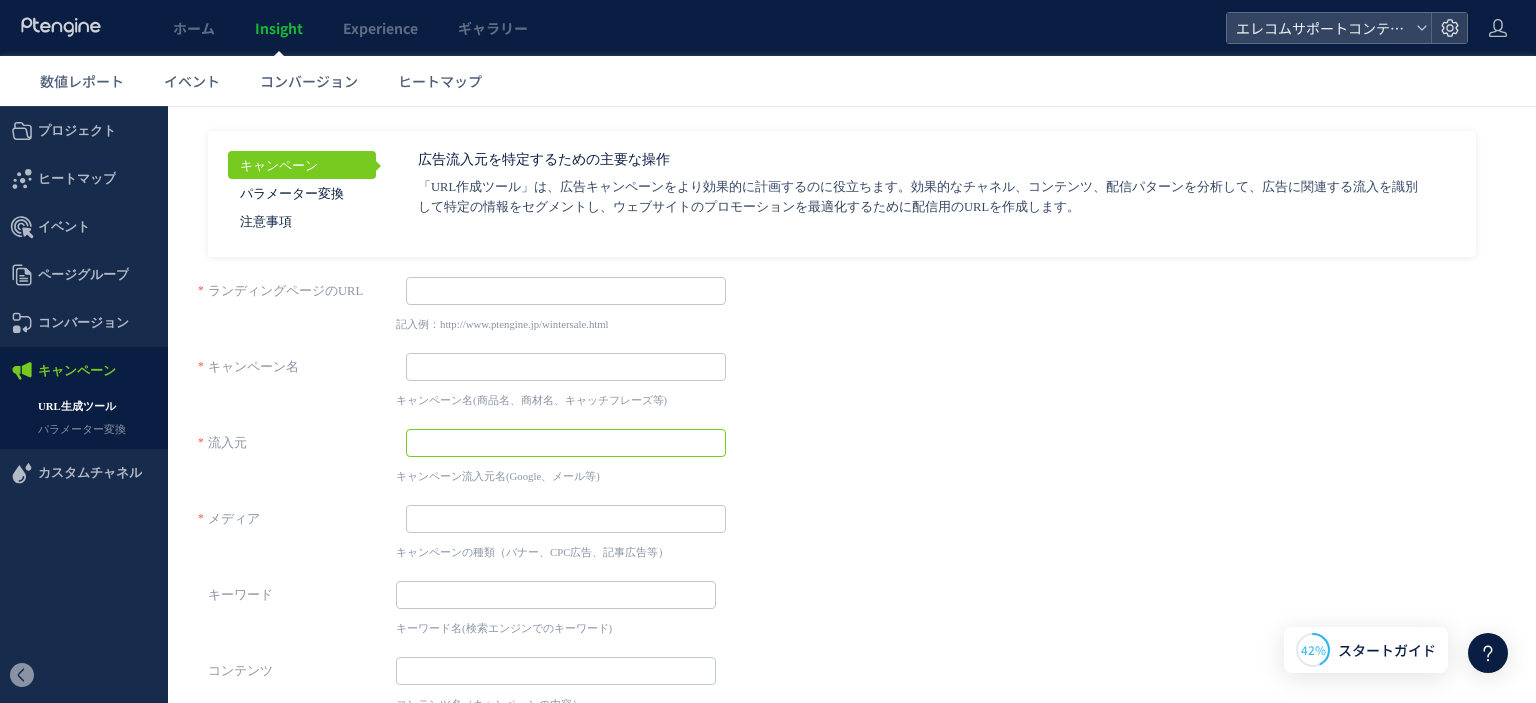 click at bounding box center (566, 443) 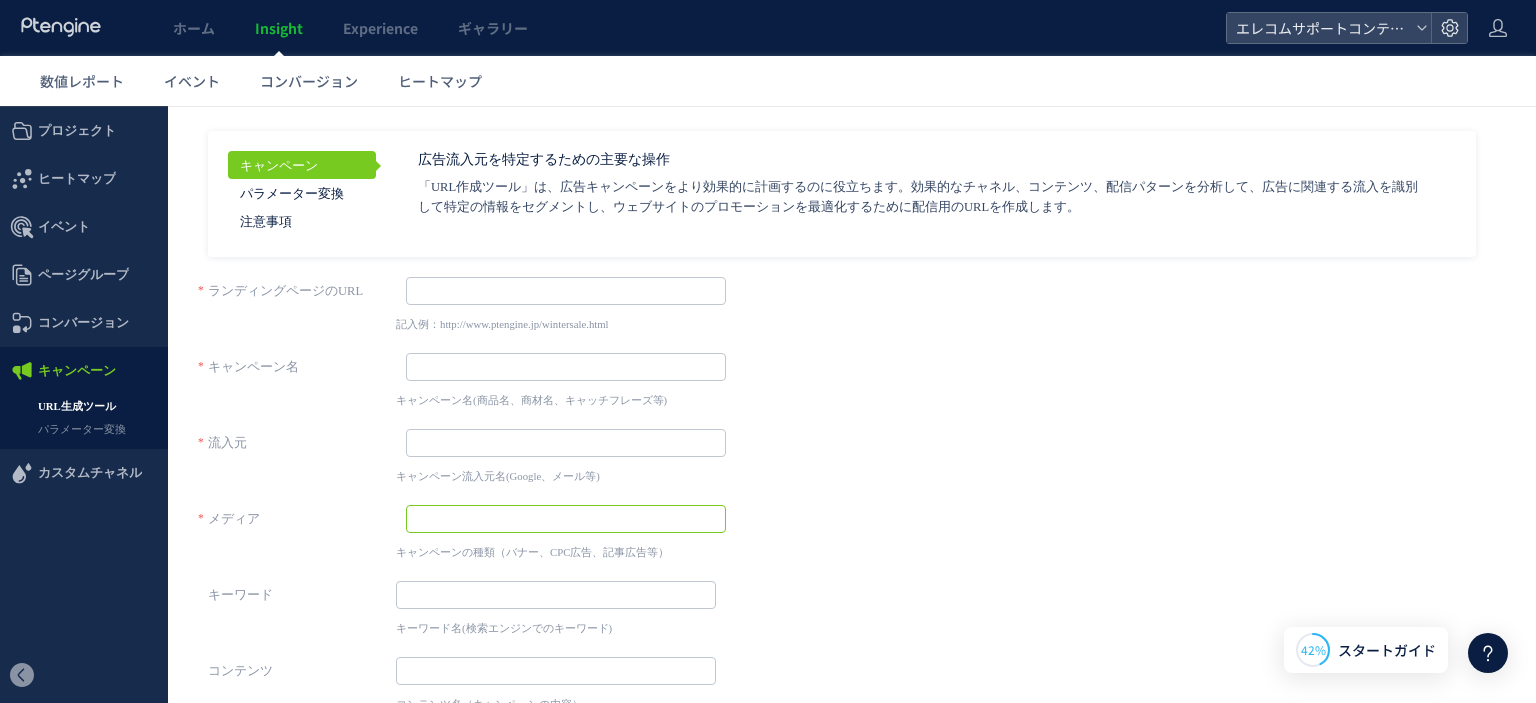 click at bounding box center (566, 519) 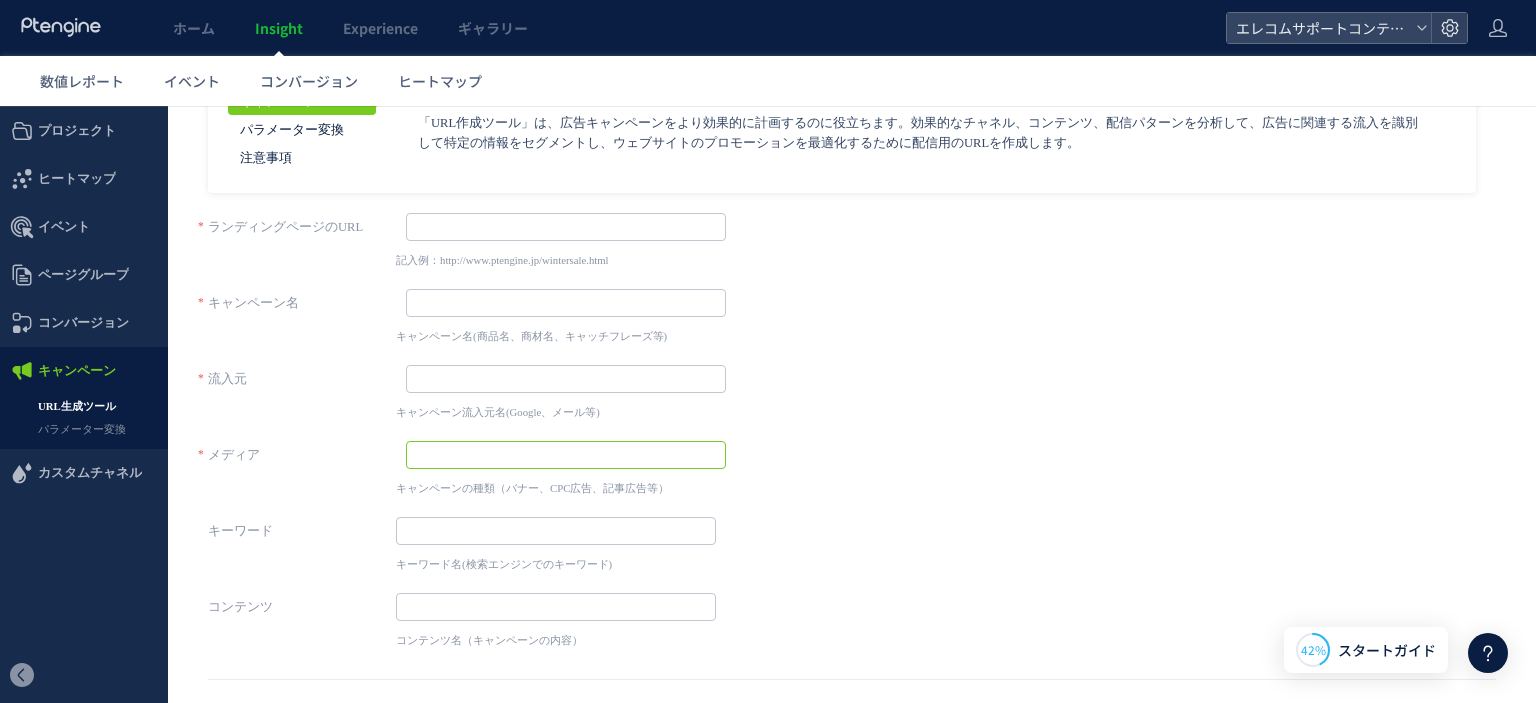 scroll, scrollTop: 100, scrollLeft: 0, axis: vertical 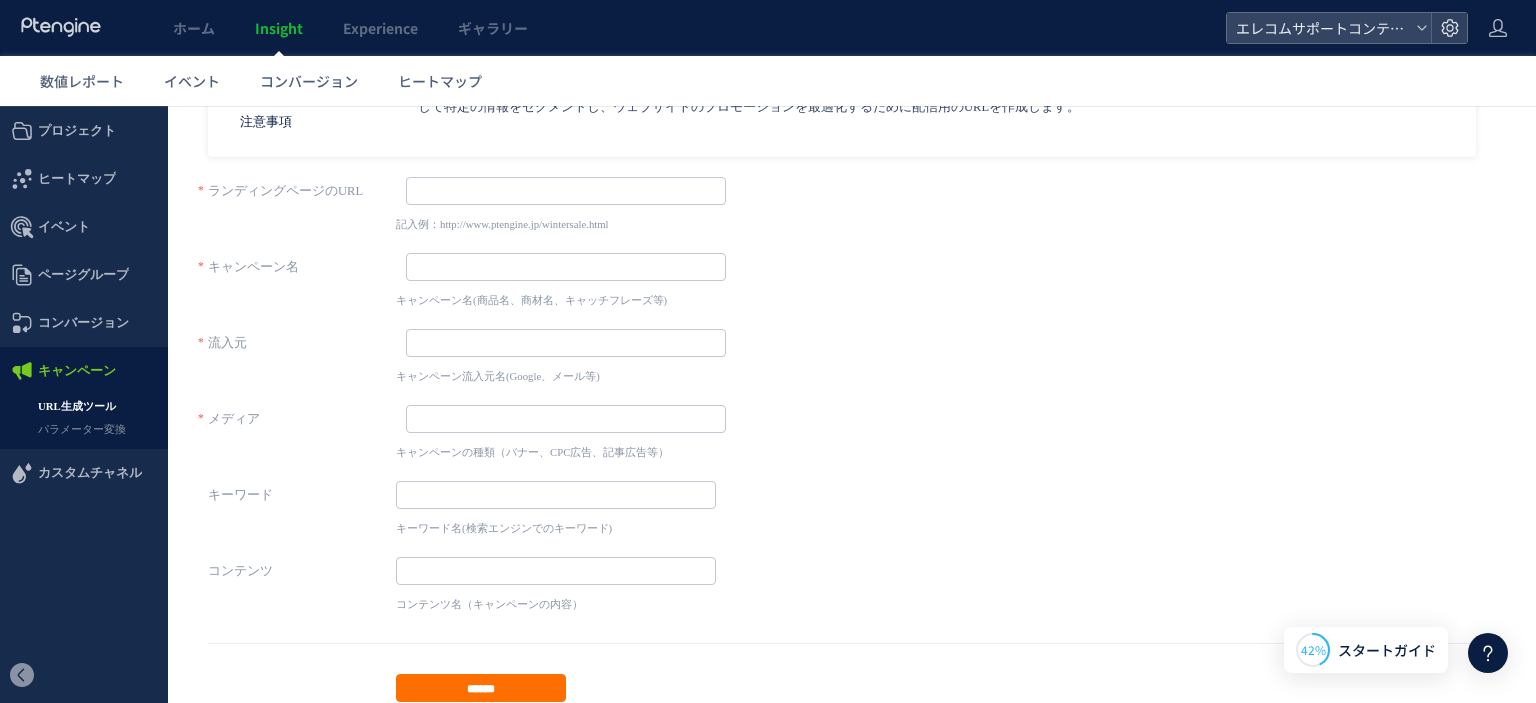 click on "コピーが成功しました
ランディングページのURL
記入例：http://www.ptengine.jp/wintersale.html
キャンペーン名
キャンペーン名(商品名、商材名、キャッチフレーズ等)
流入元
キャンペーン流入元名(Google、メール等)
メディア
キャンペーンの種類（バナー、CPC広告、記事広告等）
キーワード" at bounding box center (852, 439) 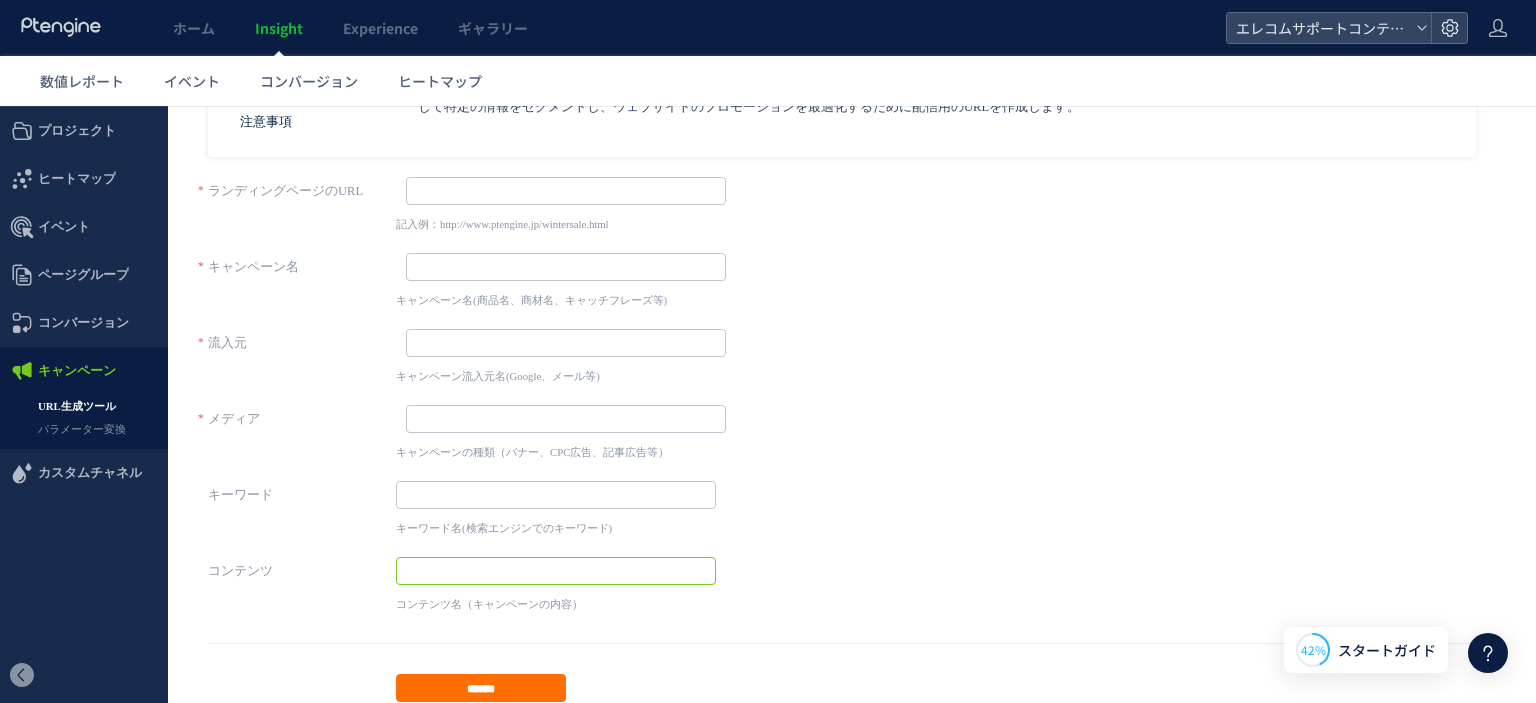 click at bounding box center [556, 571] 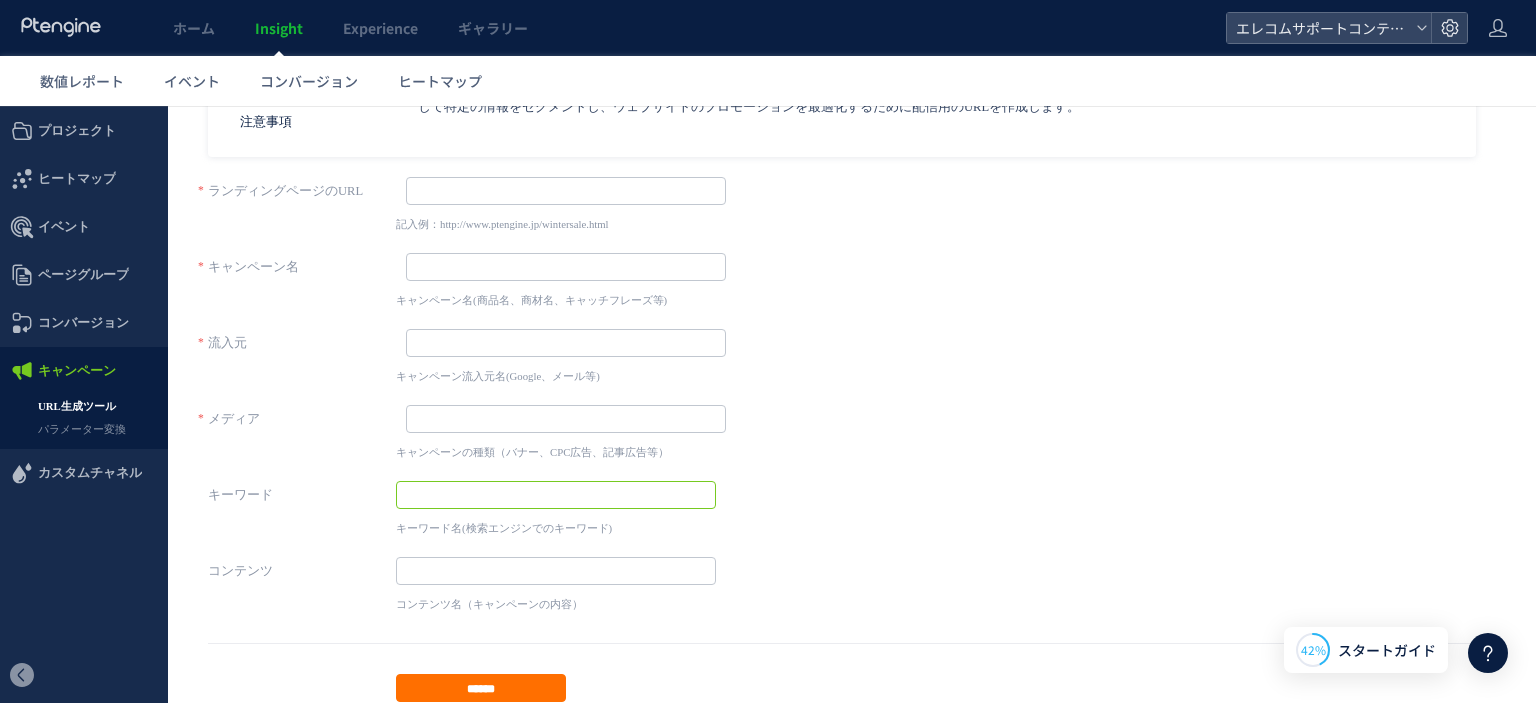 click at bounding box center [556, 495] 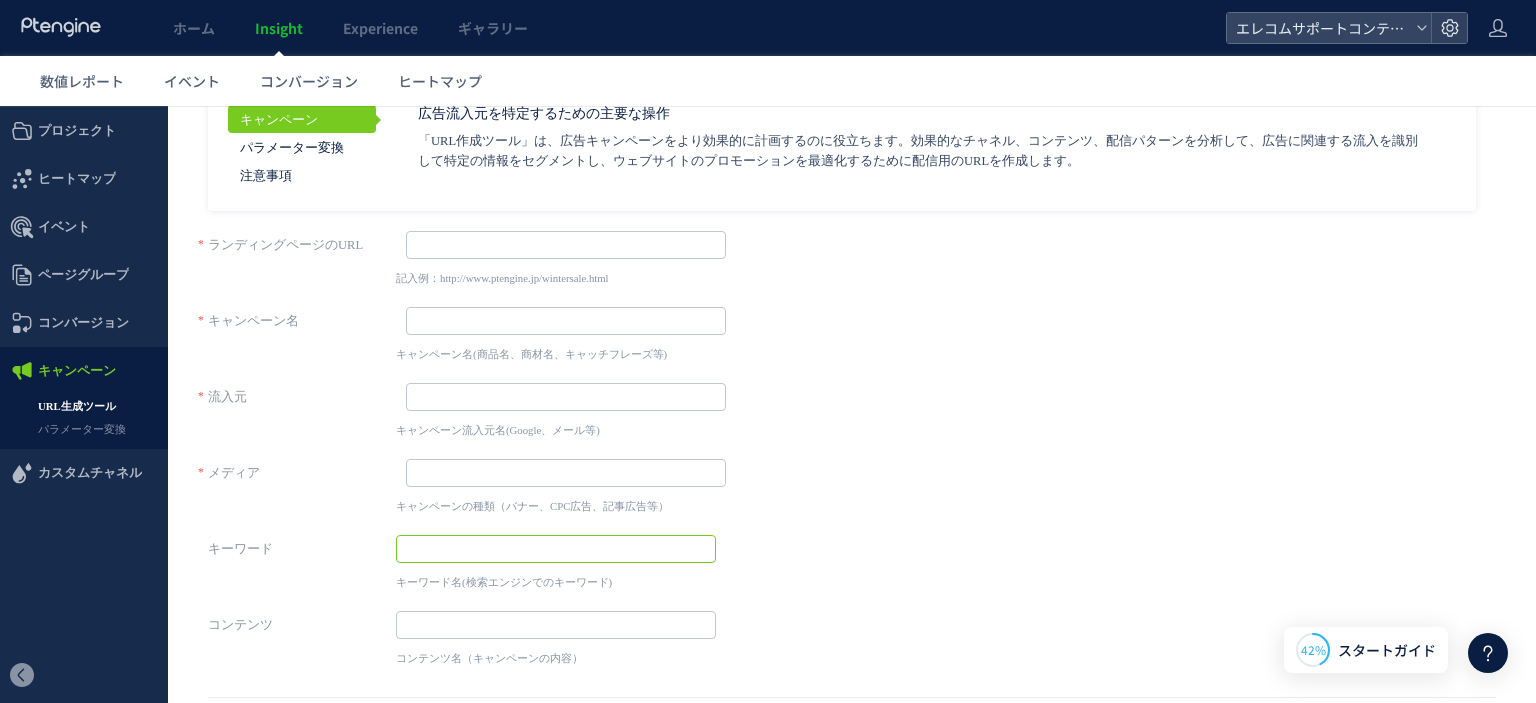 scroll, scrollTop: 0, scrollLeft: 0, axis: both 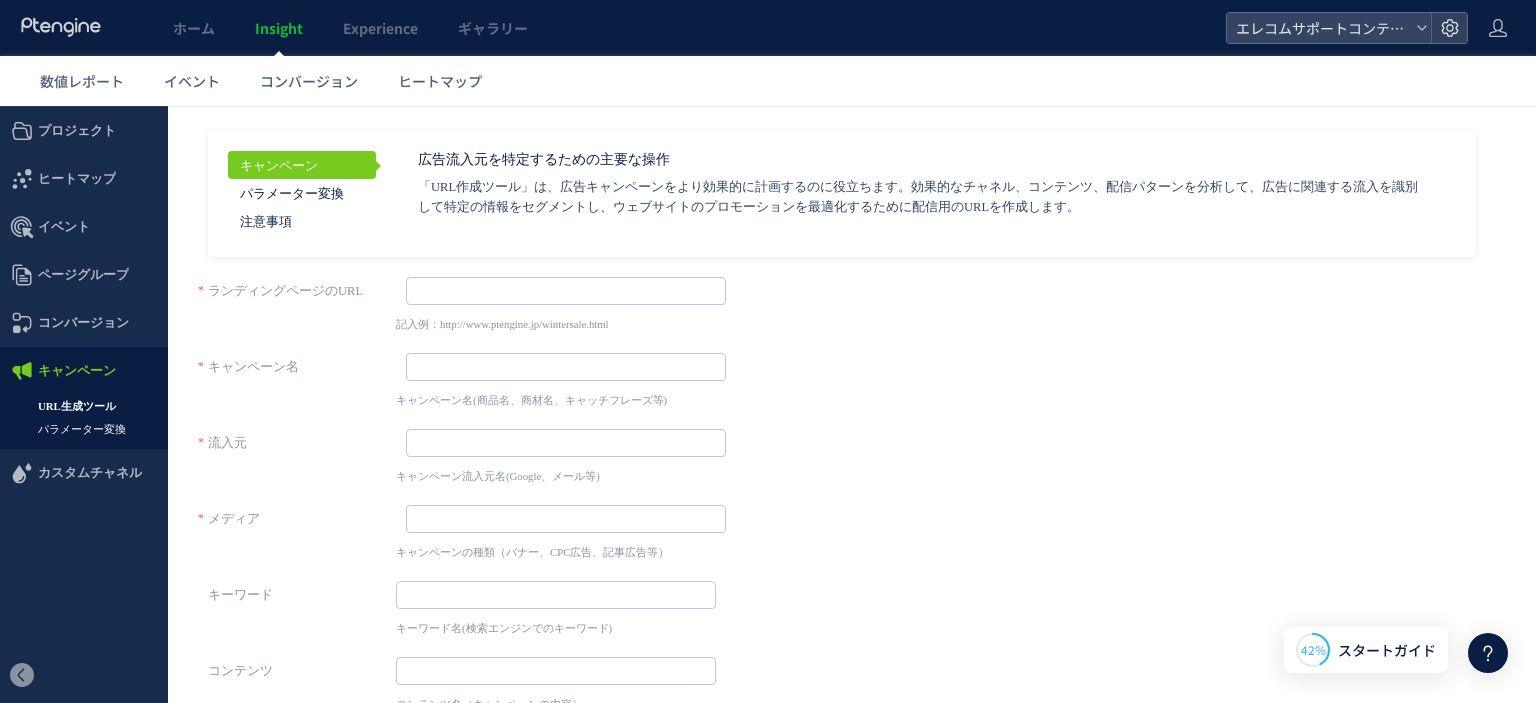 click on "パラメーター変換" at bounding box center (84, 429) 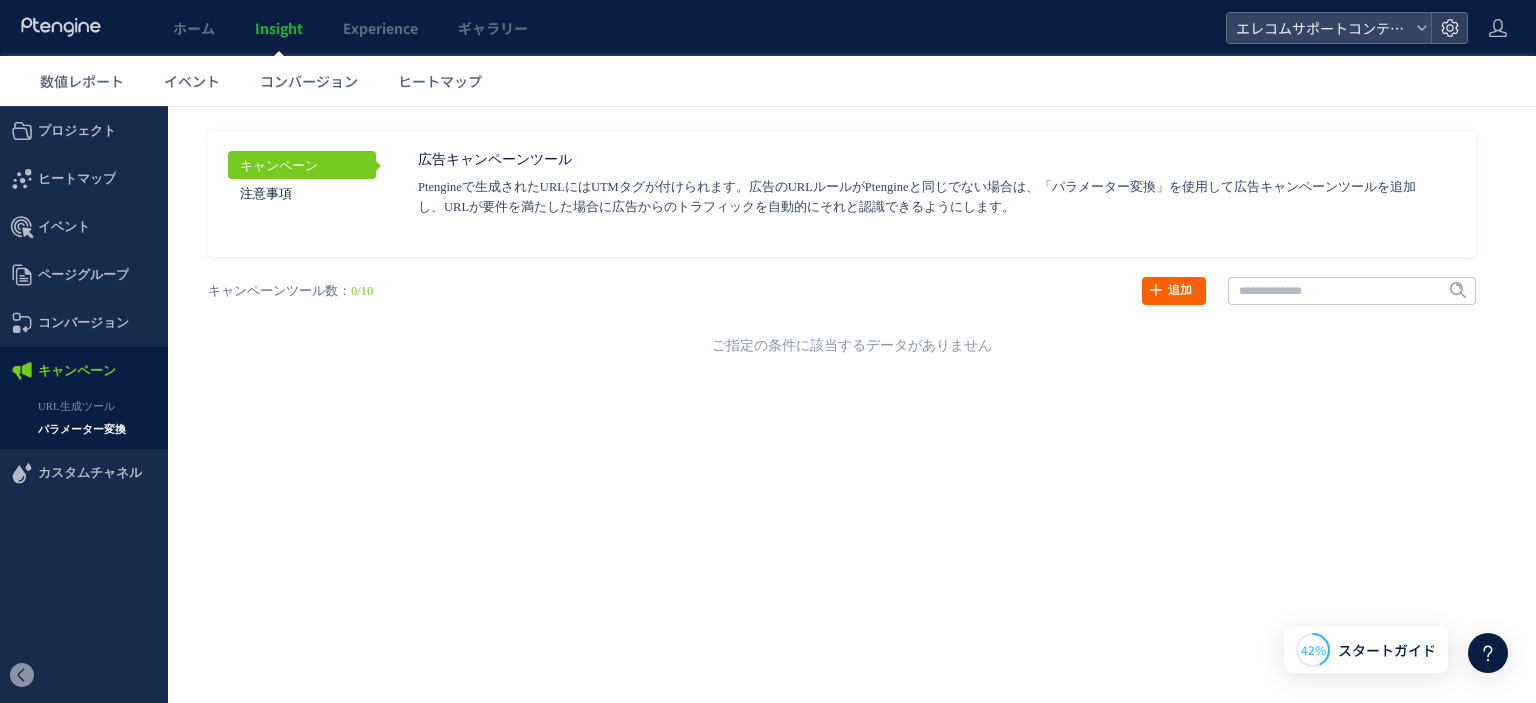 click 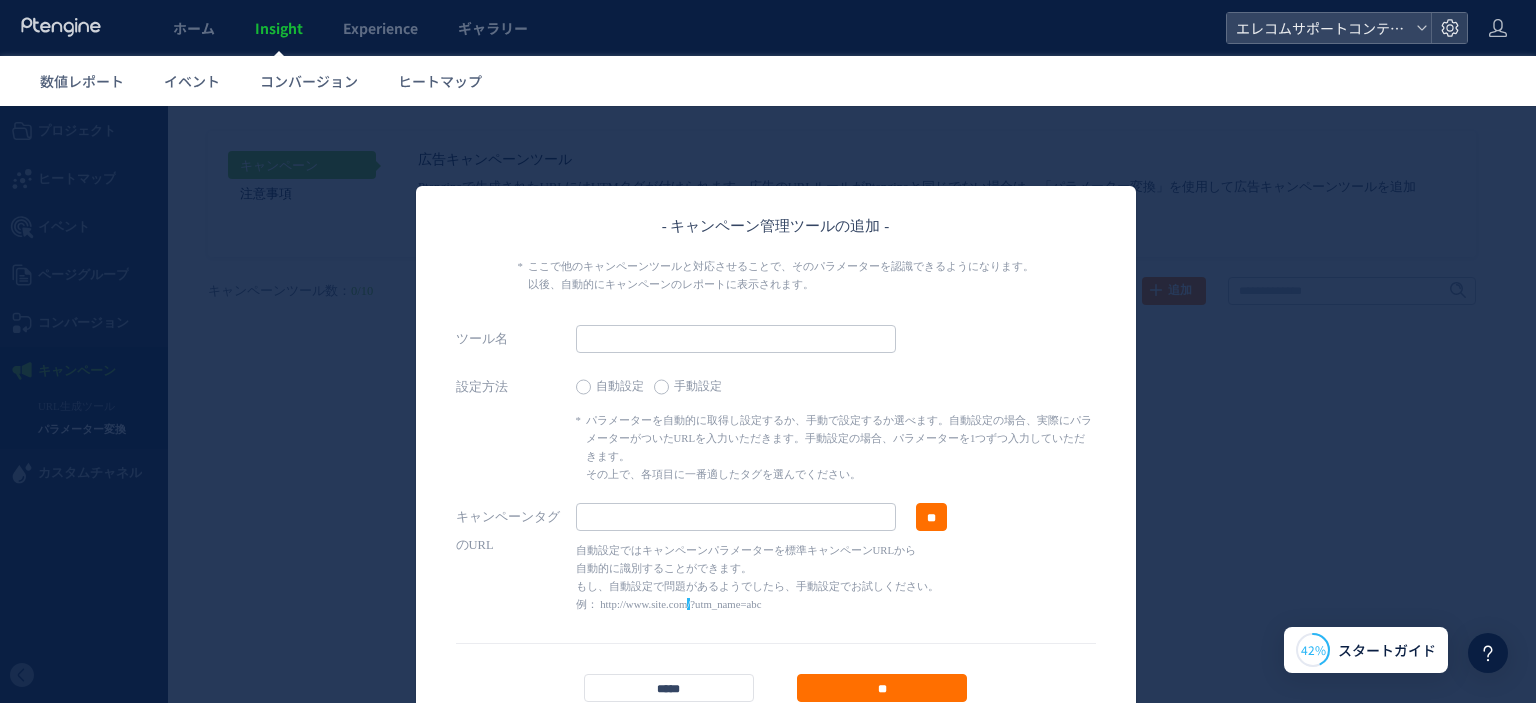 scroll, scrollTop: 100, scrollLeft: 0, axis: vertical 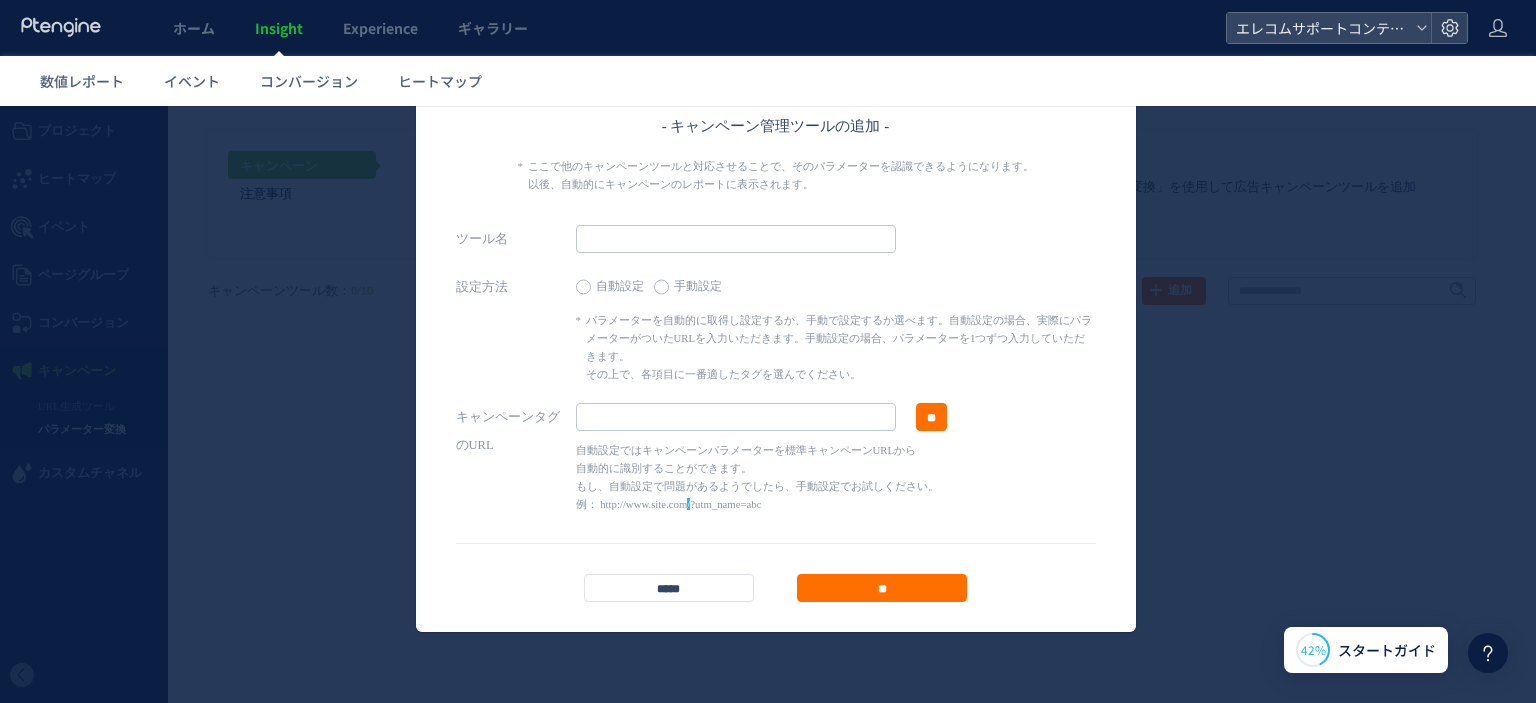 click on "自動設定ではキャンペーンパラメーターを標準キャンペーンURLから
自動的に識別することができます。
もし、自動設定で問題があるようでしたら、手動設定でお試しください。
例： http://www.site.com / ?utm_name=abc" at bounding box center [761, 472] 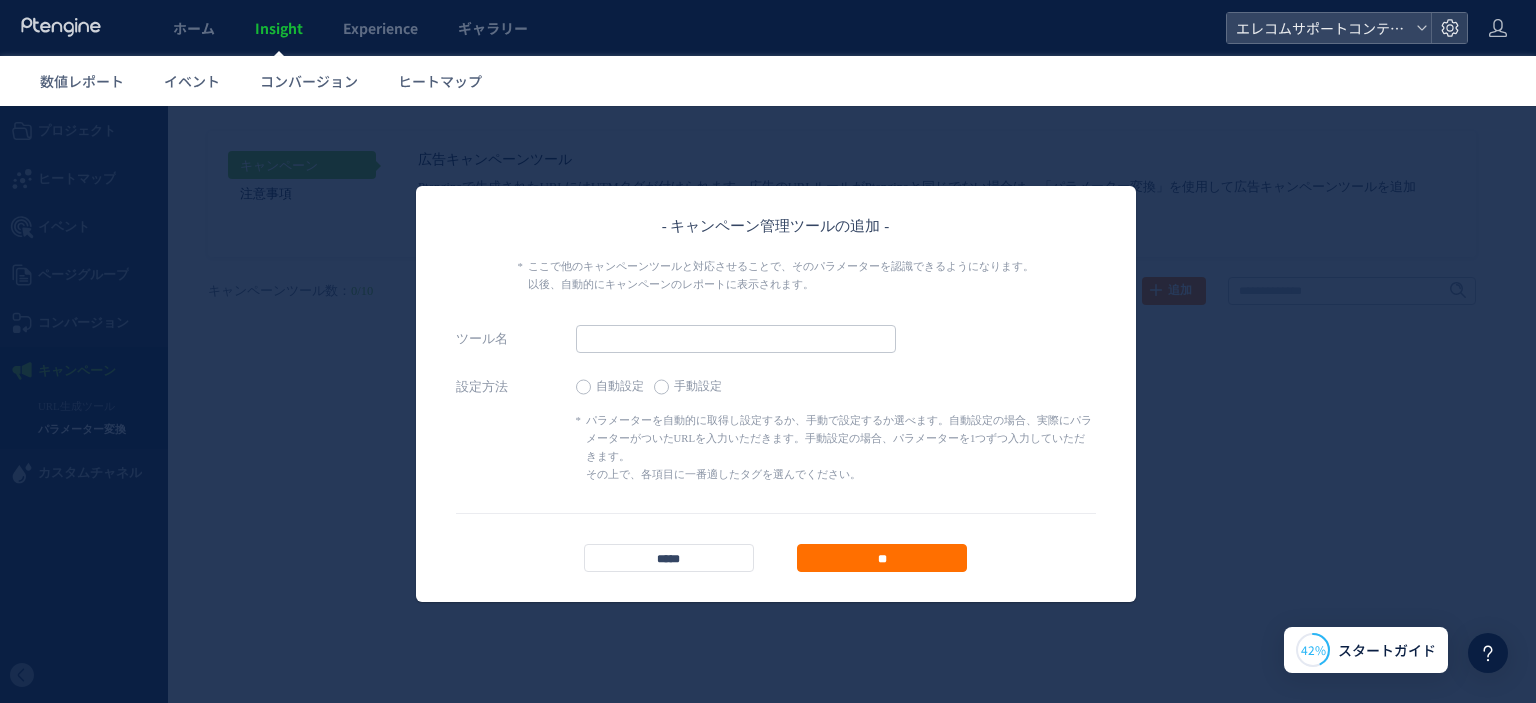 scroll, scrollTop: 0, scrollLeft: 0, axis: both 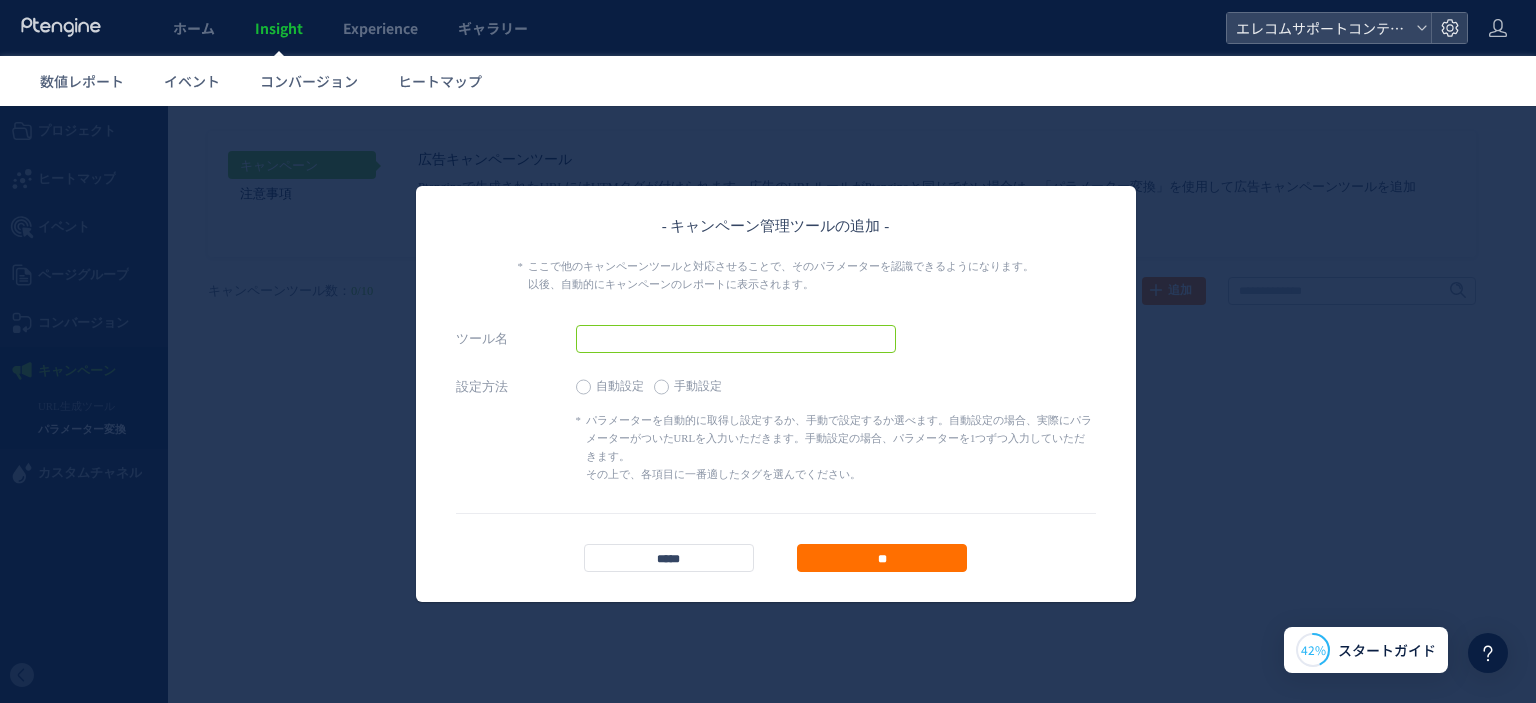 click at bounding box center [736, 339] 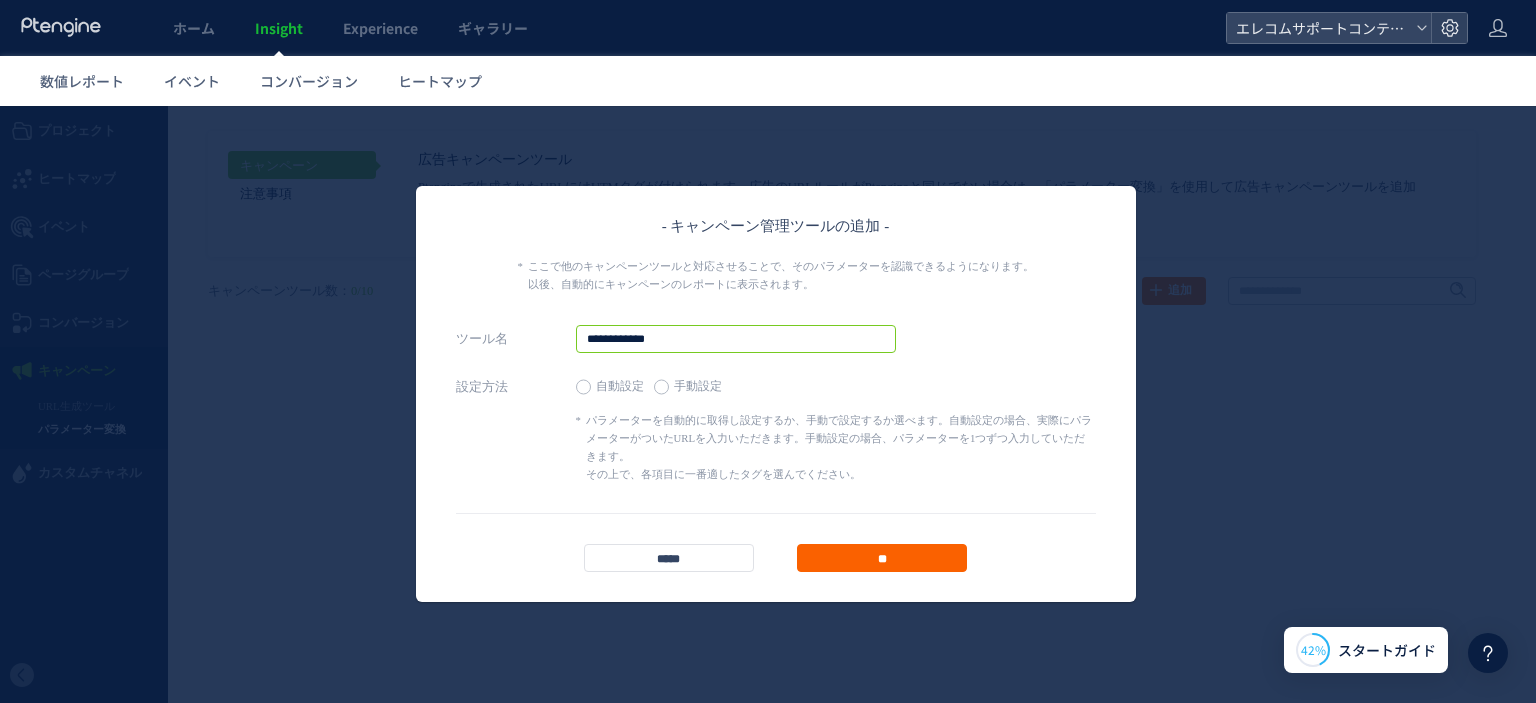 type on "**********" 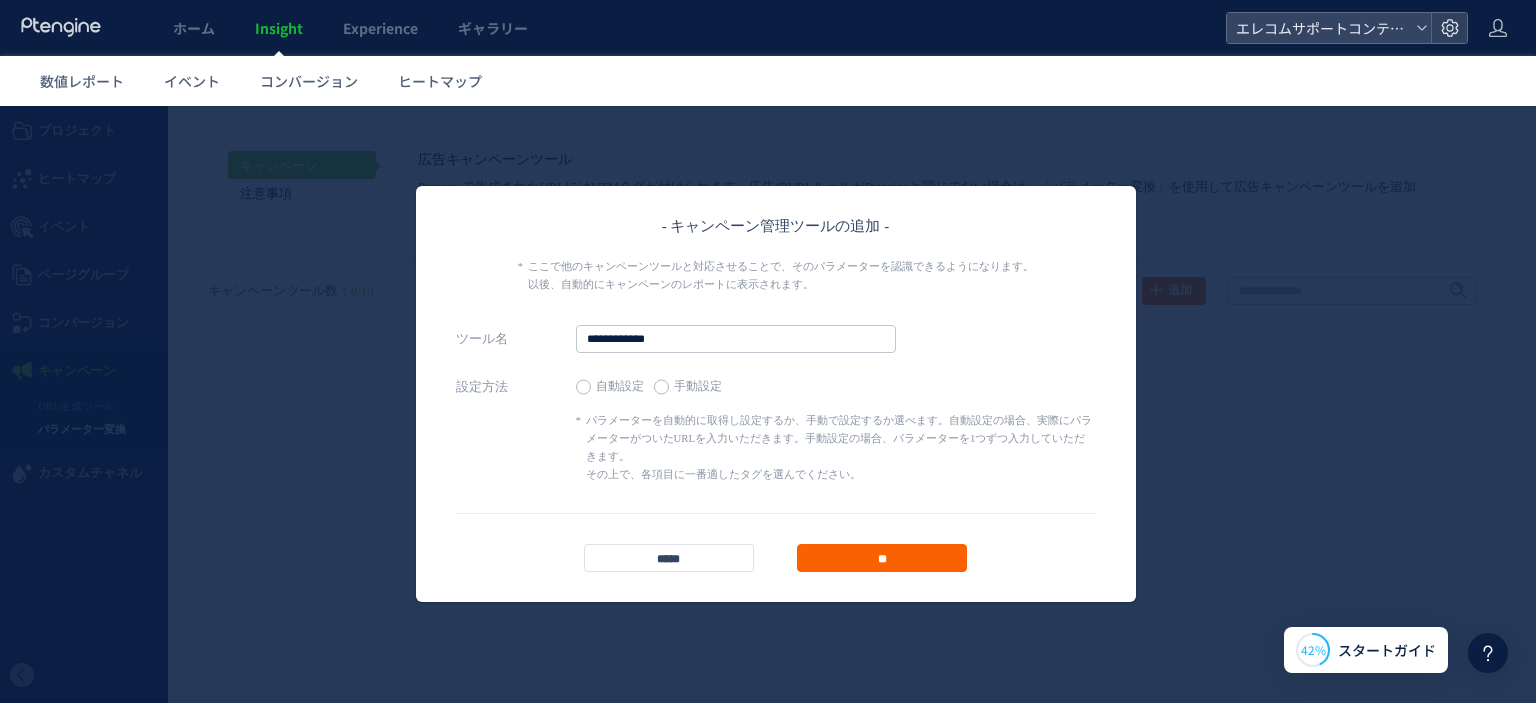 click on "**" at bounding box center (882, 558) 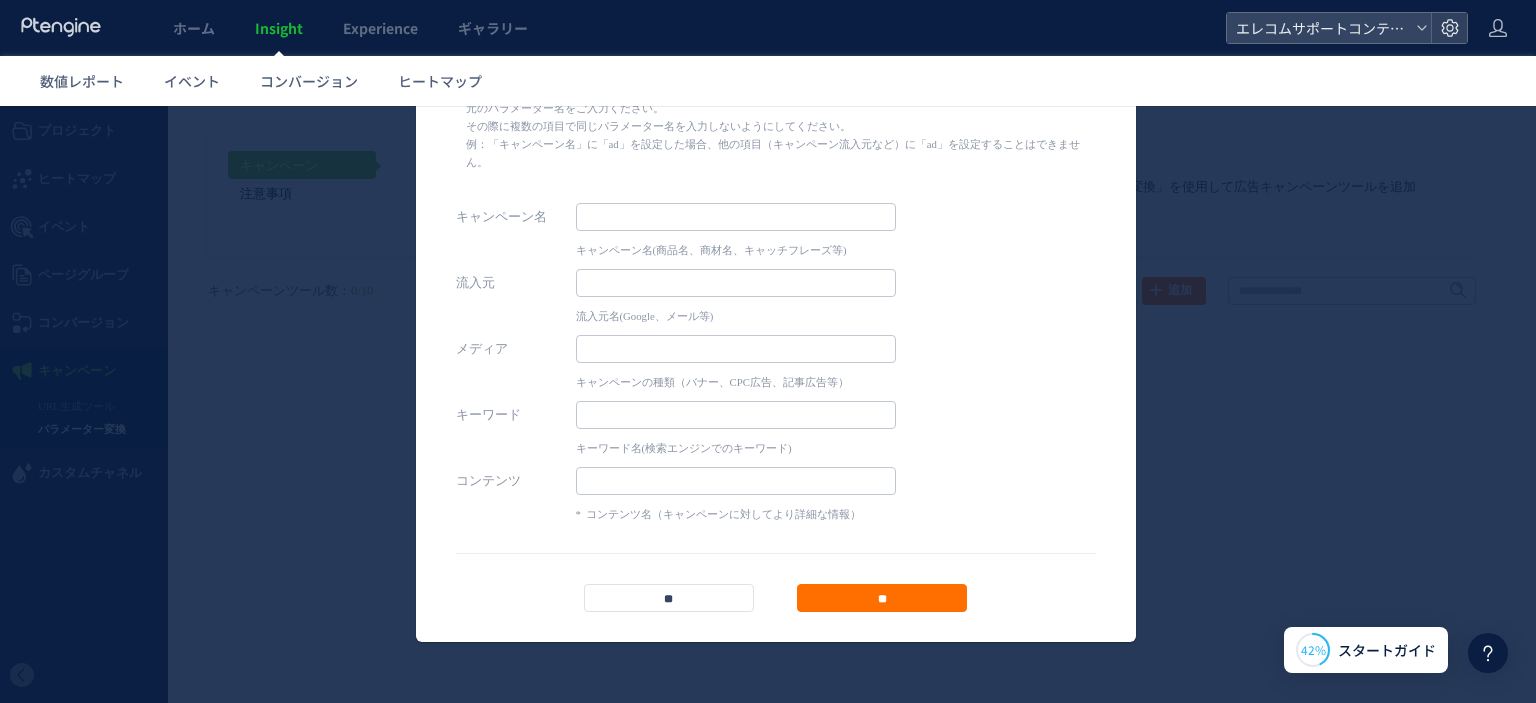 scroll, scrollTop: 0, scrollLeft: 0, axis: both 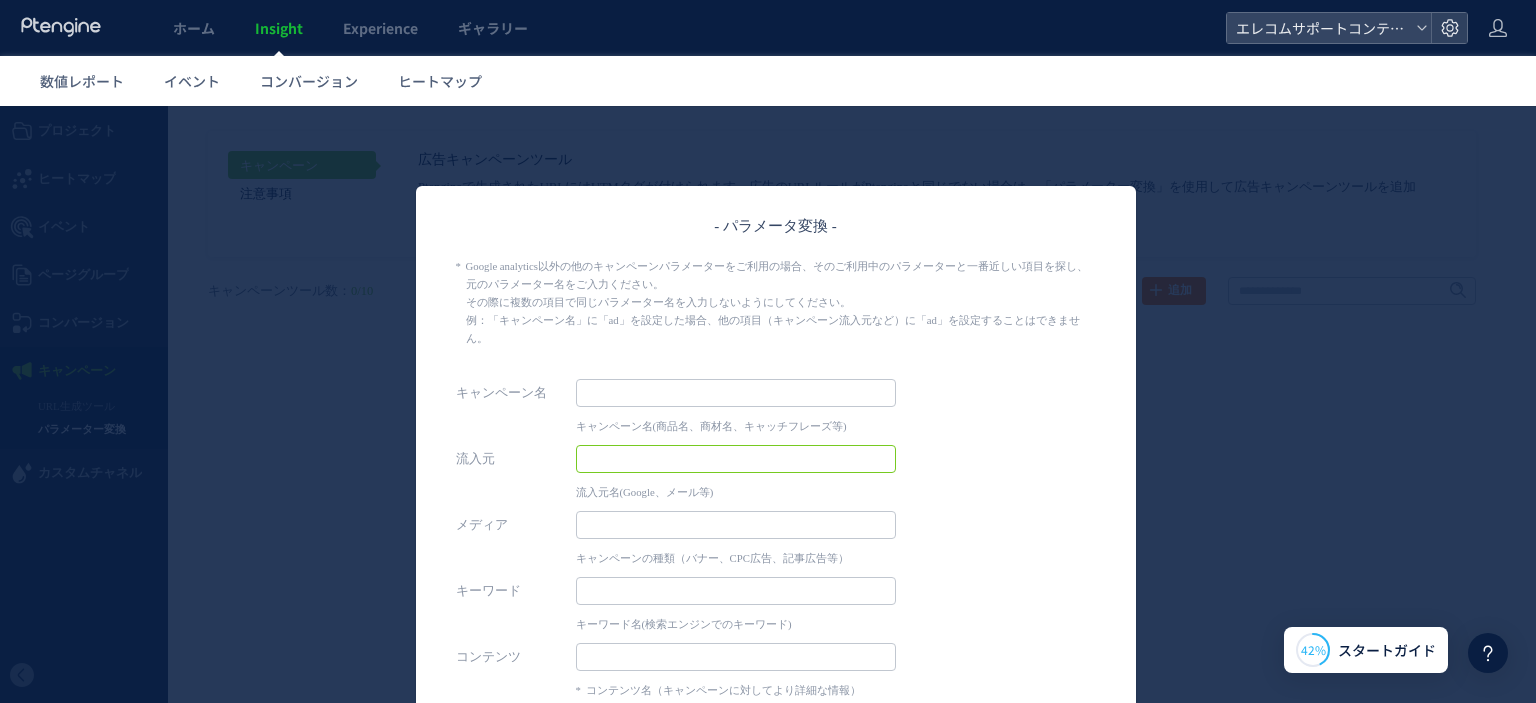 click at bounding box center (736, 459) 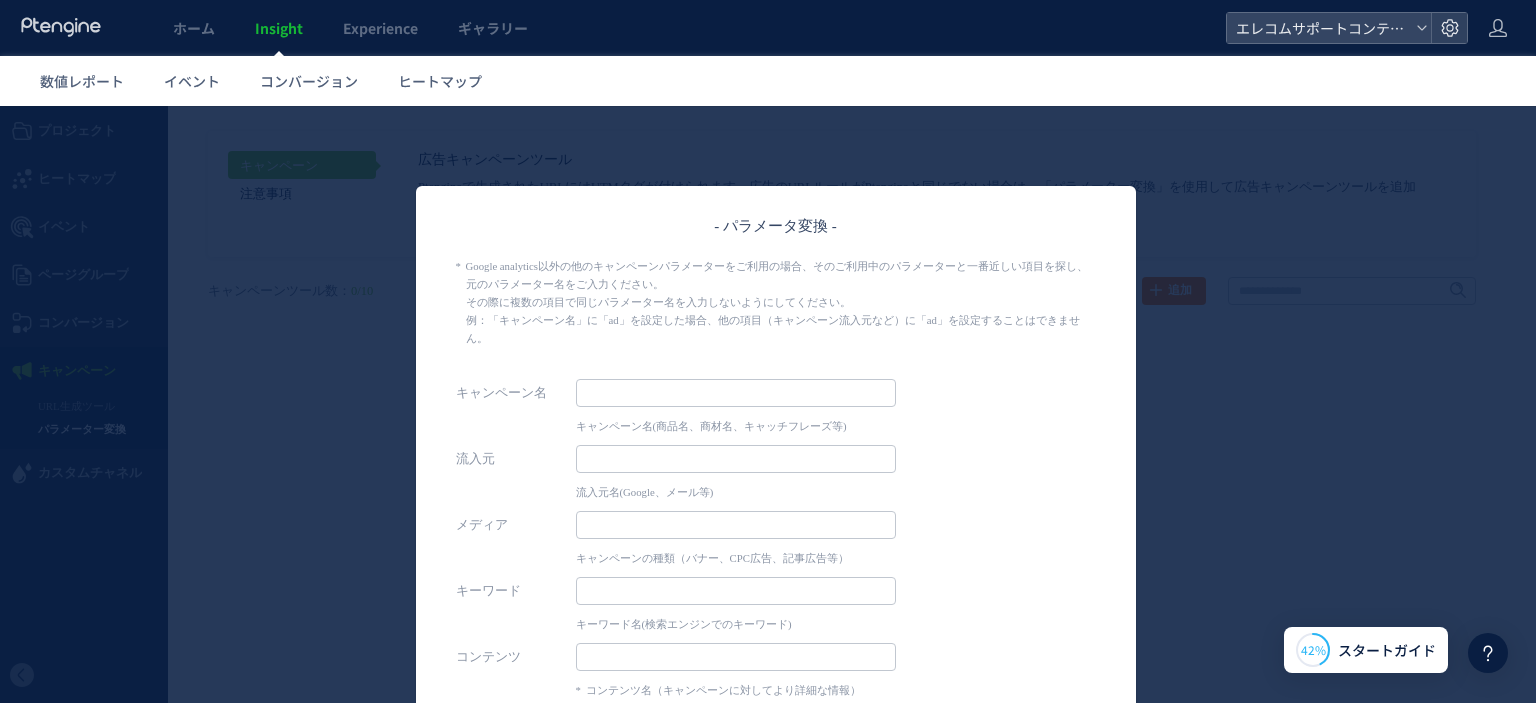 click on "流入元
流入元名(Google、メール等)" at bounding box center (776, 473) 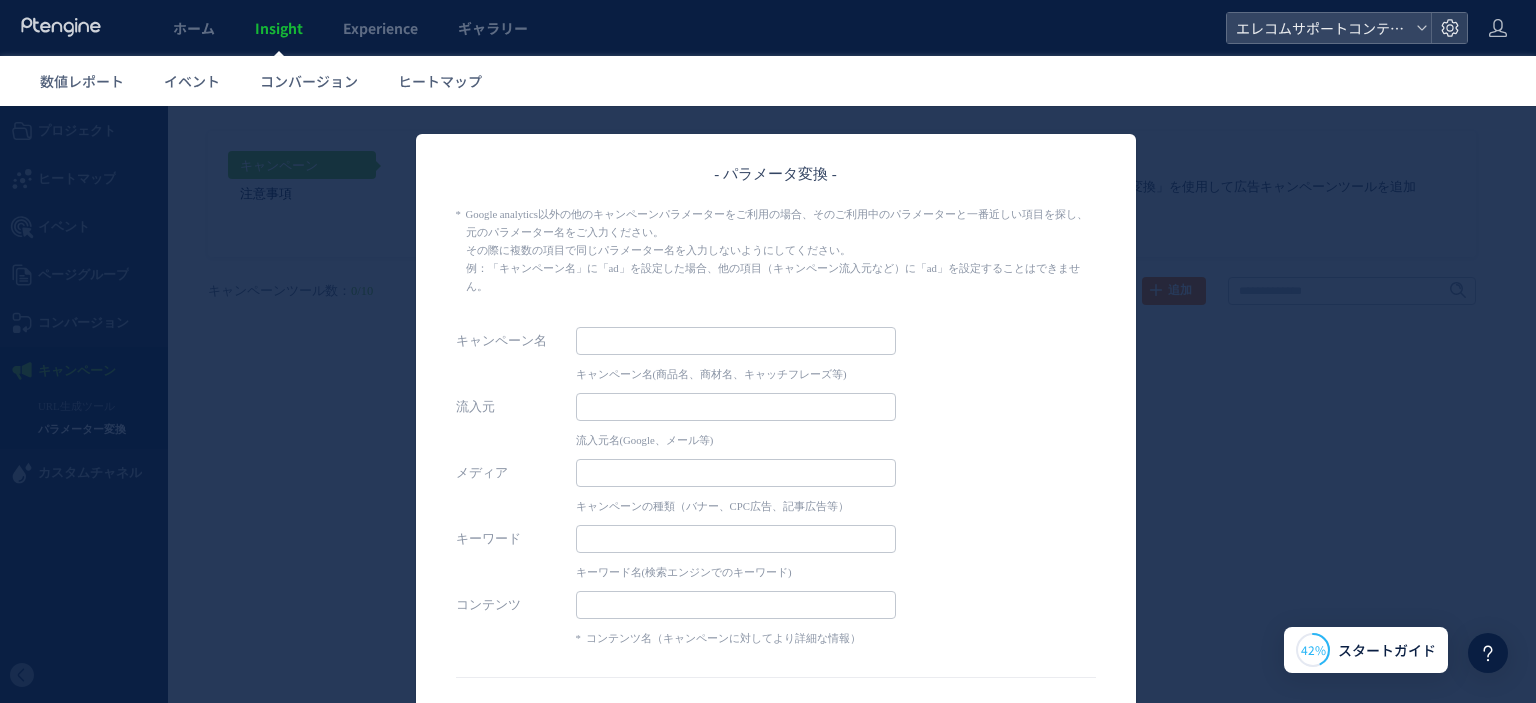 scroll, scrollTop: 100, scrollLeft: 0, axis: vertical 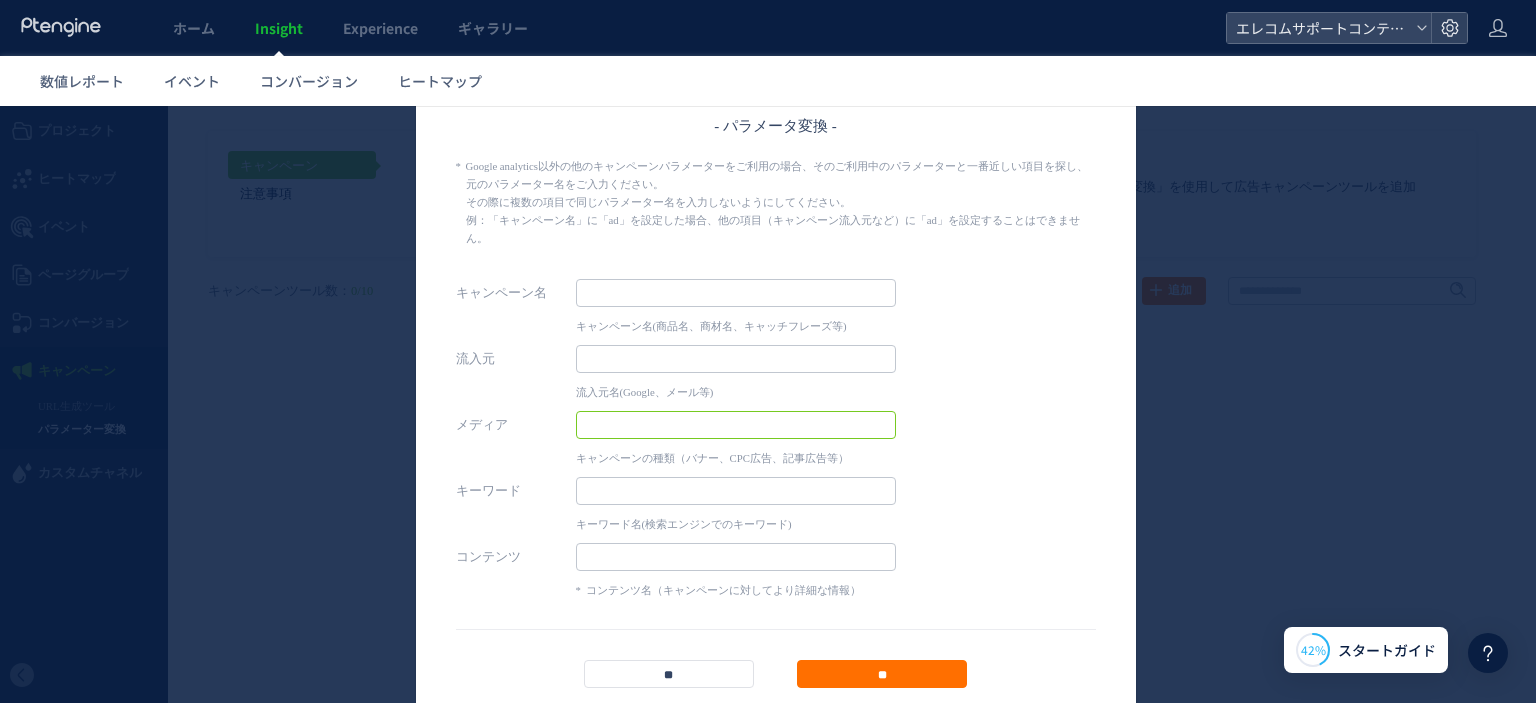click at bounding box center [736, 425] 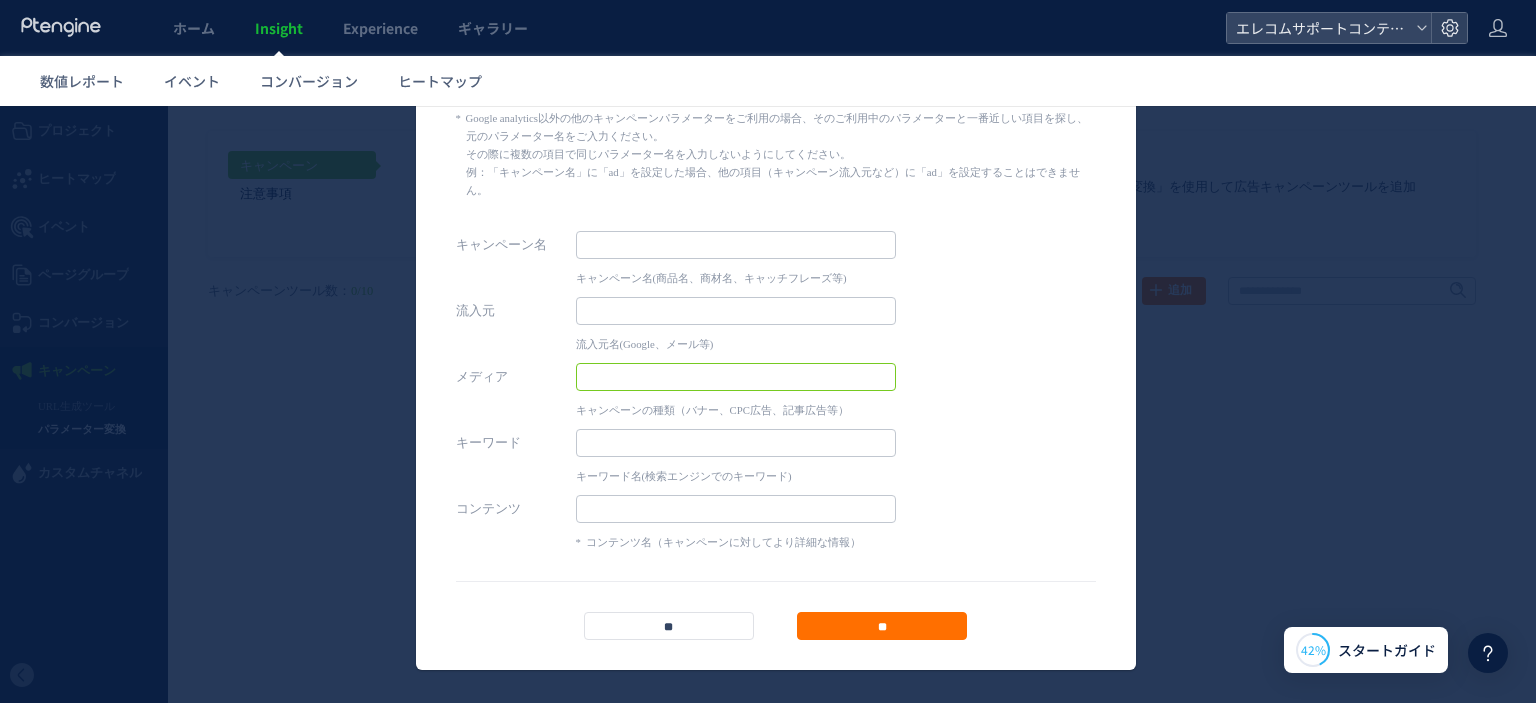 scroll, scrollTop: 176, scrollLeft: 0, axis: vertical 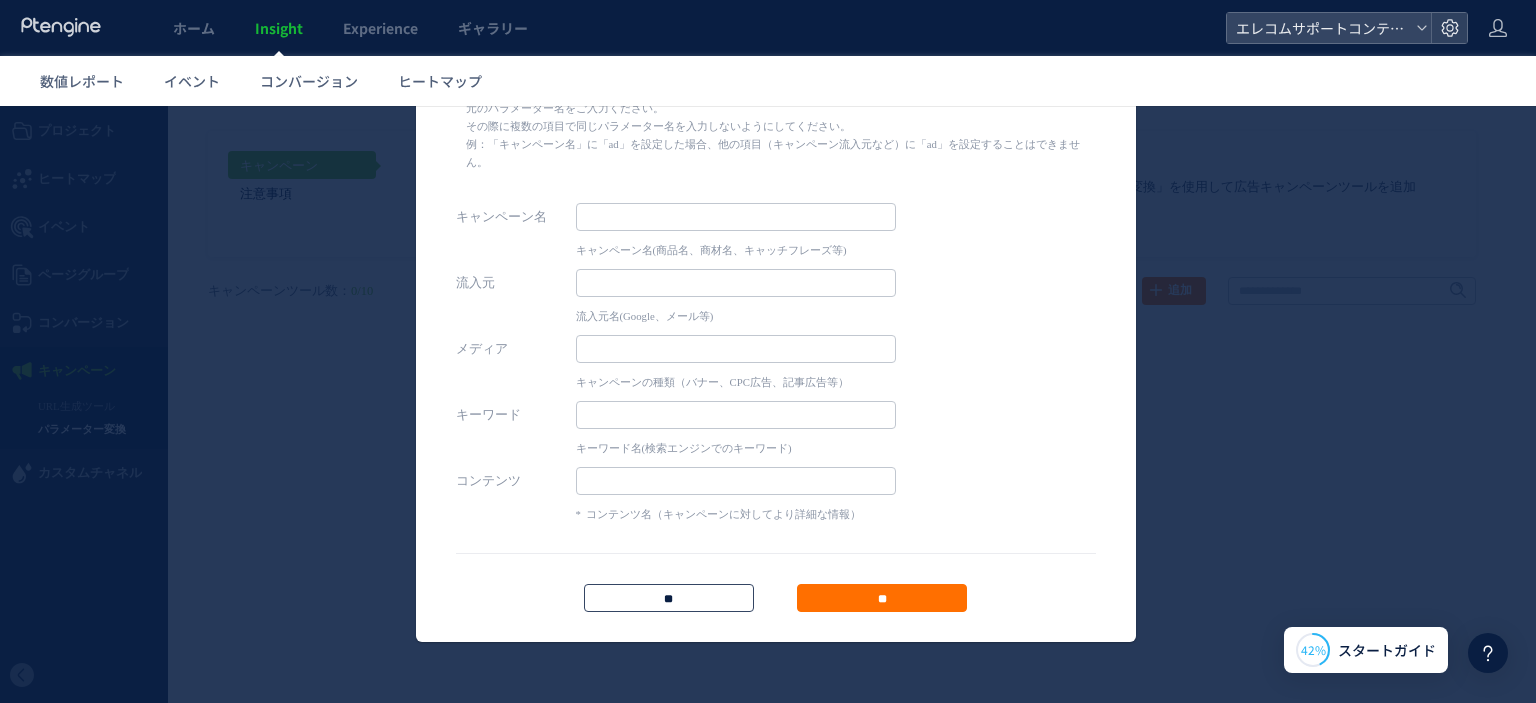 click on "**" at bounding box center [669, 598] 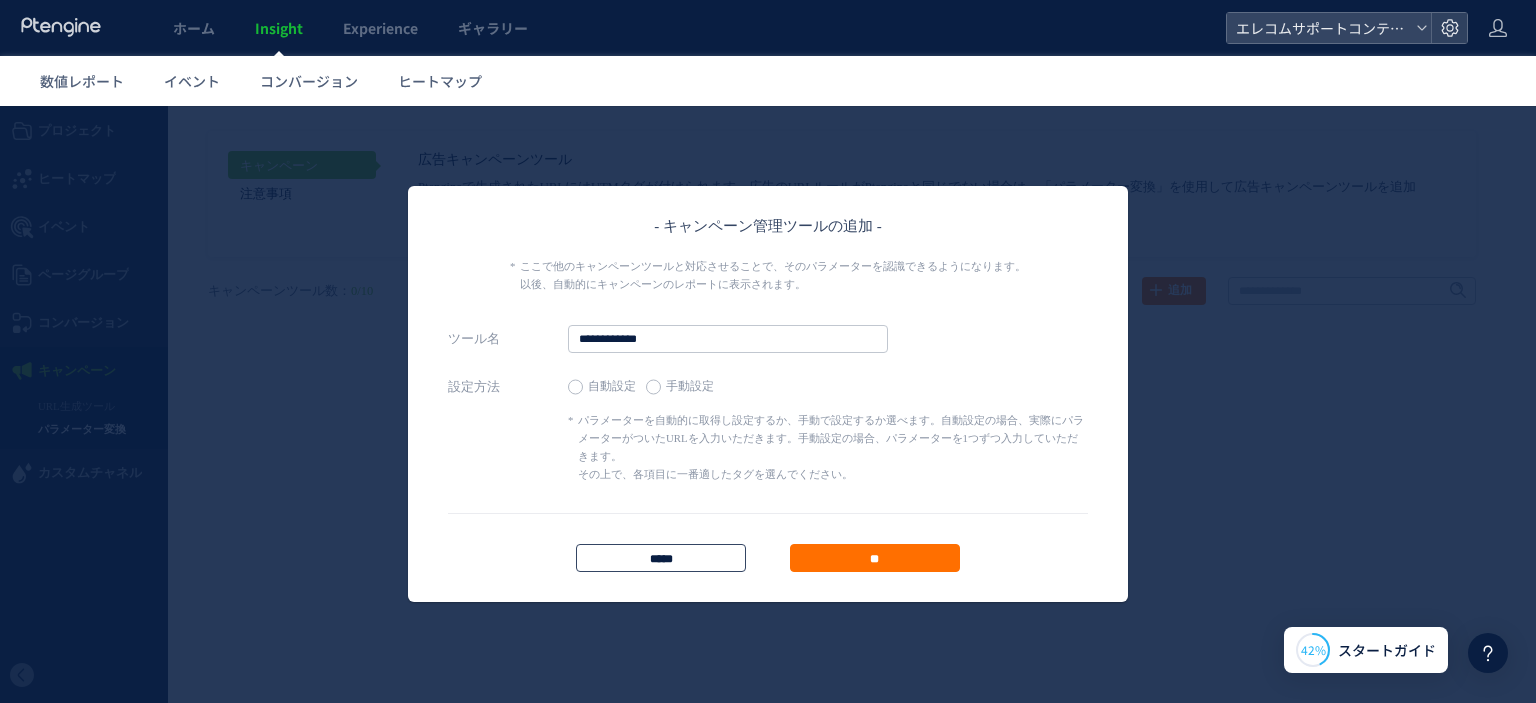 click on "*****" at bounding box center (661, 558) 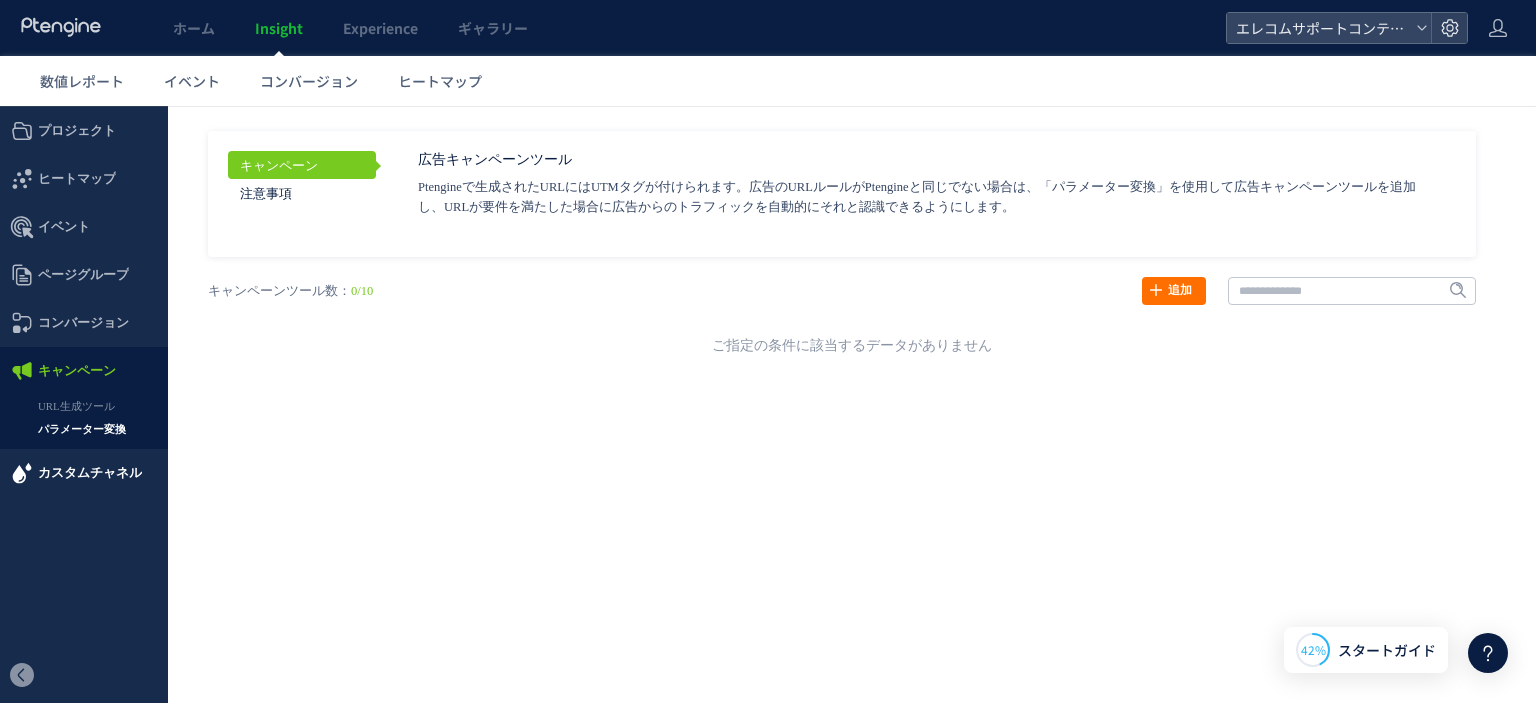 click on "カスタムチャネル" at bounding box center [90, 473] 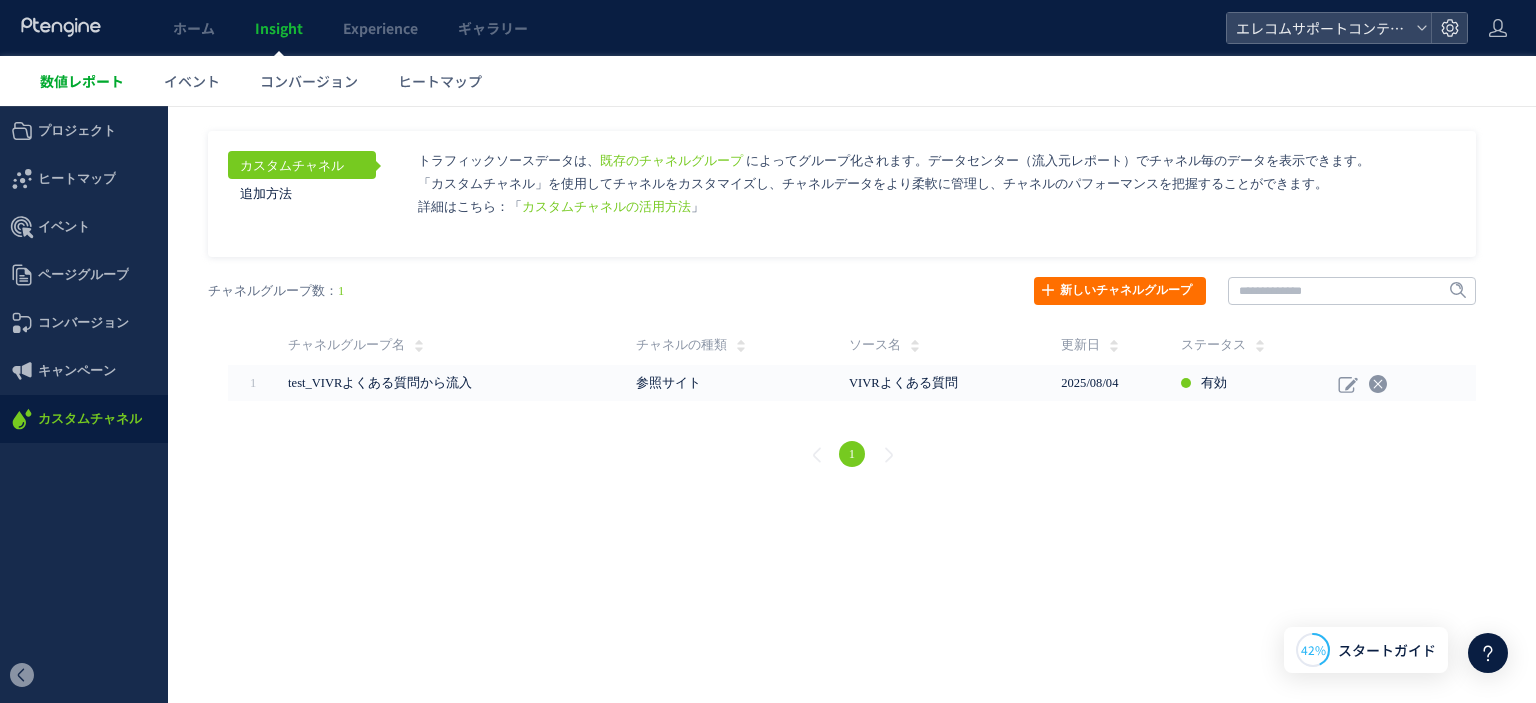 click on "数値レポート" at bounding box center [82, 81] 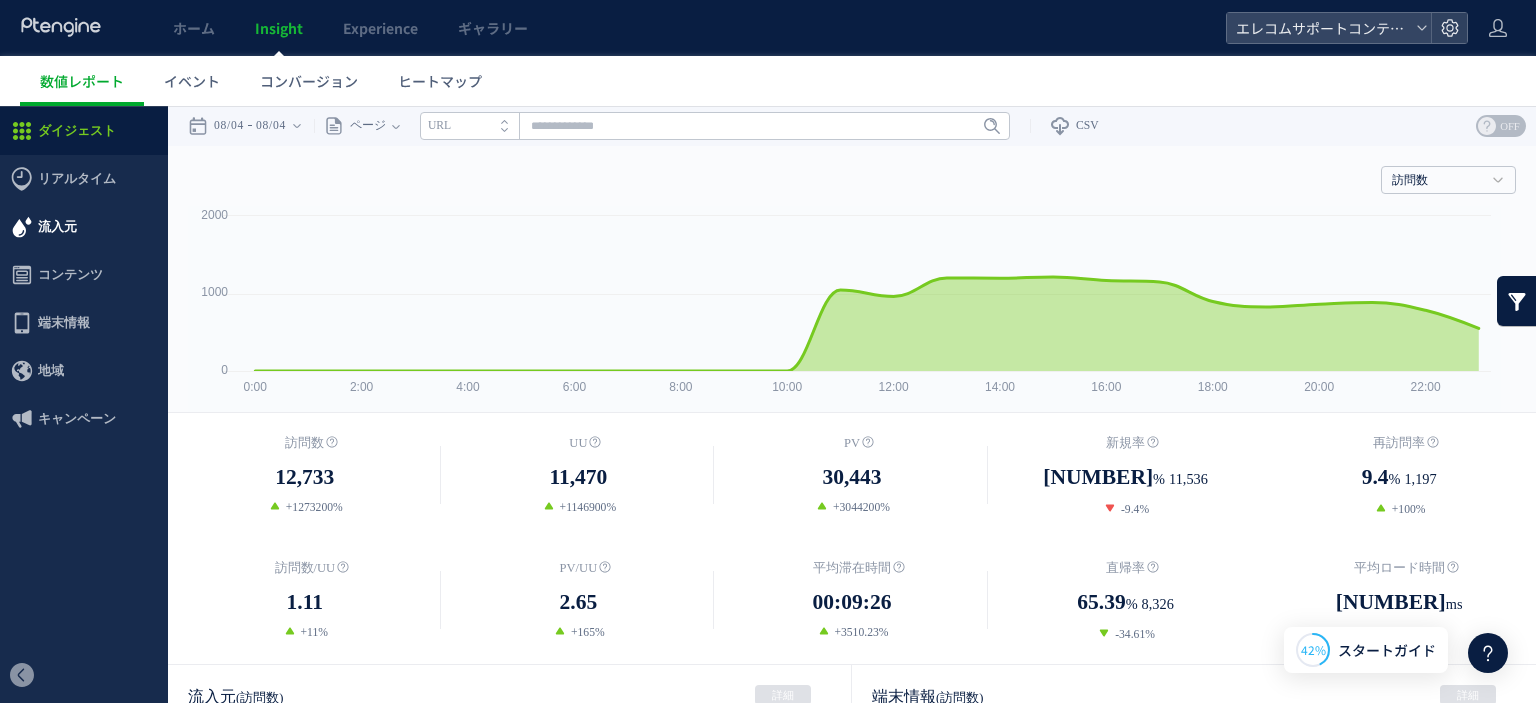 click on "流入元" at bounding box center (84, 227) 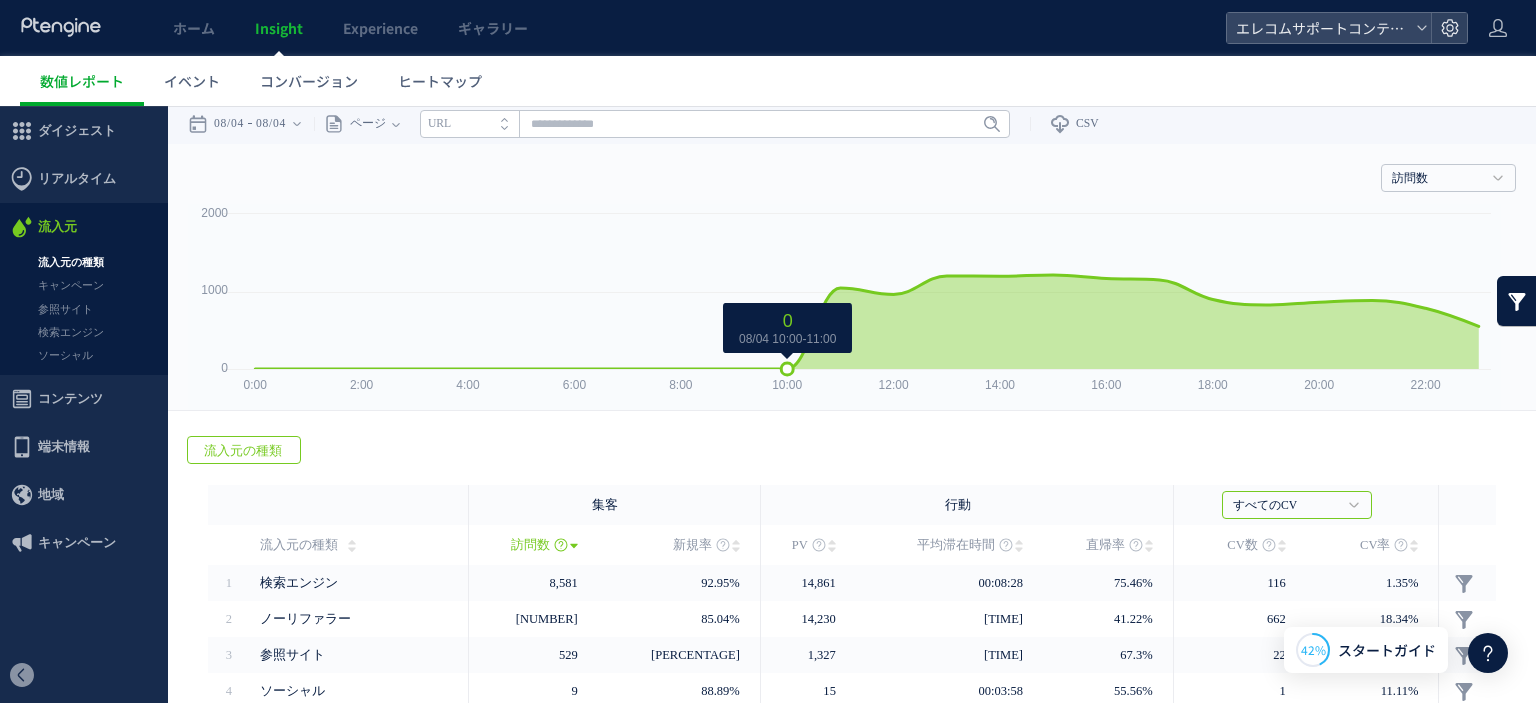 scroll, scrollTop: 0, scrollLeft: 0, axis: both 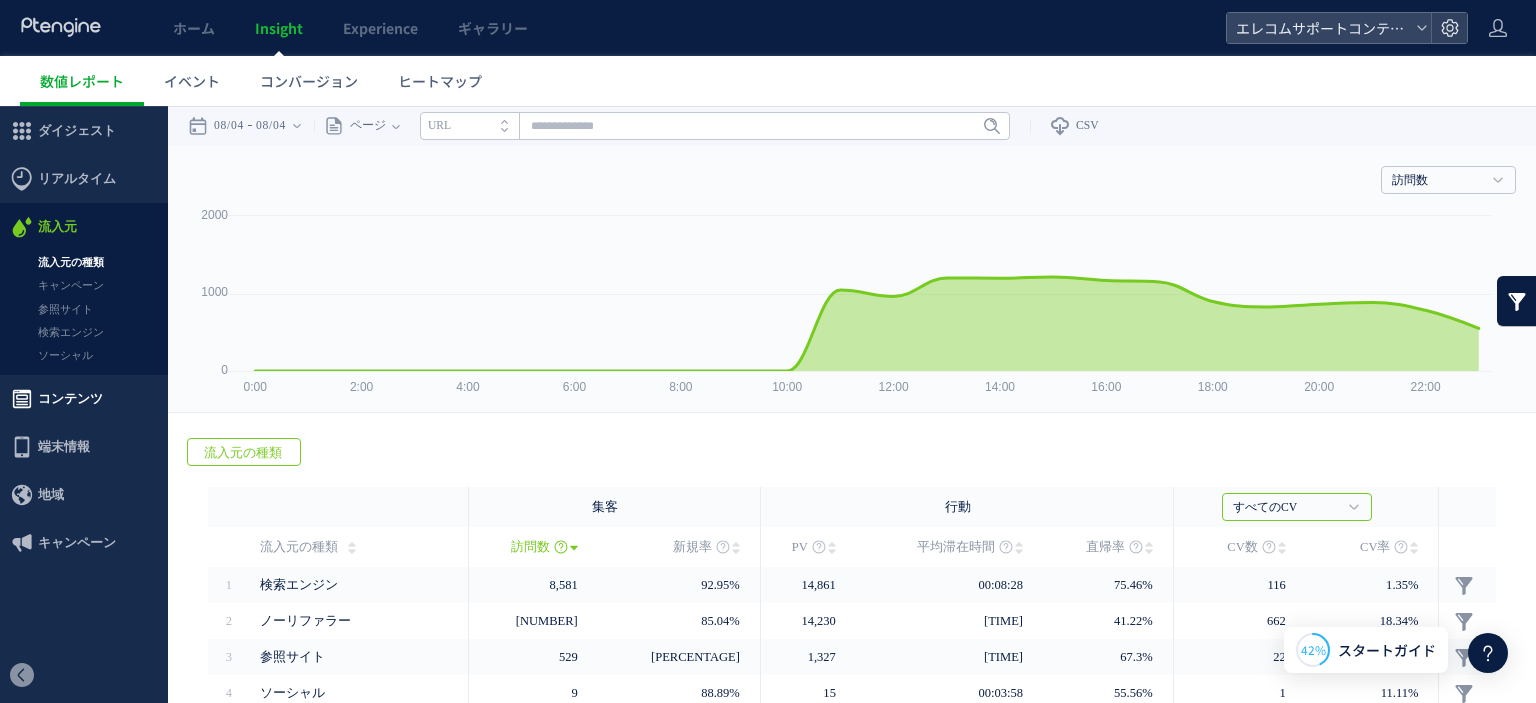 click on "コンテンツ" at bounding box center (70, 399) 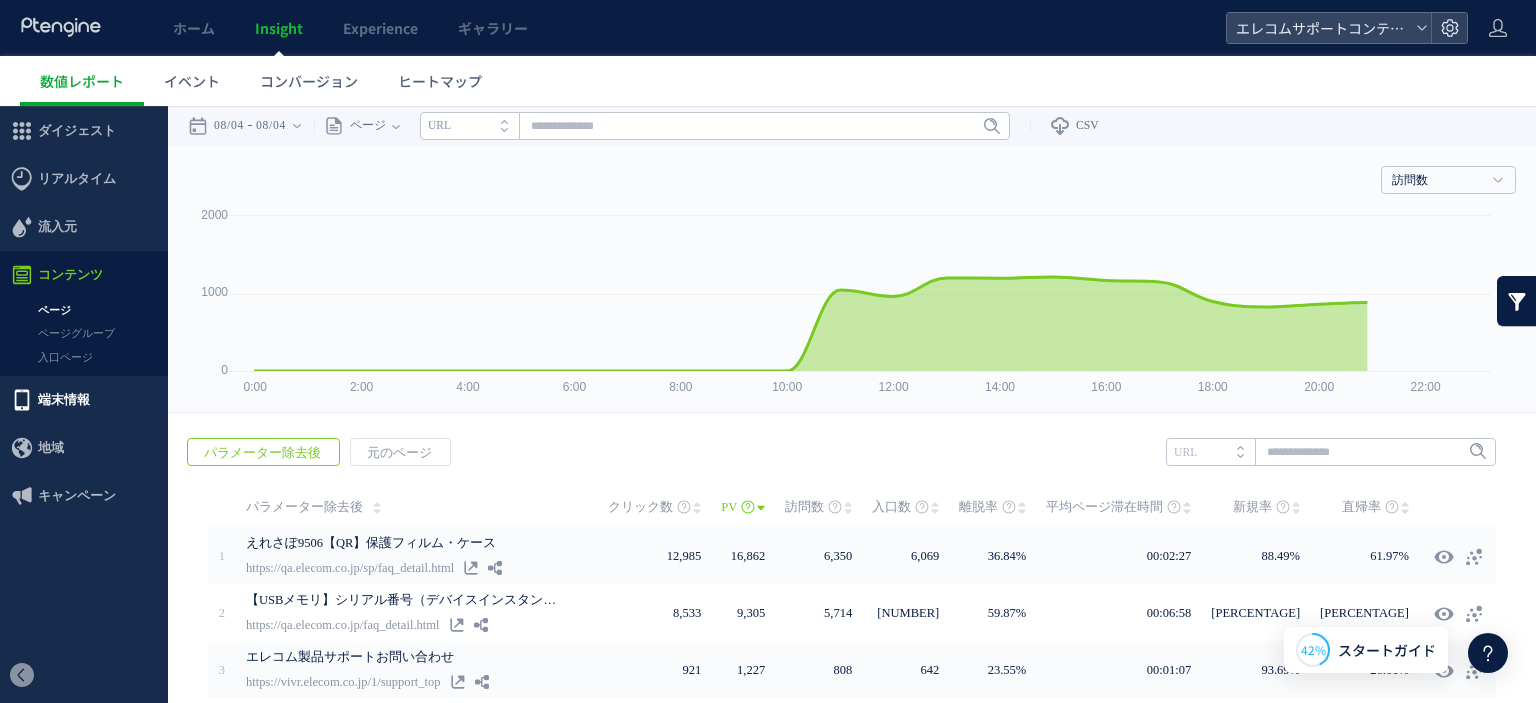 click on "端末情報" at bounding box center [64, 400] 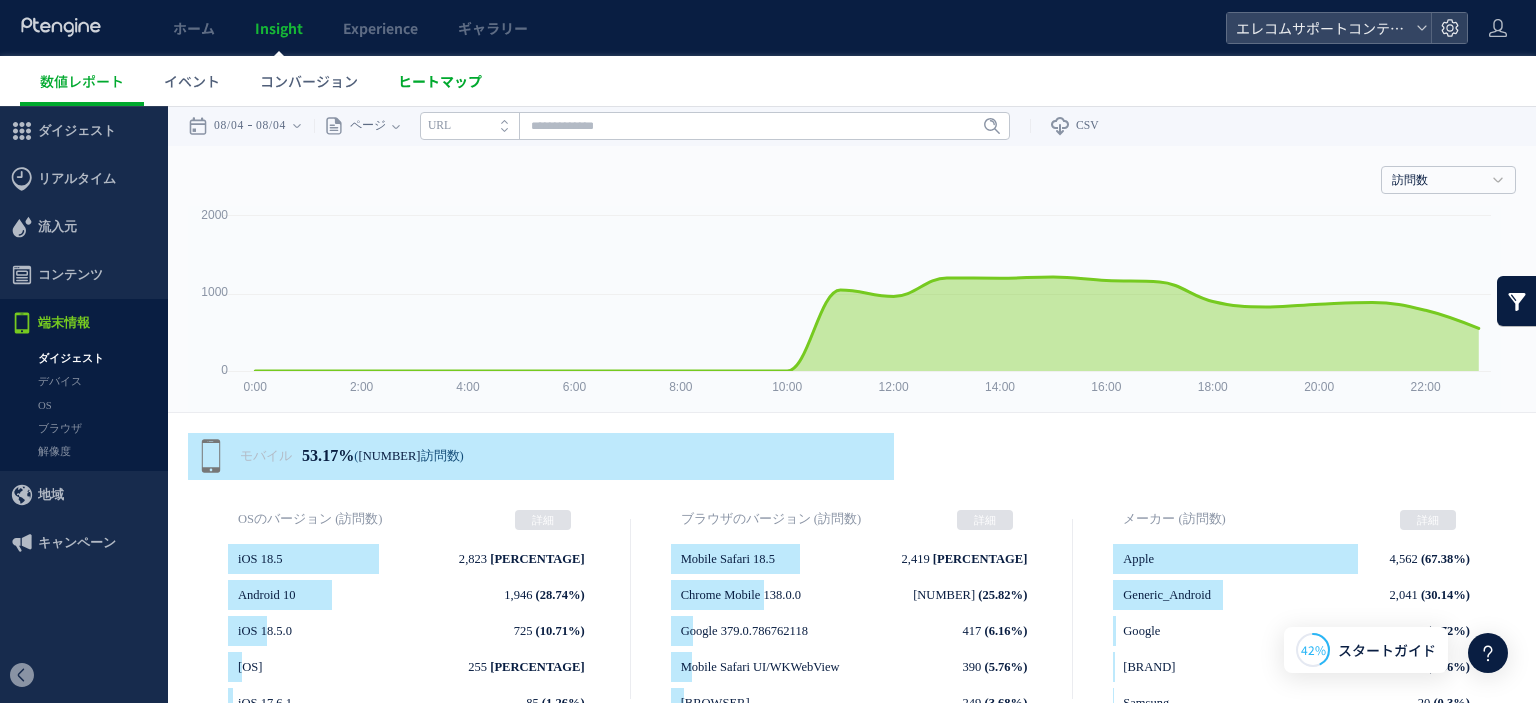 click on "ヒートマップ" at bounding box center [440, 81] 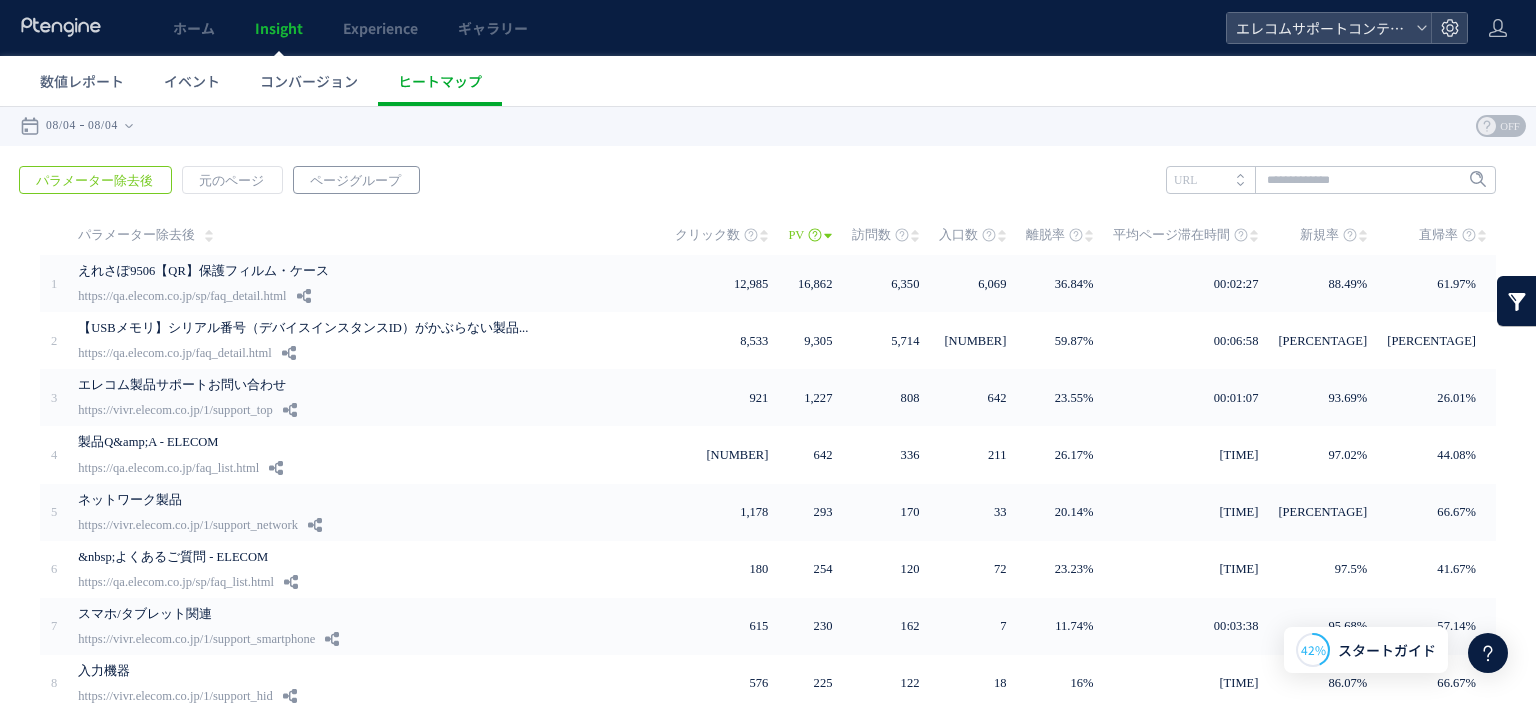 click on "ページグループ" at bounding box center [355, 181] 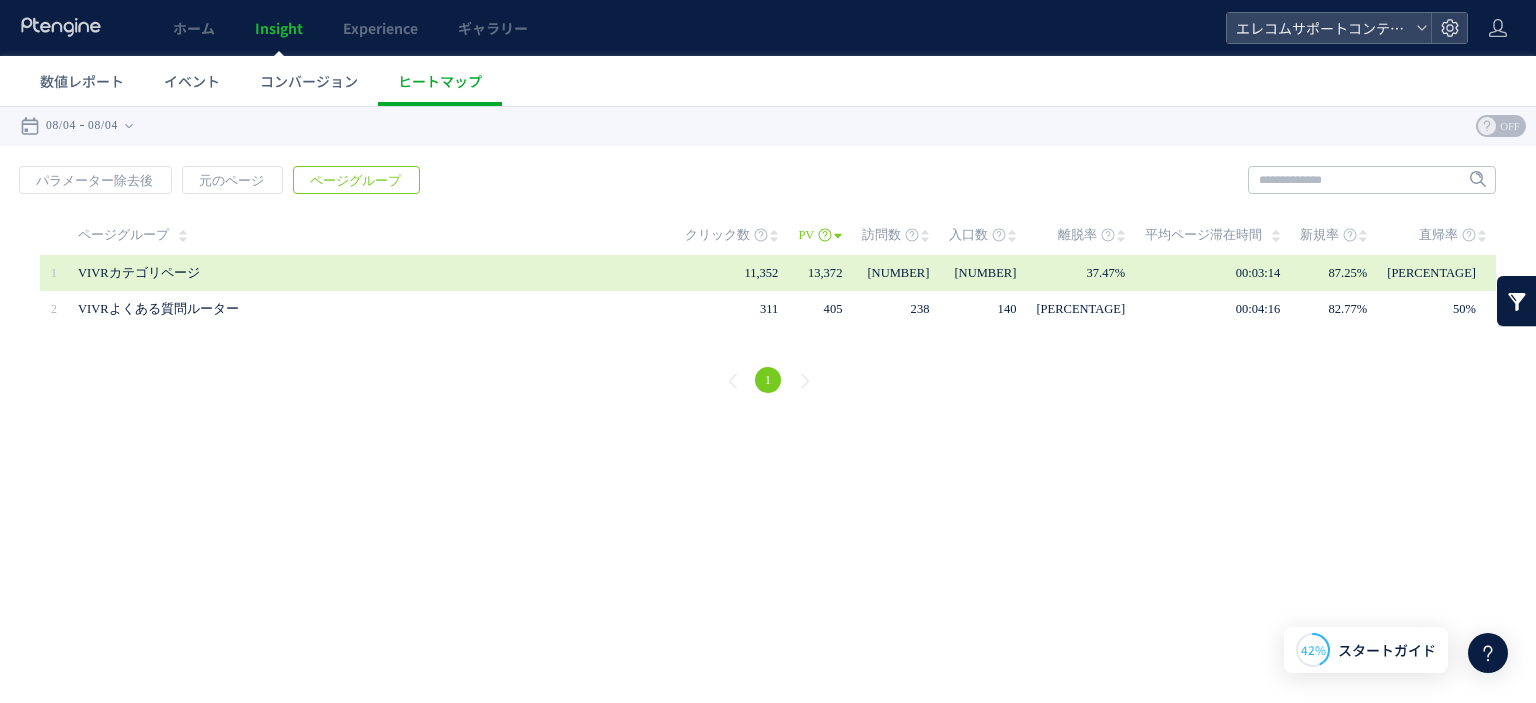 click on "11,352" at bounding box center (741, 273) 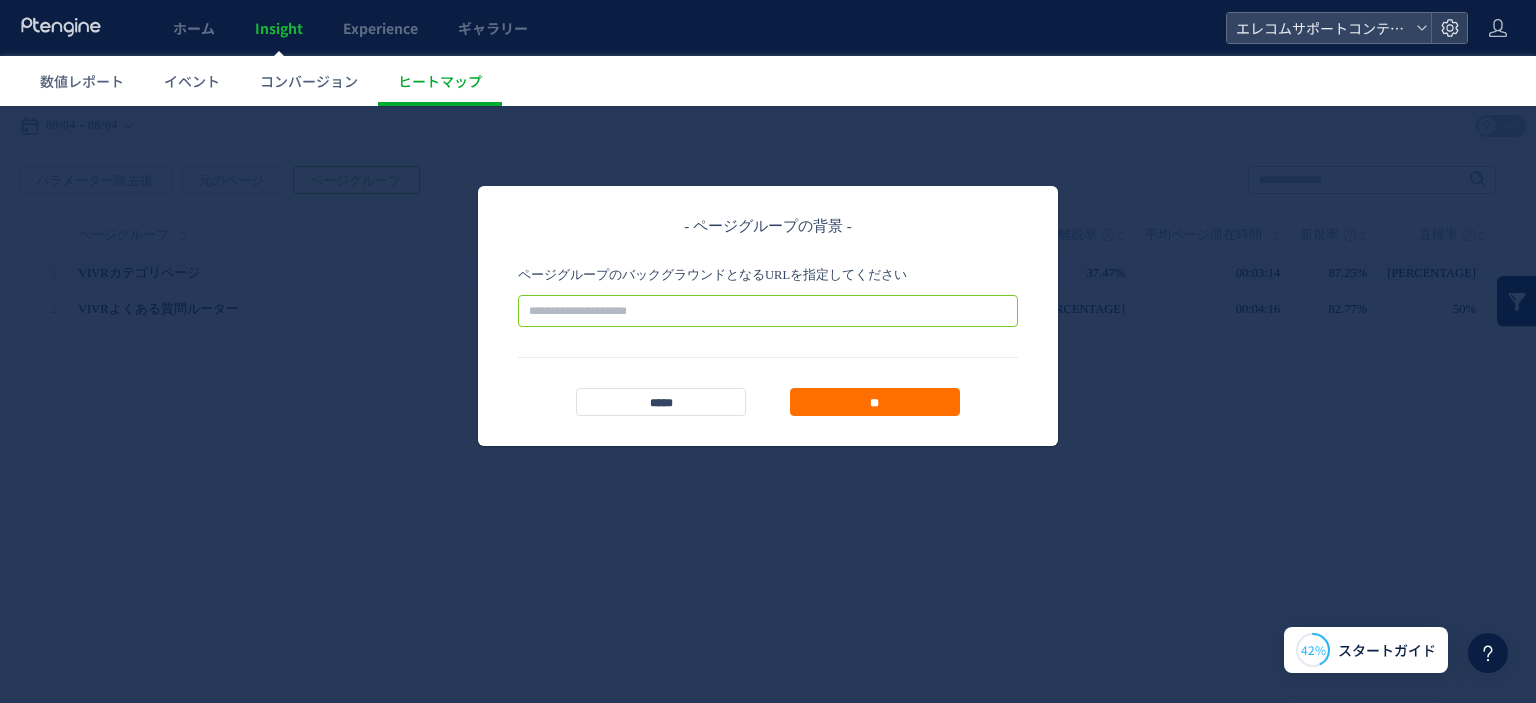 click at bounding box center (768, 311) 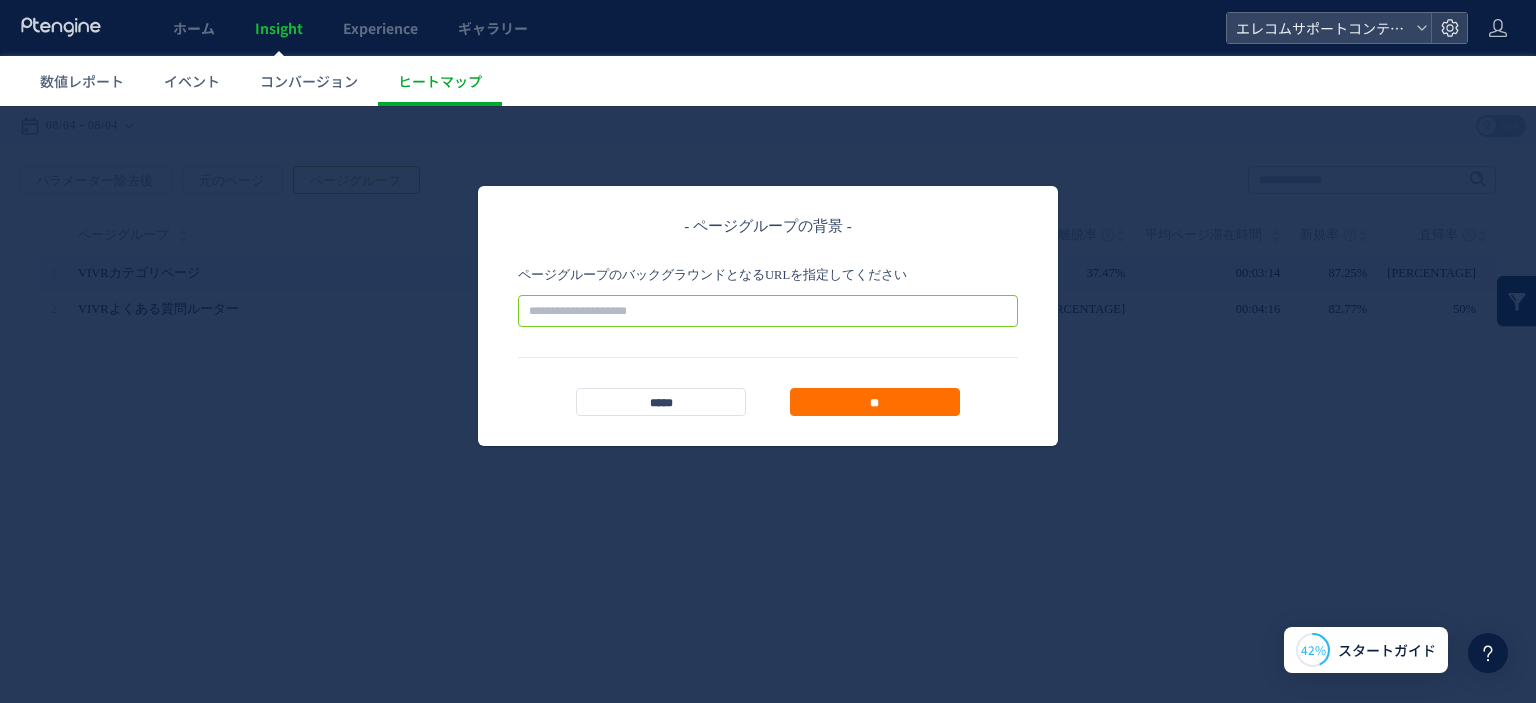click at bounding box center (768, 311) 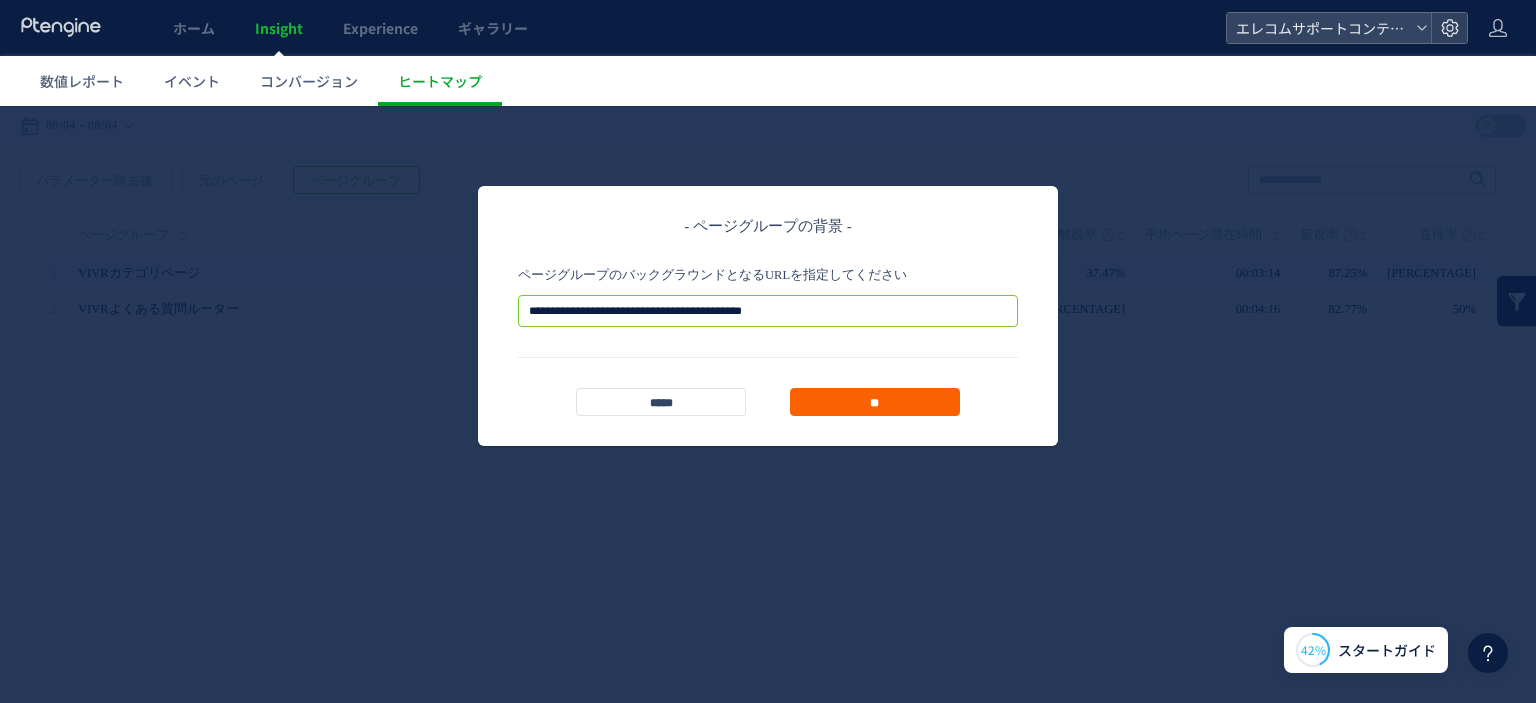 type on "**********" 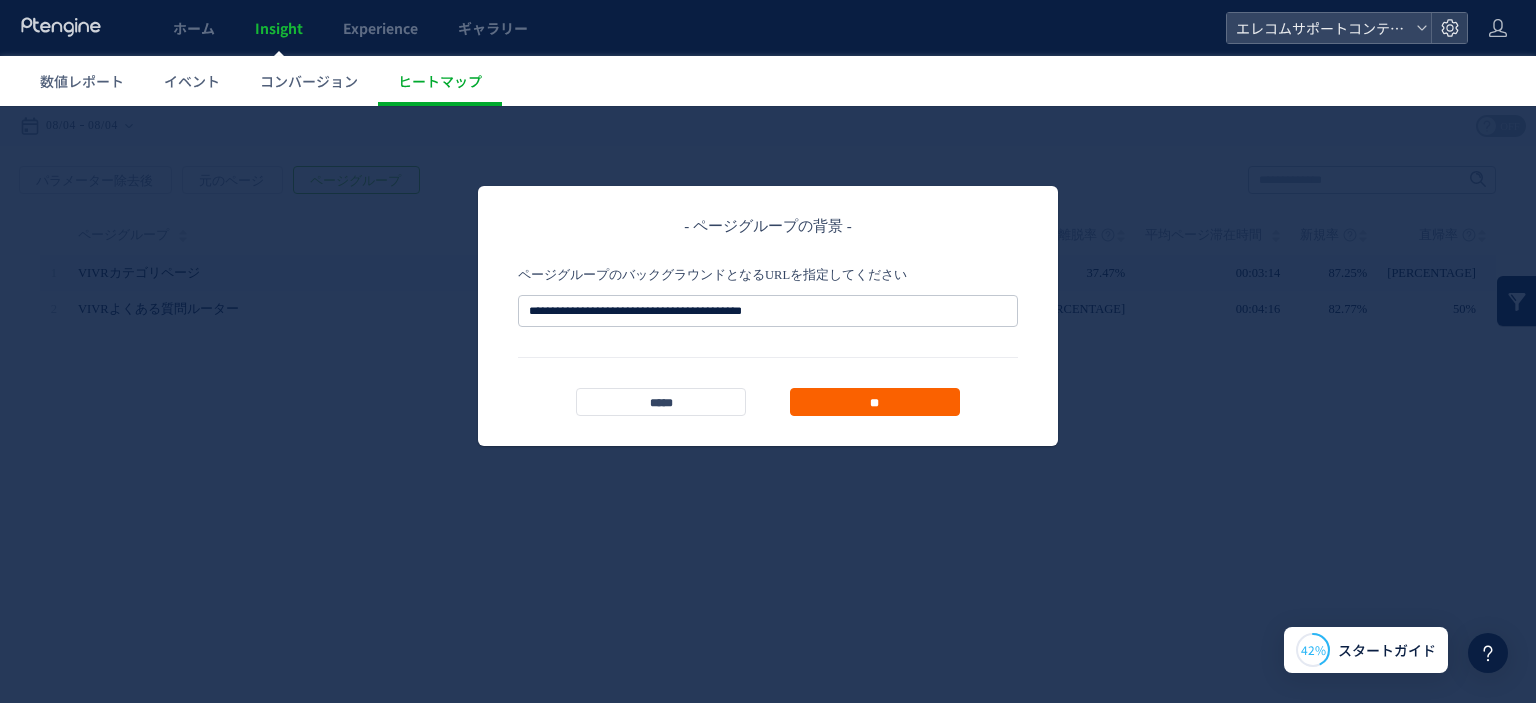 click on "**" at bounding box center (875, 402) 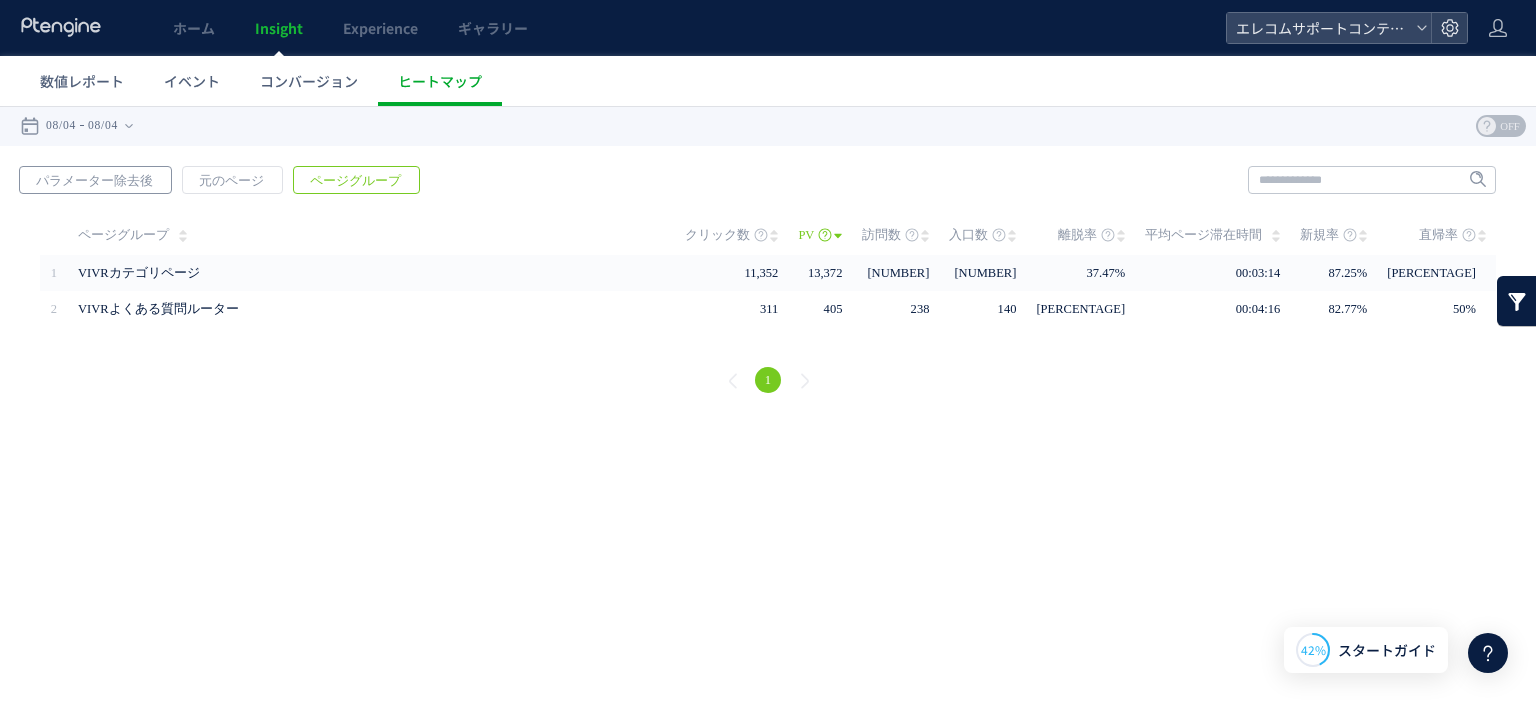 click on "パラメーター除去後" at bounding box center [94, 181] 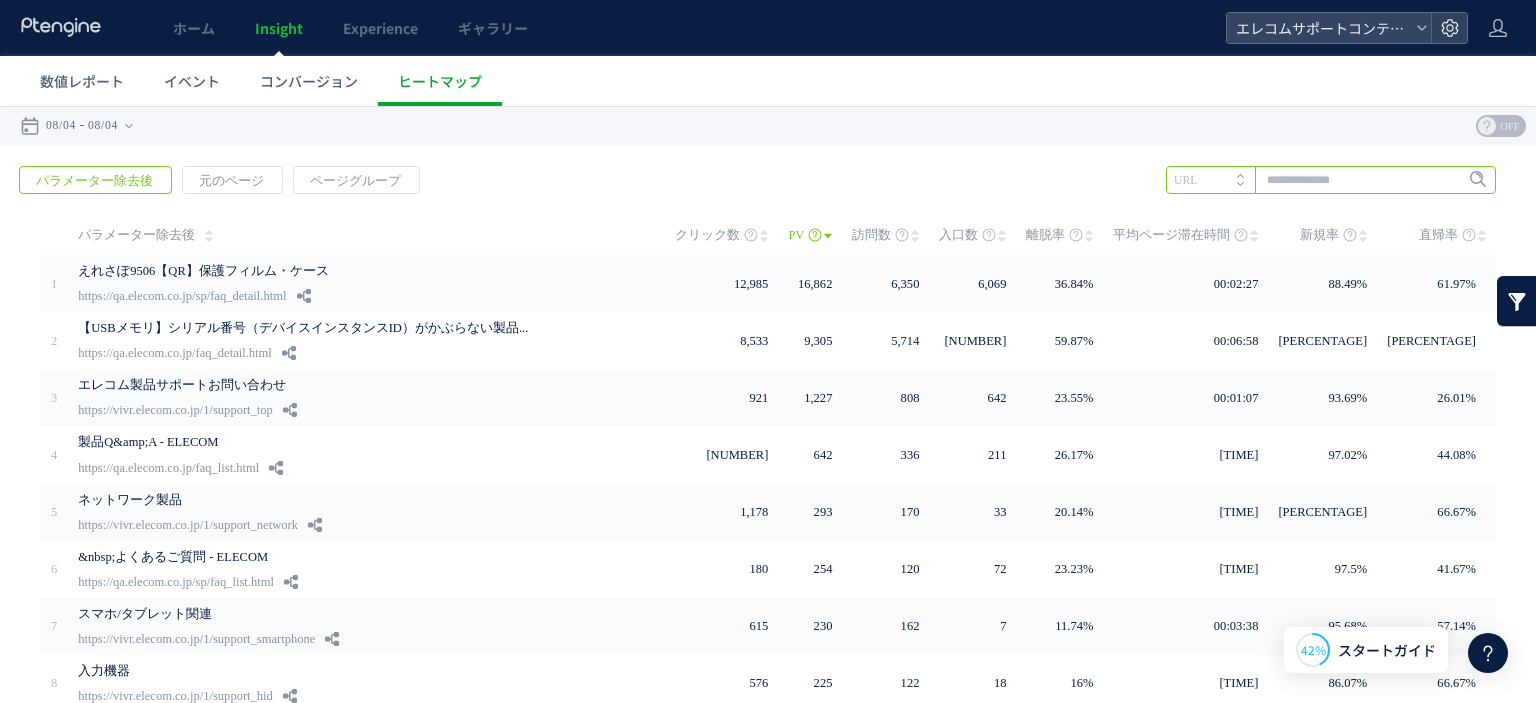 click at bounding box center [1331, 180] 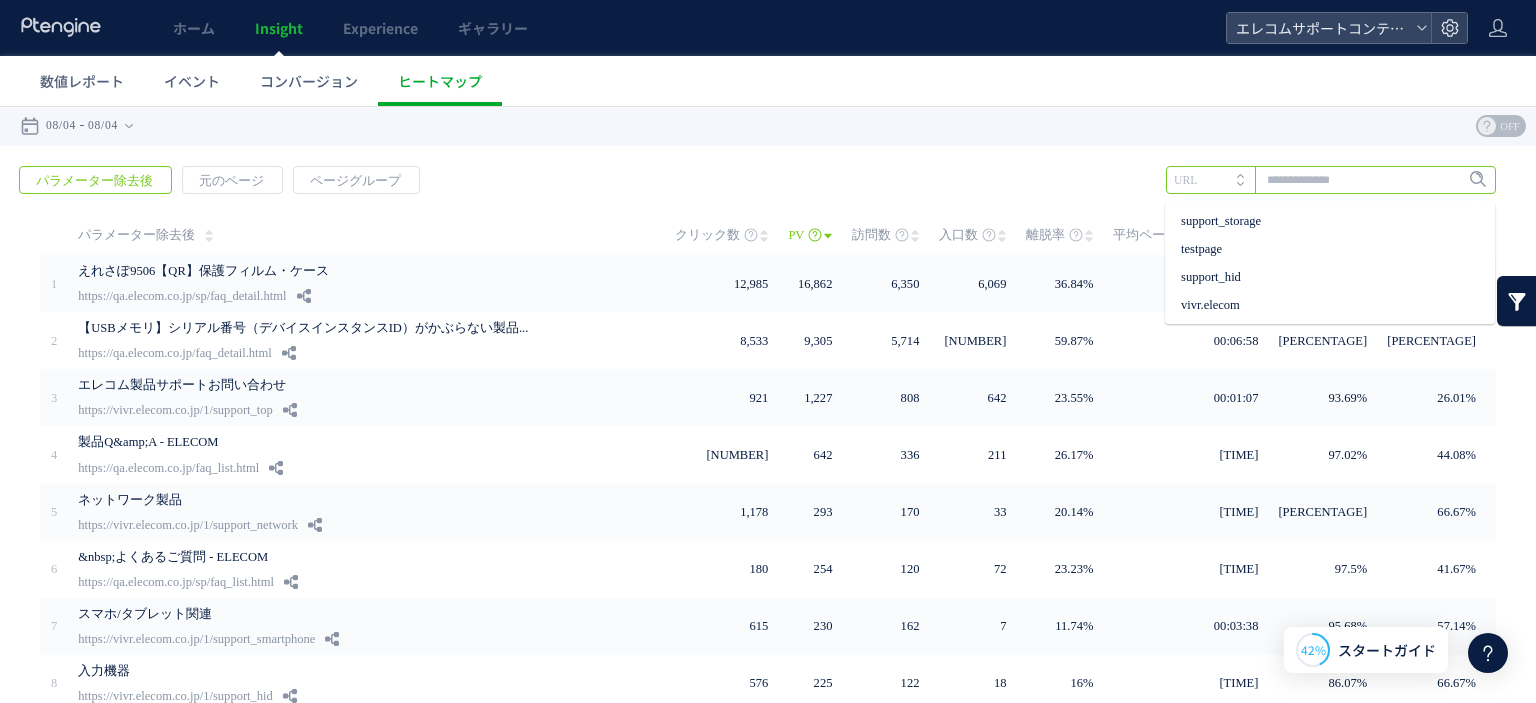 paste on "**********" 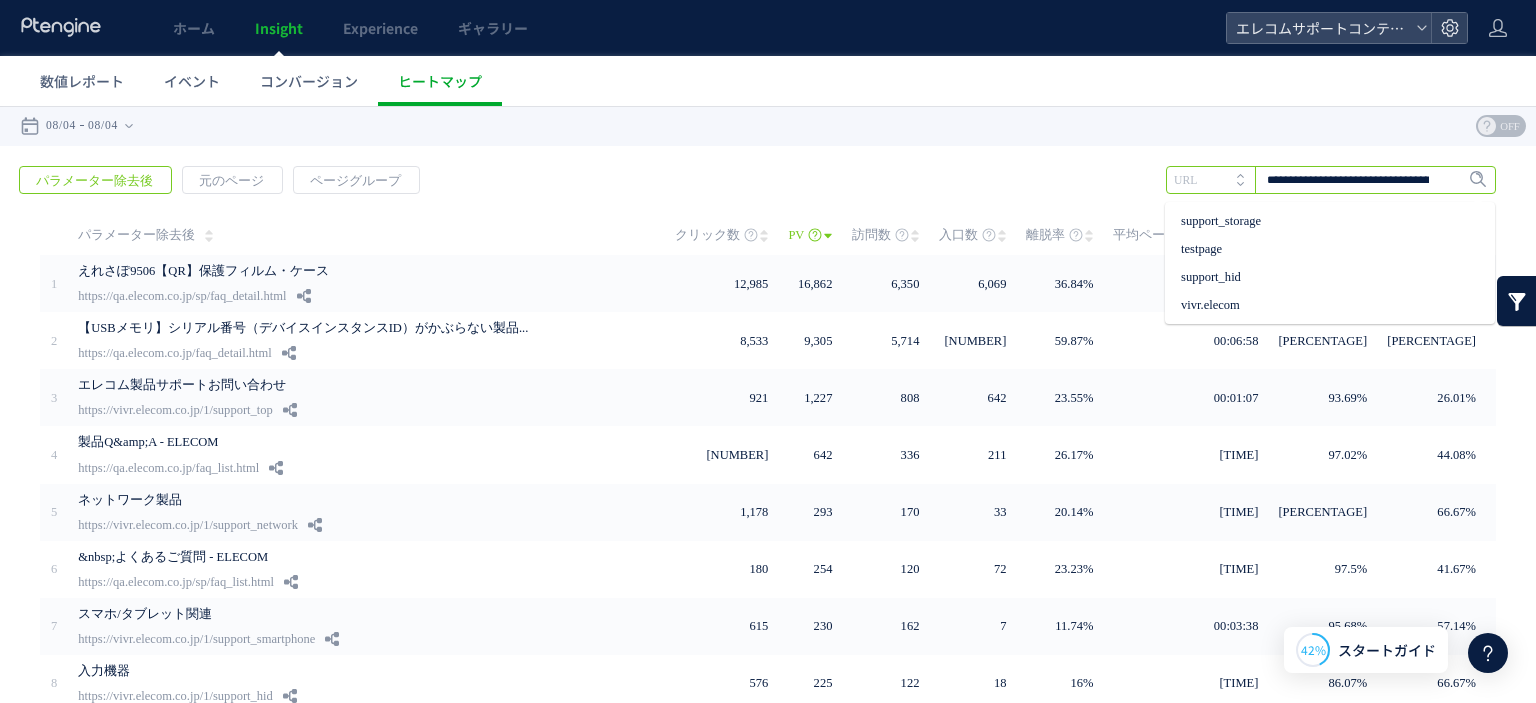 scroll, scrollTop: 0, scrollLeft: 88, axis: horizontal 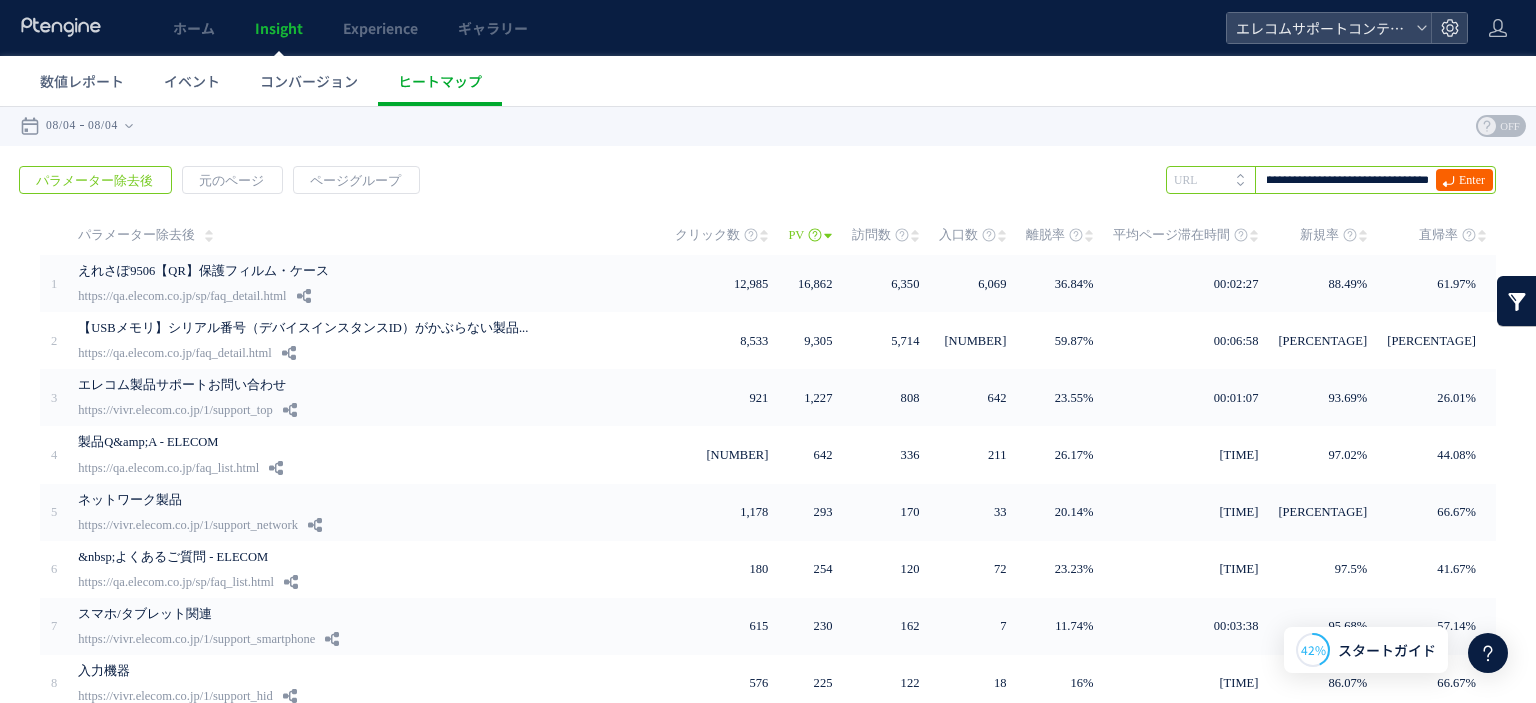 type on "**********" 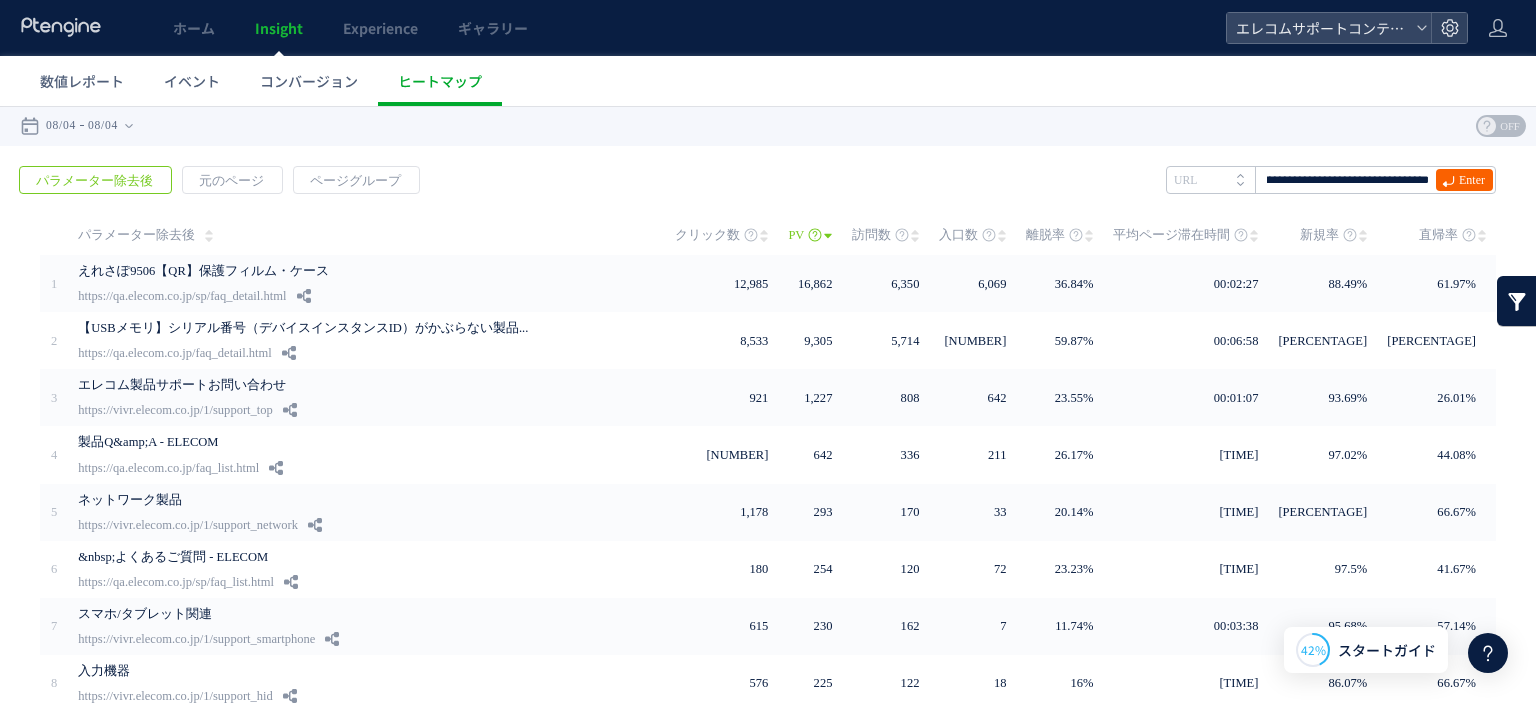 click on "Enter" at bounding box center (1472, 180) 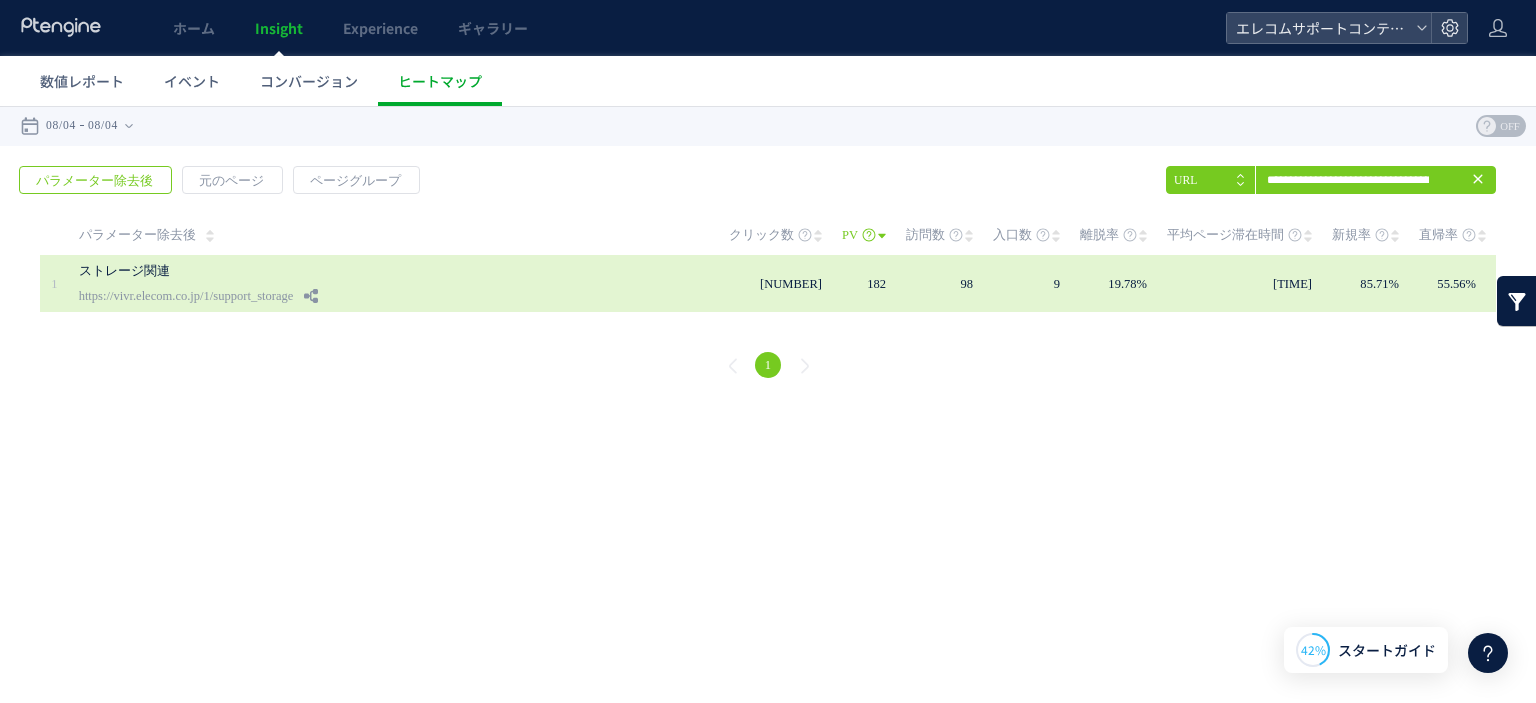 click on "ストレージ関連
https://vivr.elecom.co.jp/1/support_storage" at bounding box center [390, 283] 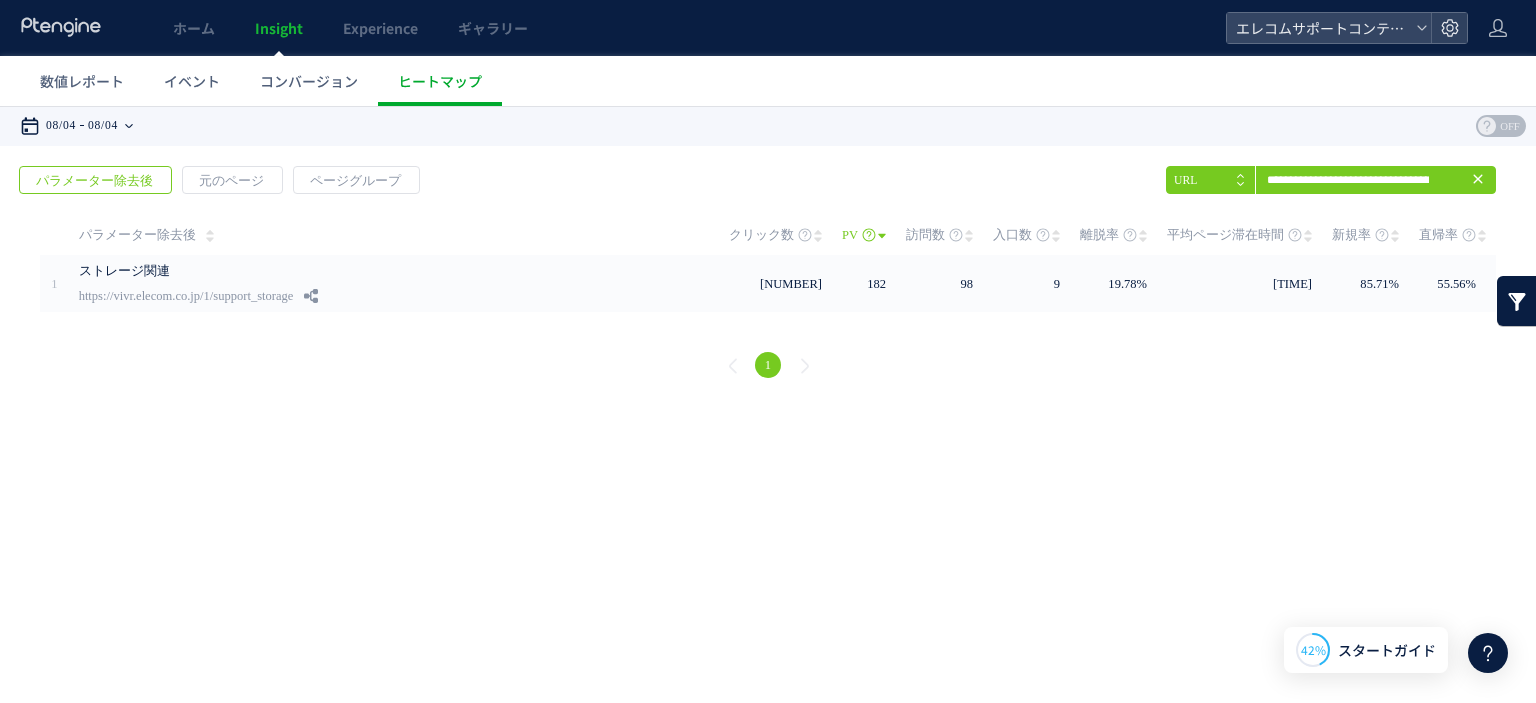 click on "08/04" at bounding box center [103, 126] 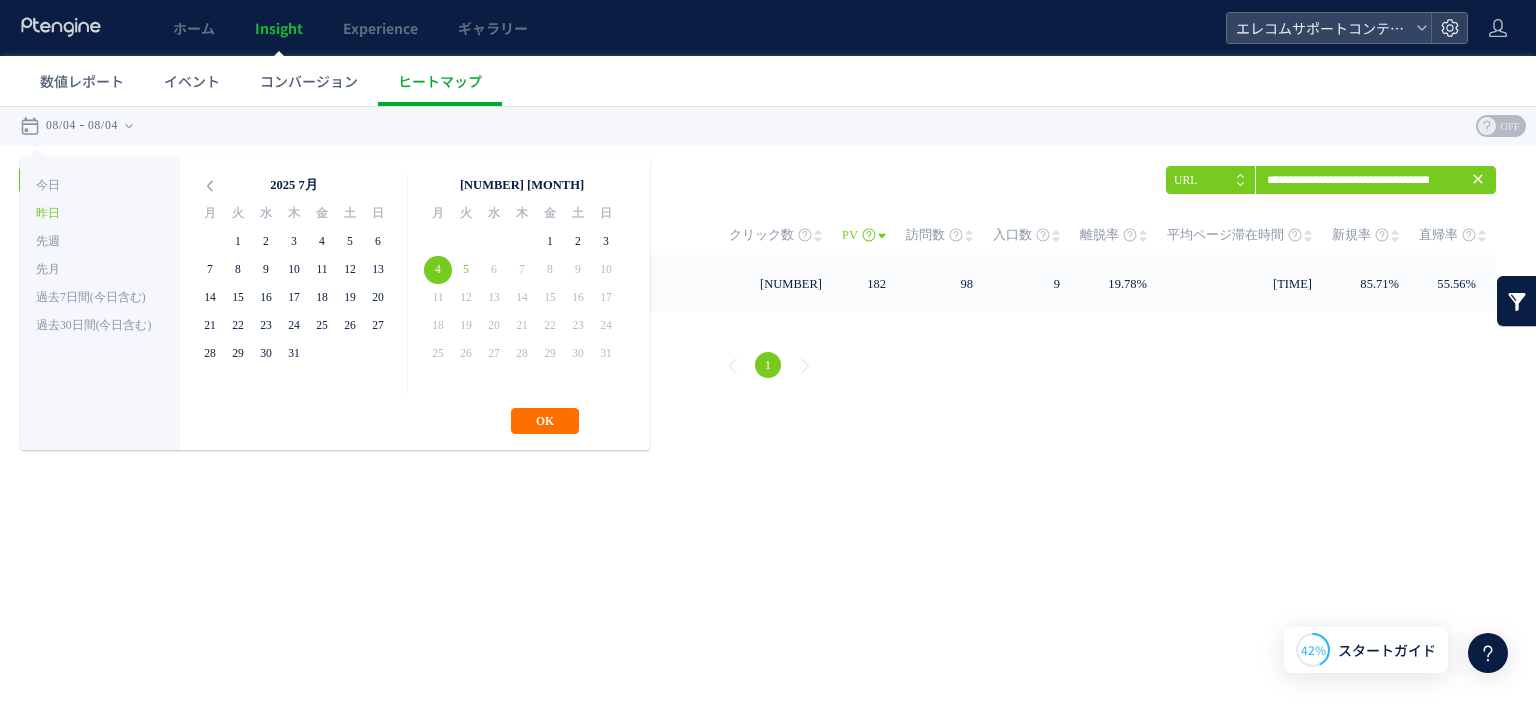 click on "**********" at bounding box center [768, 126] 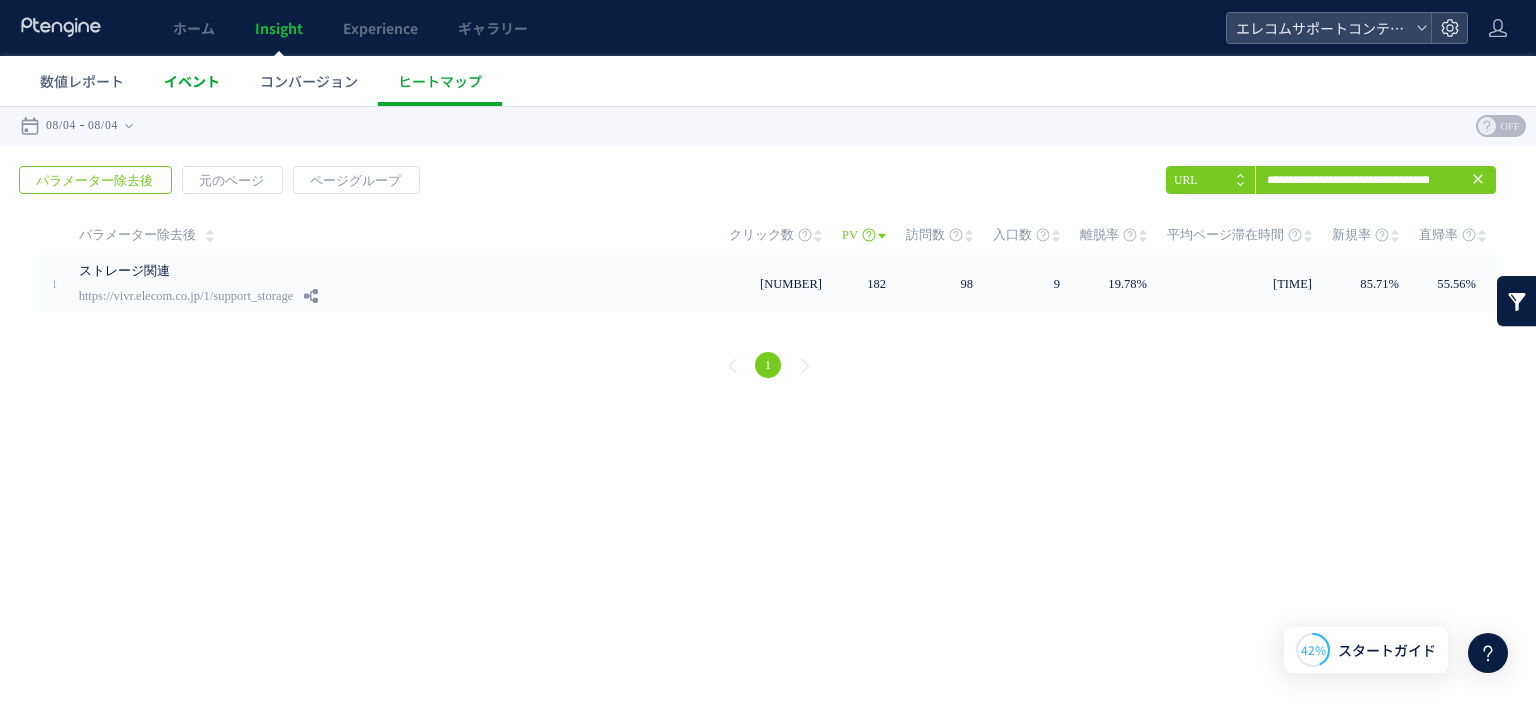click on "イベント" at bounding box center [192, 81] 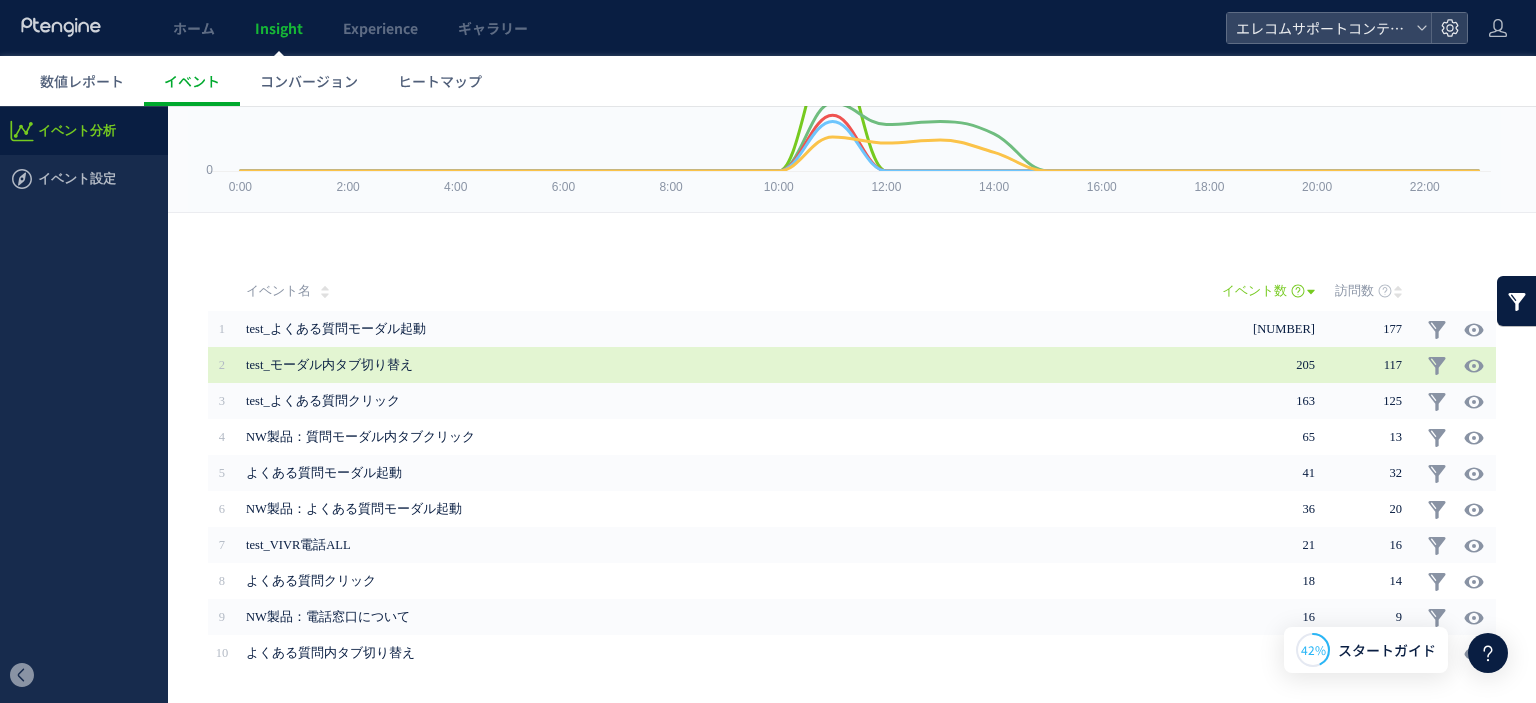 scroll, scrollTop: 0, scrollLeft: 0, axis: both 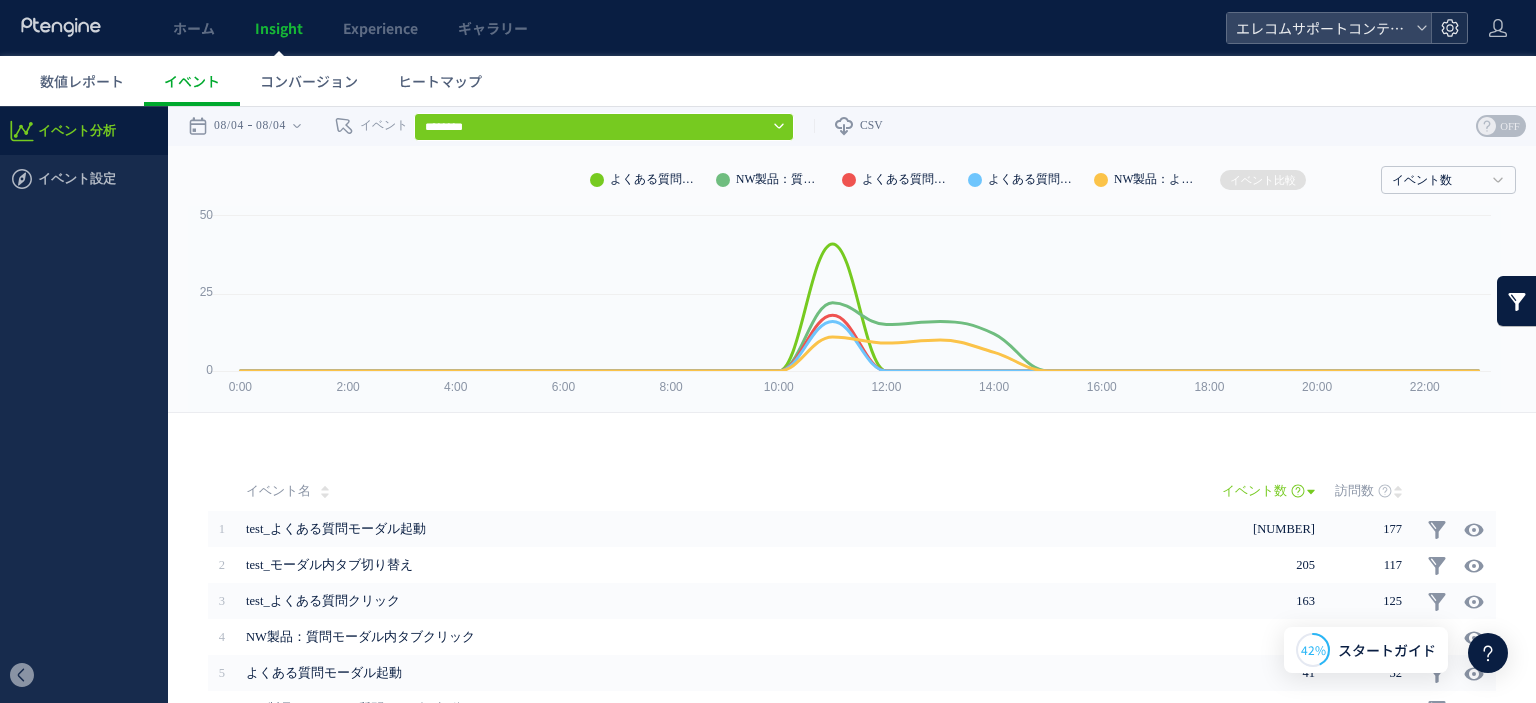 click 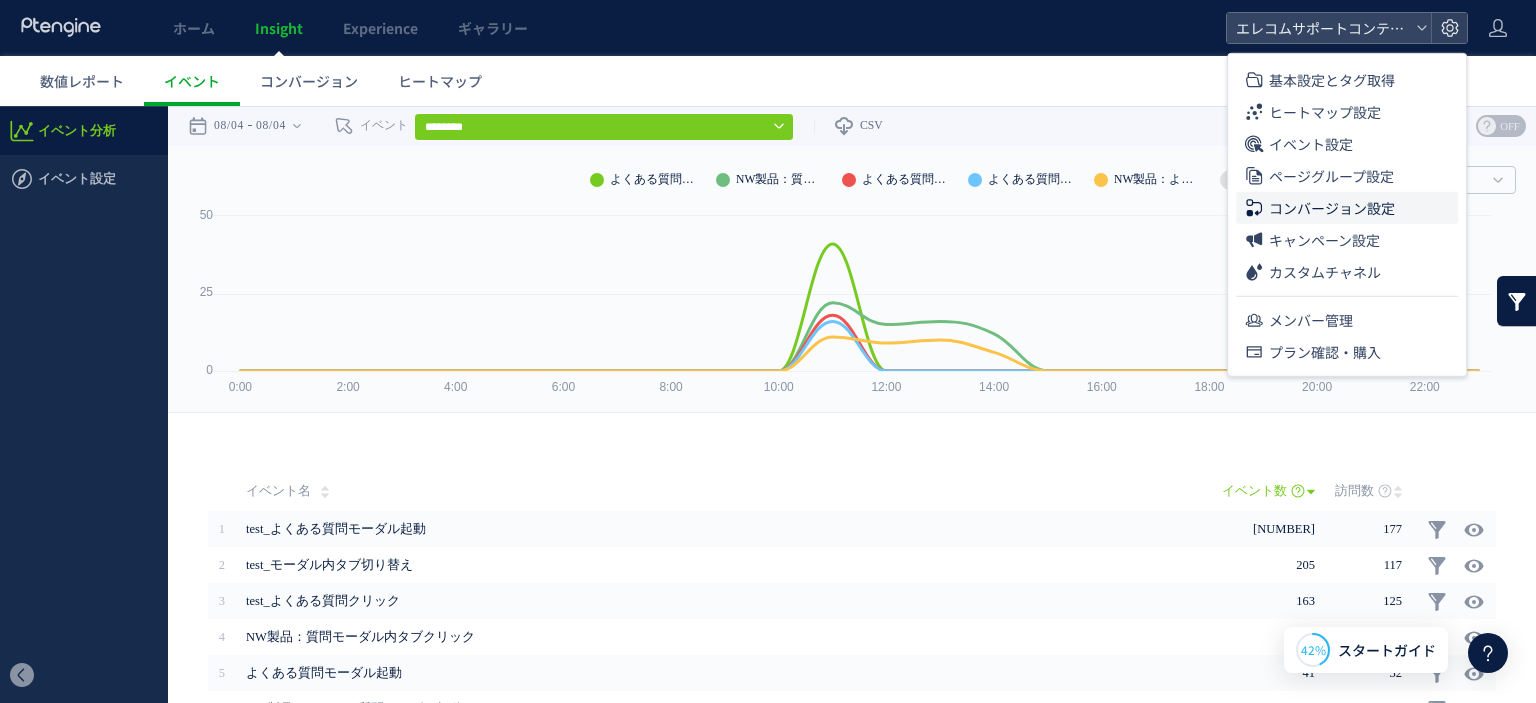 click on "コンバージョン設定" at bounding box center (1332, 208) 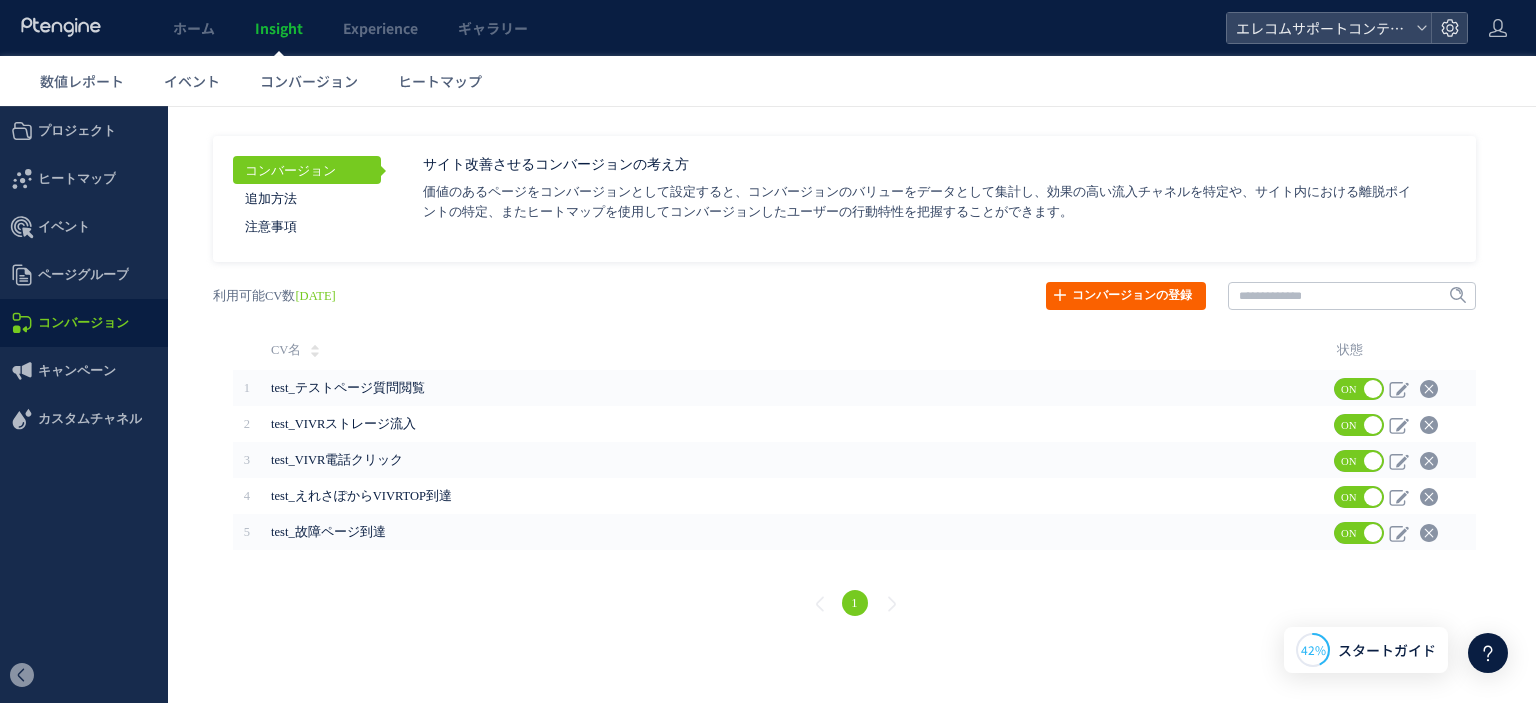 click on "コンバージョンの登録" at bounding box center (1126, 296) 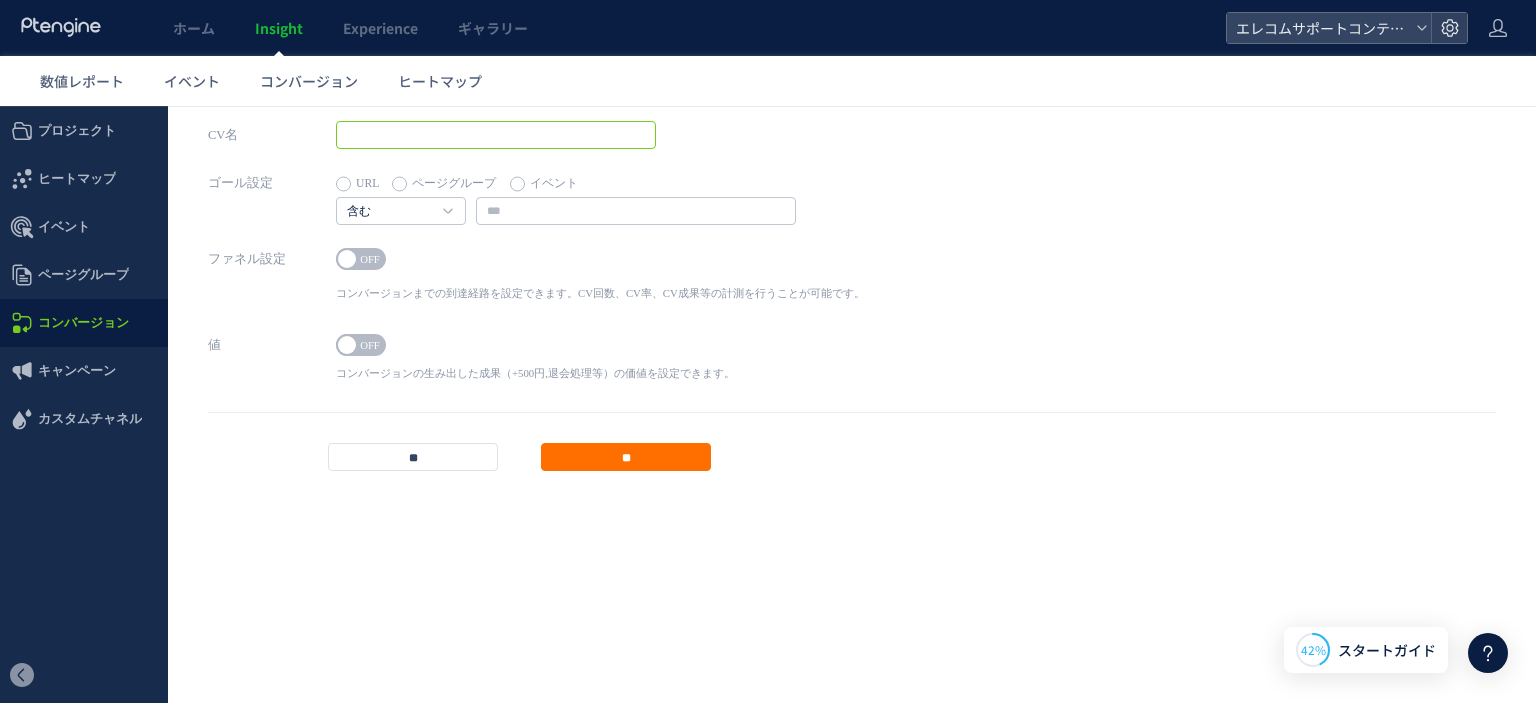 click at bounding box center (496, 135) 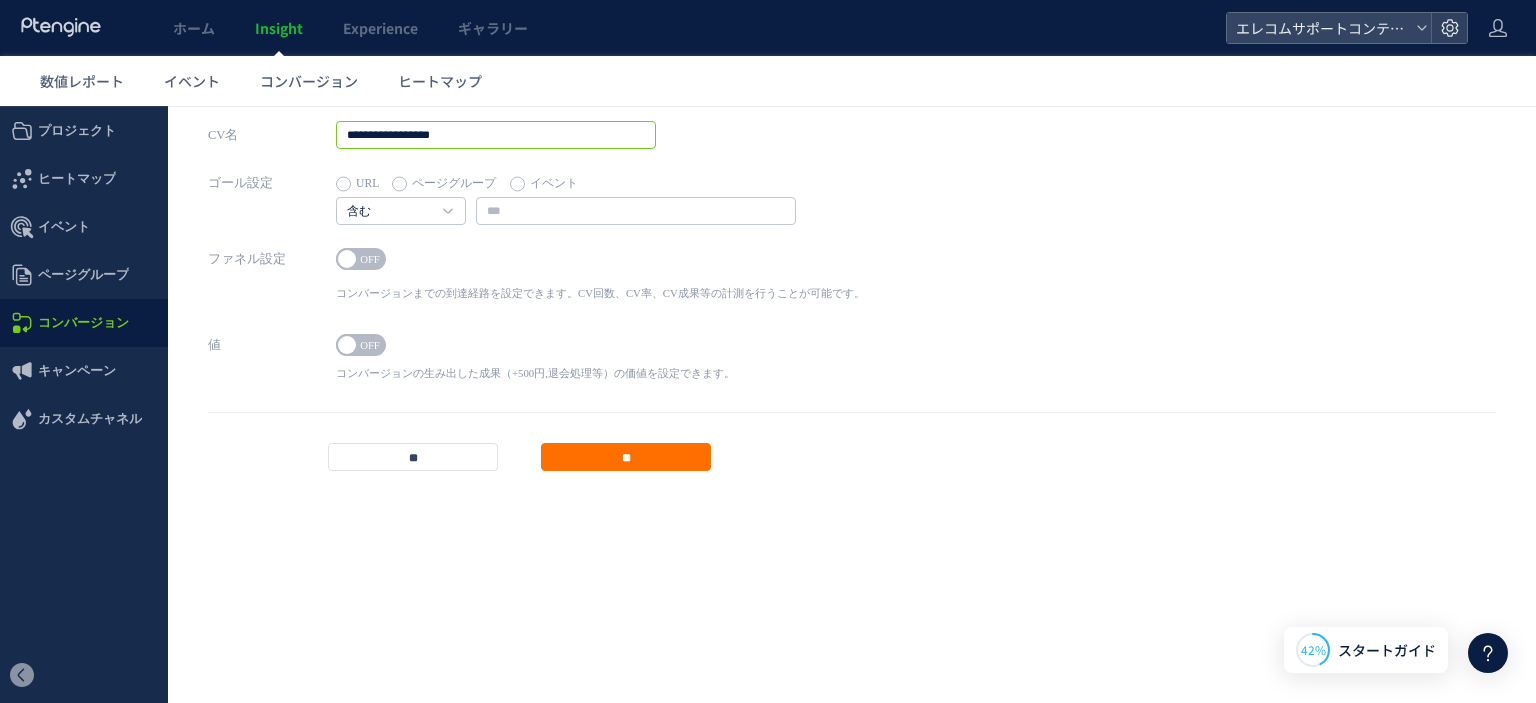 type on "**********" 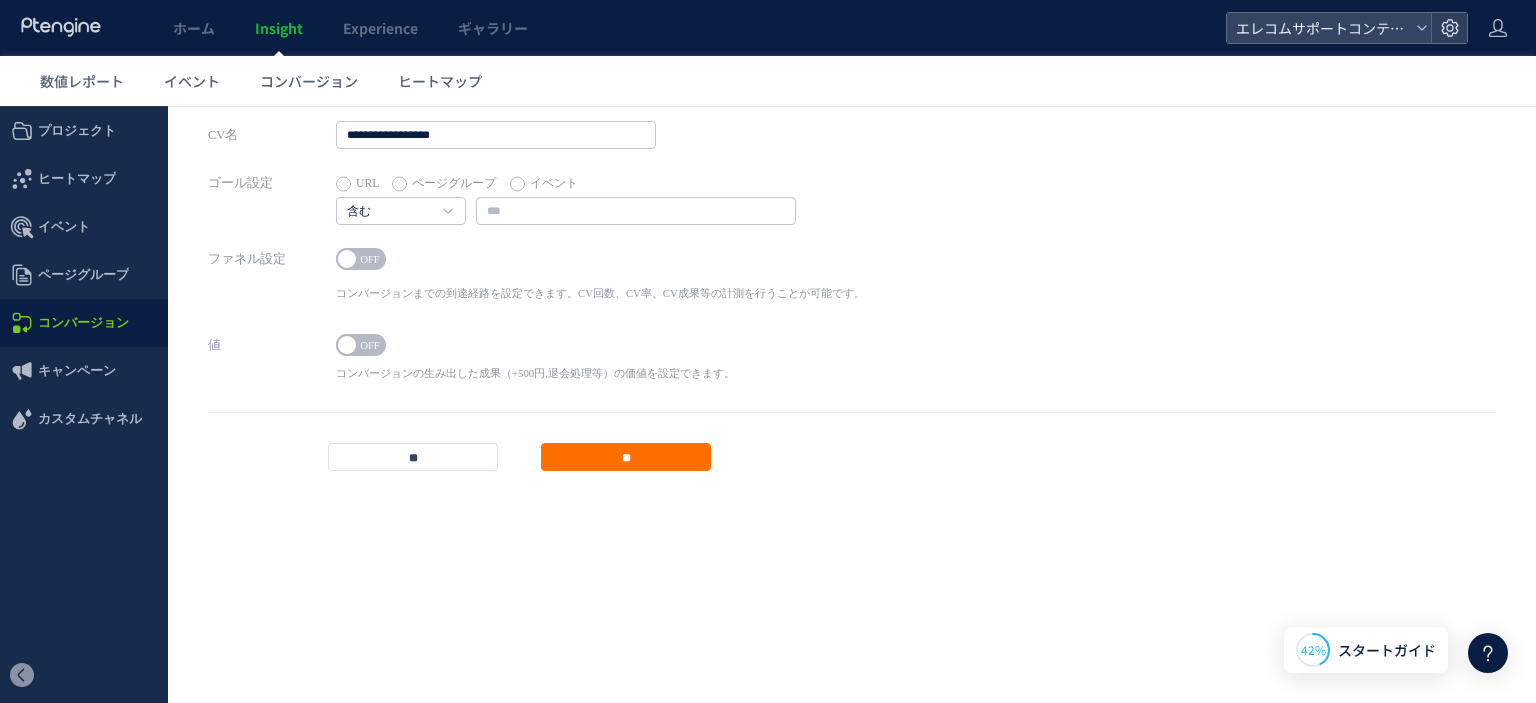 click on "イベント" at bounding box center (544, 184) 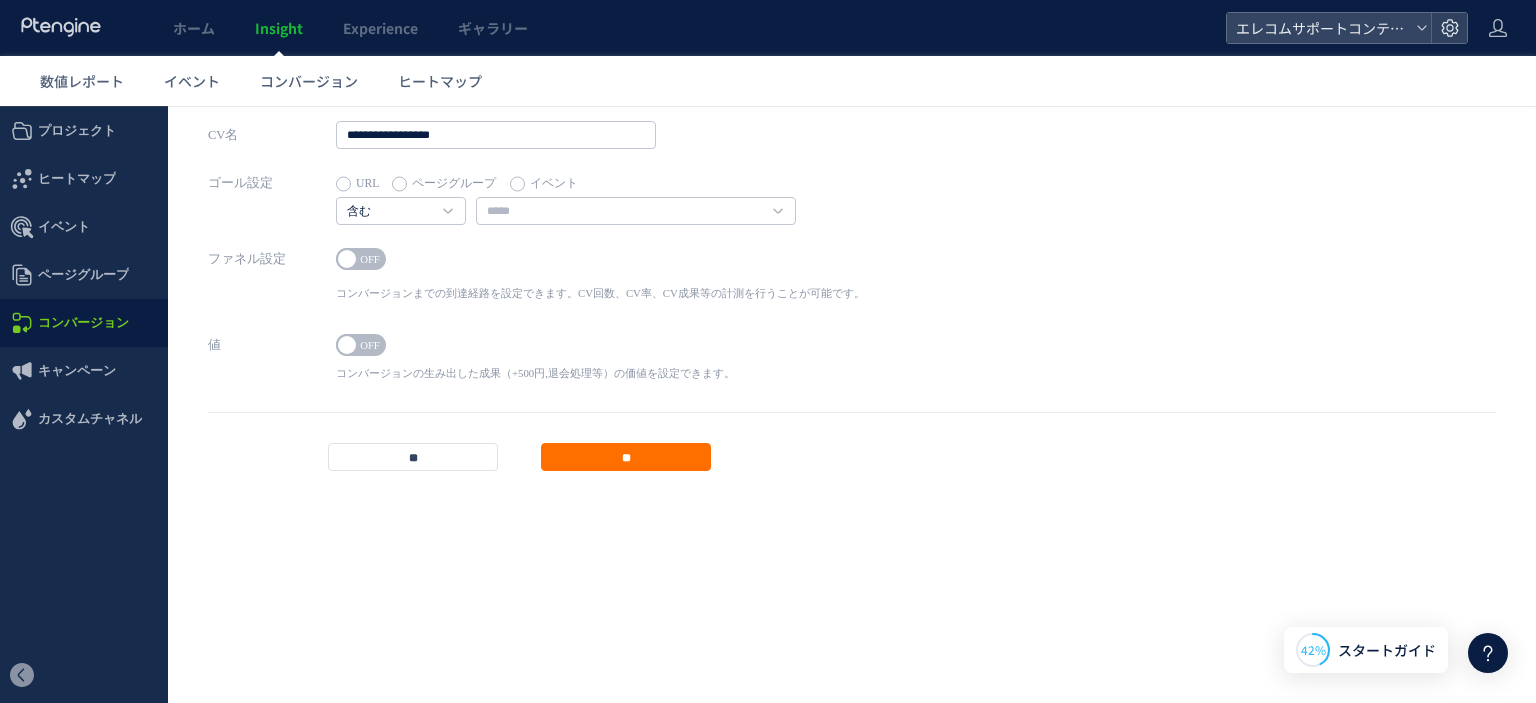 click on "イベント" at bounding box center (544, 184) 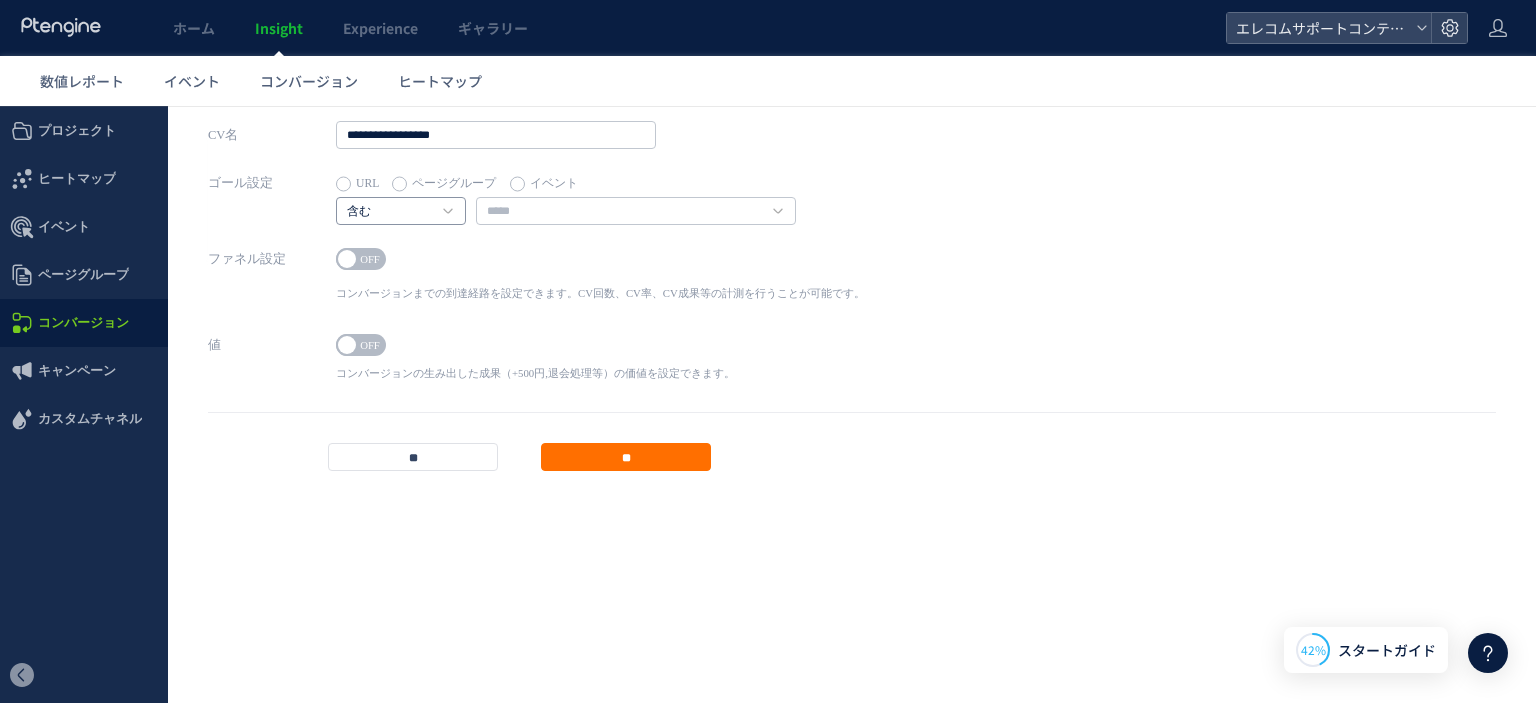click on "含む" at bounding box center (390, 212) 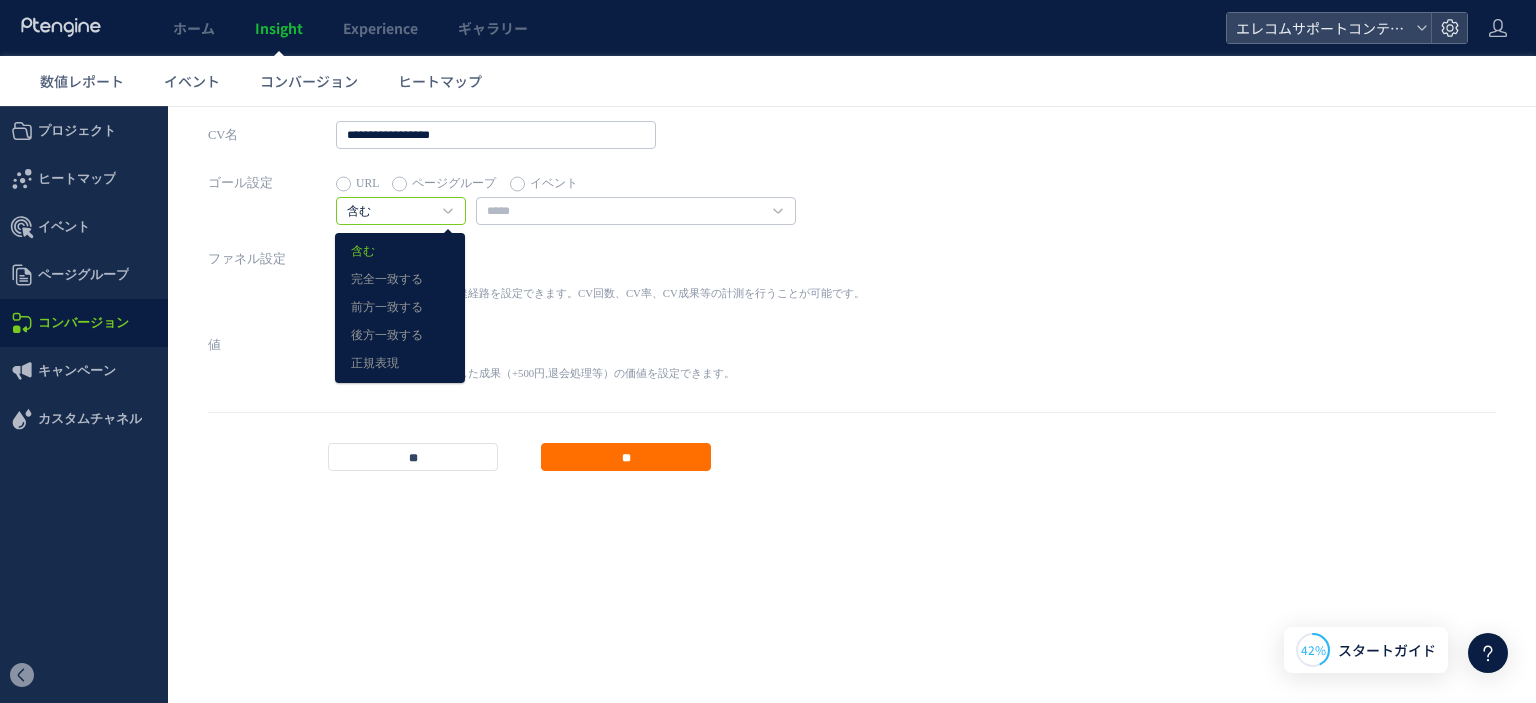 click on "ゴール設定
URL
ページグループ
イベント
含む
含む
完全一致する
前方一致する
後方一致する
正規表現" at bounding box center (852, 207) 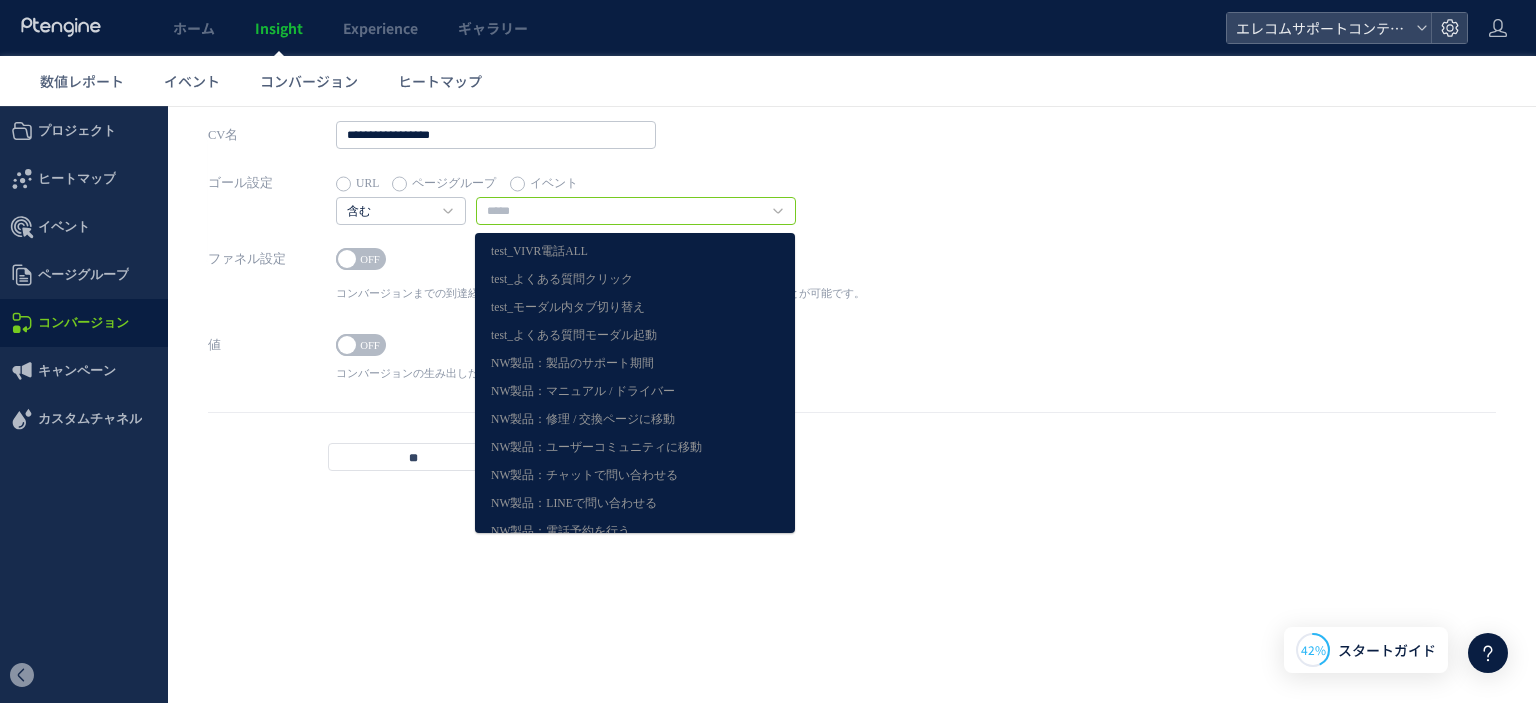 click at bounding box center [636, 211] 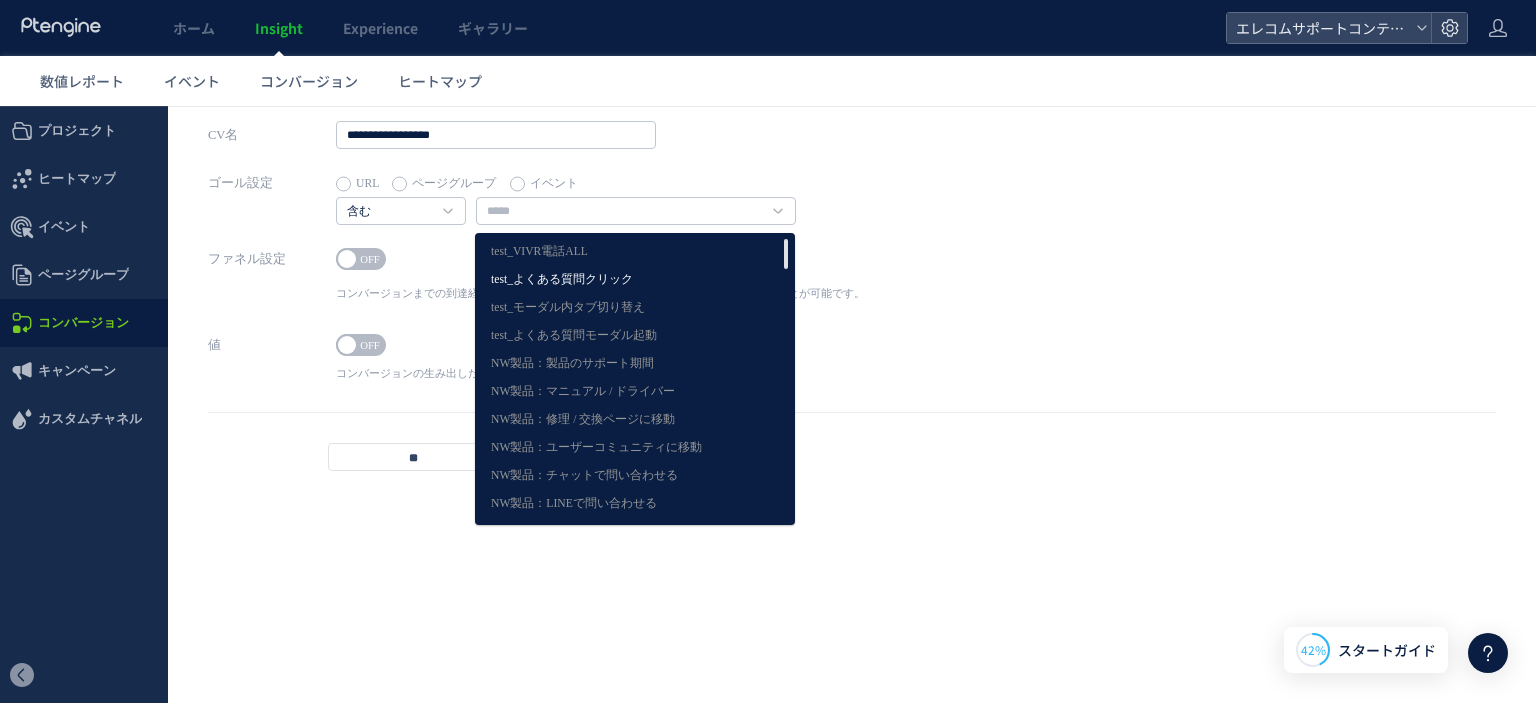 click on "test_よくある質問クリック" at bounding box center [635, 280] 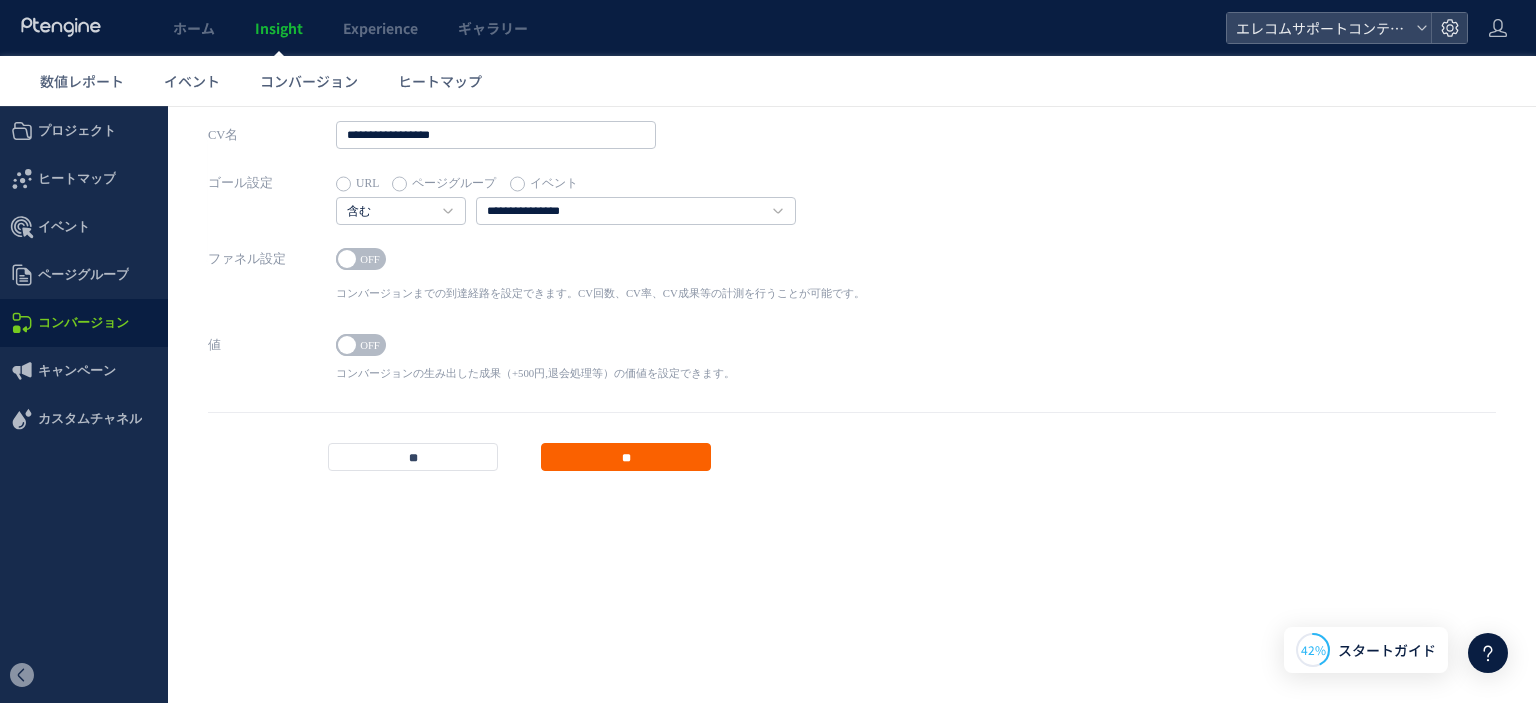 click on "**" at bounding box center (626, 457) 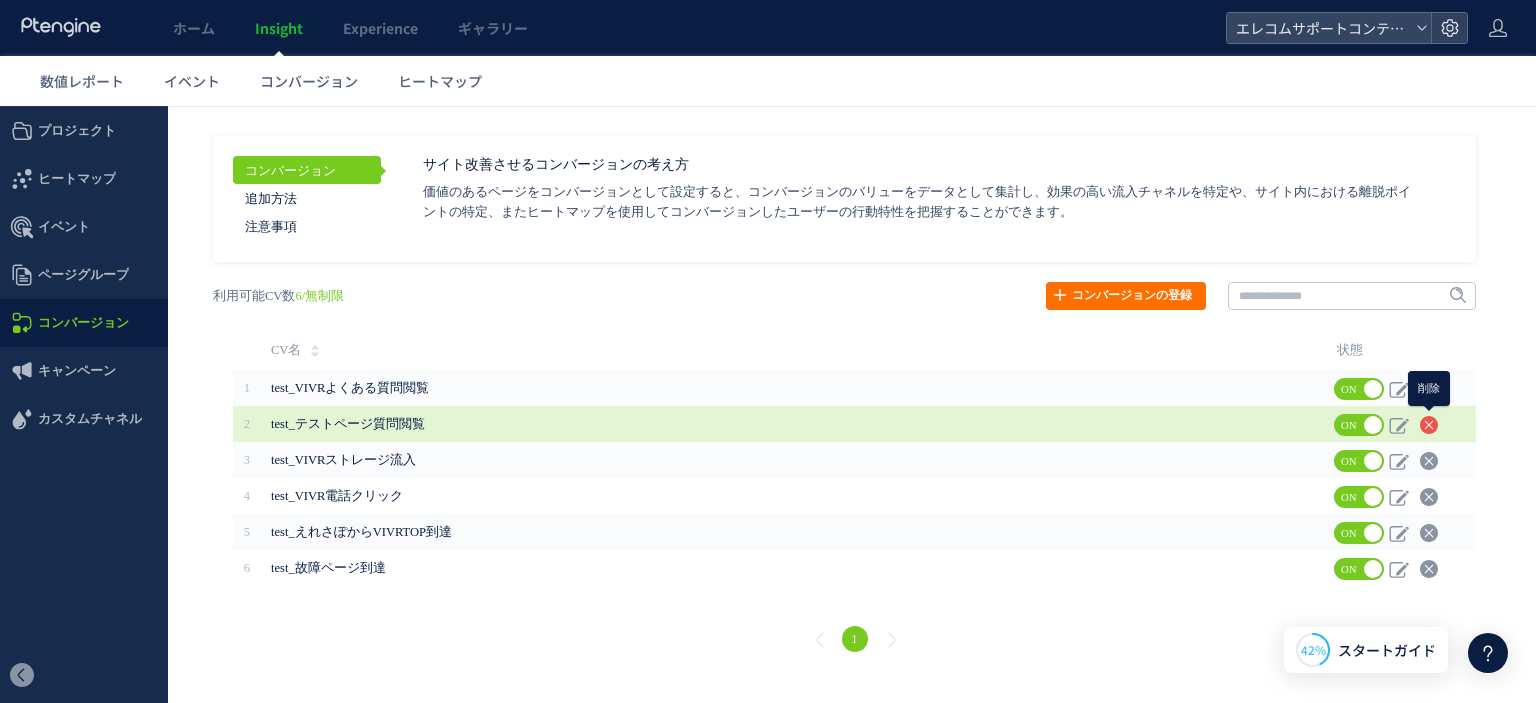click 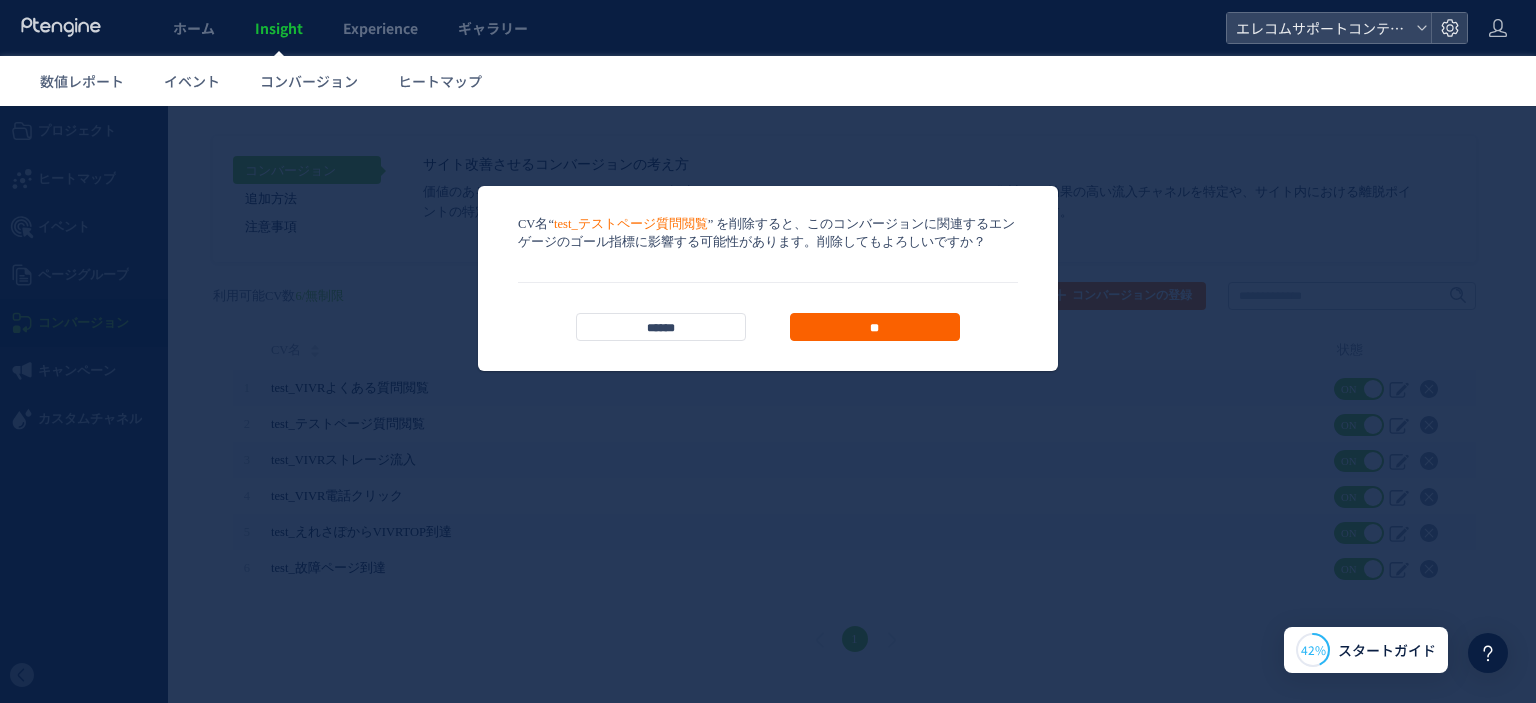 click on "**" at bounding box center (875, 327) 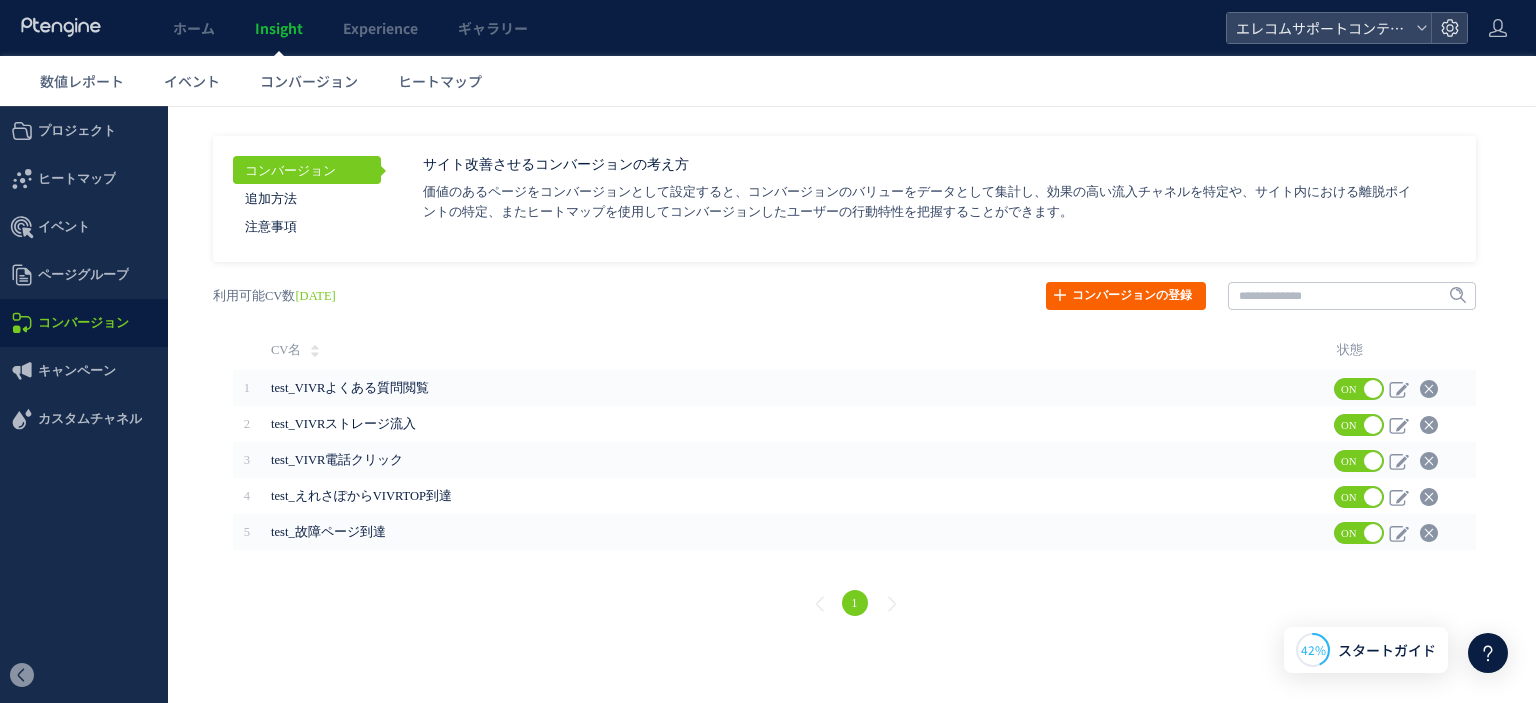 click on "コンバージョンの登録" at bounding box center [1126, 296] 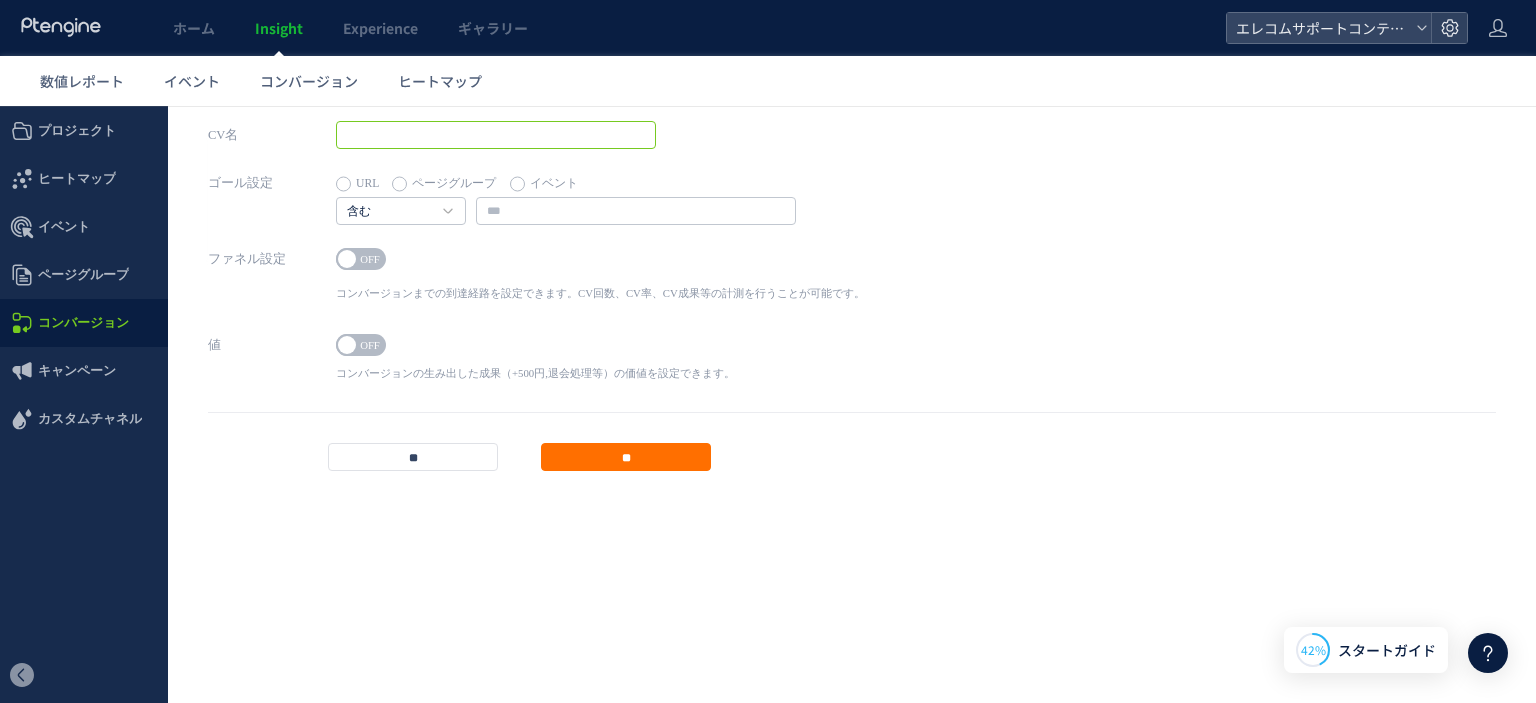 click at bounding box center [496, 135] 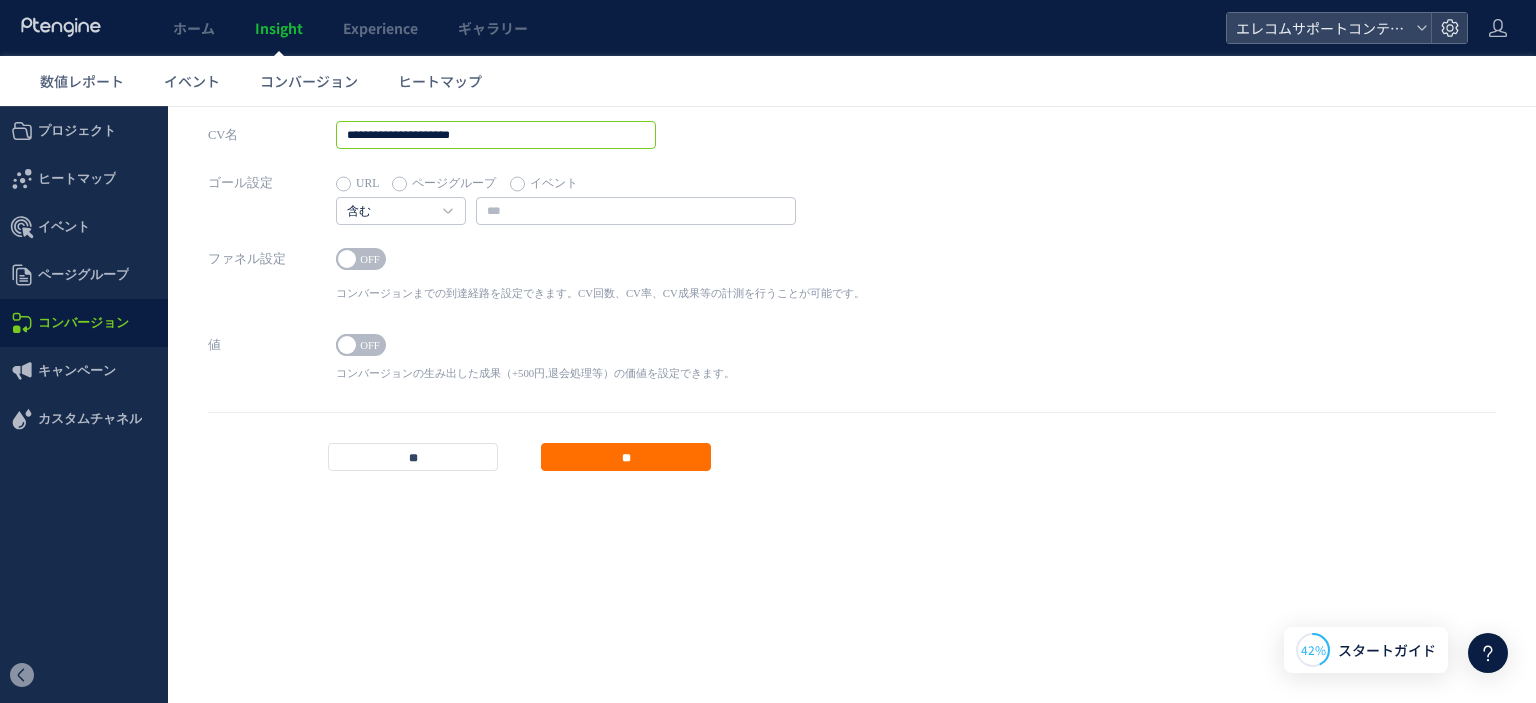 type on "**********" 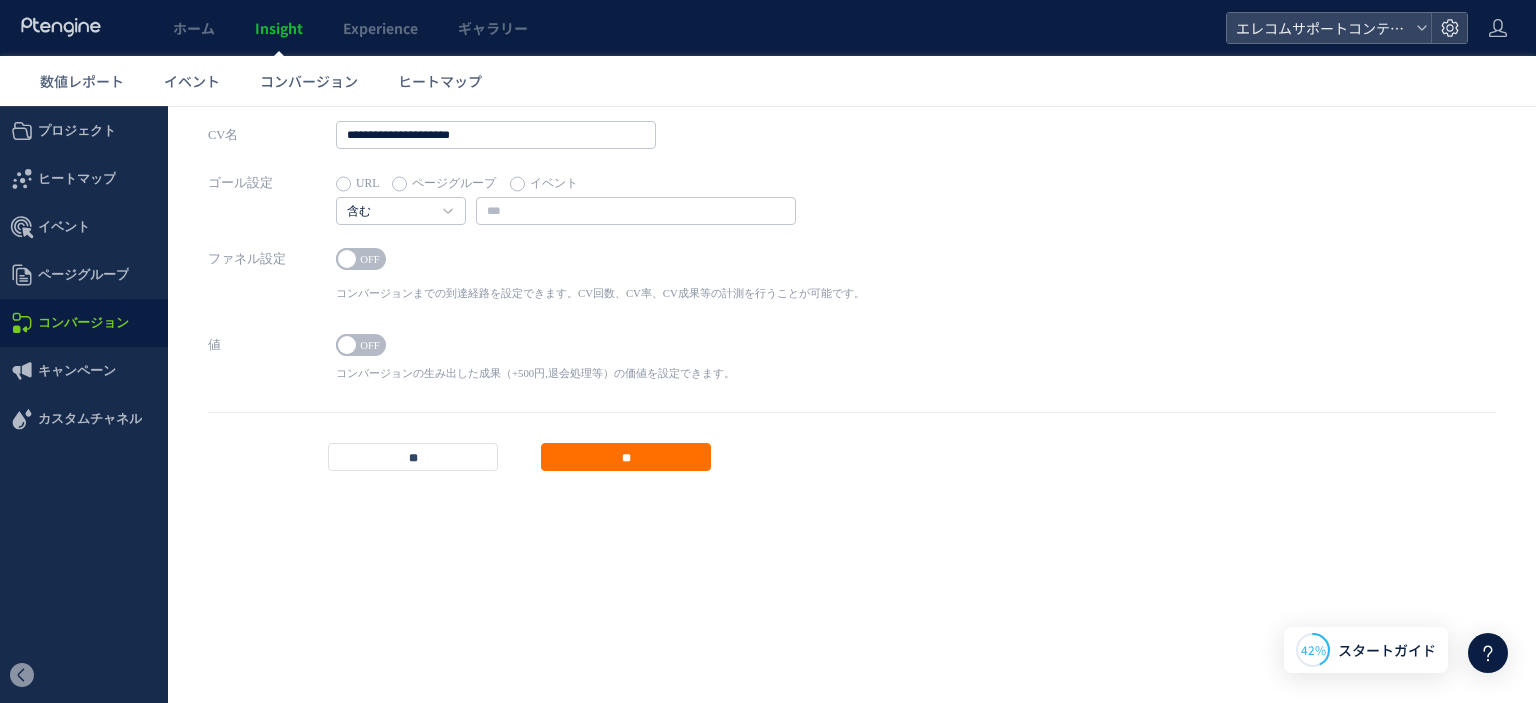 click on "イベント" at bounding box center (544, 184) 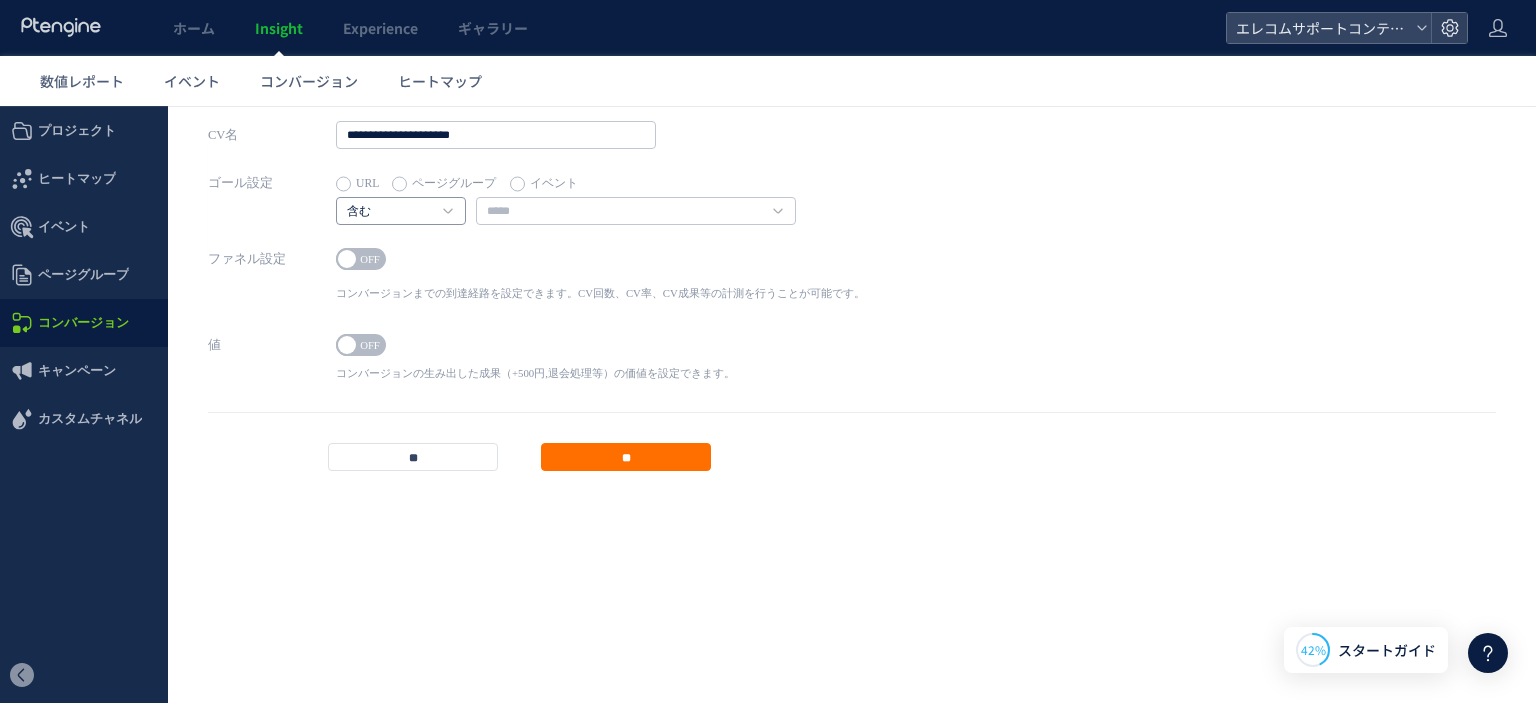click on "含む" at bounding box center [390, 212] 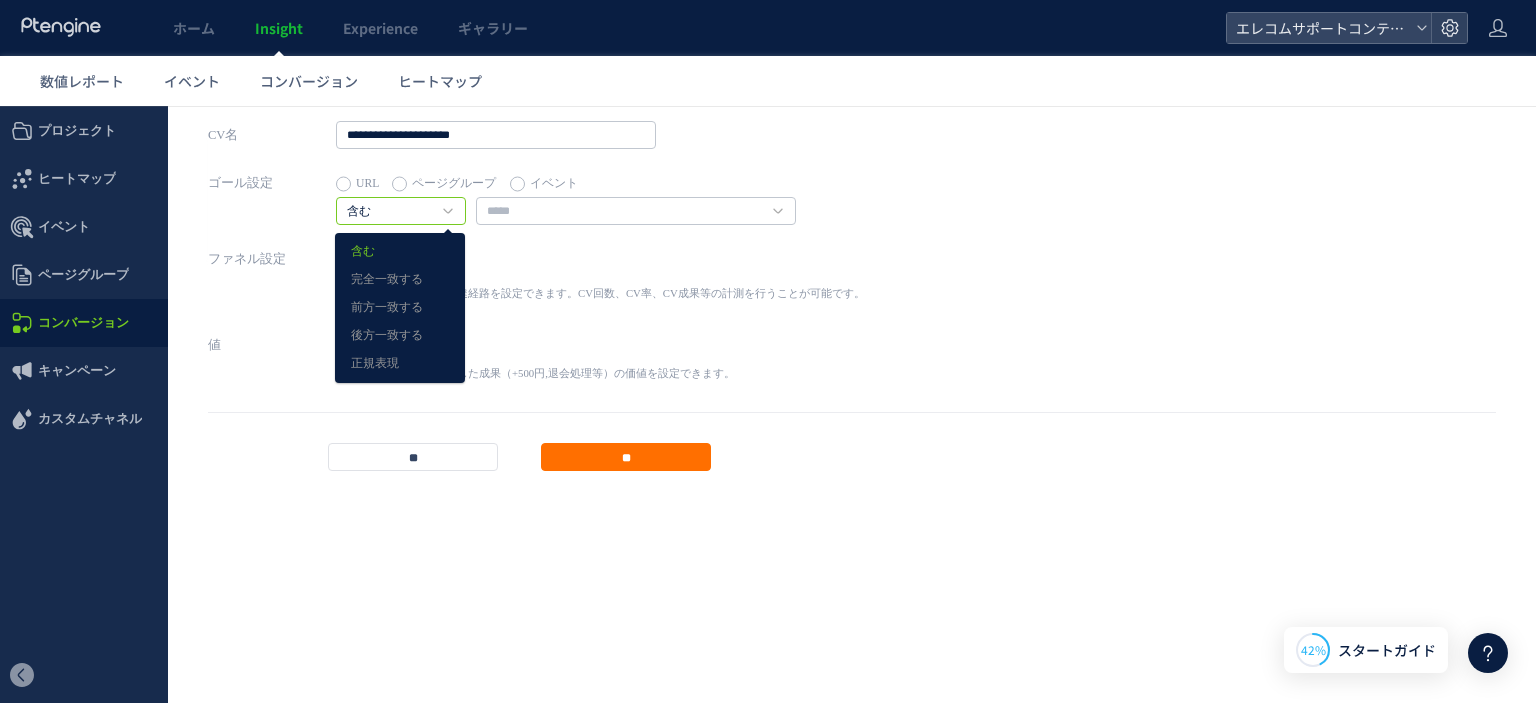 click on "ゴール設定
URL
ページグループ
イベント
含む
含む
完全一致する
前方一致する
後方一致する
正規表現" at bounding box center [852, 207] 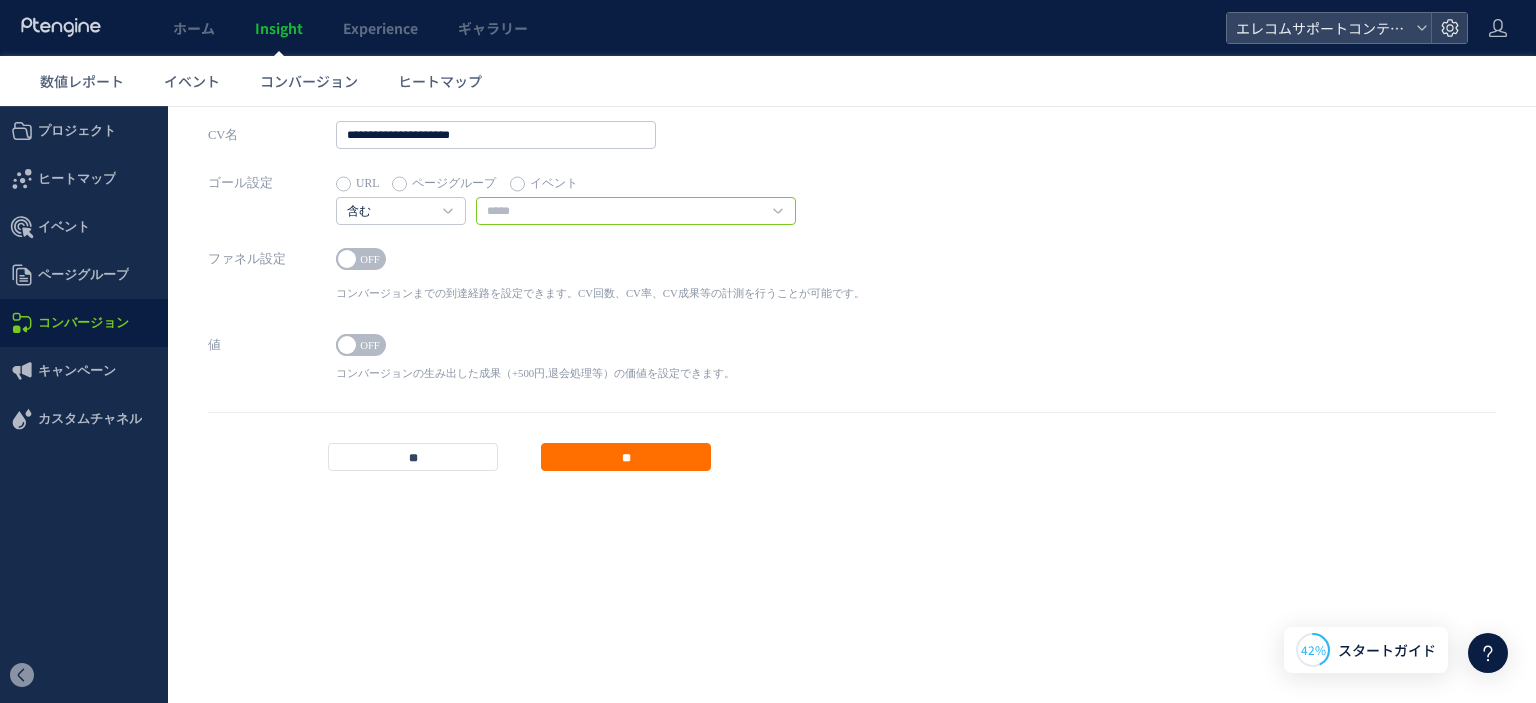 click at bounding box center (636, 211) 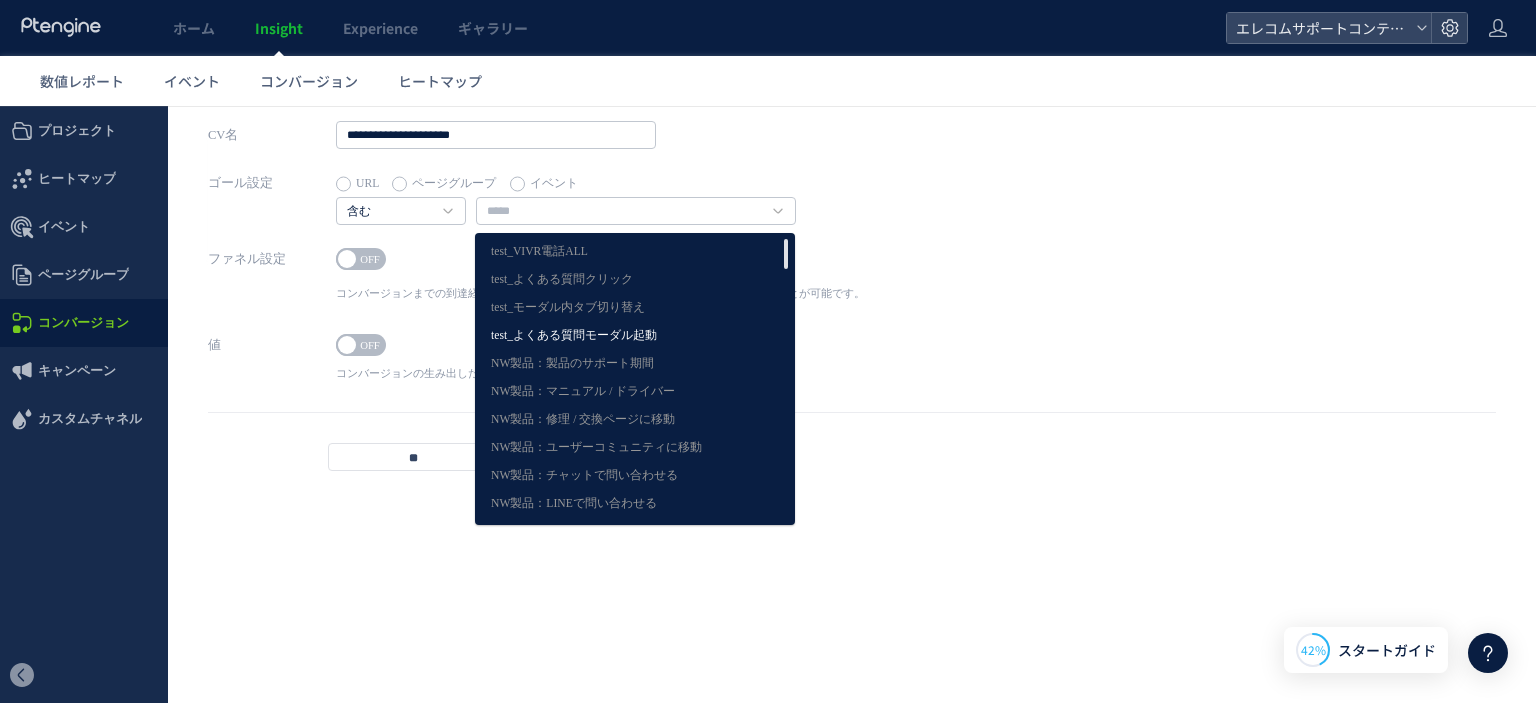 click on "test_よくある質問モーダル起動" at bounding box center (635, 336) 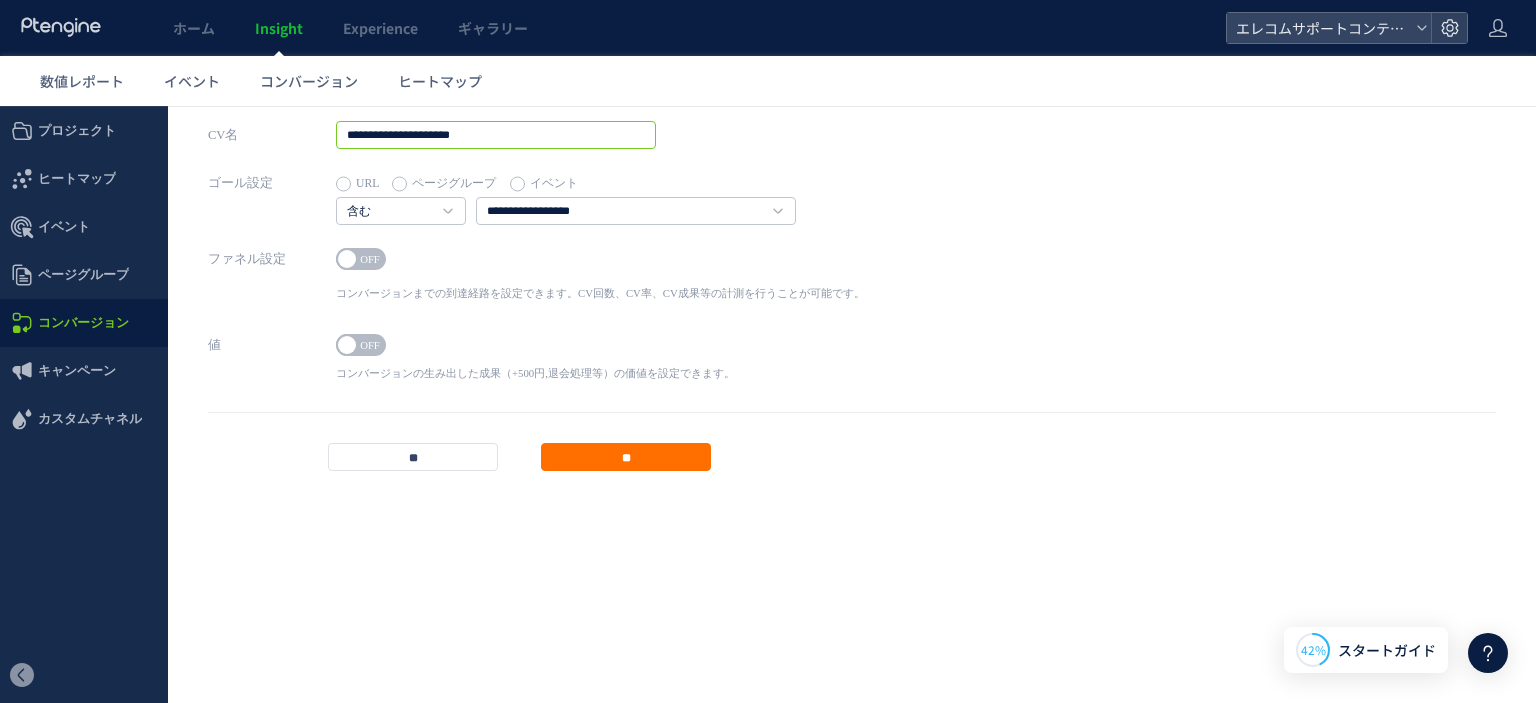 click on "**********" at bounding box center (496, 135) 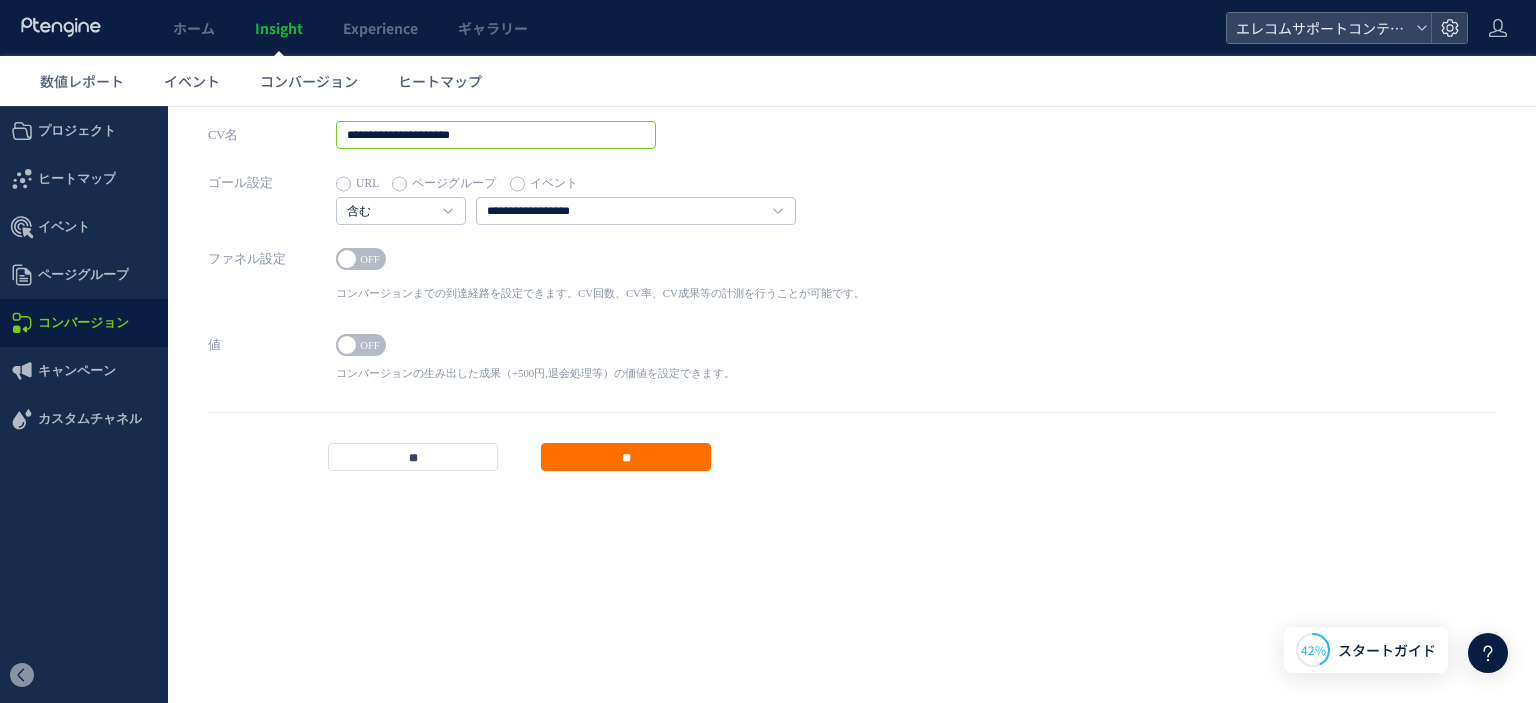 click on "**********" at bounding box center (496, 135) 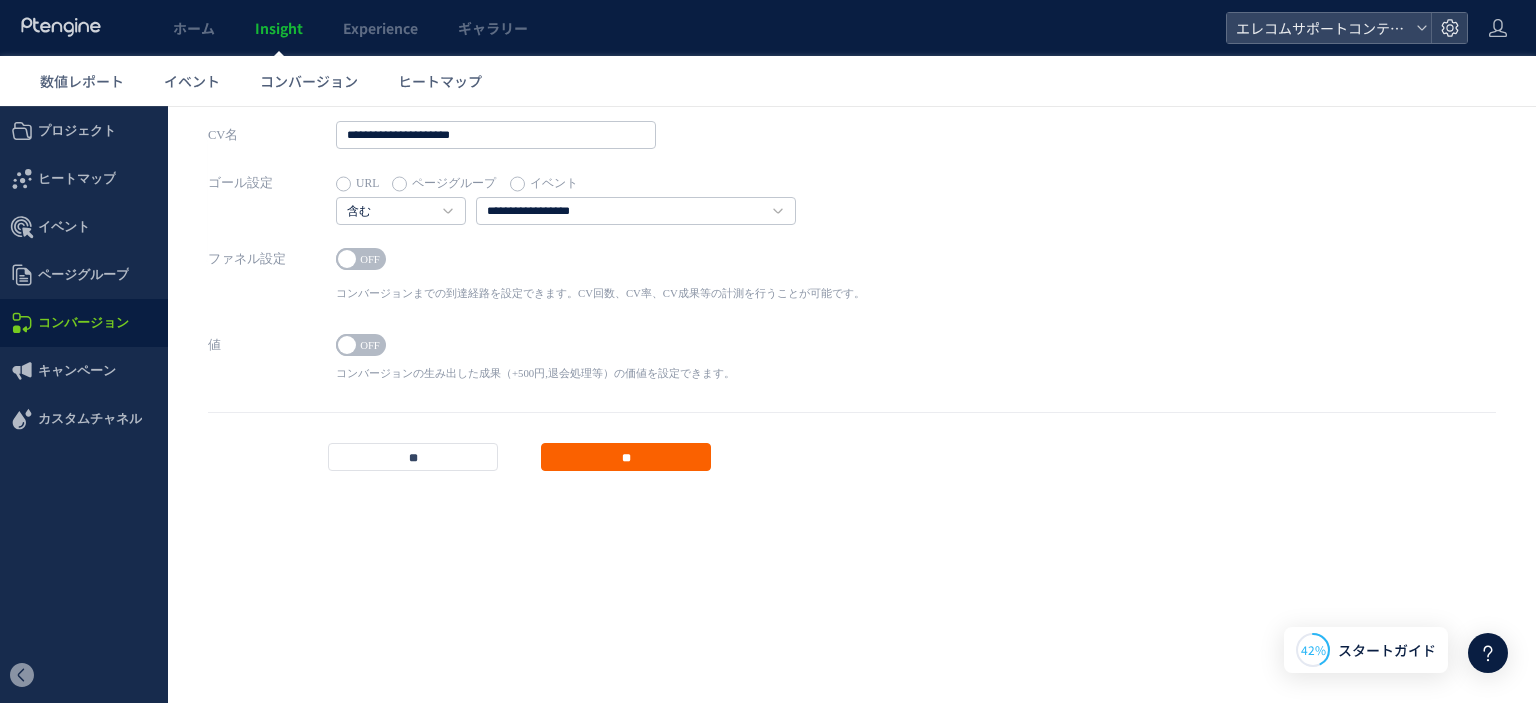 click on "**" at bounding box center [626, 457] 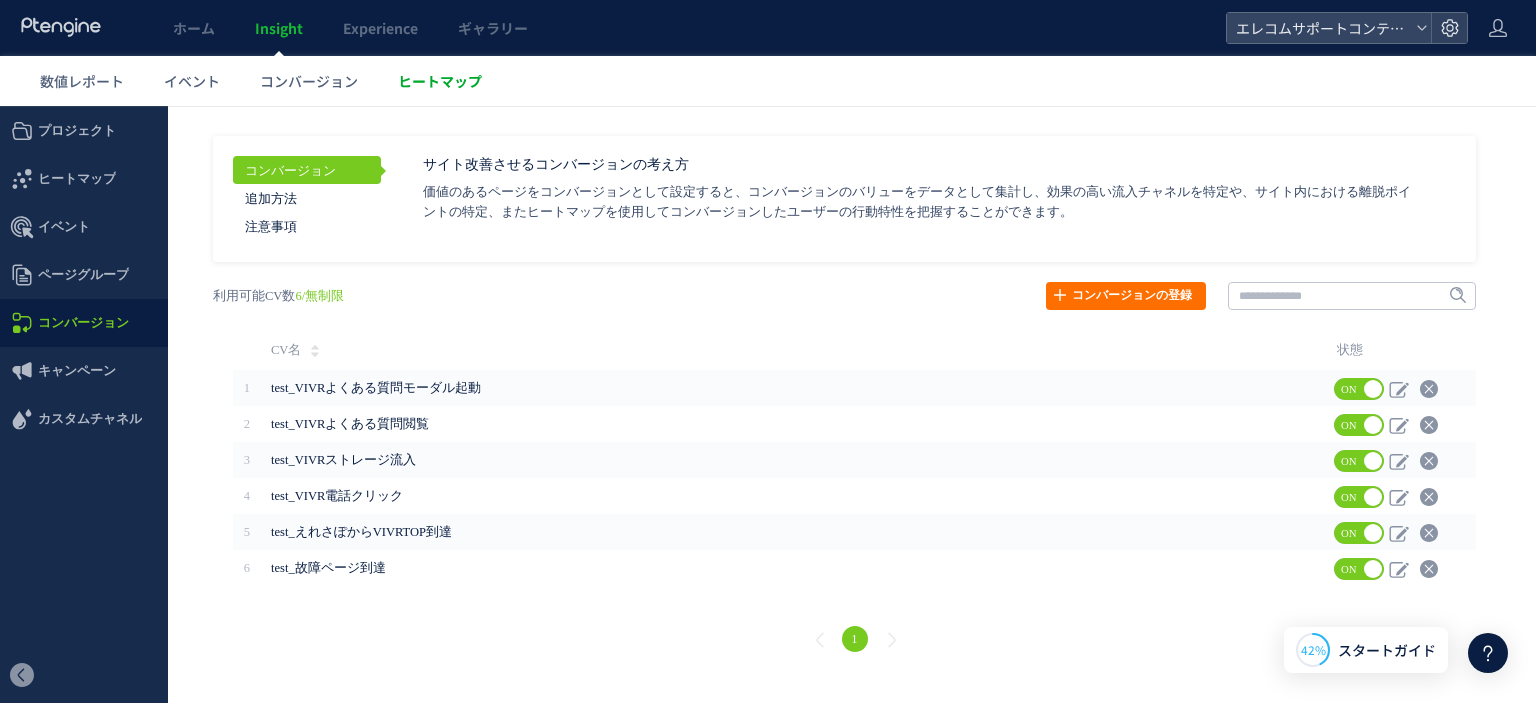click on "ヒートマップ" at bounding box center (440, 81) 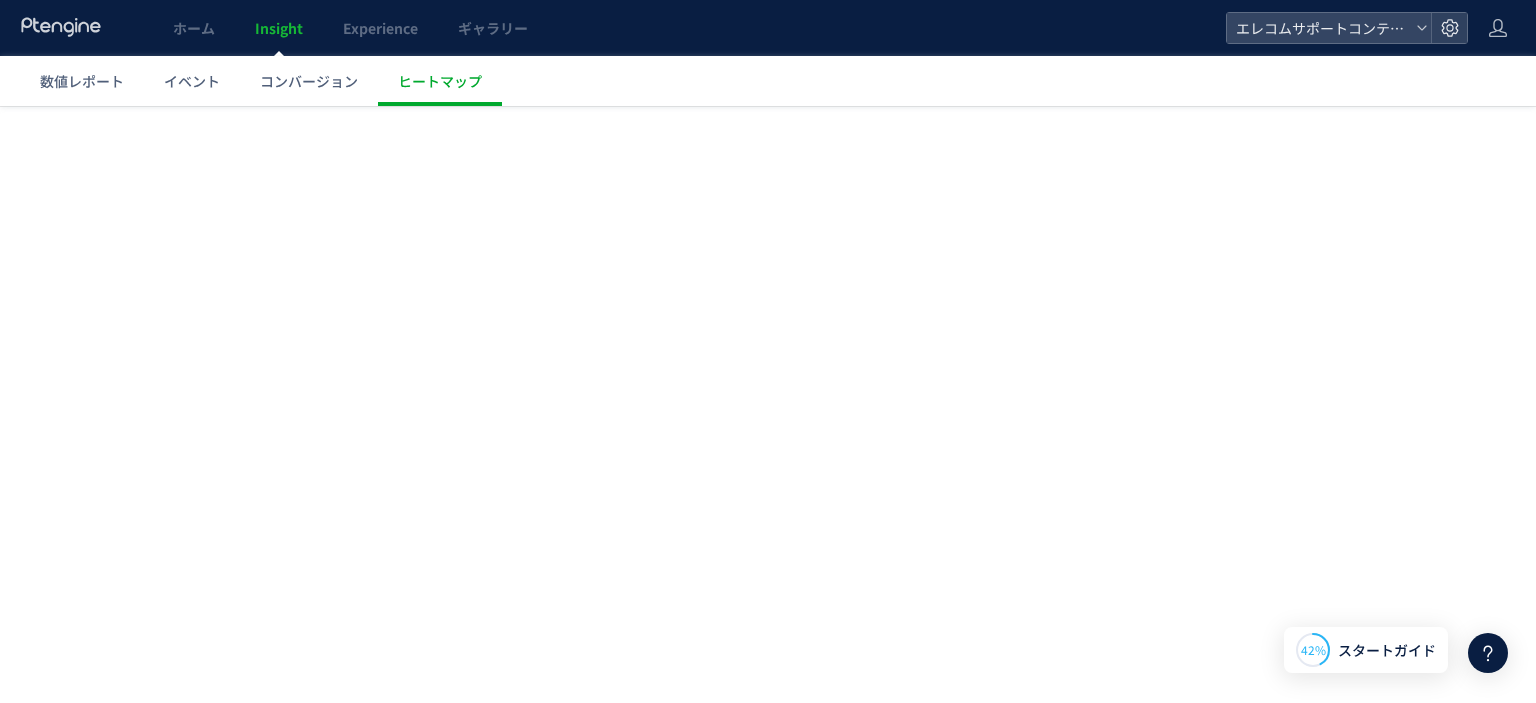 scroll, scrollTop: 0, scrollLeft: 0, axis: both 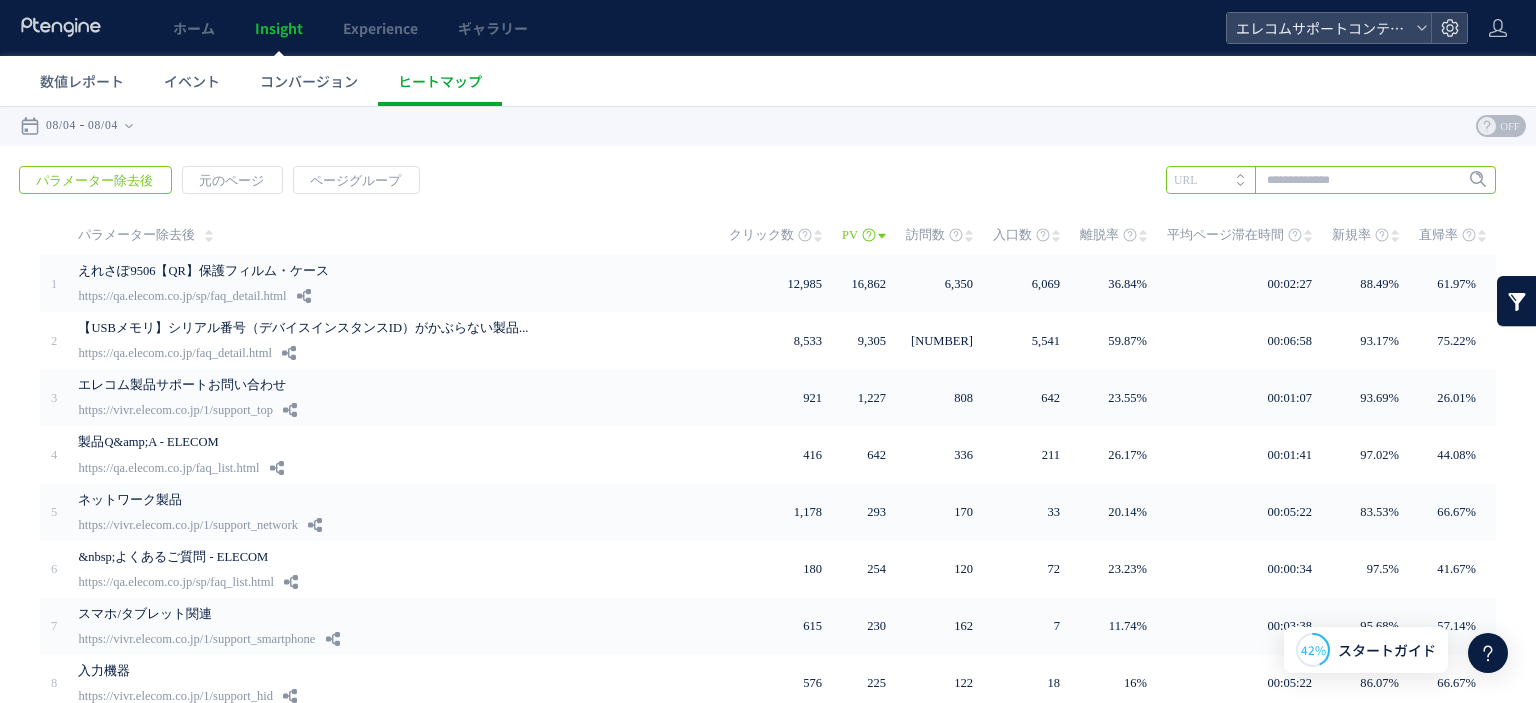 click at bounding box center [1331, 180] 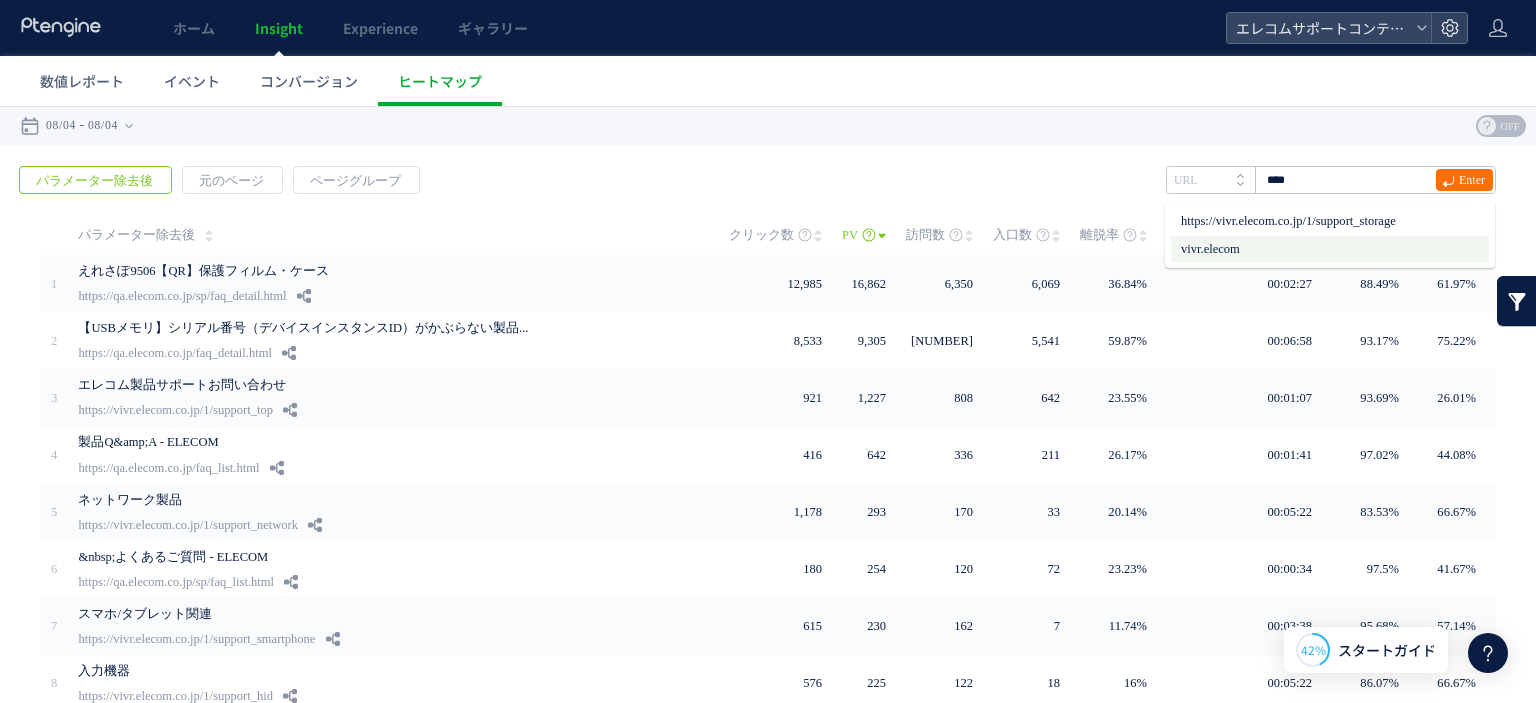 click on "vivr.elecom" at bounding box center [1330, 249] 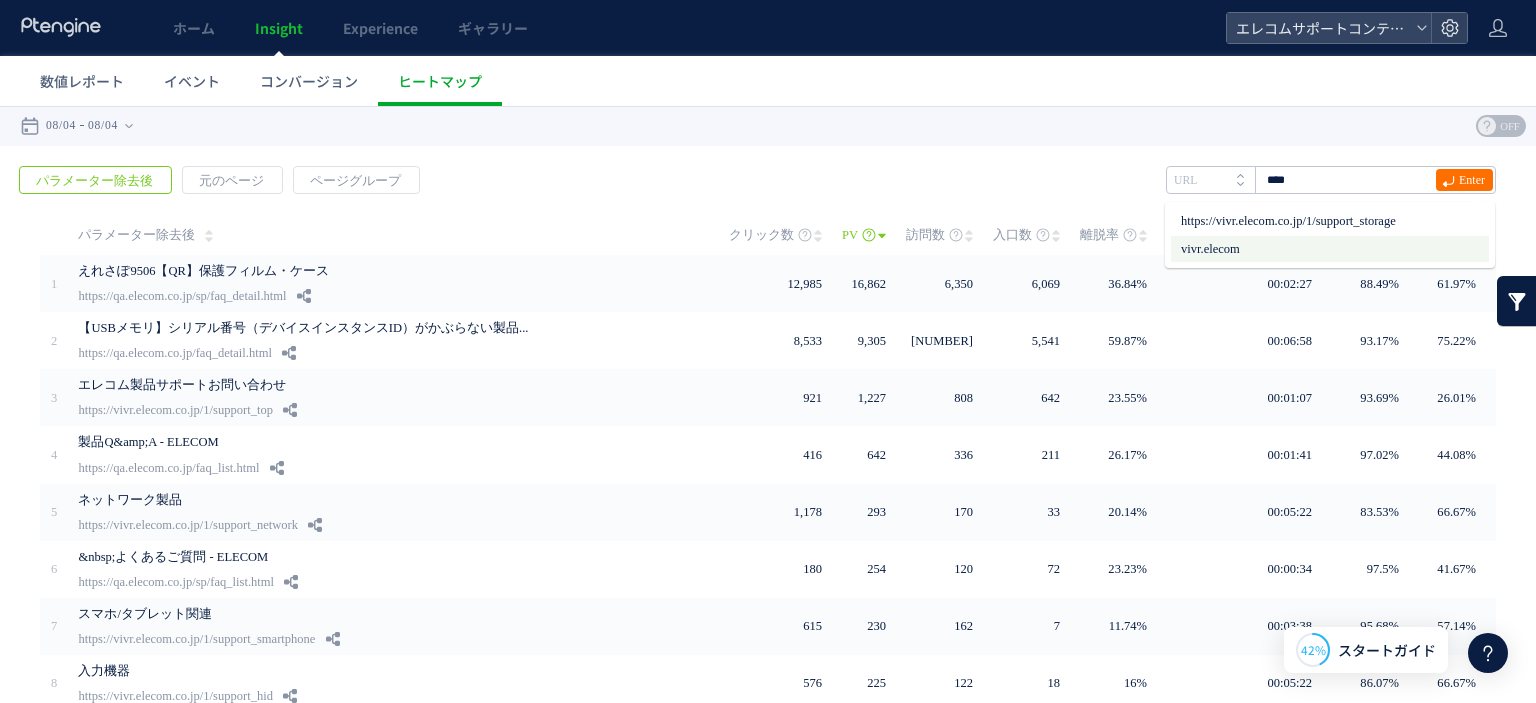 type on "**********" 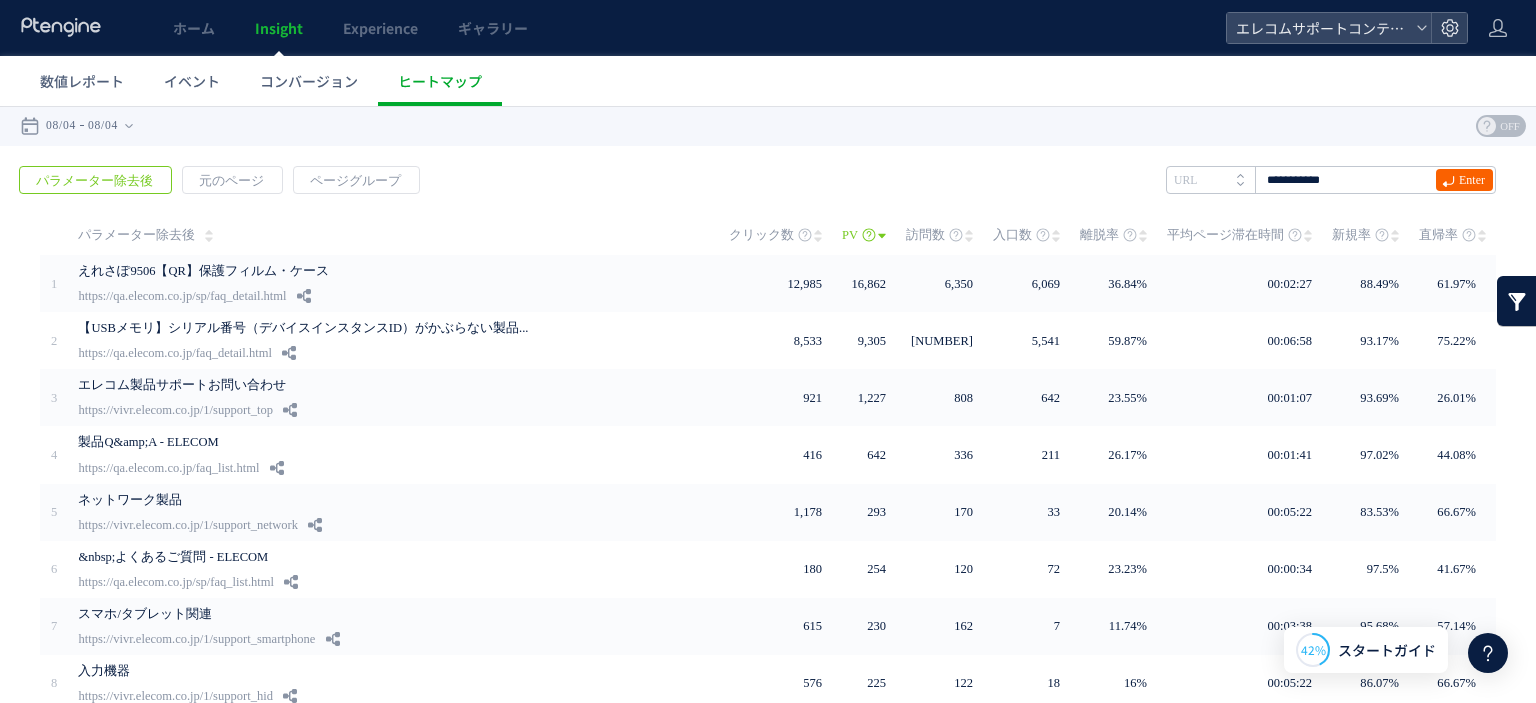 click 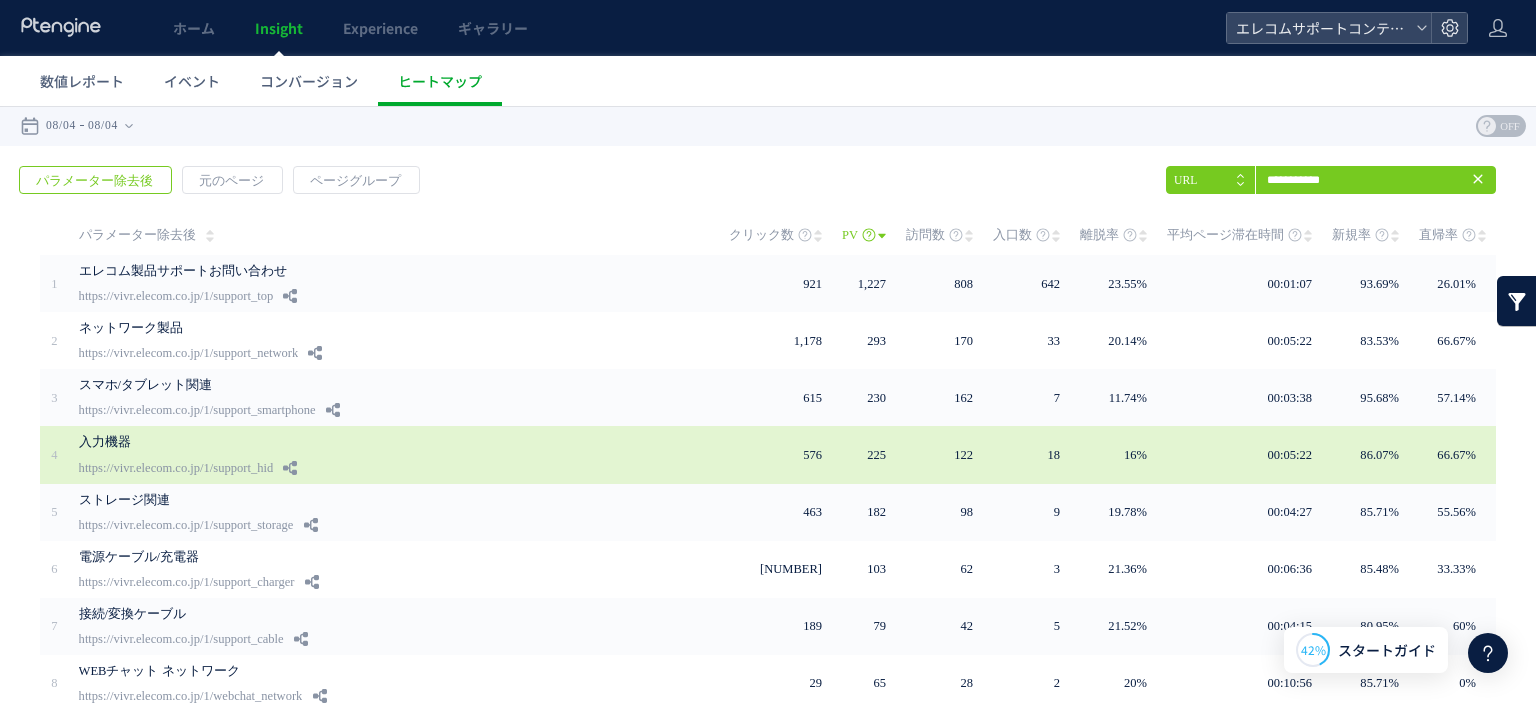 click on "入力機器
https://vivr.elecom.co.jp/1/support_hid" at bounding box center [390, 454] 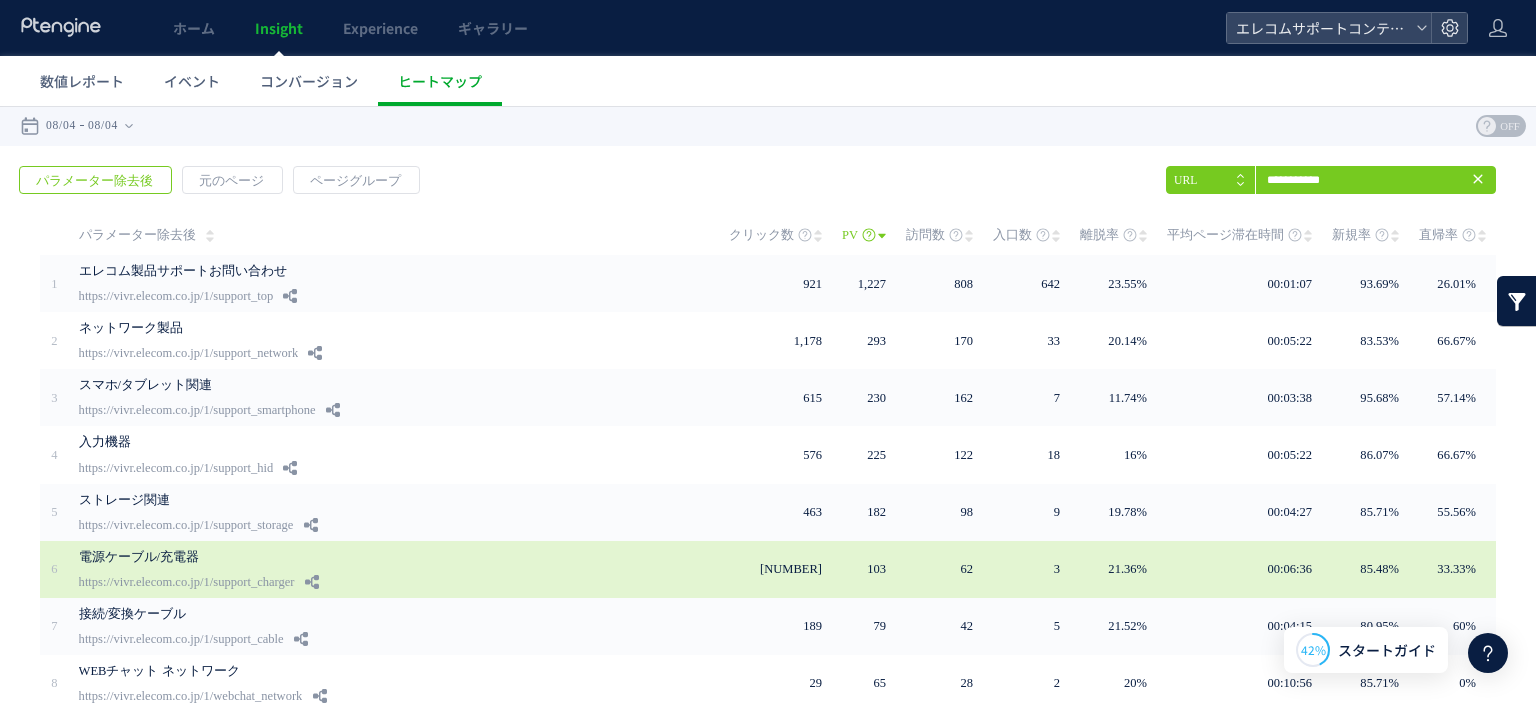 click on "電源ケーブル/充電器" at bounding box center [374, 557] 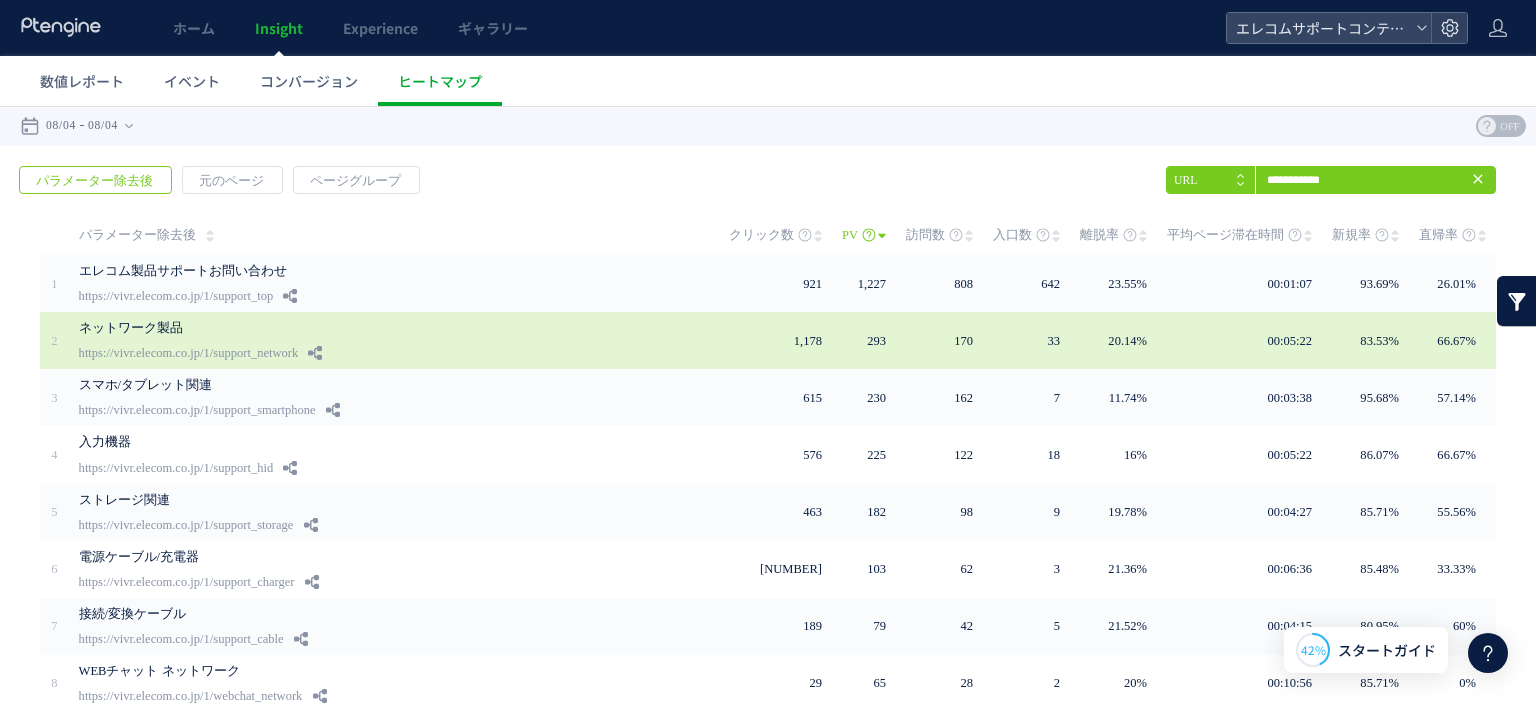click on "ネットワーク製品
https://vivr.elecom.co.jp/1/support_network" at bounding box center [390, 340] 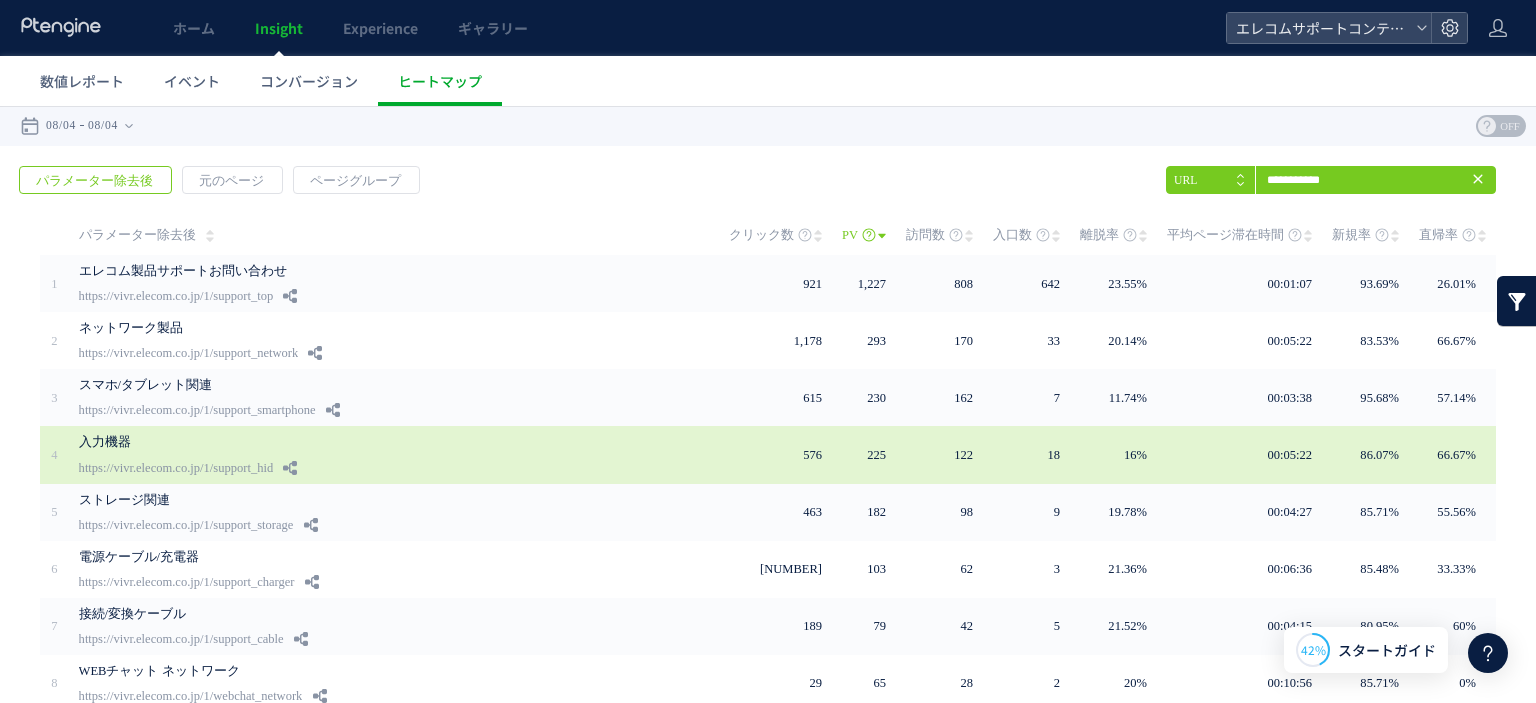 click on "入力機器" at bounding box center [374, 442] 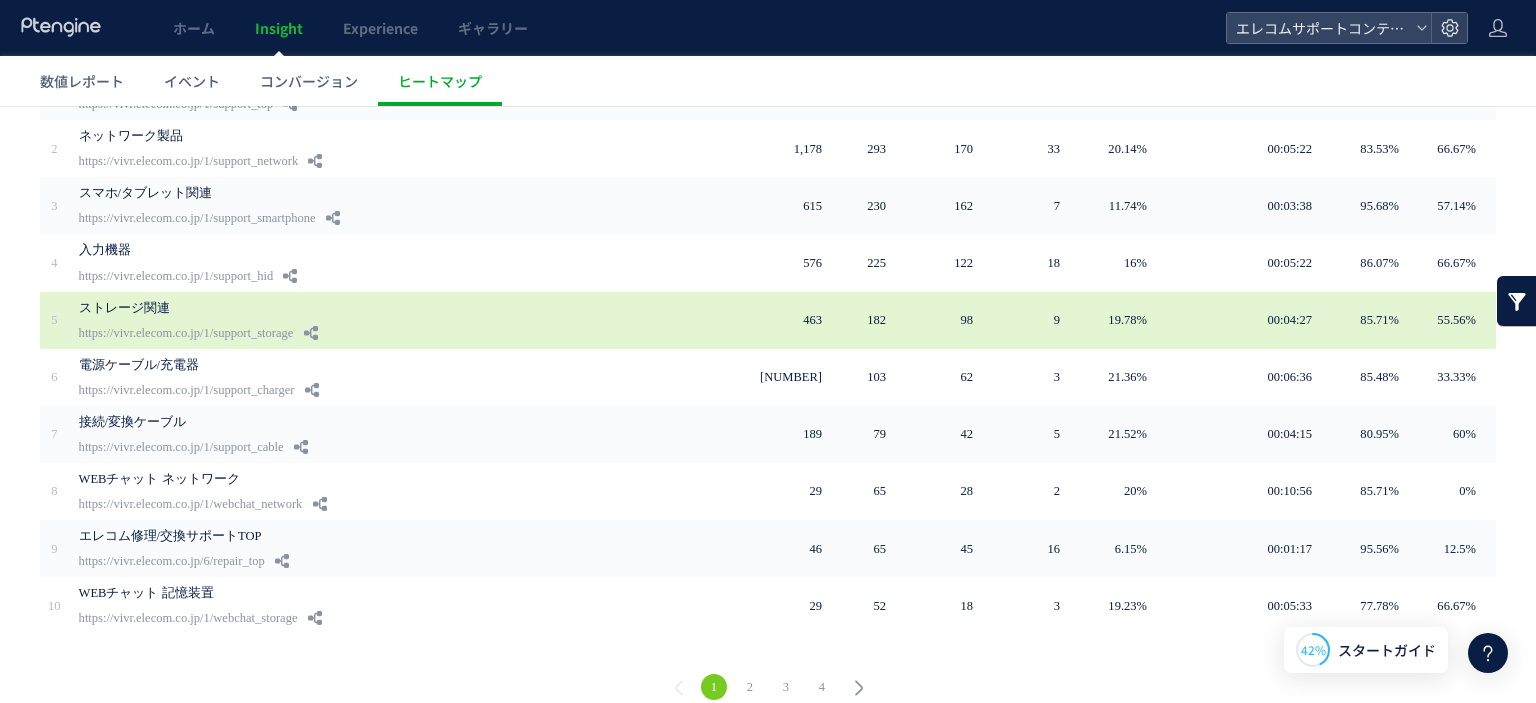 scroll, scrollTop: 200, scrollLeft: 0, axis: vertical 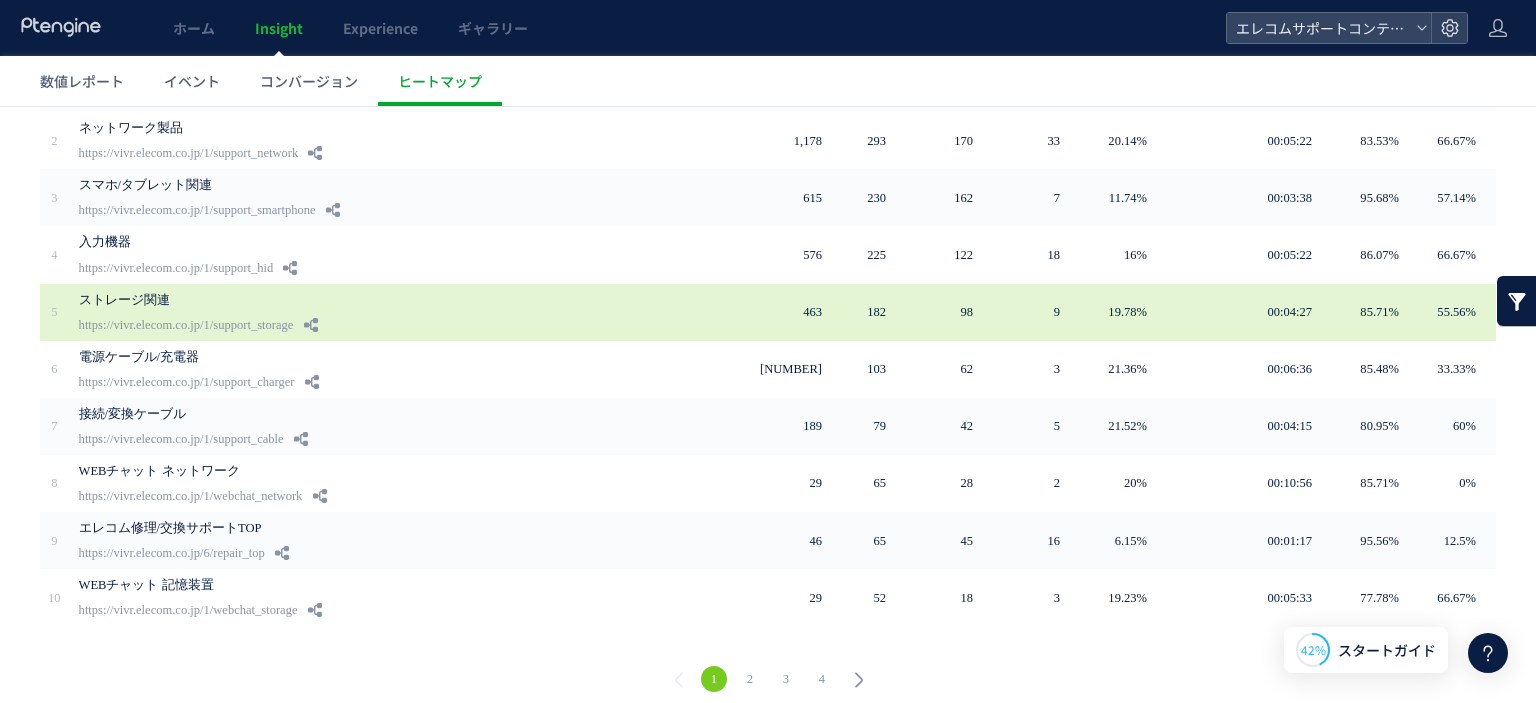 click on "ストレージ関連" at bounding box center (374, 300) 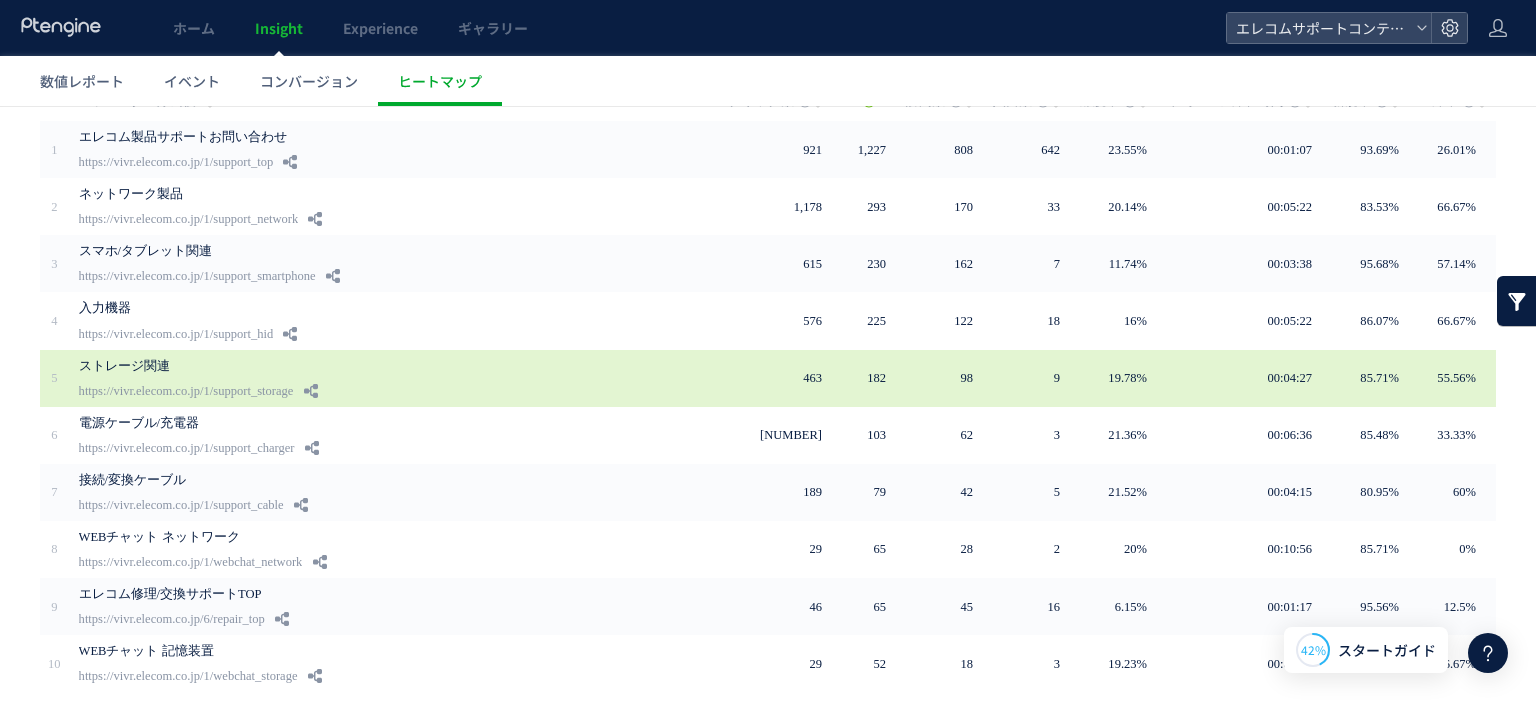 scroll, scrollTop: 100, scrollLeft: 0, axis: vertical 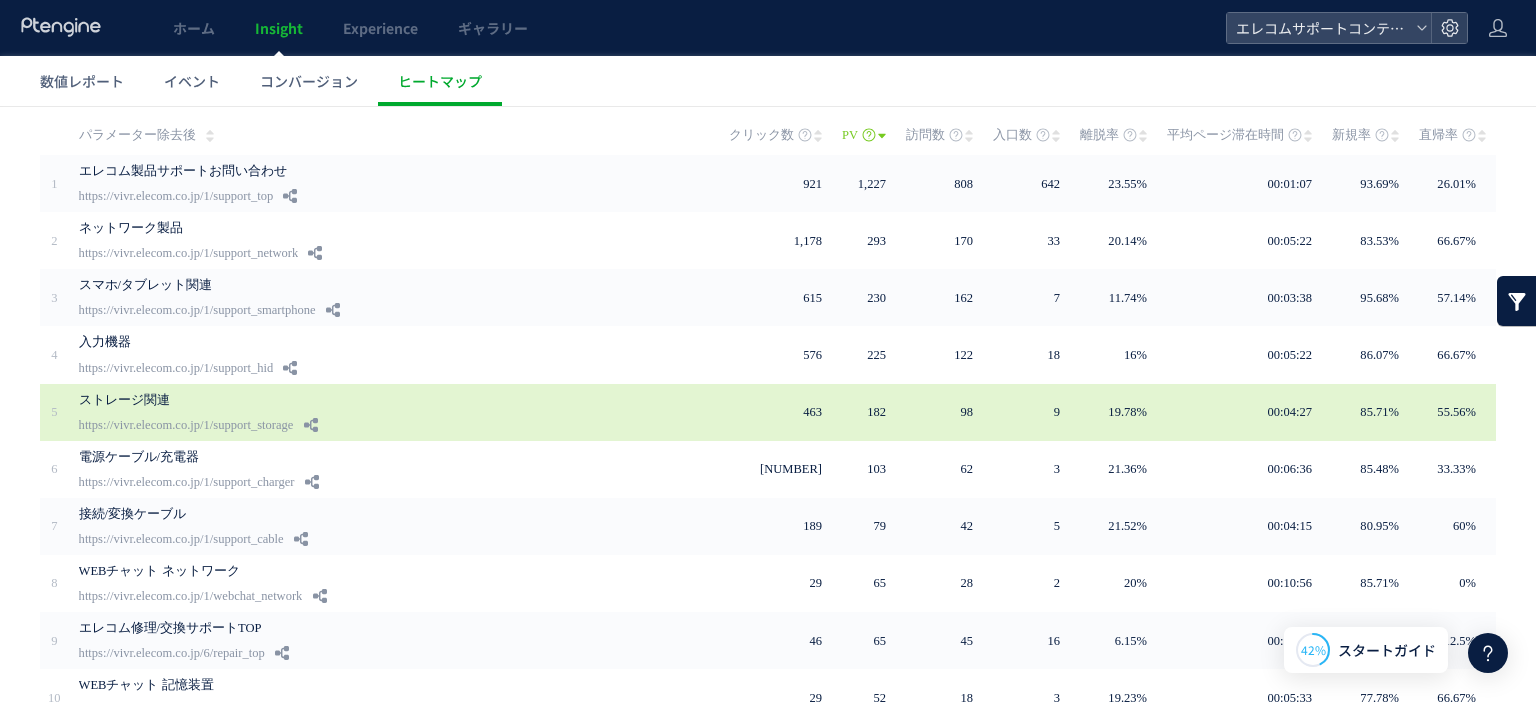 click on "ストレージ関連
https://vivr.elecom.co.jp/1/support_storage" at bounding box center (390, 412) 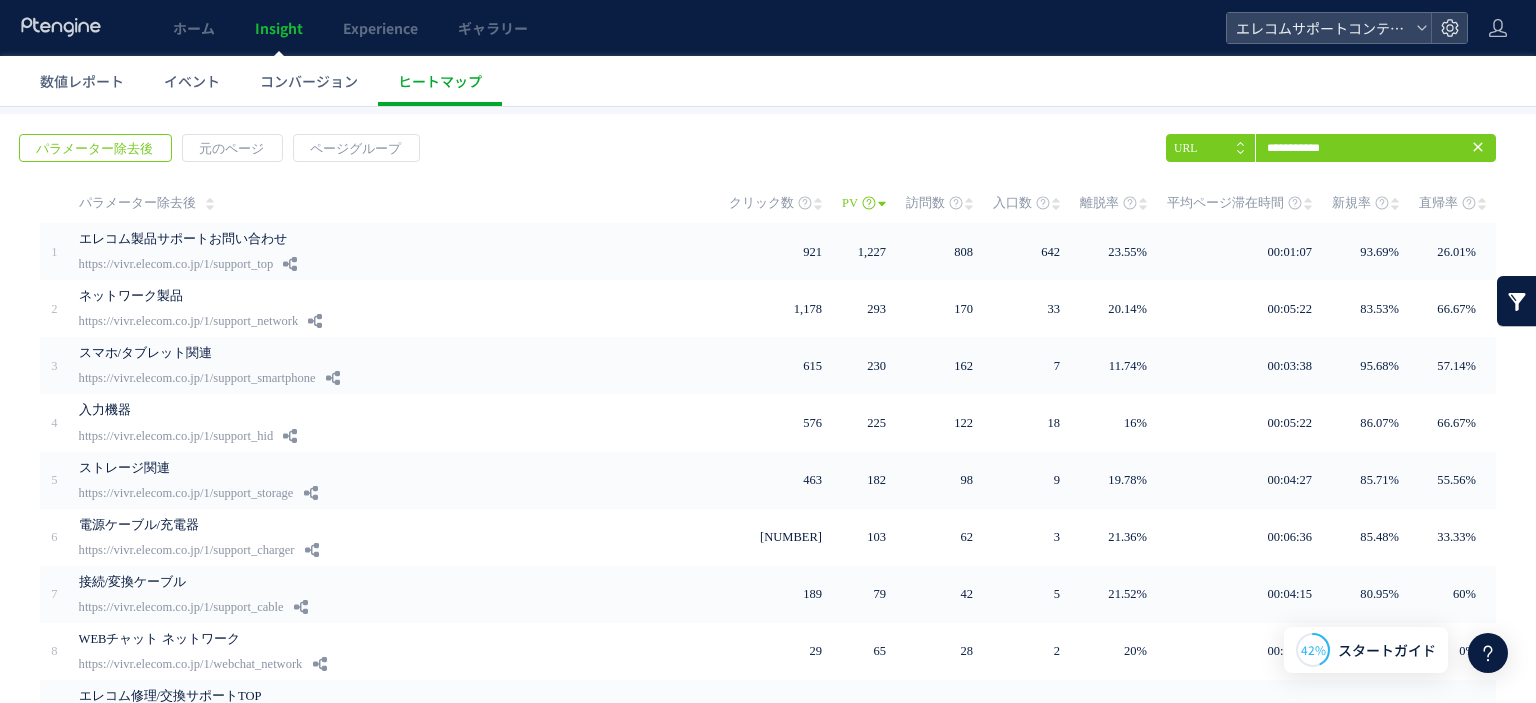 scroll, scrollTop: 0, scrollLeft: 0, axis: both 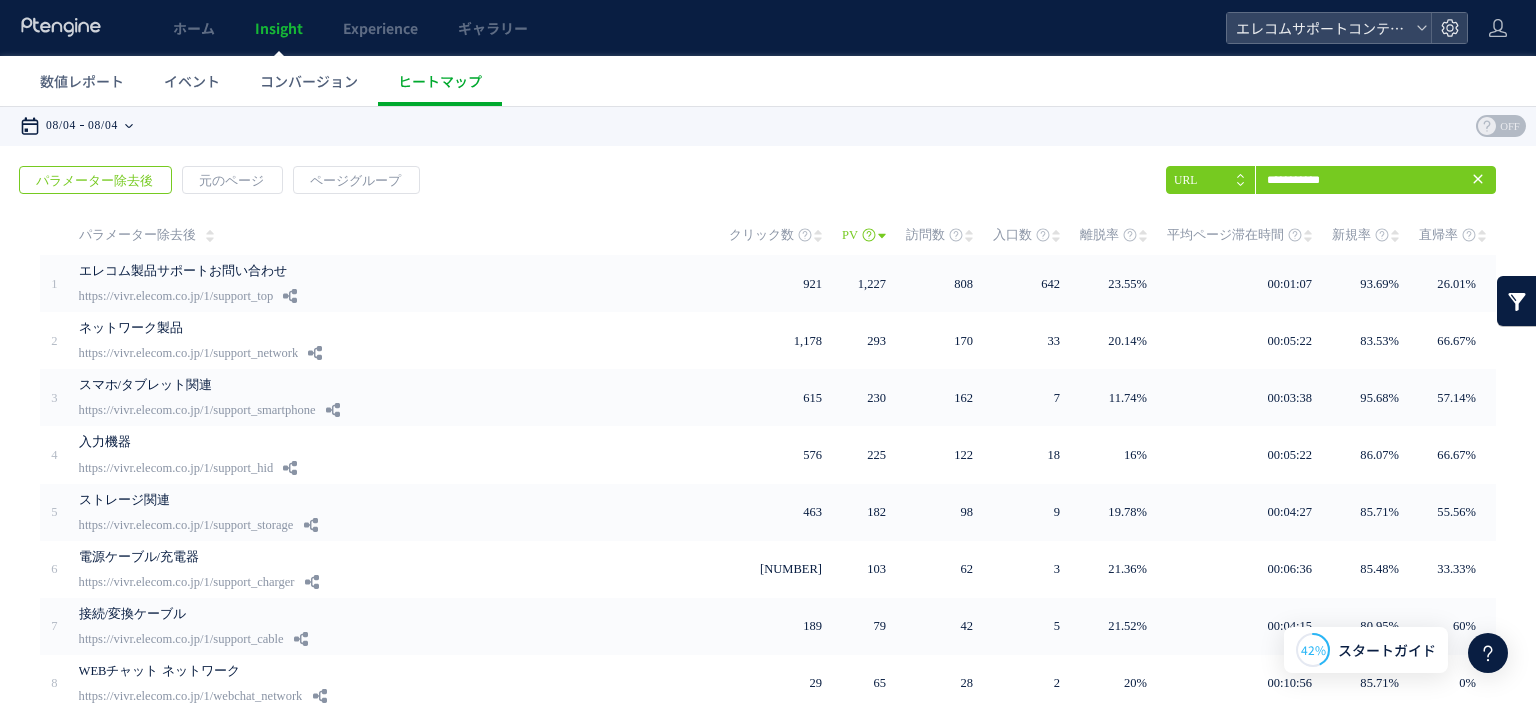 click on "08/04" at bounding box center (103, 126) 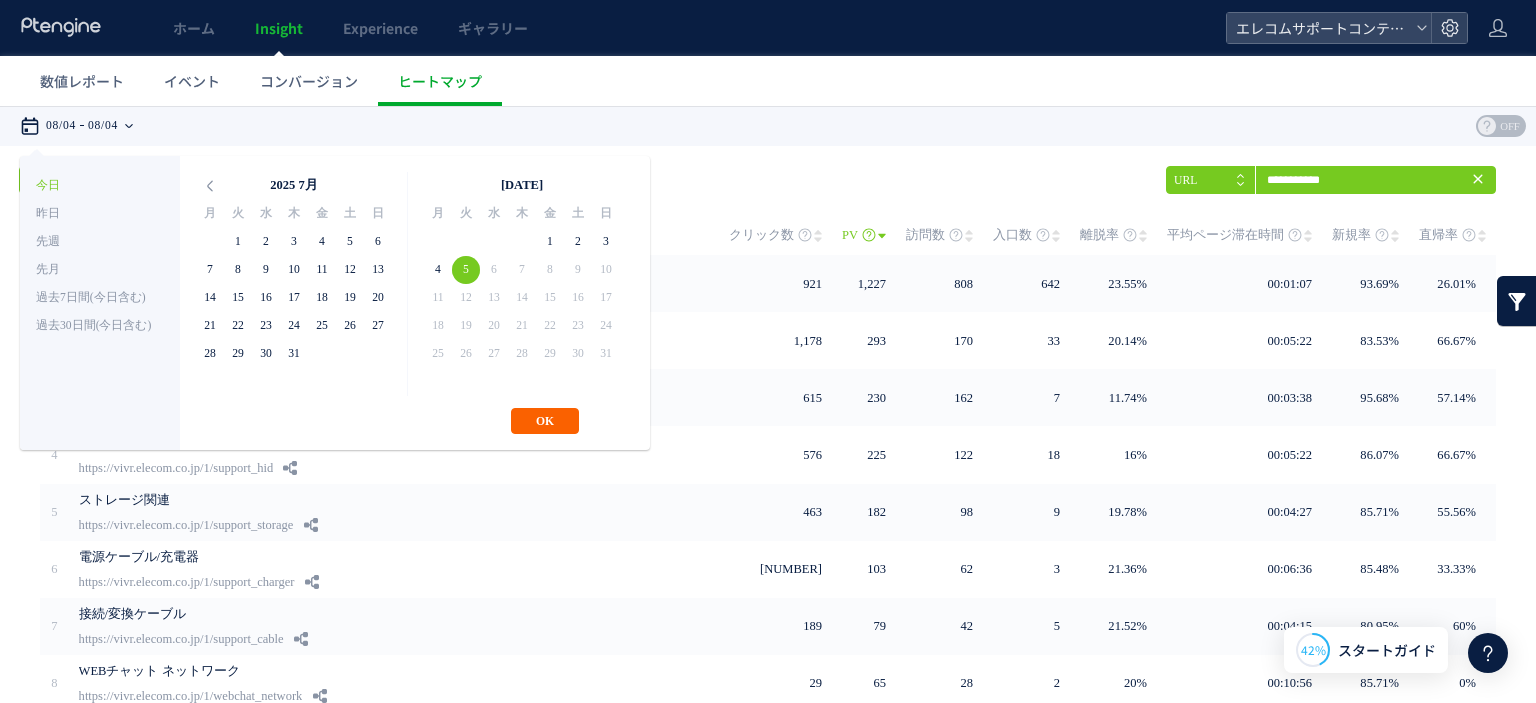 click on "OK" at bounding box center (545, 421) 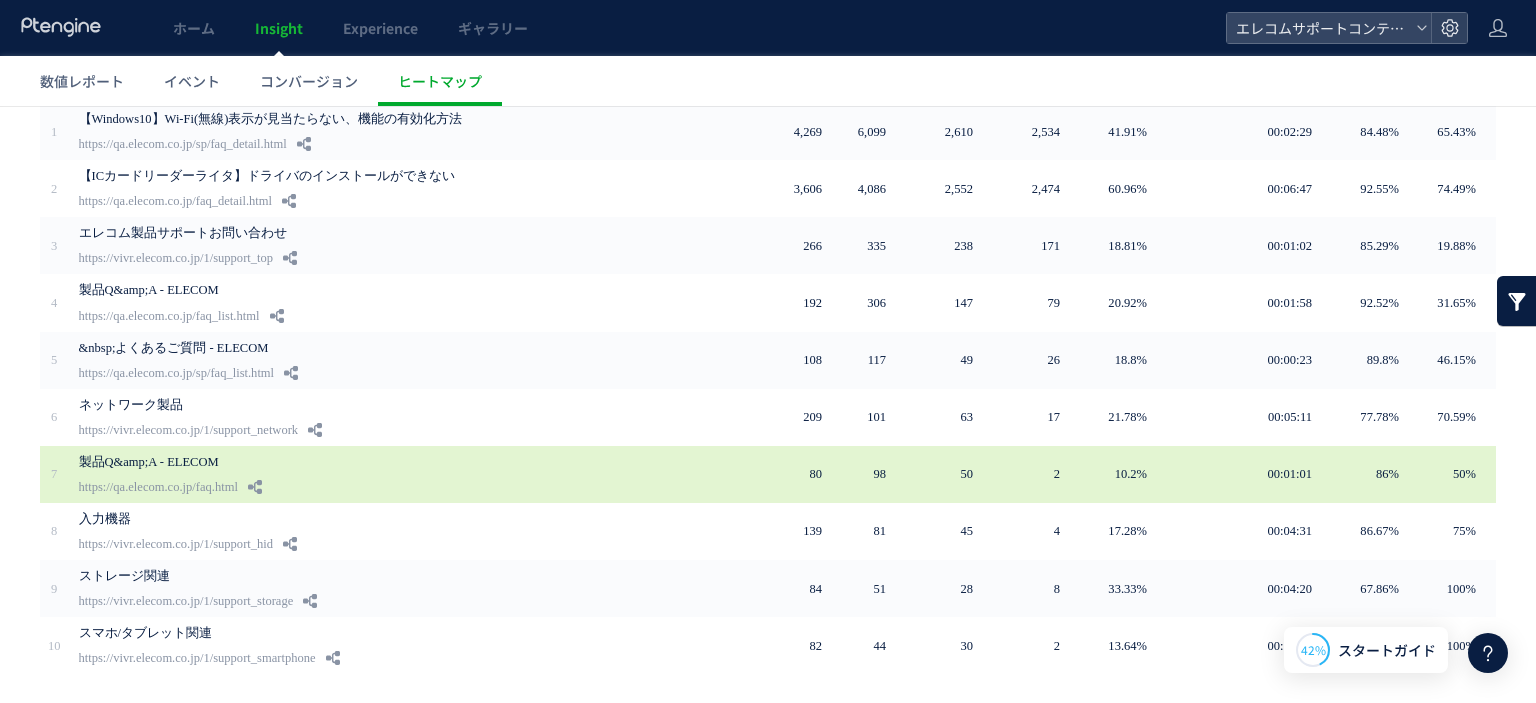 scroll, scrollTop: 200, scrollLeft: 0, axis: vertical 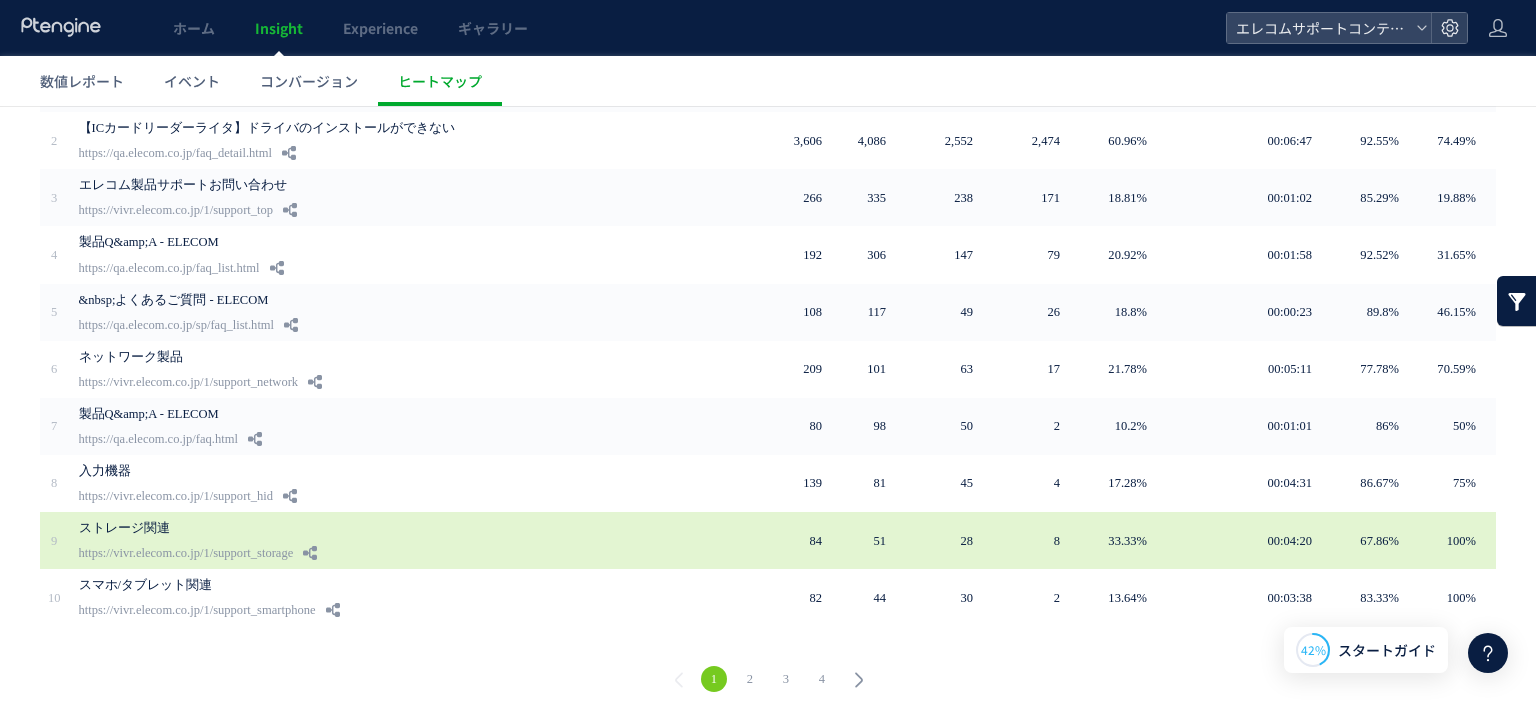 click on "ストレージ関連" at bounding box center (374, 528) 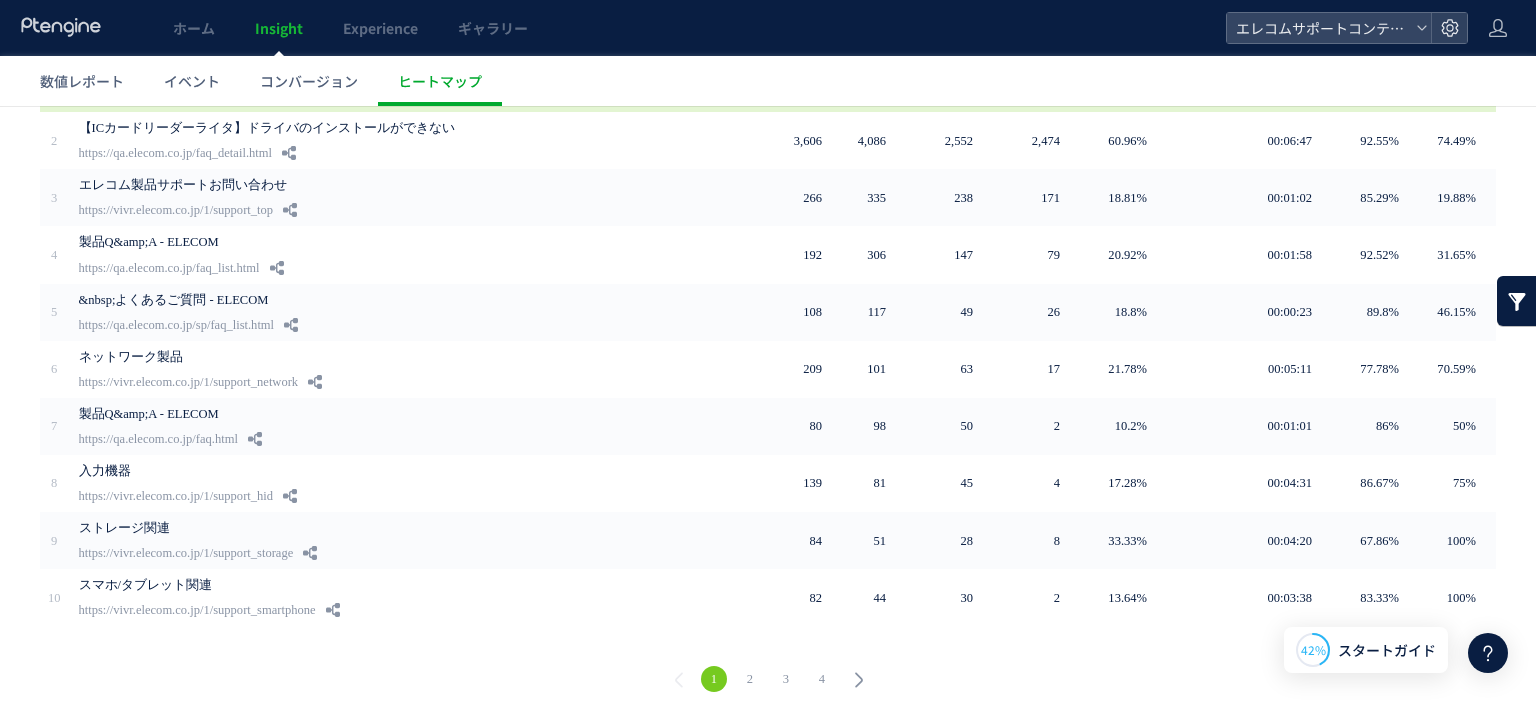 scroll, scrollTop: 0, scrollLeft: 0, axis: both 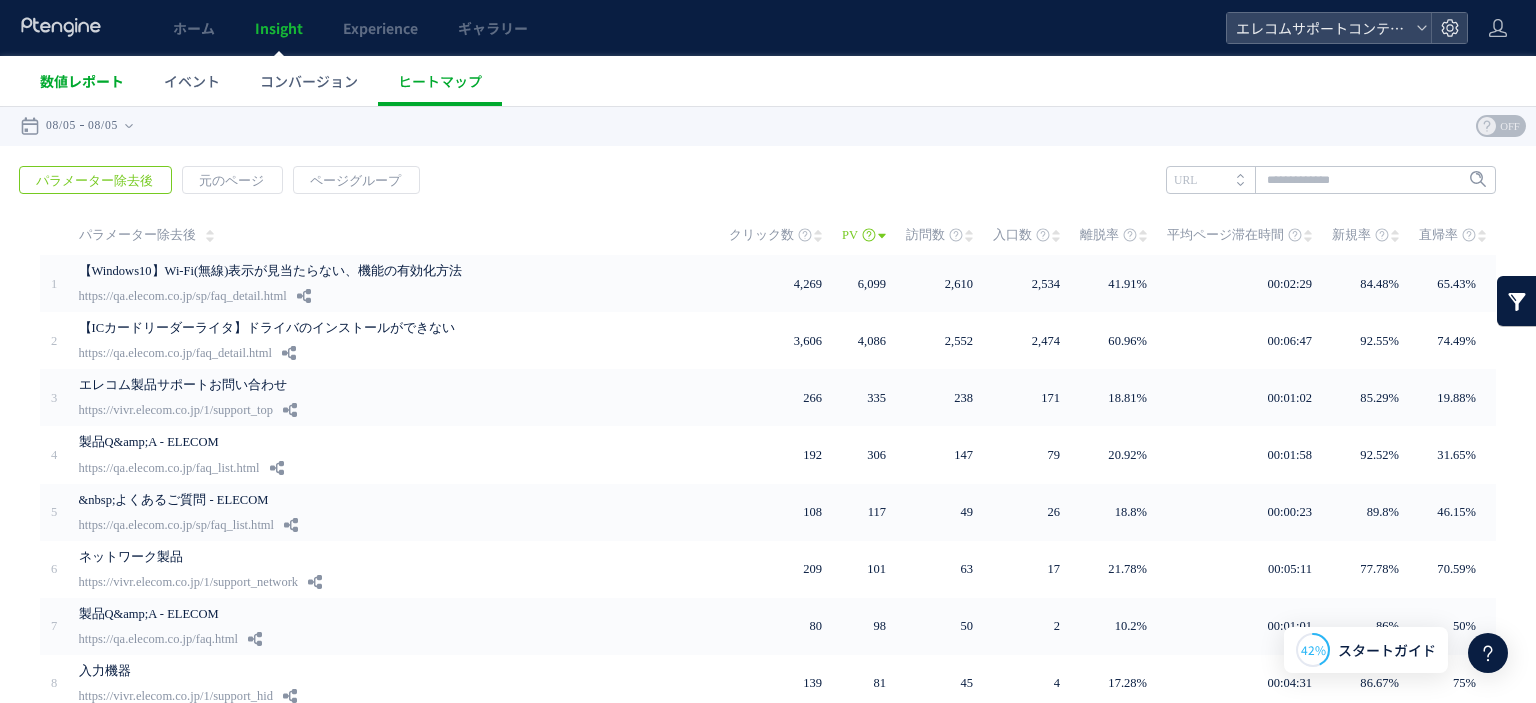click on "数値レポート" at bounding box center (82, 81) 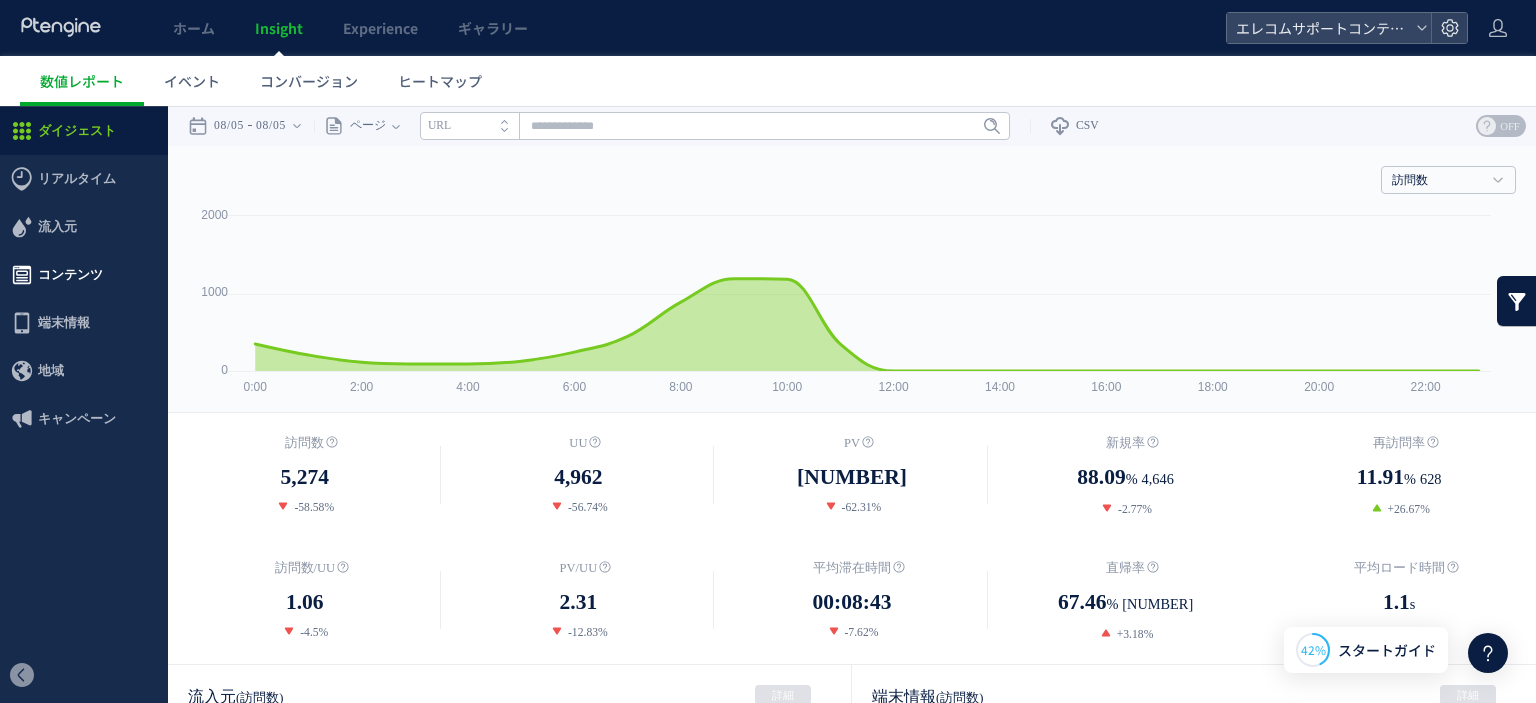 click on "コンテンツ" at bounding box center [70, 275] 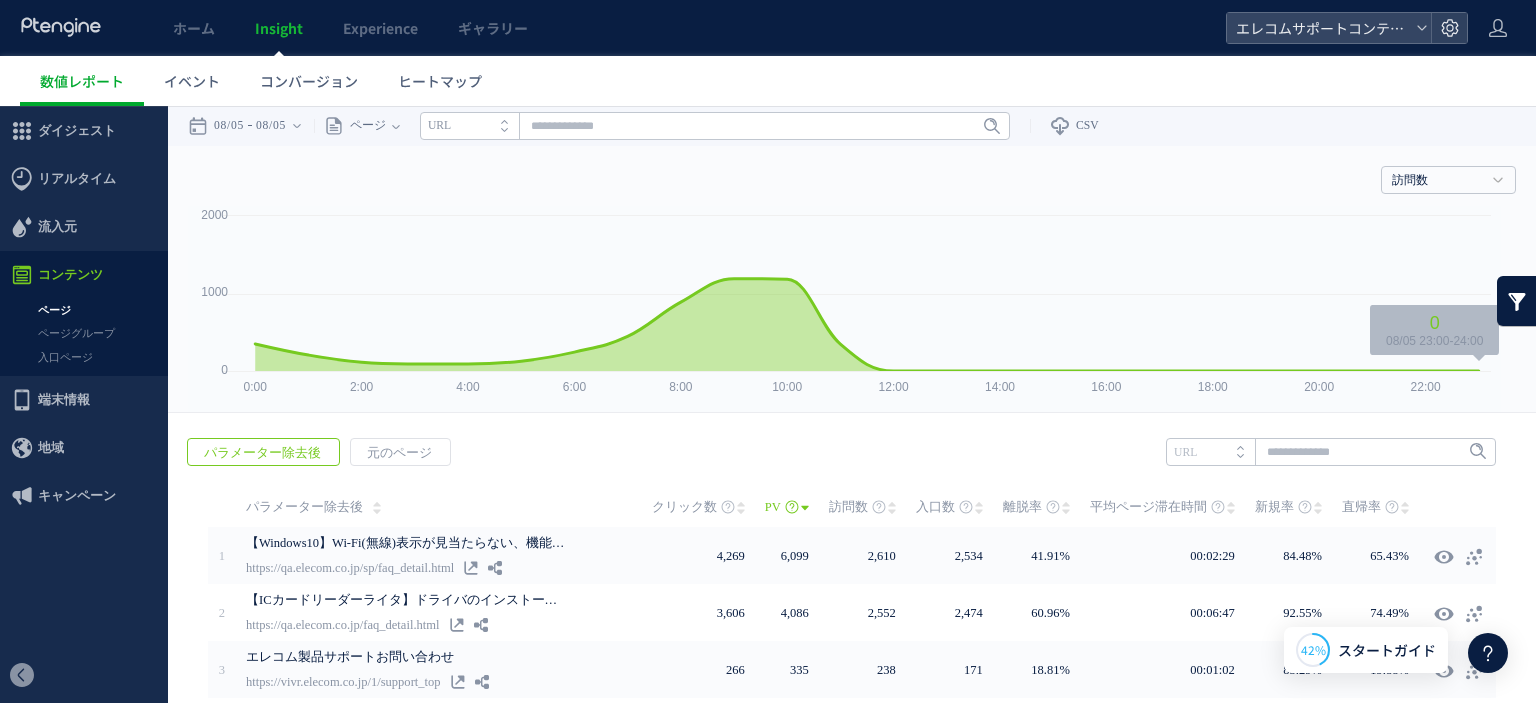 click at bounding box center (1517, 301) 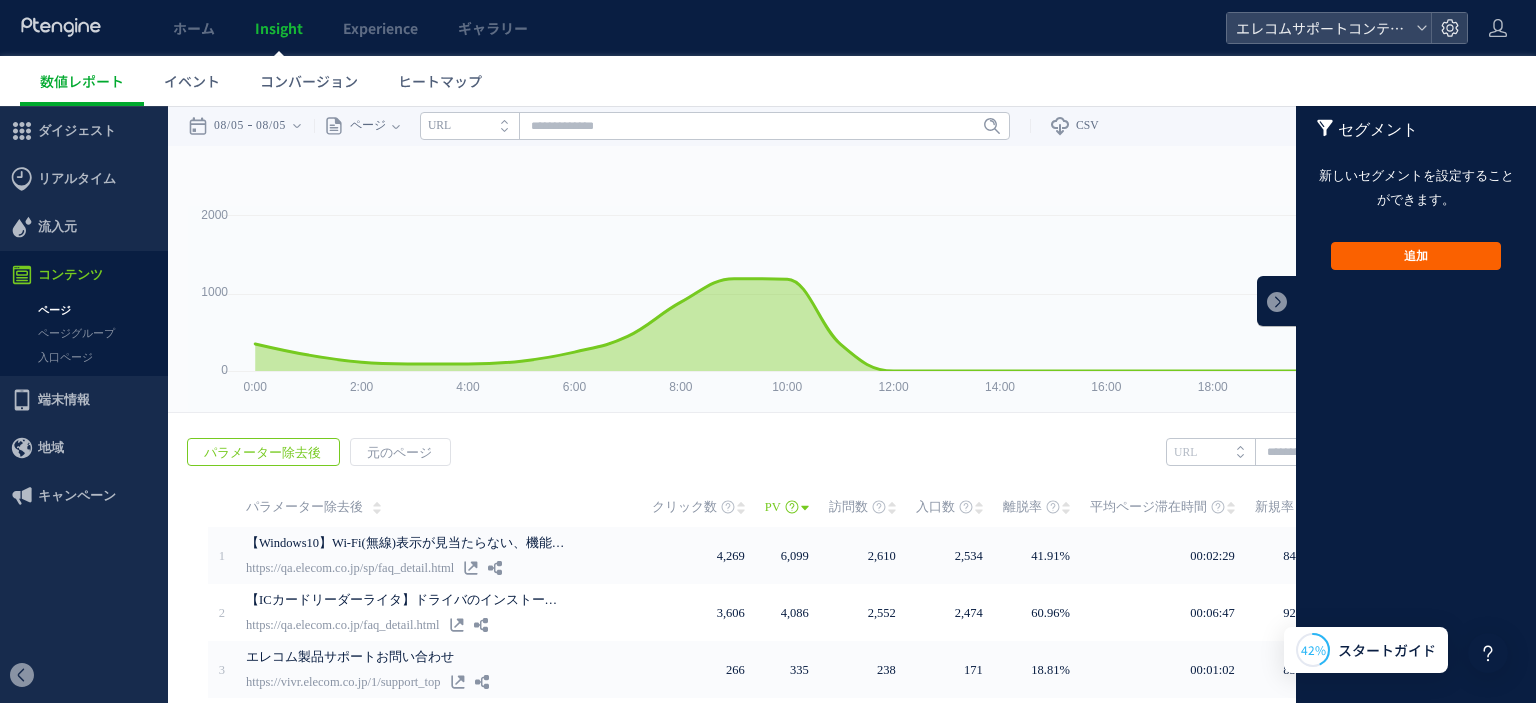 click on "追加" at bounding box center [1416, 256] 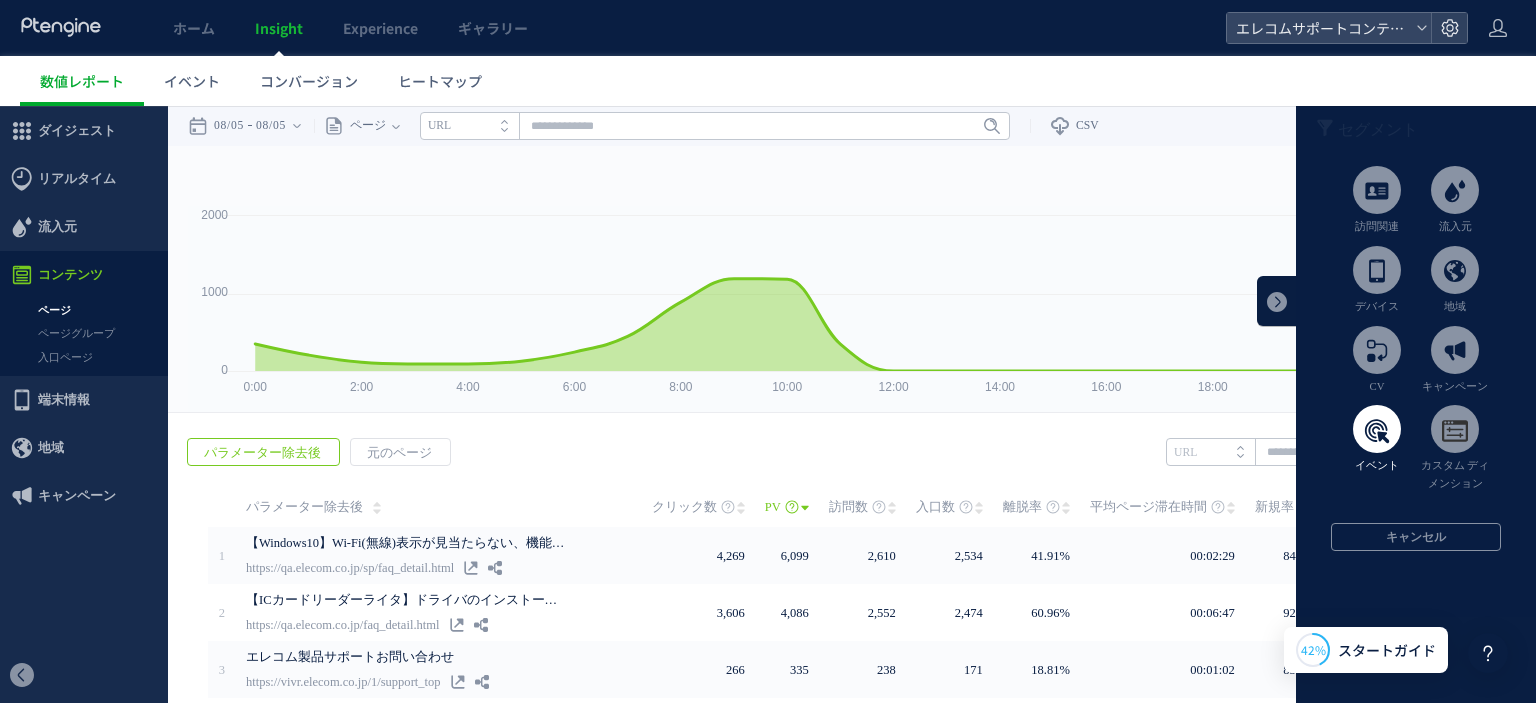 click at bounding box center (1377, 429) 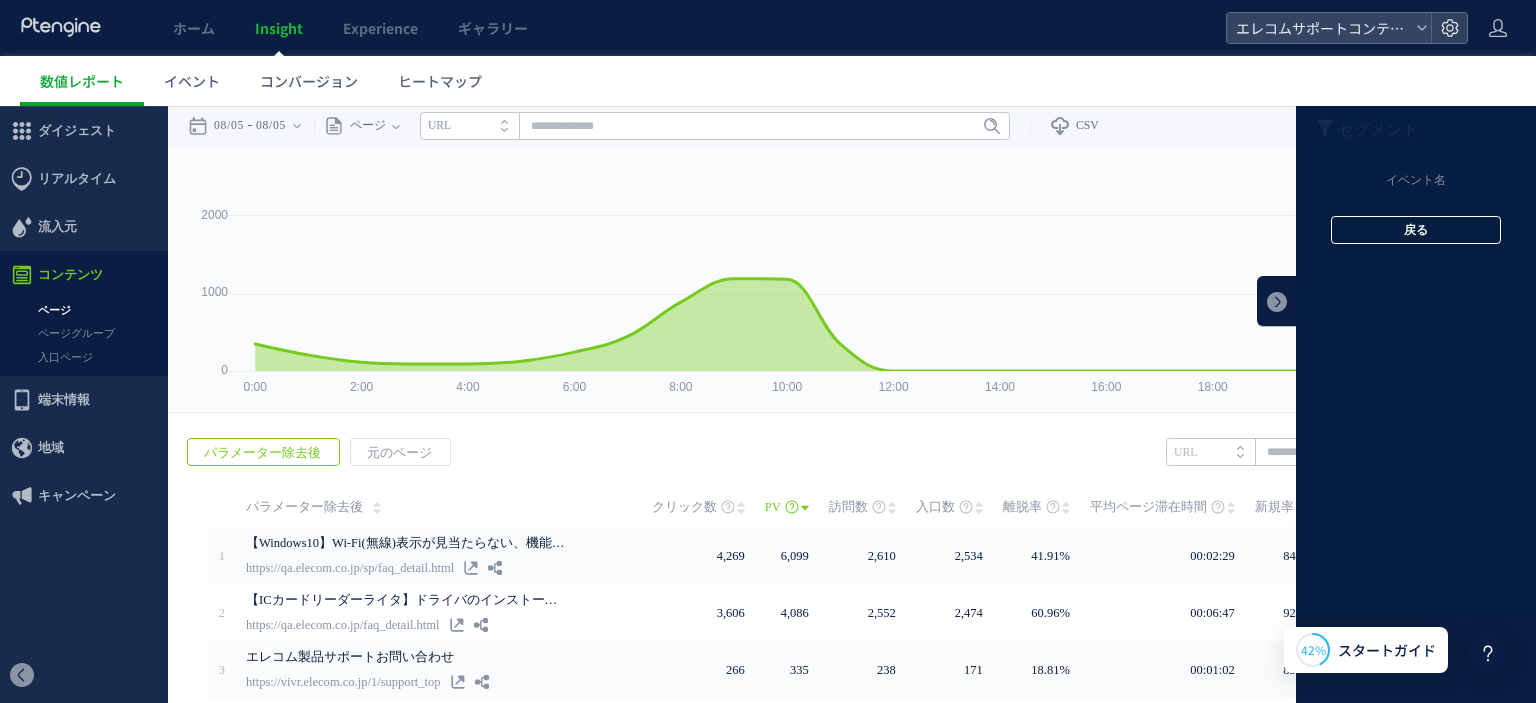 click on "戻る" at bounding box center [1416, 230] 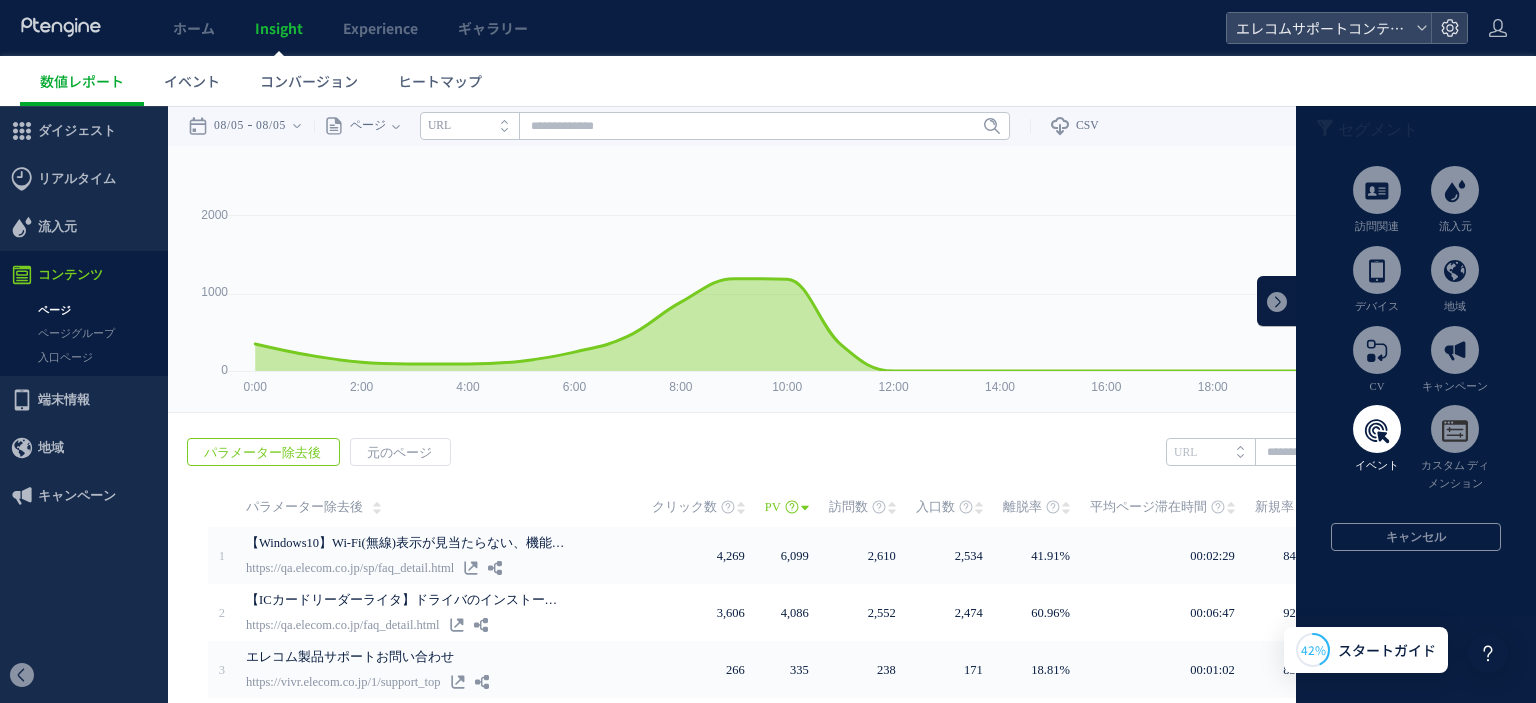 click at bounding box center [1377, 429] 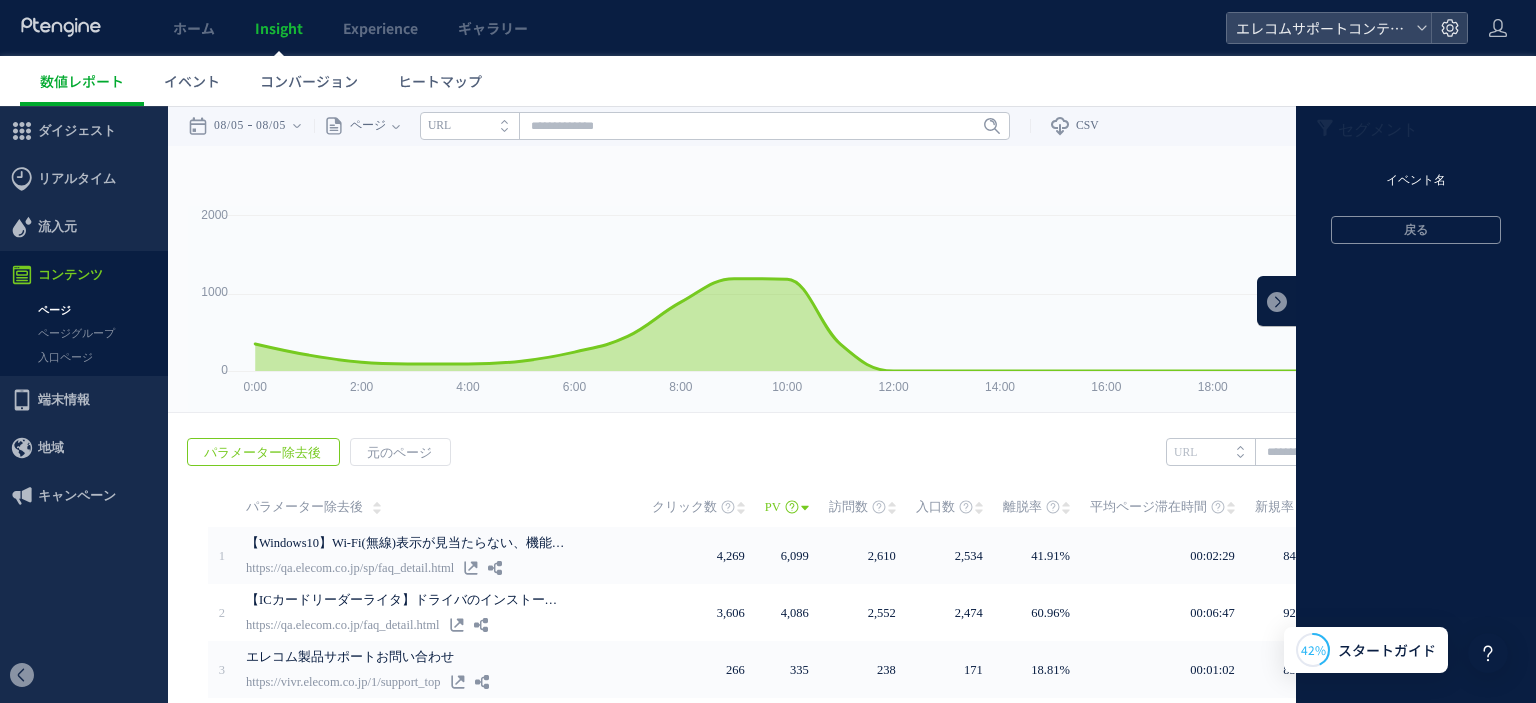 click on "イベント名" at bounding box center [1416, 181] 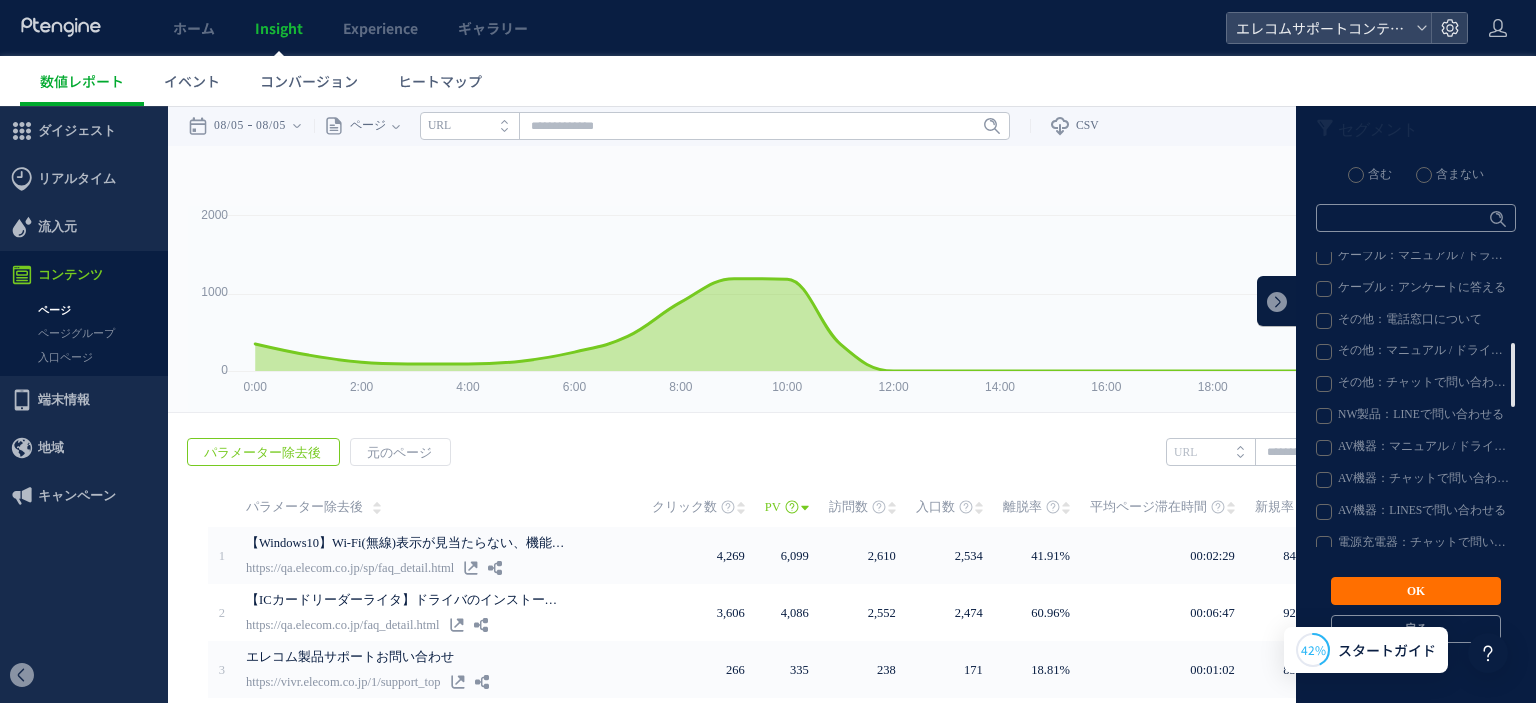 scroll, scrollTop: 180, scrollLeft: 0, axis: vertical 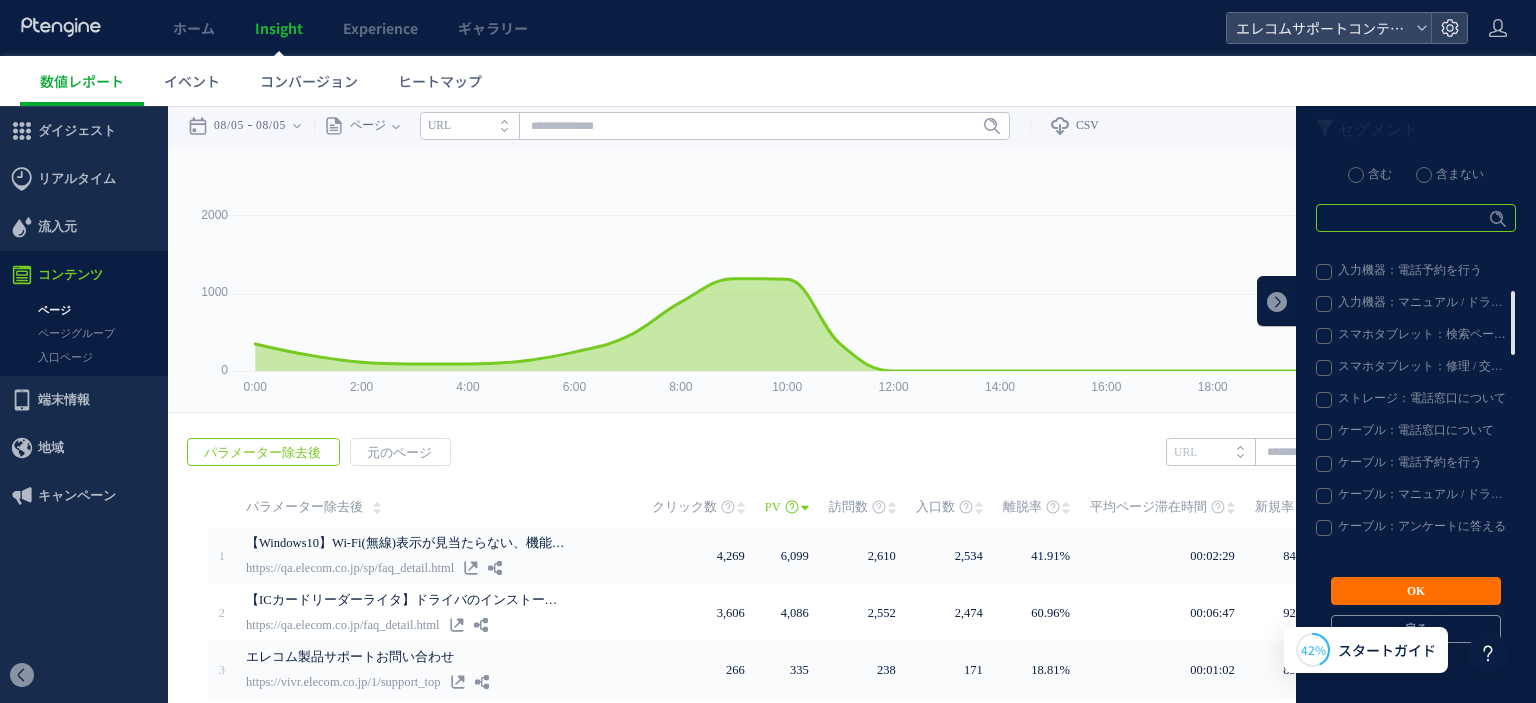 click at bounding box center [1416, 218] 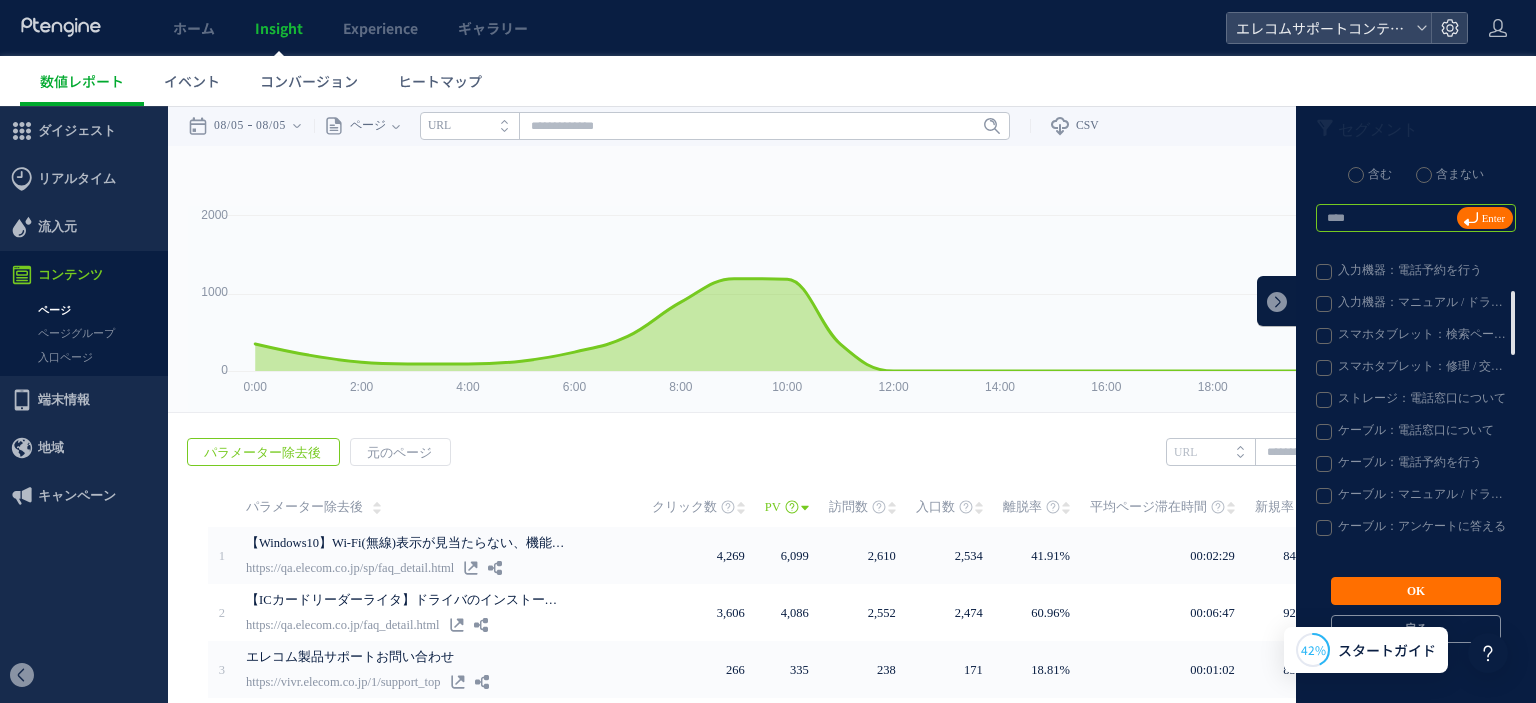type on "****" 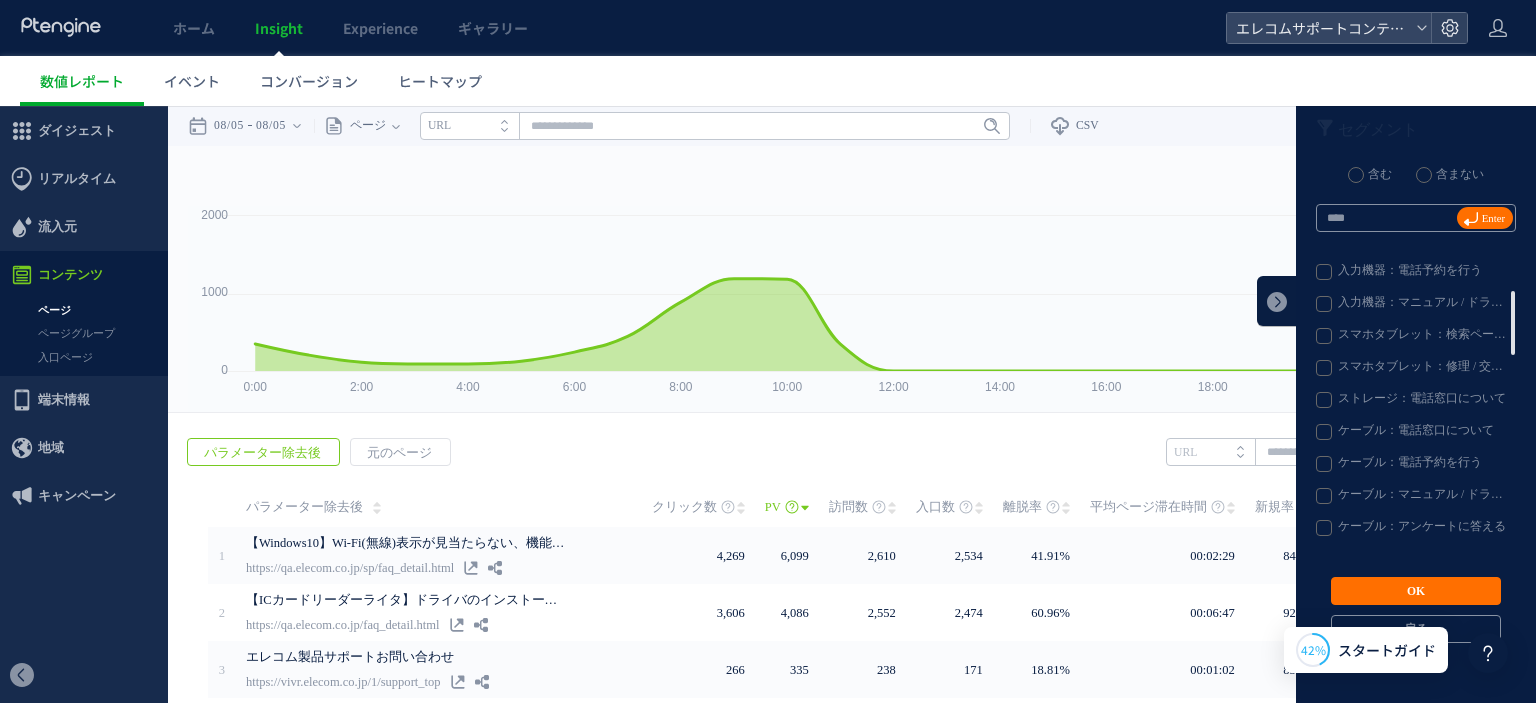 click on "Enter" at bounding box center [1485, 218] 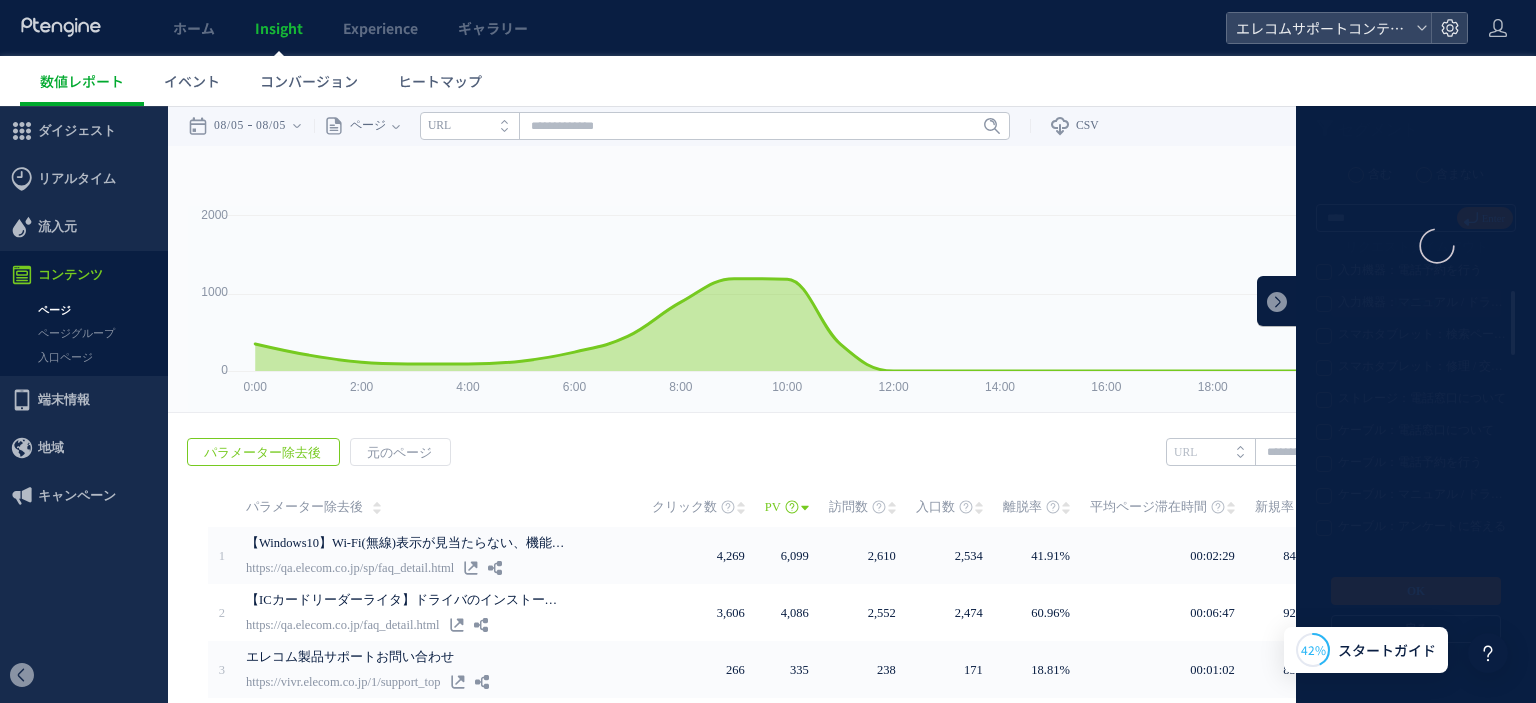scroll, scrollTop: 0, scrollLeft: 0, axis: both 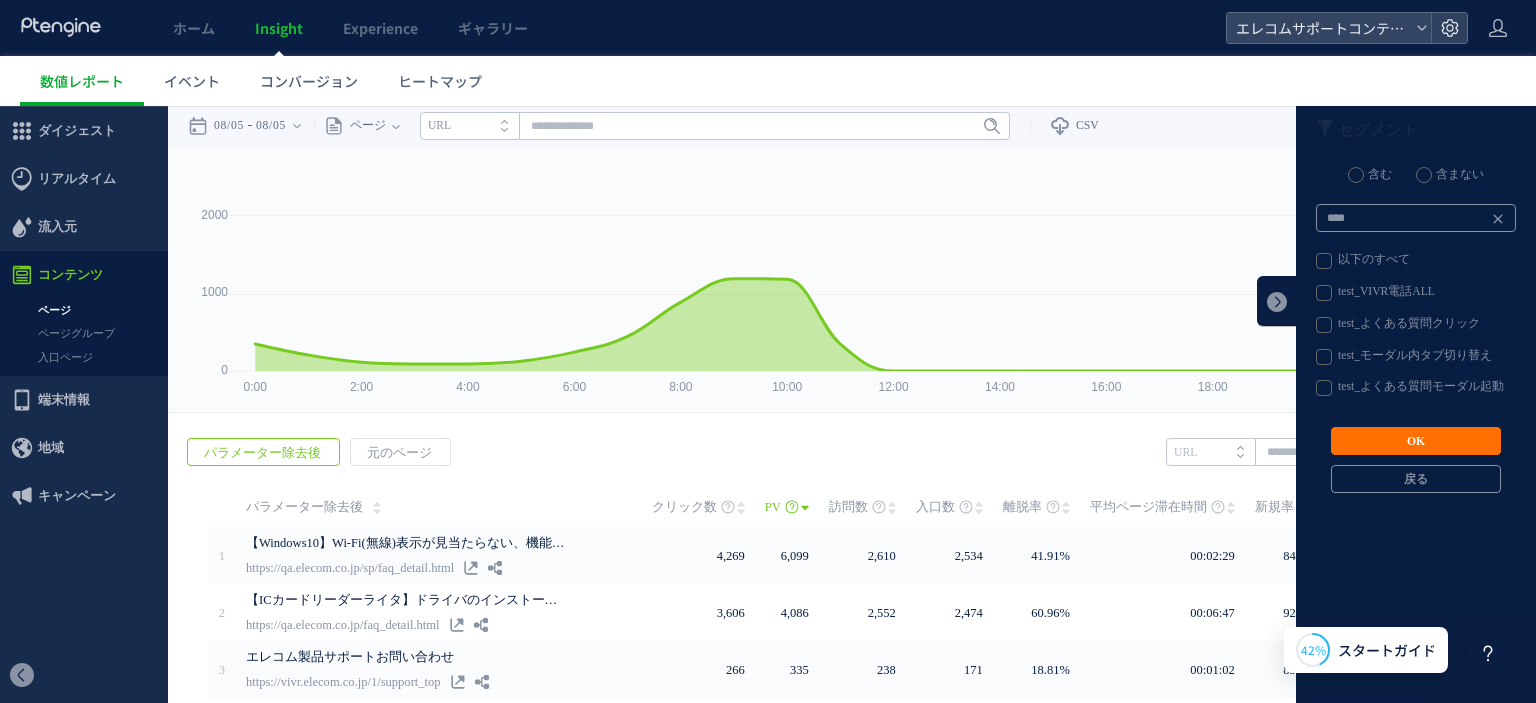 click on "test_VIVR電話ALL" at bounding box center [1415, 293] 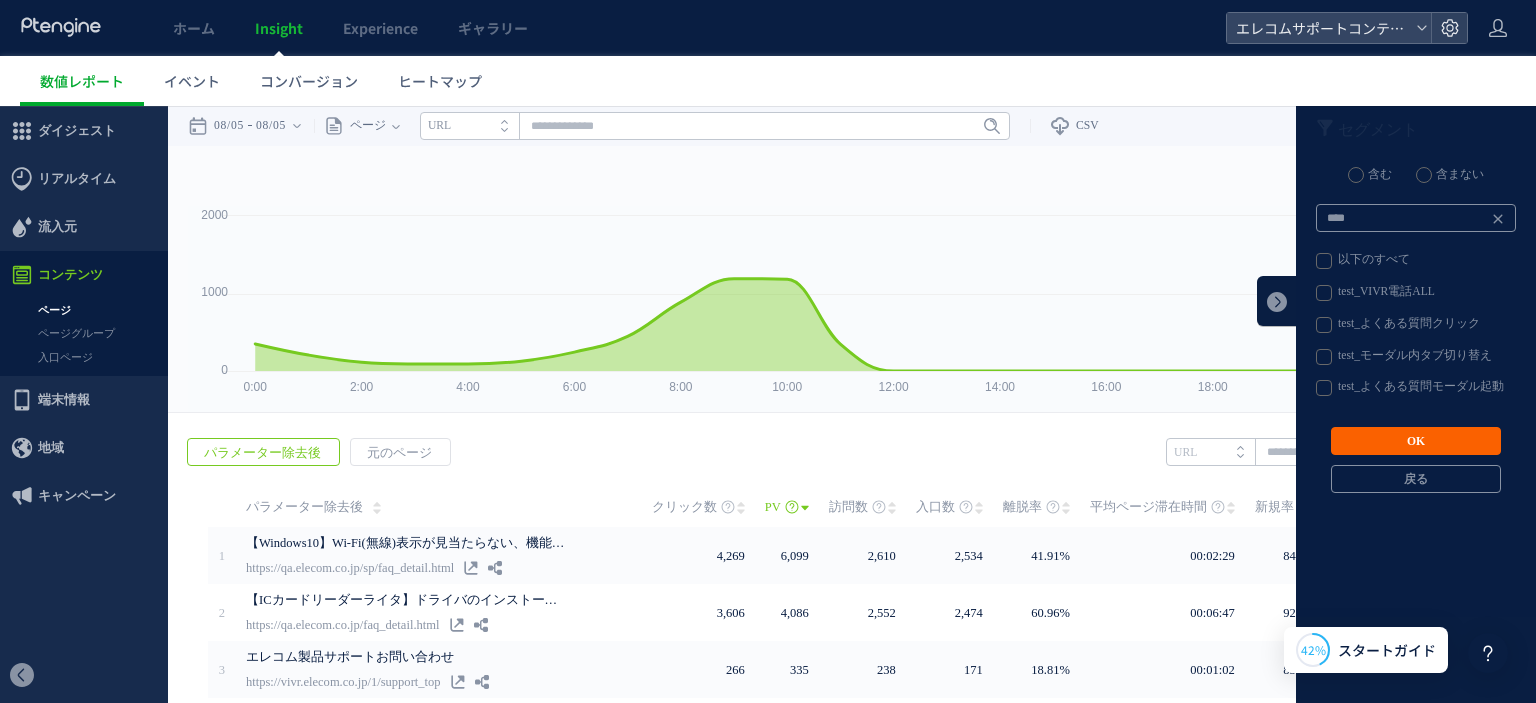 click on "OK" at bounding box center [1416, 441] 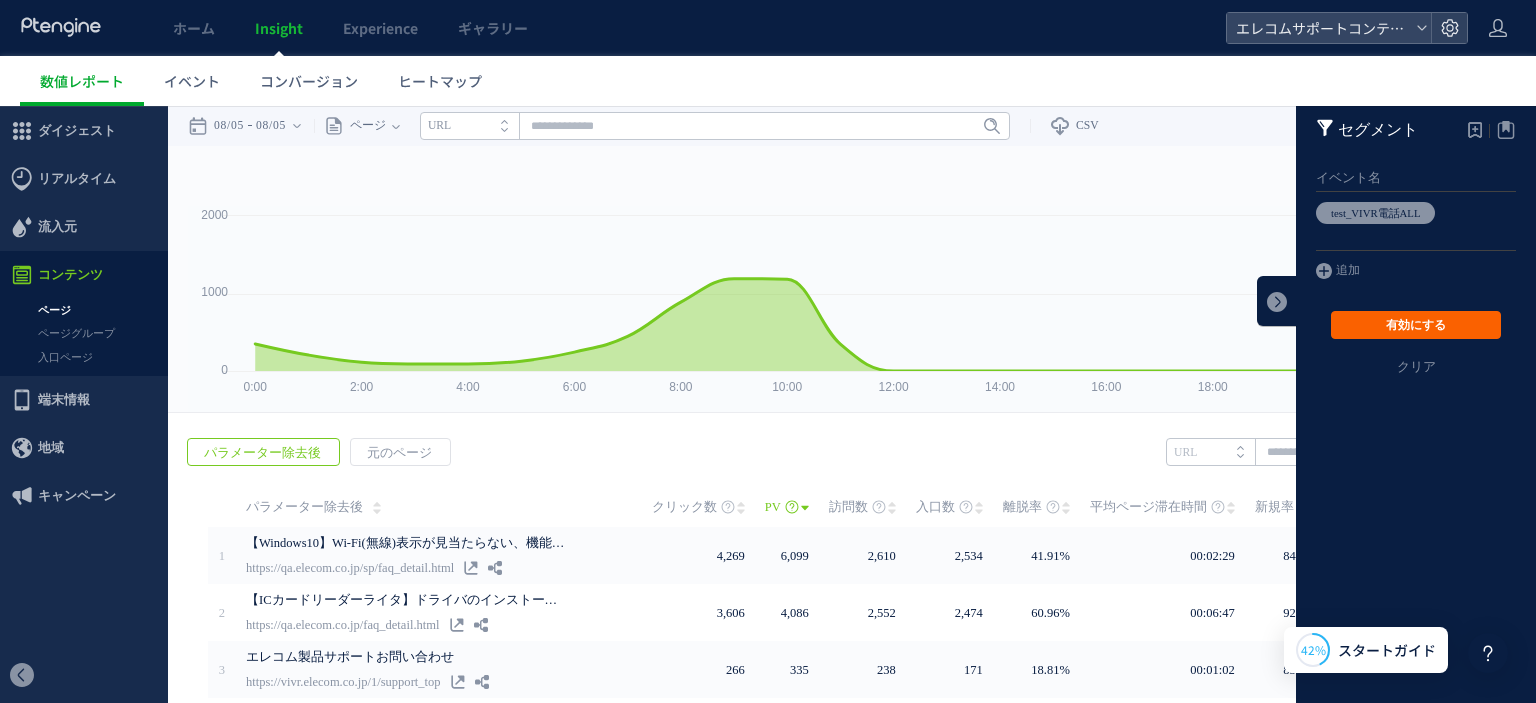 click on "有効にする" at bounding box center [1416, 325] 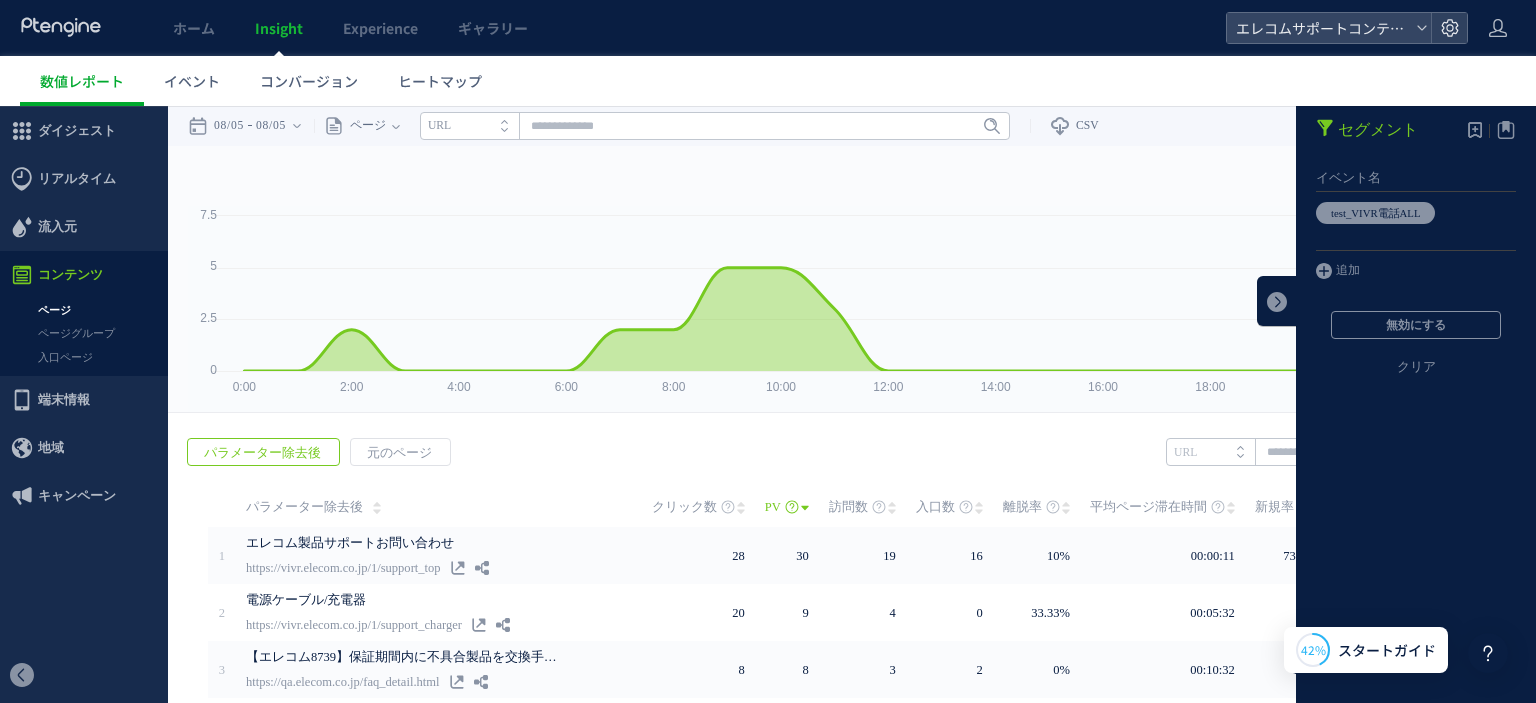 click on "戻る
パラメーター除去後
元のページ
ヒートマップを計測させるには、解析コードを実装してください。
実装
URL" at bounding box center [852, 804] 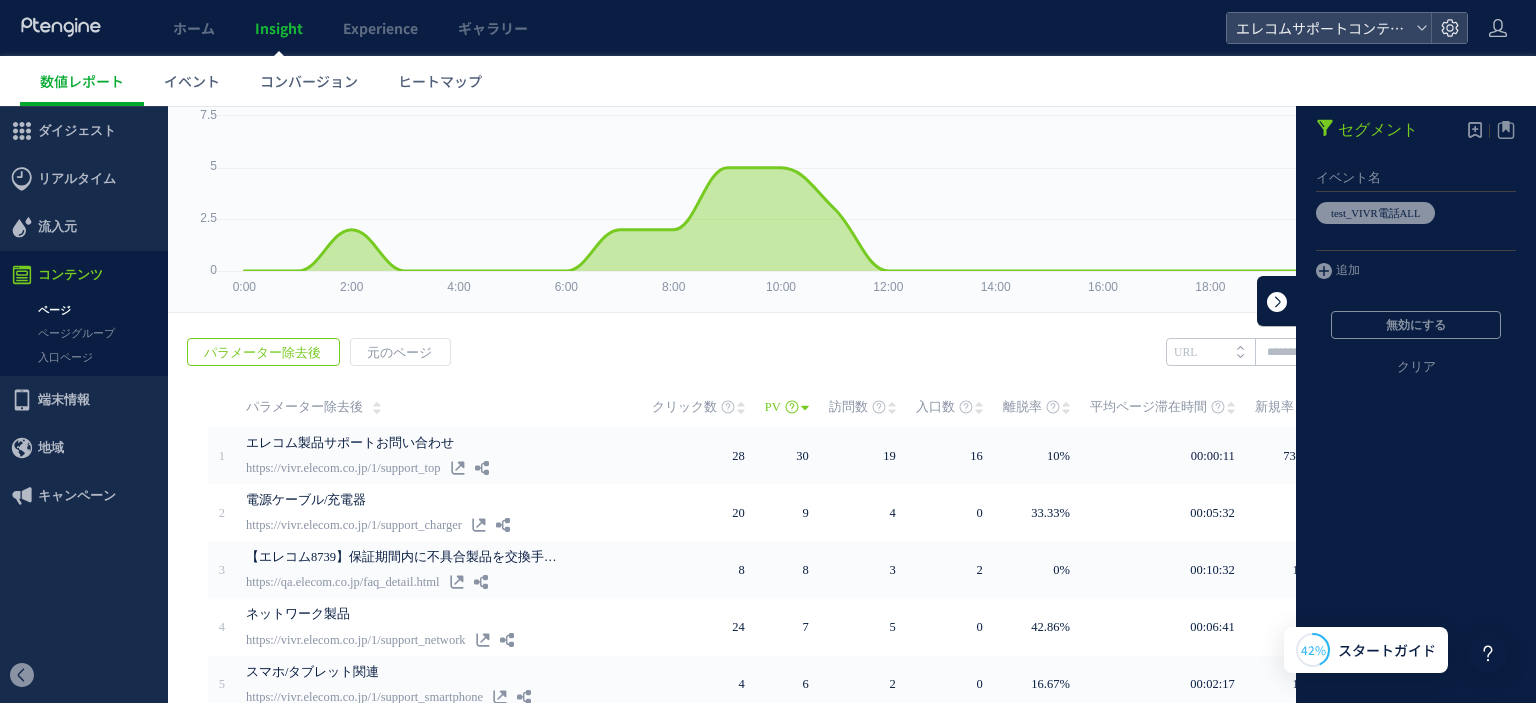 click at bounding box center (1277, 301) 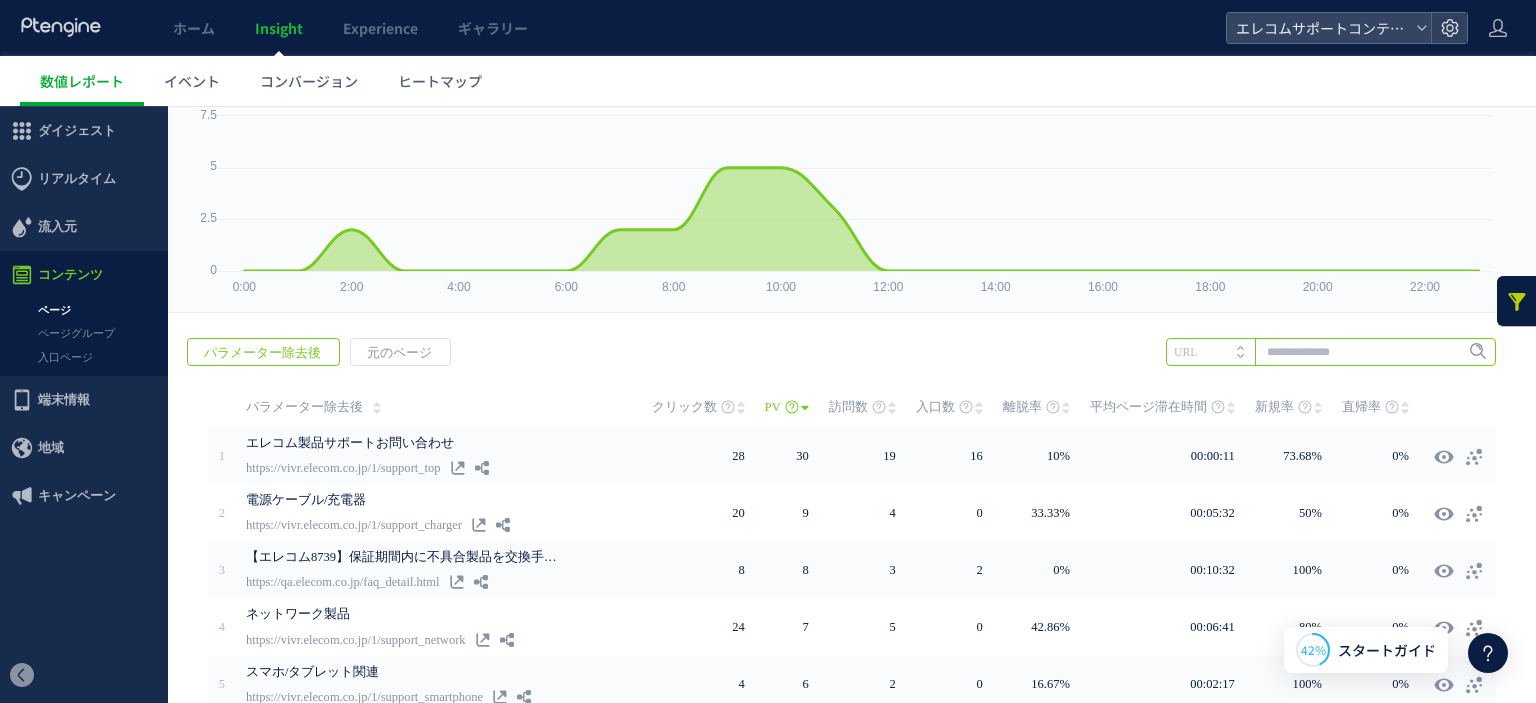 click at bounding box center [1331, 352] 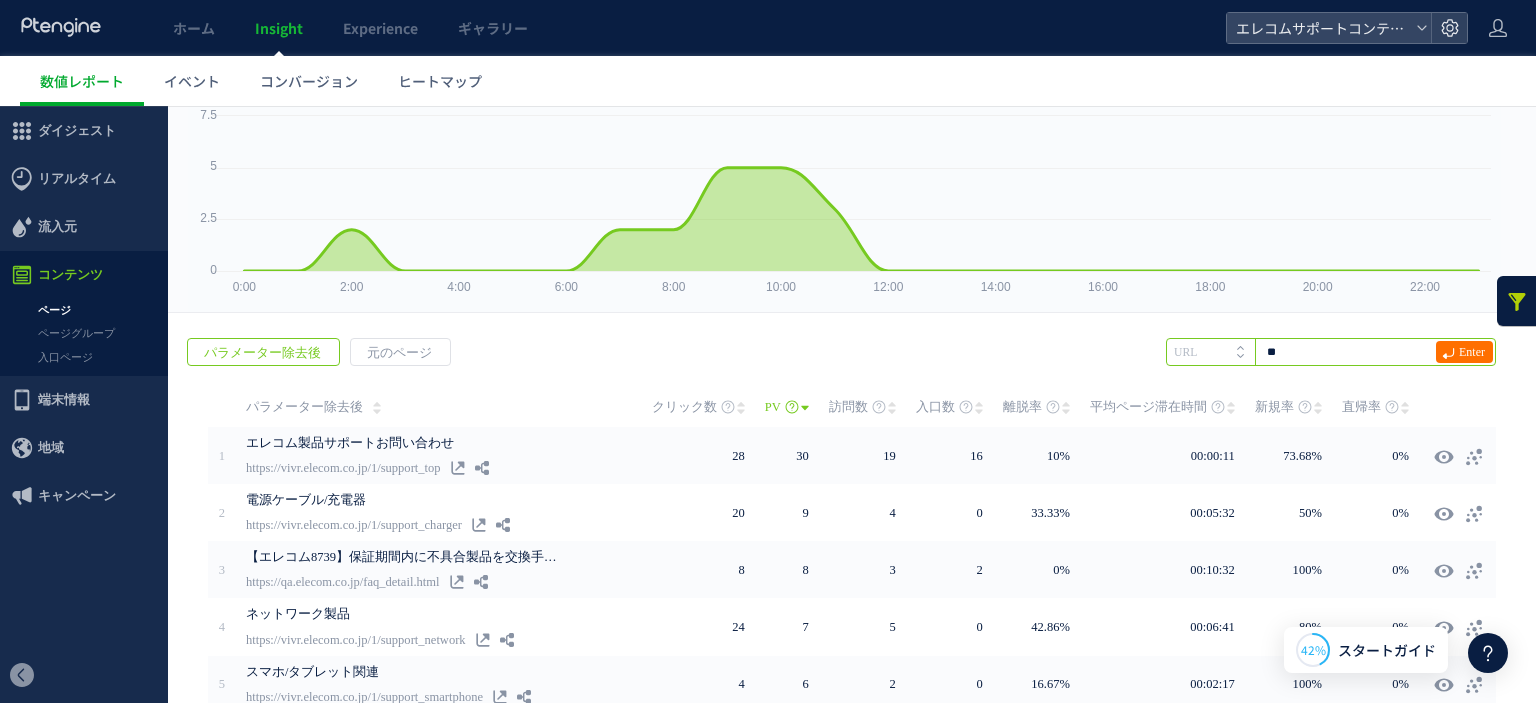 type on "*" 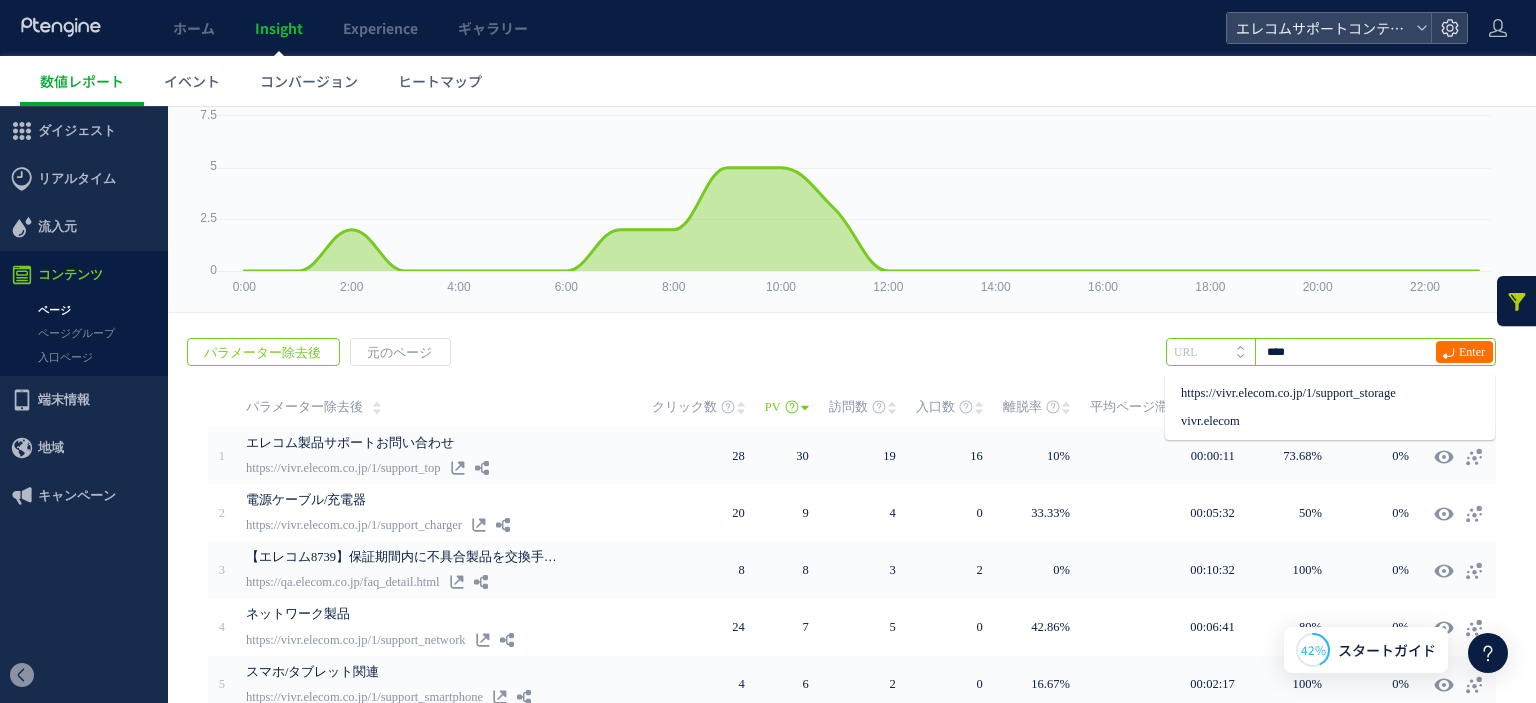 type on "****" 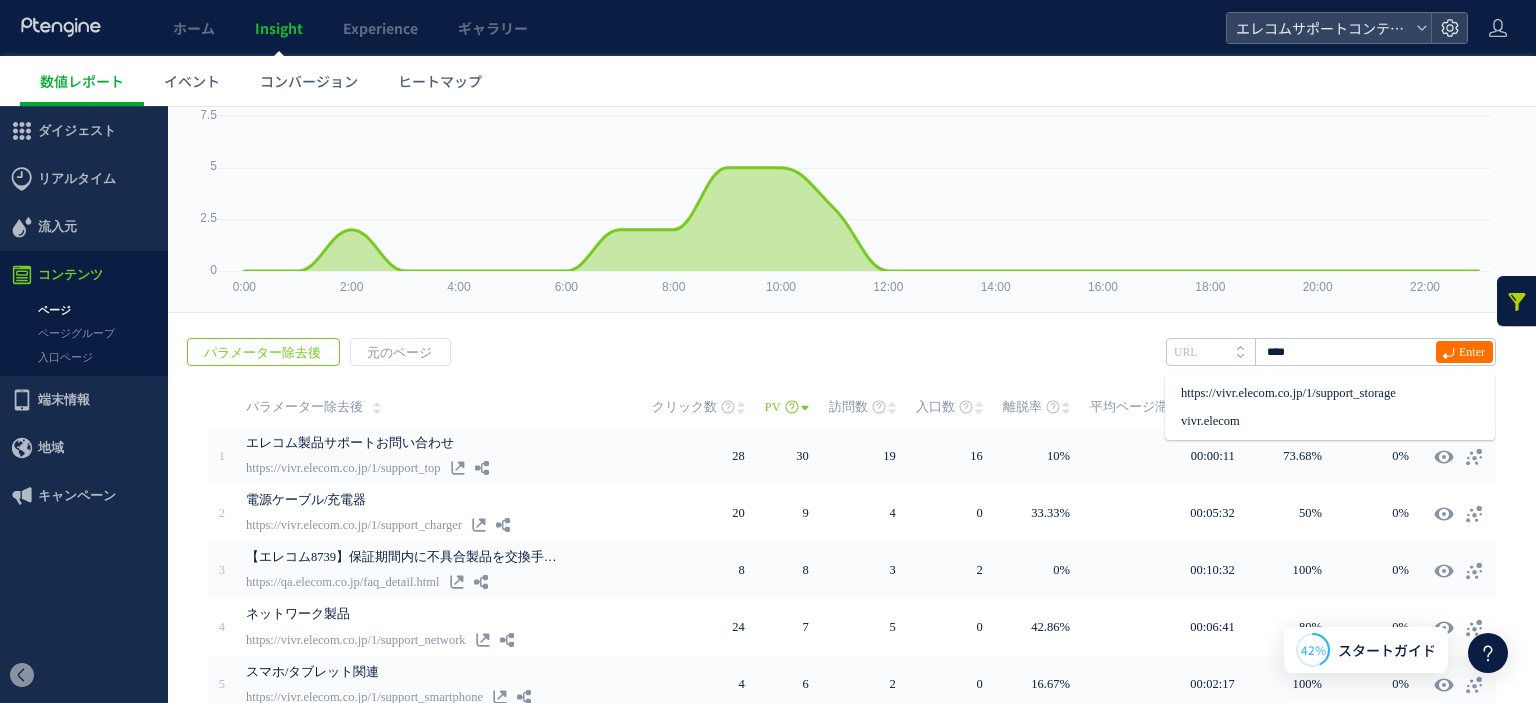 click on "Enter" at bounding box center (1461, 354) 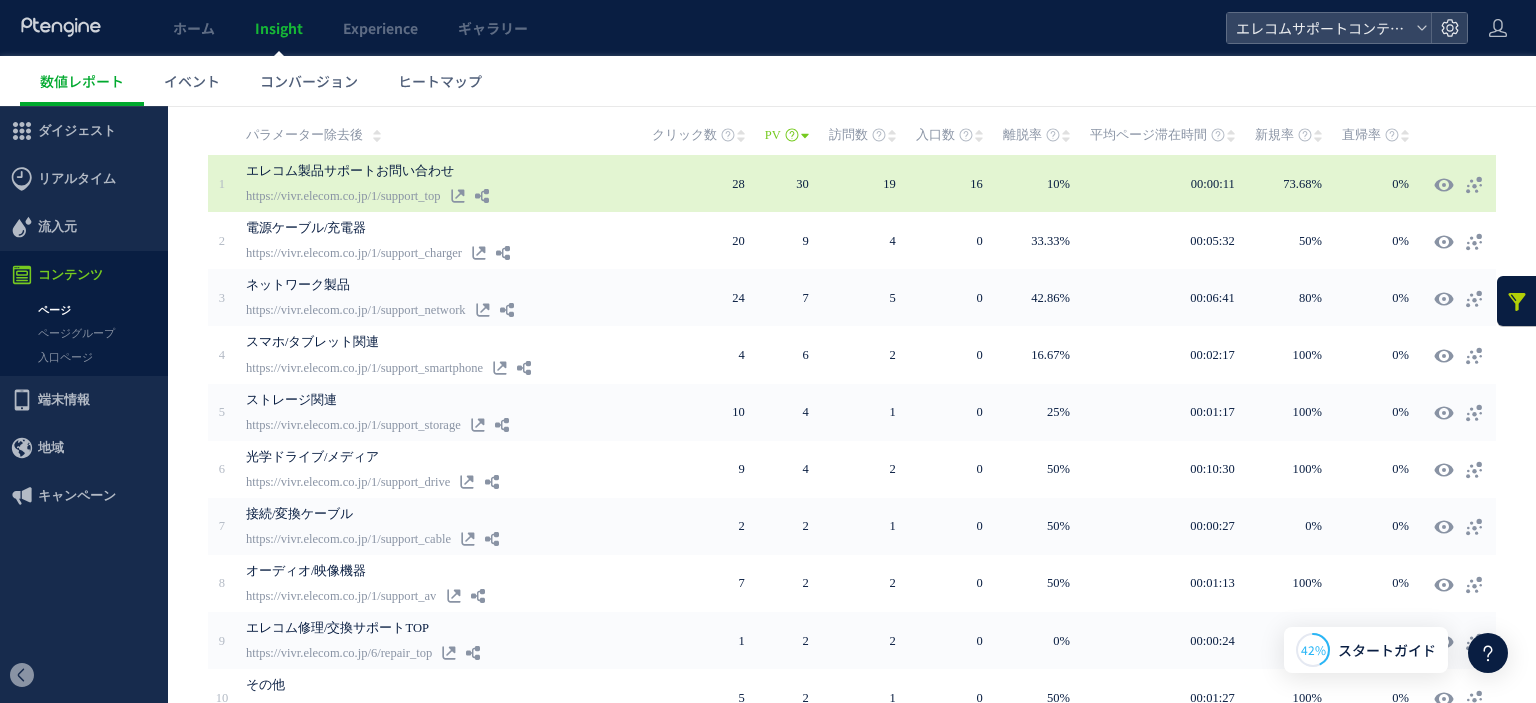 scroll, scrollTop: 380, scrollLeft: 0, axis: vertical 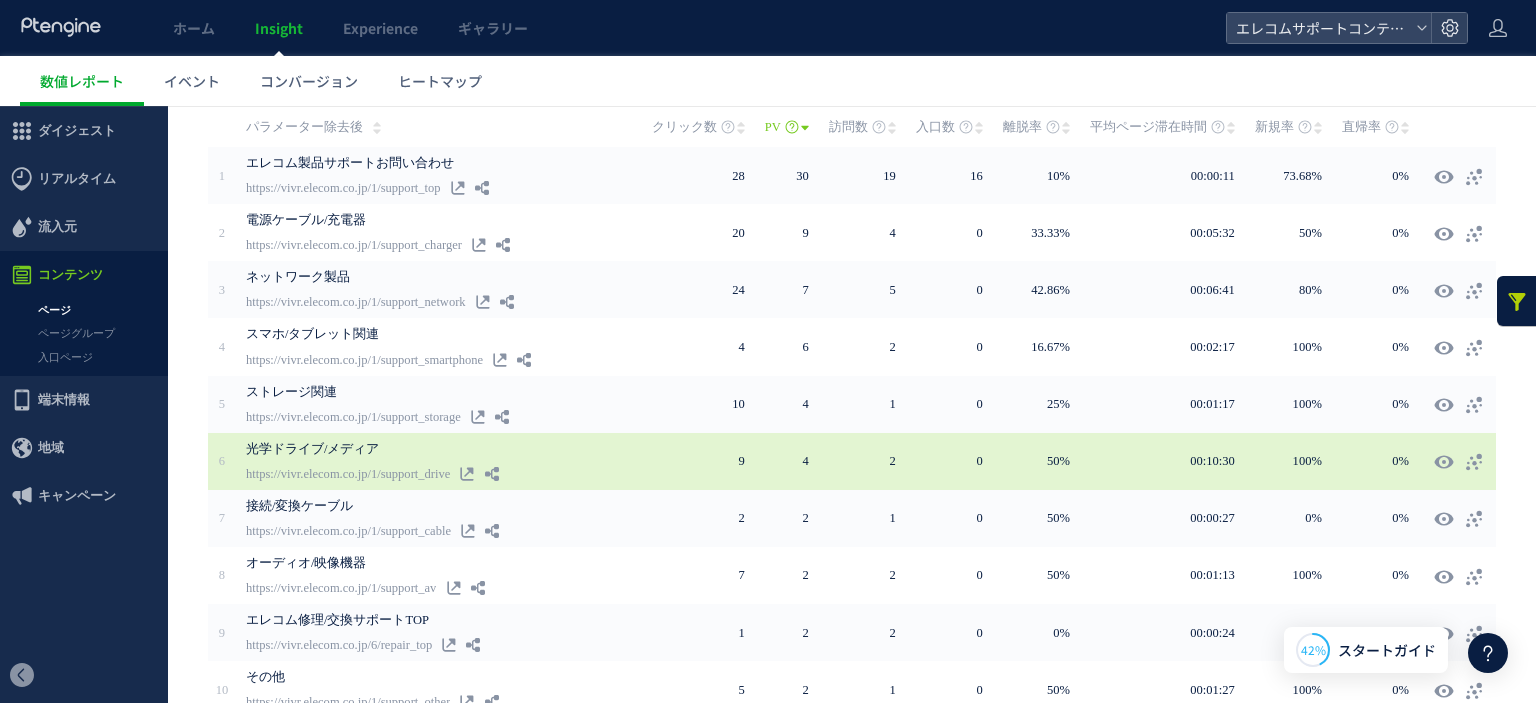 click on "9" at bounding box center (708, 461) 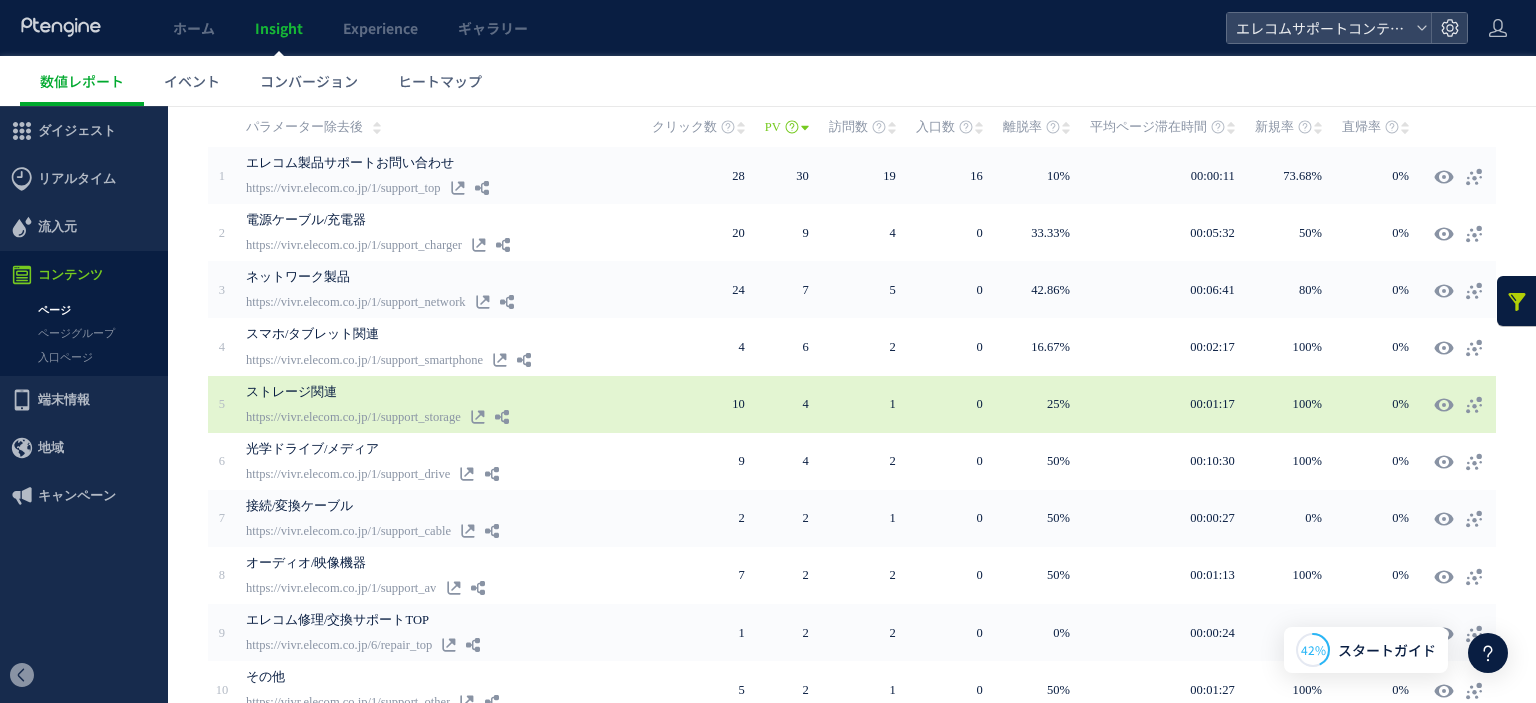 click on "10" at bounding box center [708, 404] 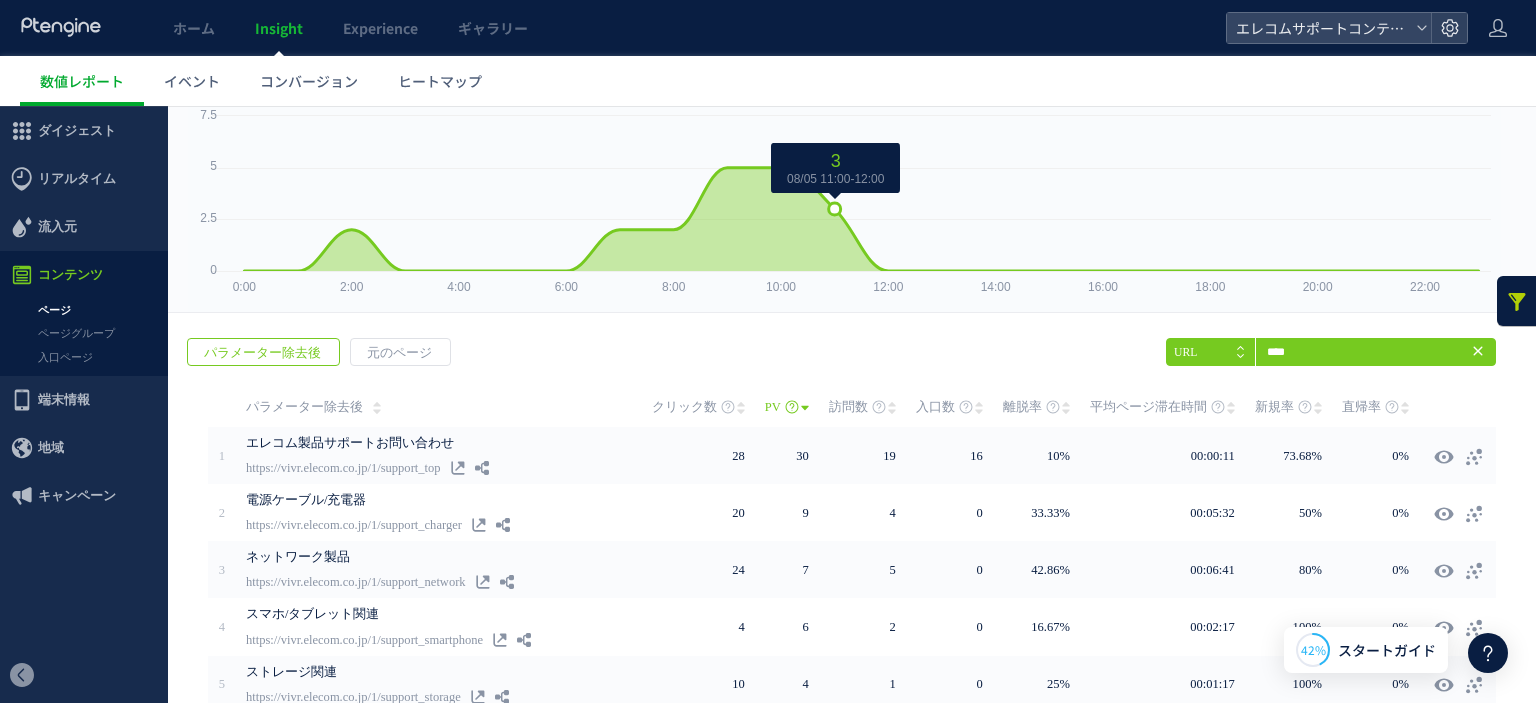 scroll, scrollTop: 0, scrollLeft: 0, axis: both 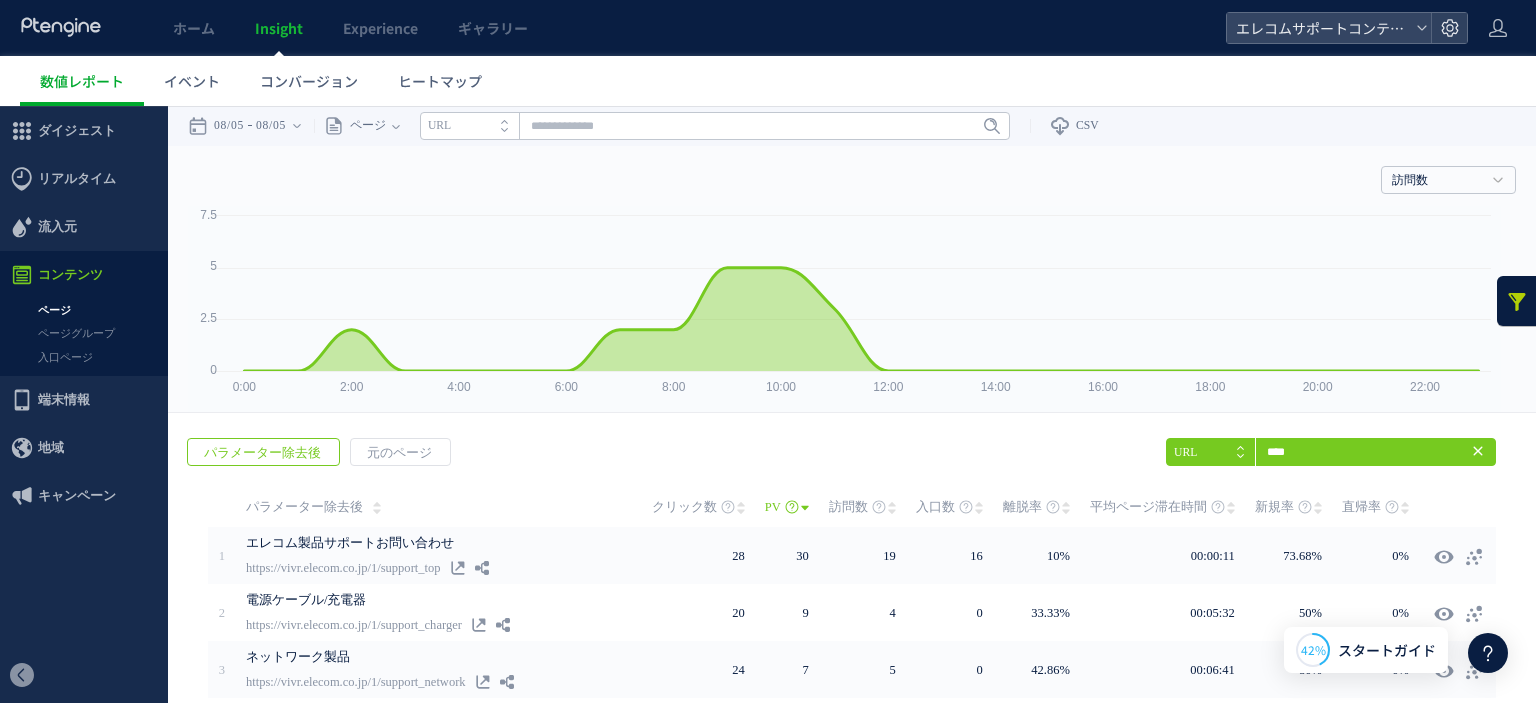 click on "戻る
デフォルト設定では本日のデータを表示しています。
カレンダーでご覧になりたい期間を指定することができます。
08/05
08/05
今日 昨日 先週 先月 過去7日間(今日含む) 過去30日間(今日含む) OK Cancel
ページ
ページグループ
パラメーター除去後" at bounding box center (852, 126) 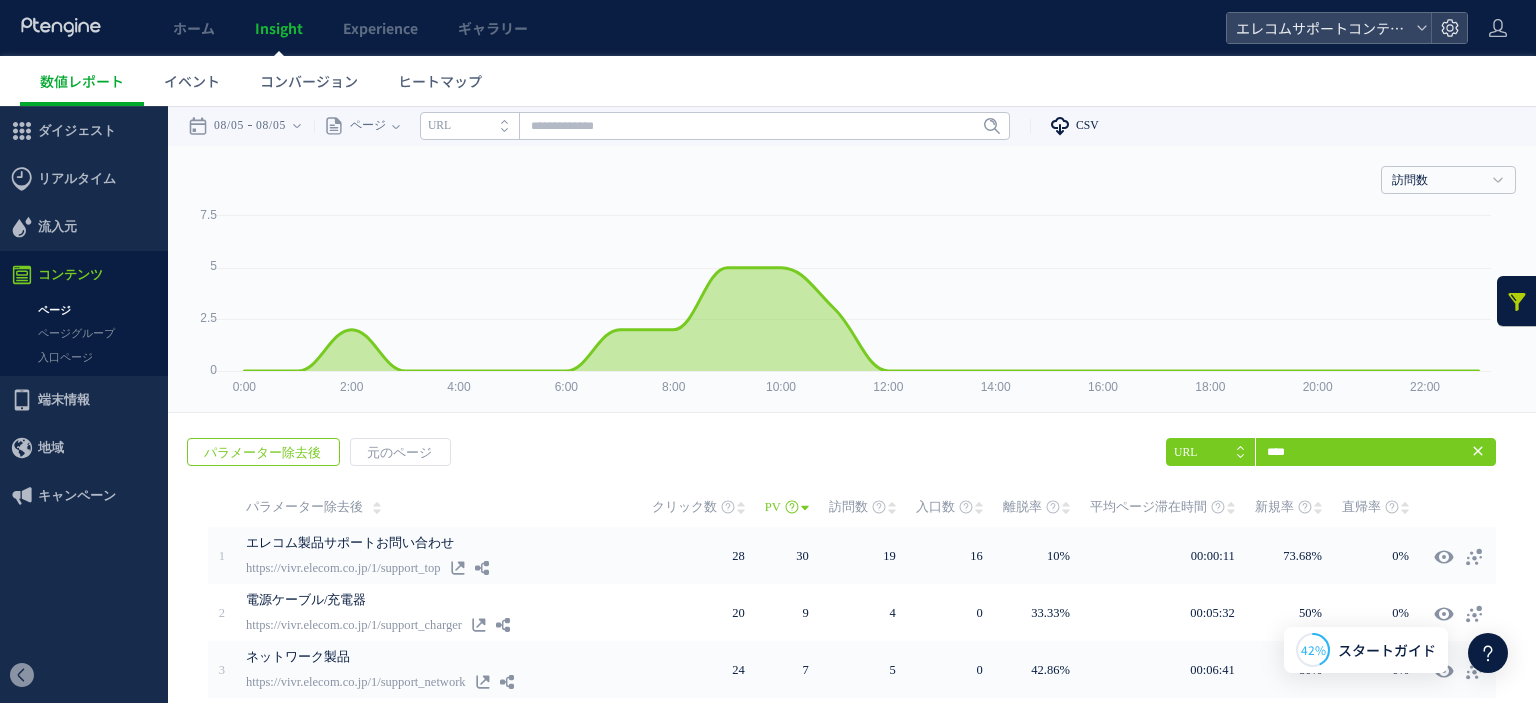 click on "CSV" at bounding box center (1087, 125) 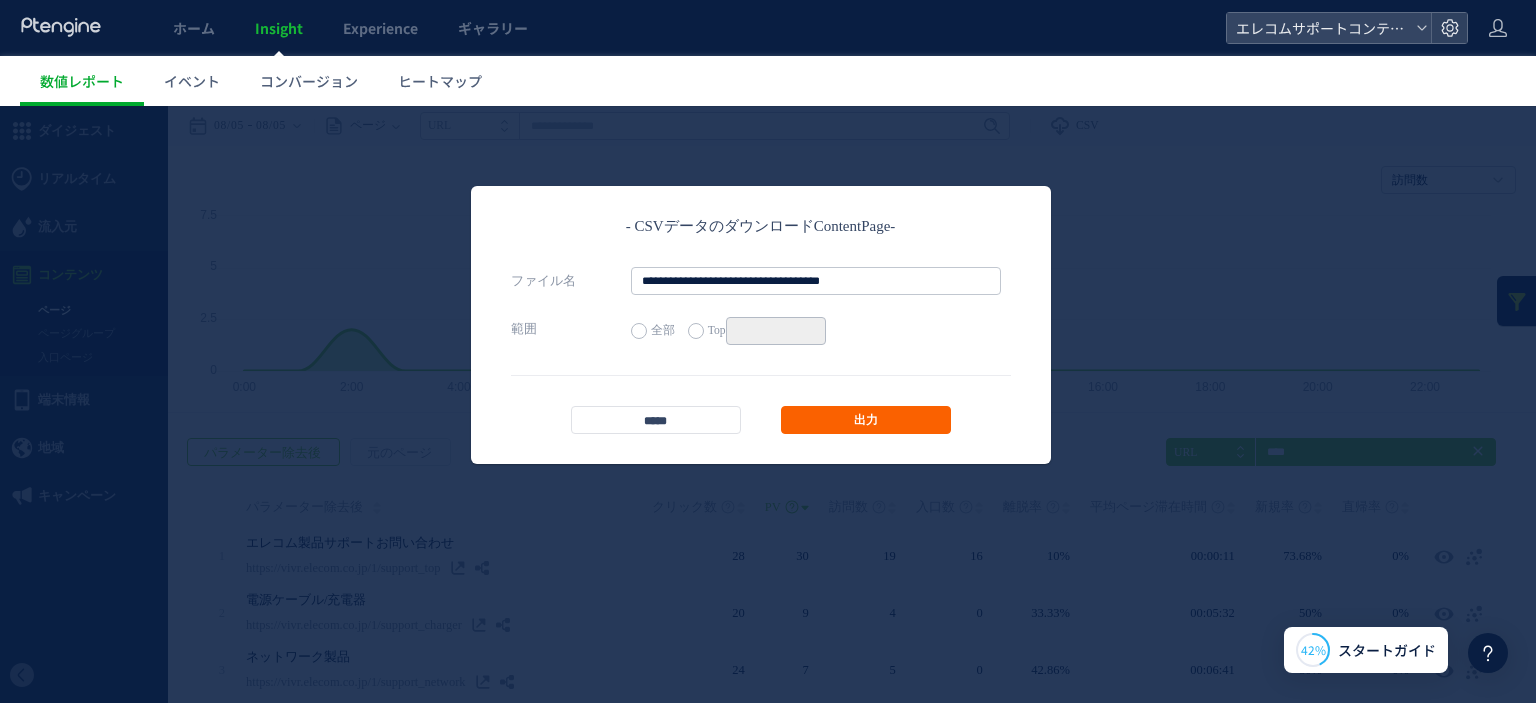 click on "出力" at bounding box center [866, 420] 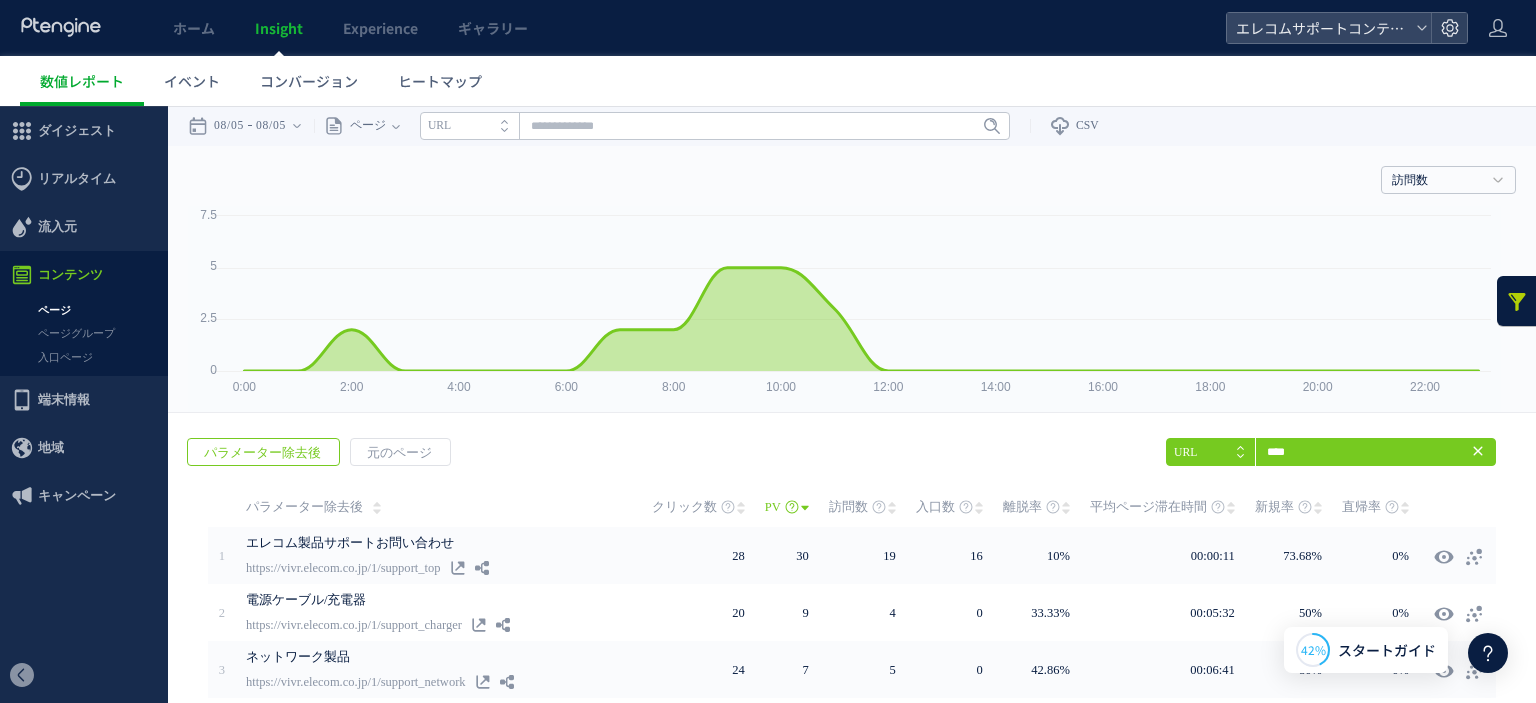click at bounding box center [1517, 301] 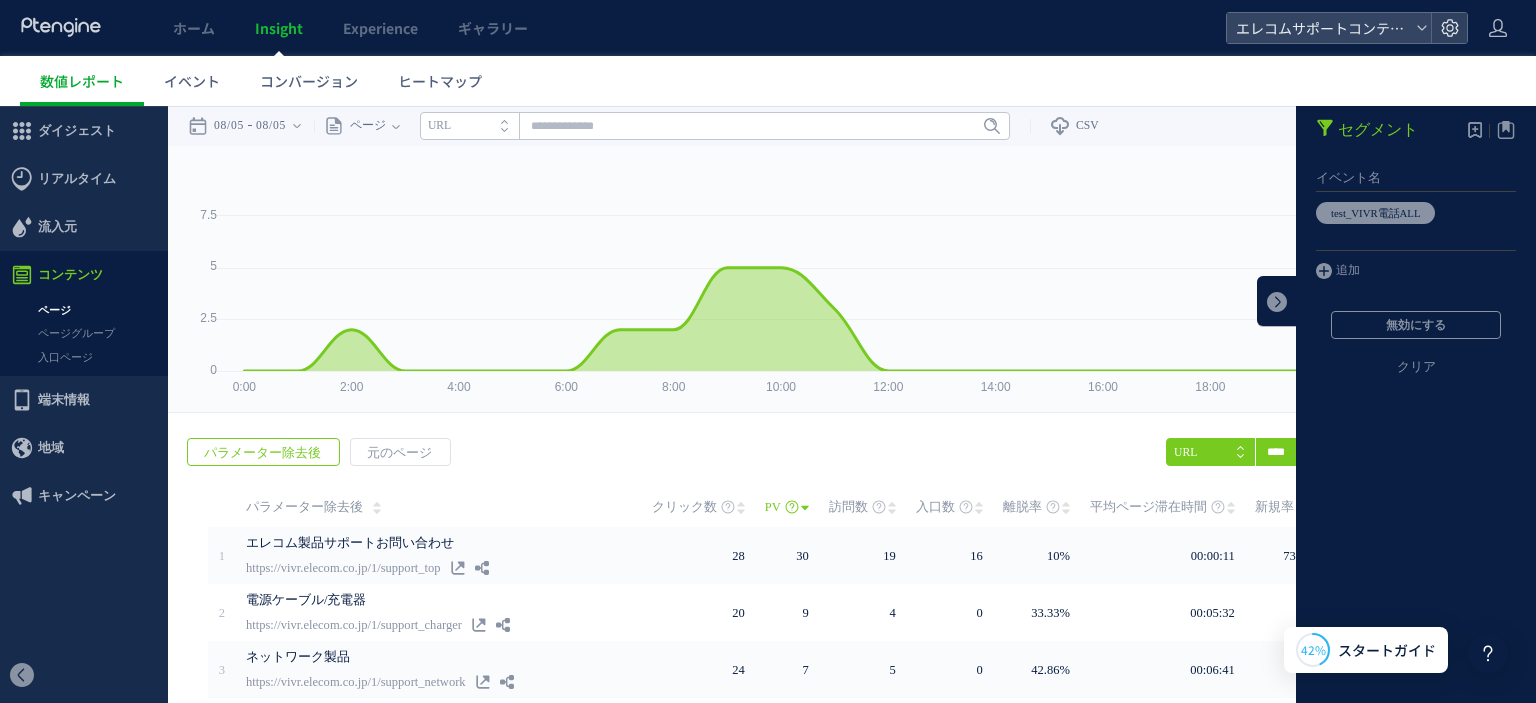 click on "追加
追加
有効にする
無効にする
クリア" at bounding box center [1416, 328] 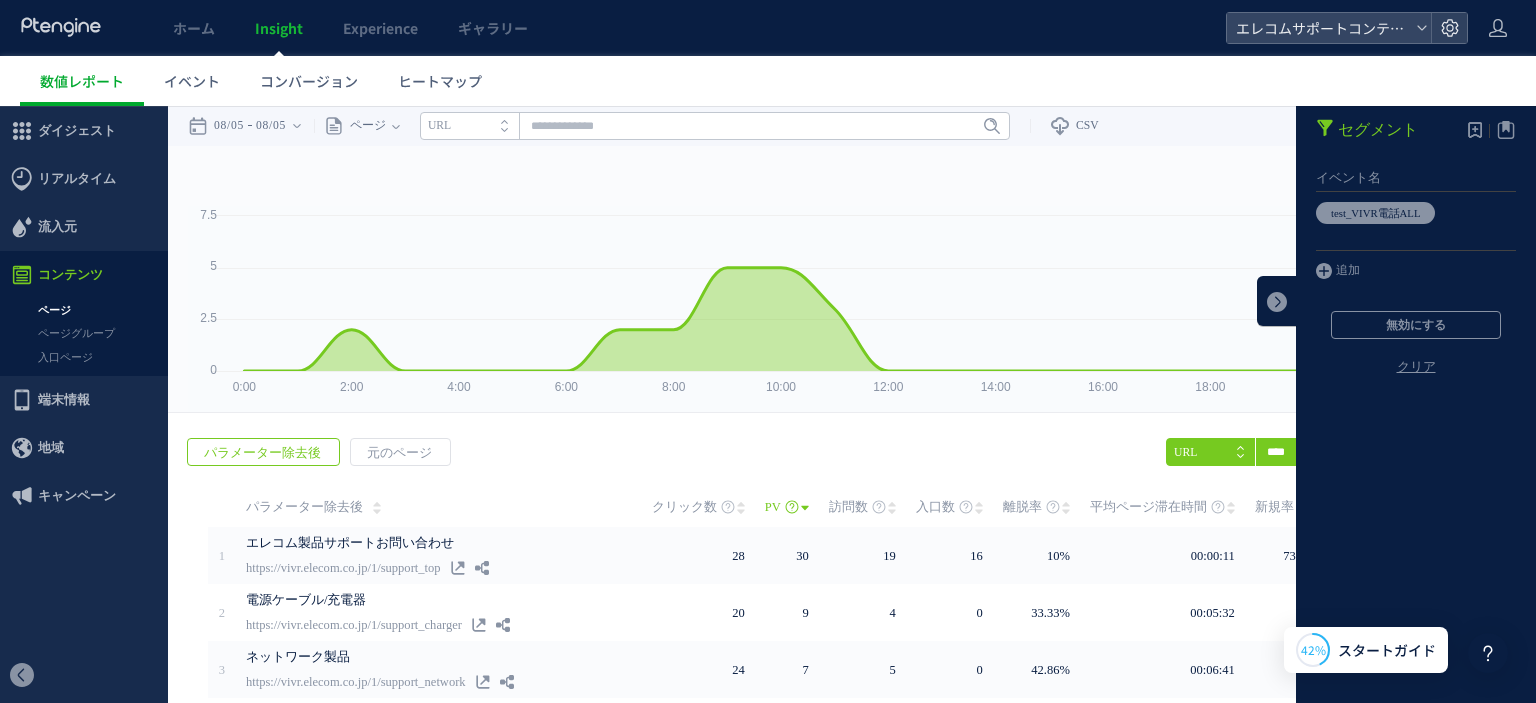 click on "クリア" at bounding box center [1416, 383] 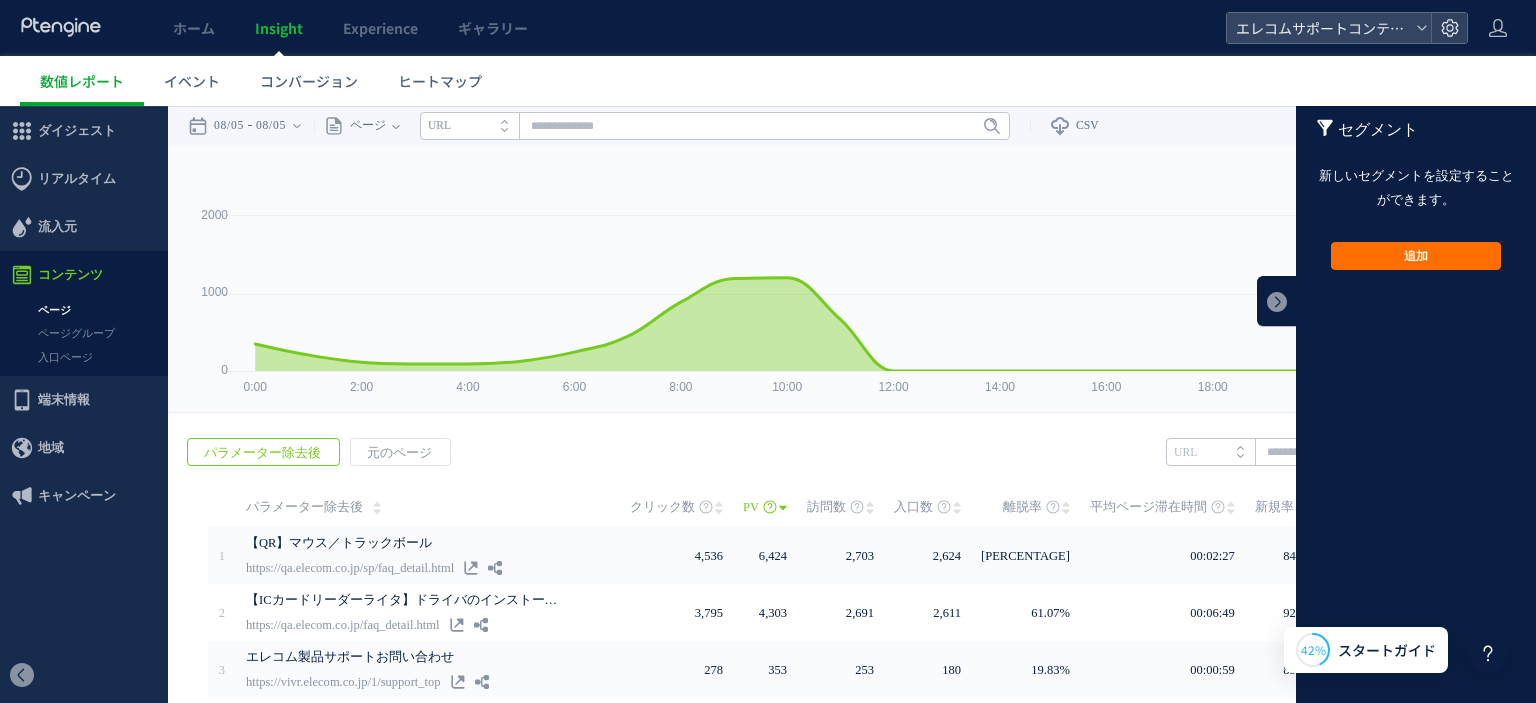 click on "戻る
パラメーター除去後
元のページ
ヒートマップを計測させるには、解析コードを実装してください。
実装
URL" at bounding box center (852, 804) 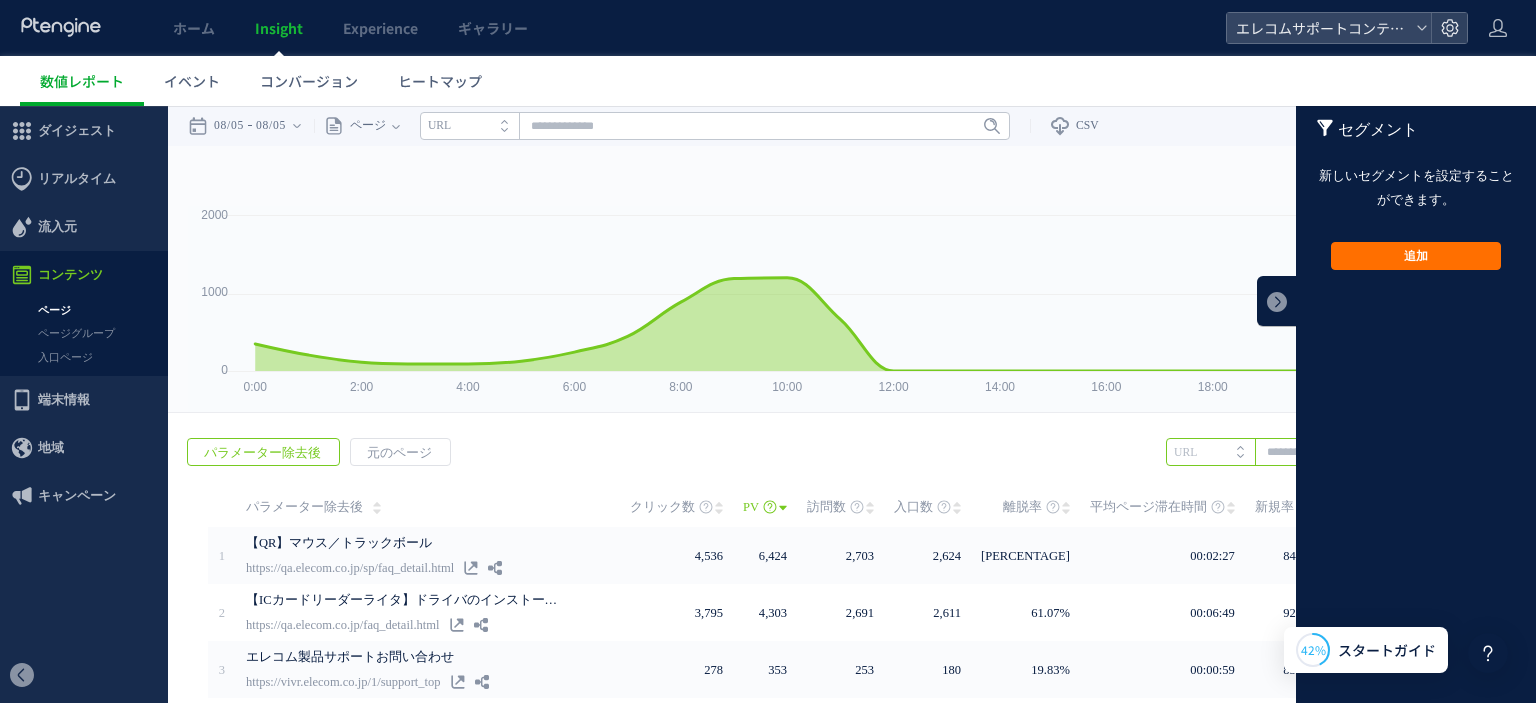 click at bounding box center (1331, 452) 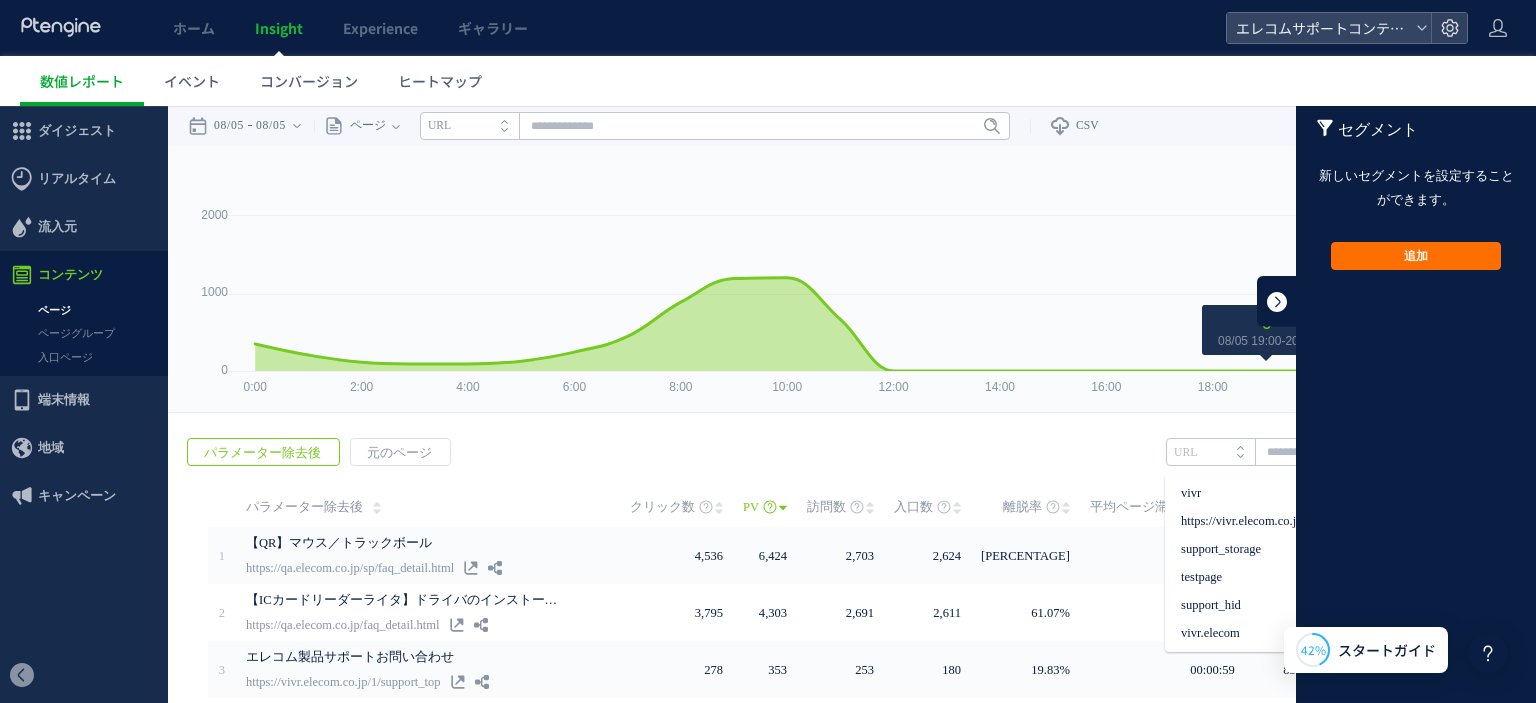 click at bounding box center (1277, 301) 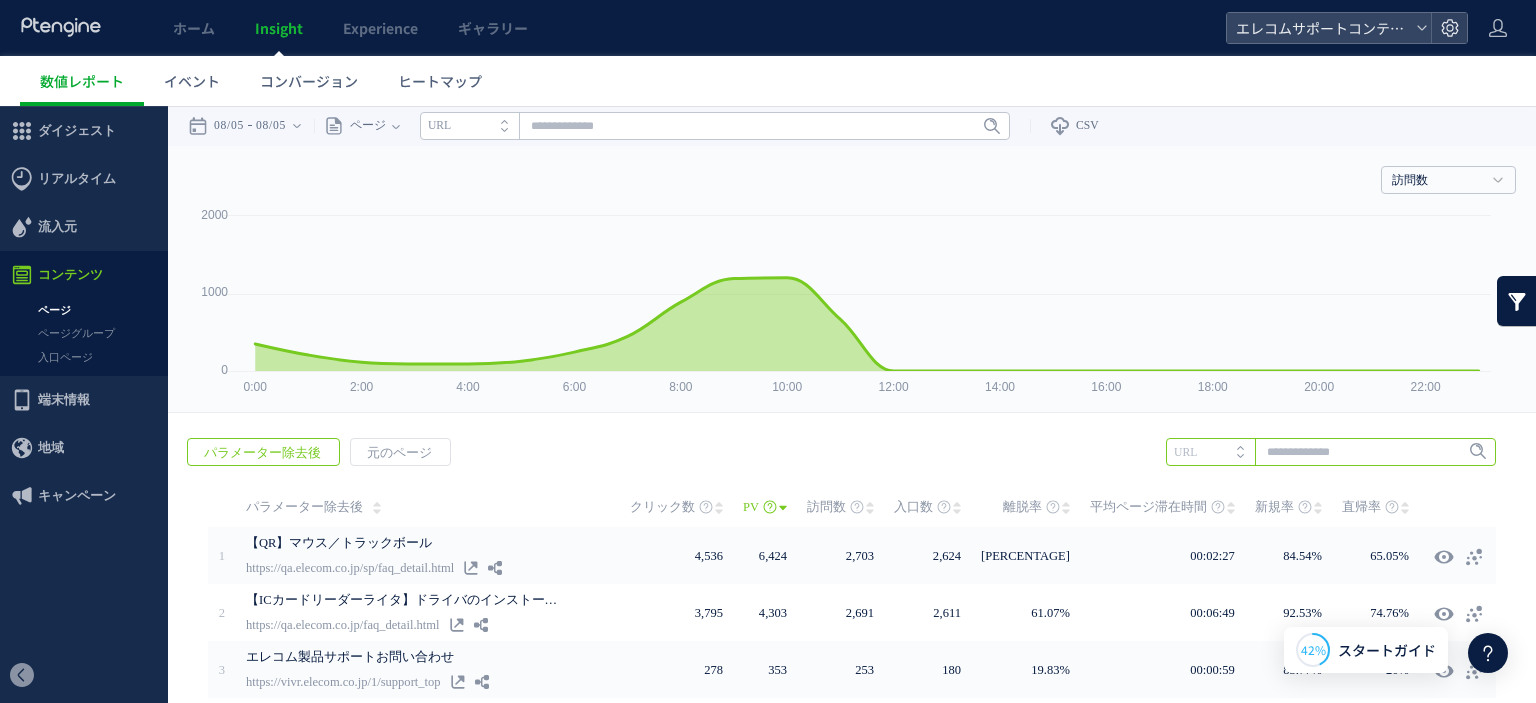 click at bounding box center [1331, 452] 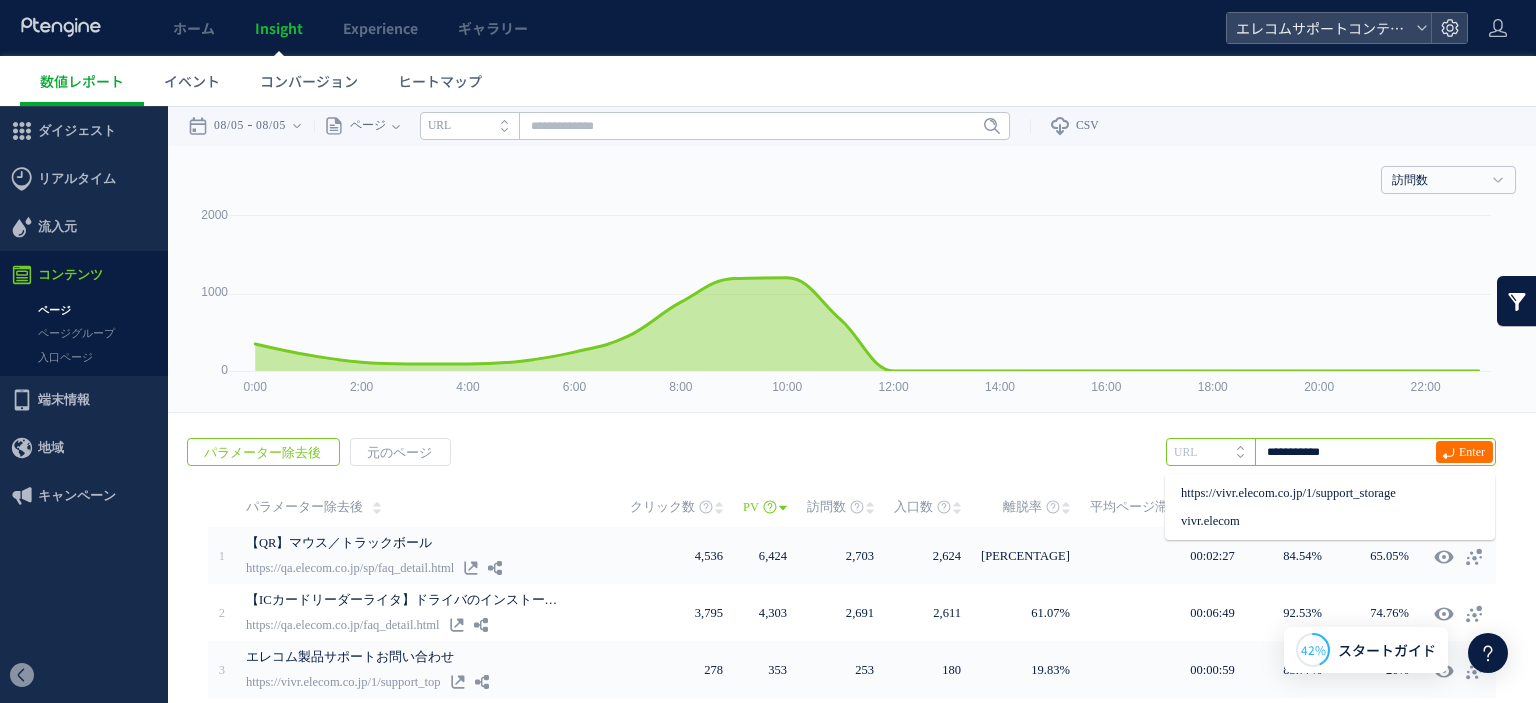 type on "**********" 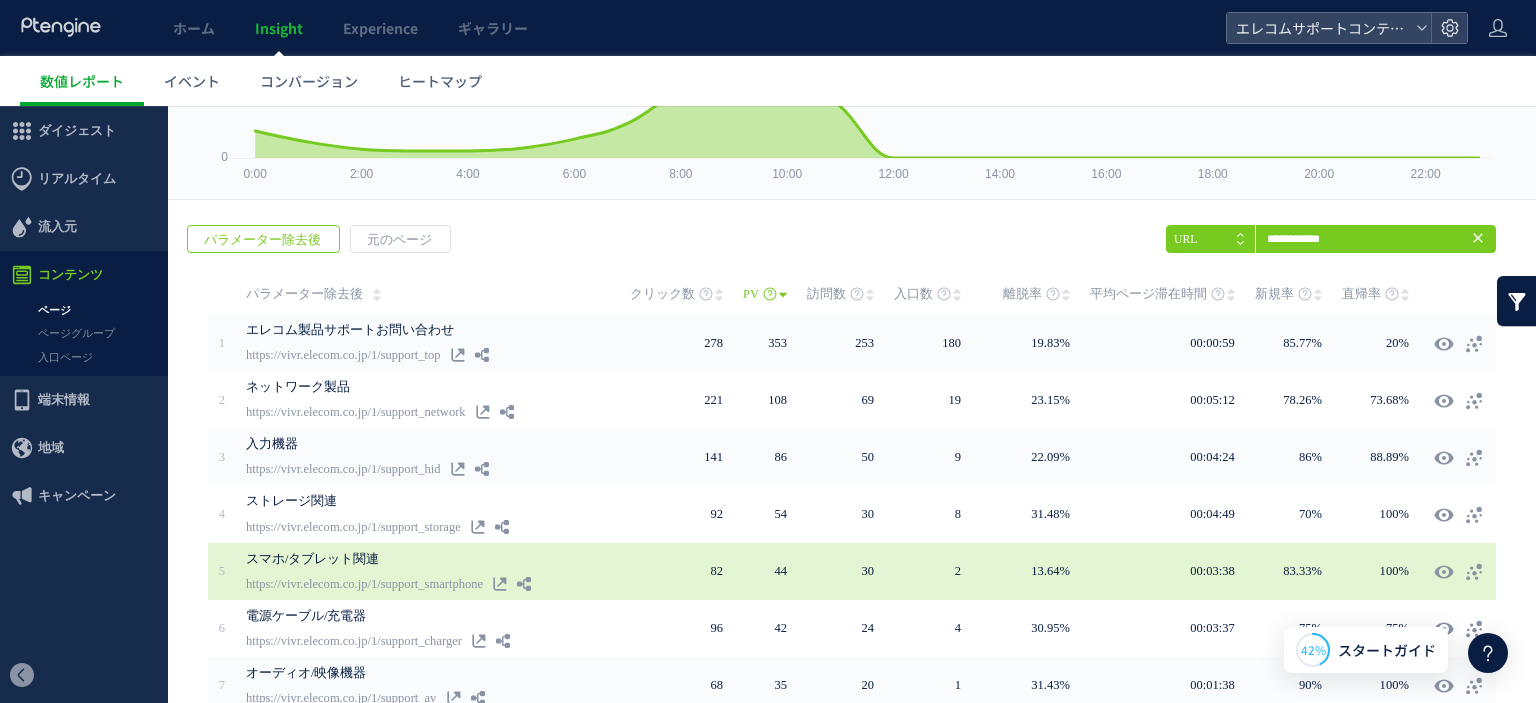 scroll, scrollTop: 300, scrollLeft: 0, axis: vertical 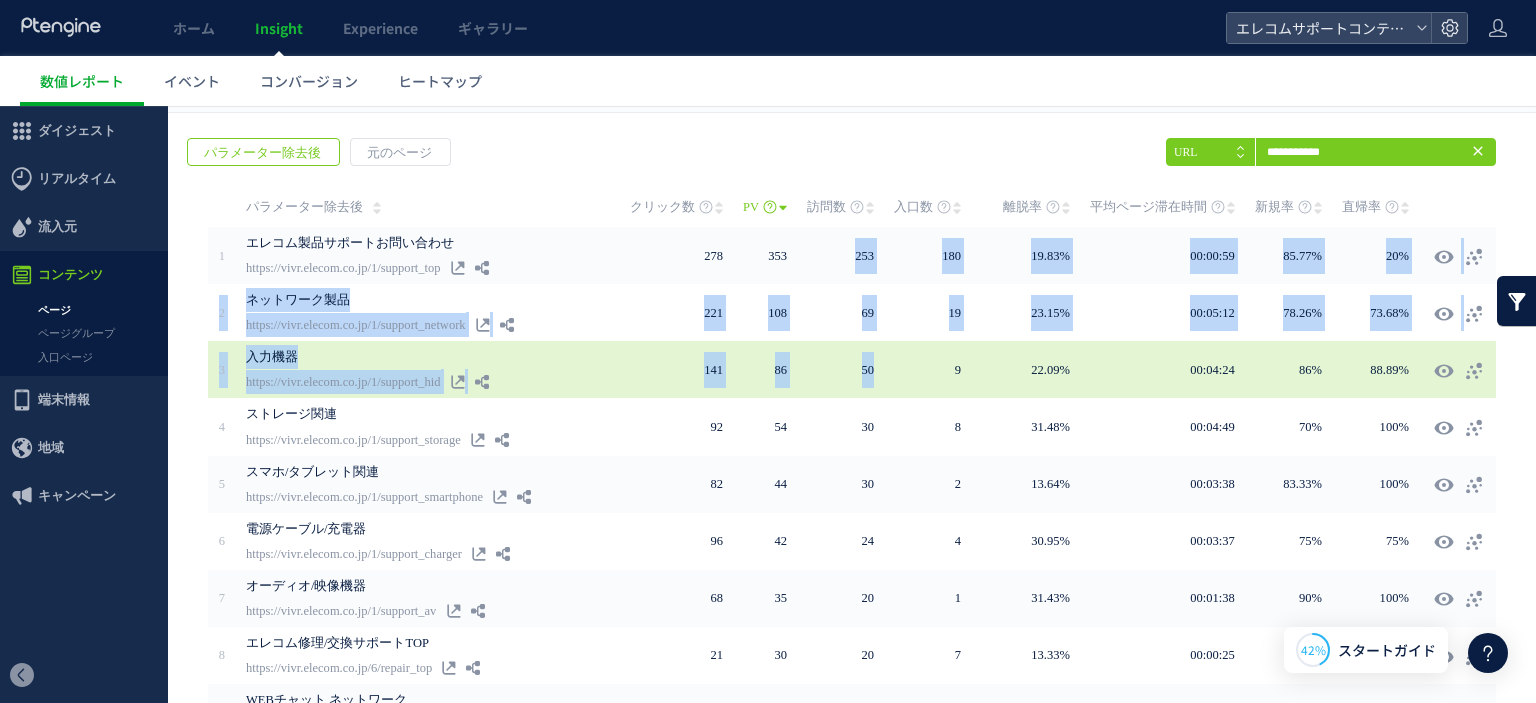 drag, startPoint x: 861, startPoint y: 251, endPoint x: 892, endPoint y: 356, distance: 109.48059 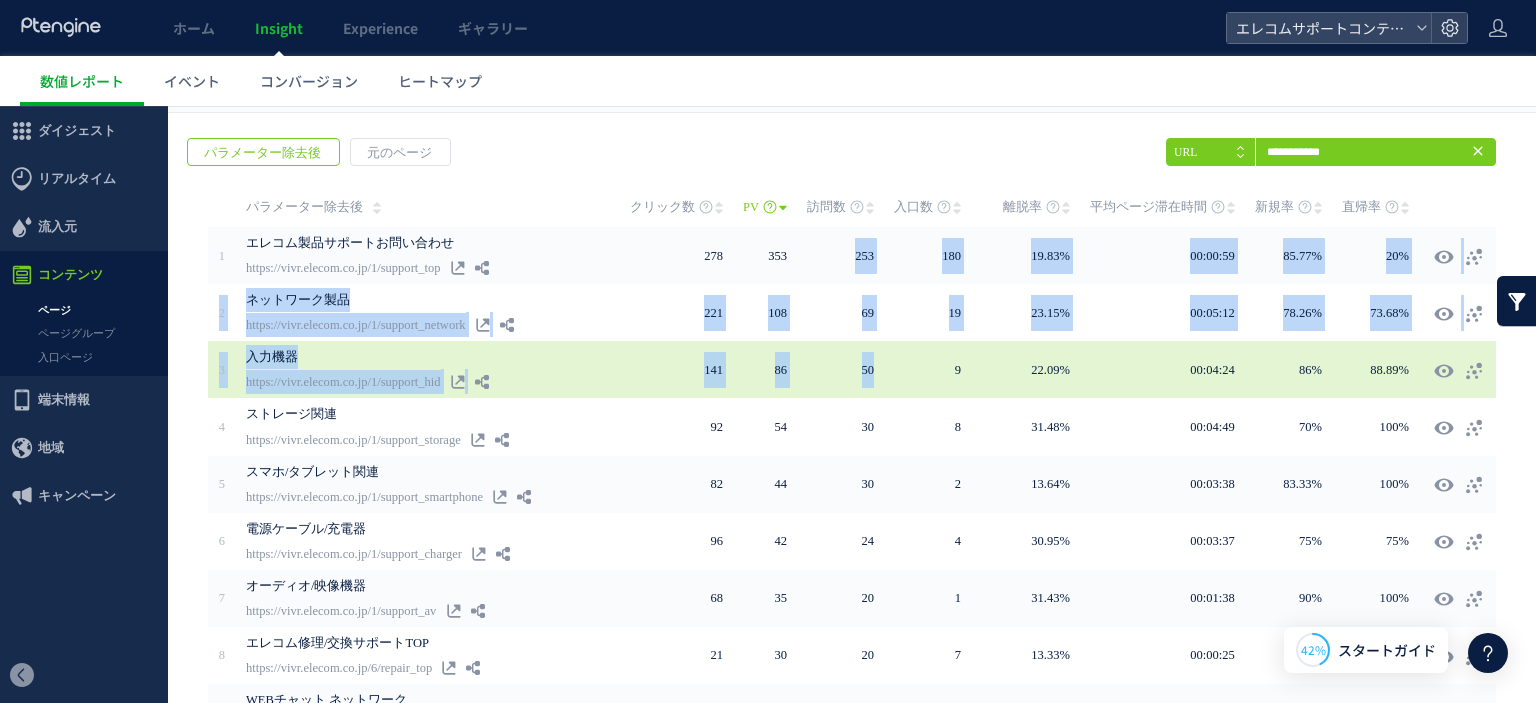 click on "1
[NUMBER]" at bounding box center [852, 512] 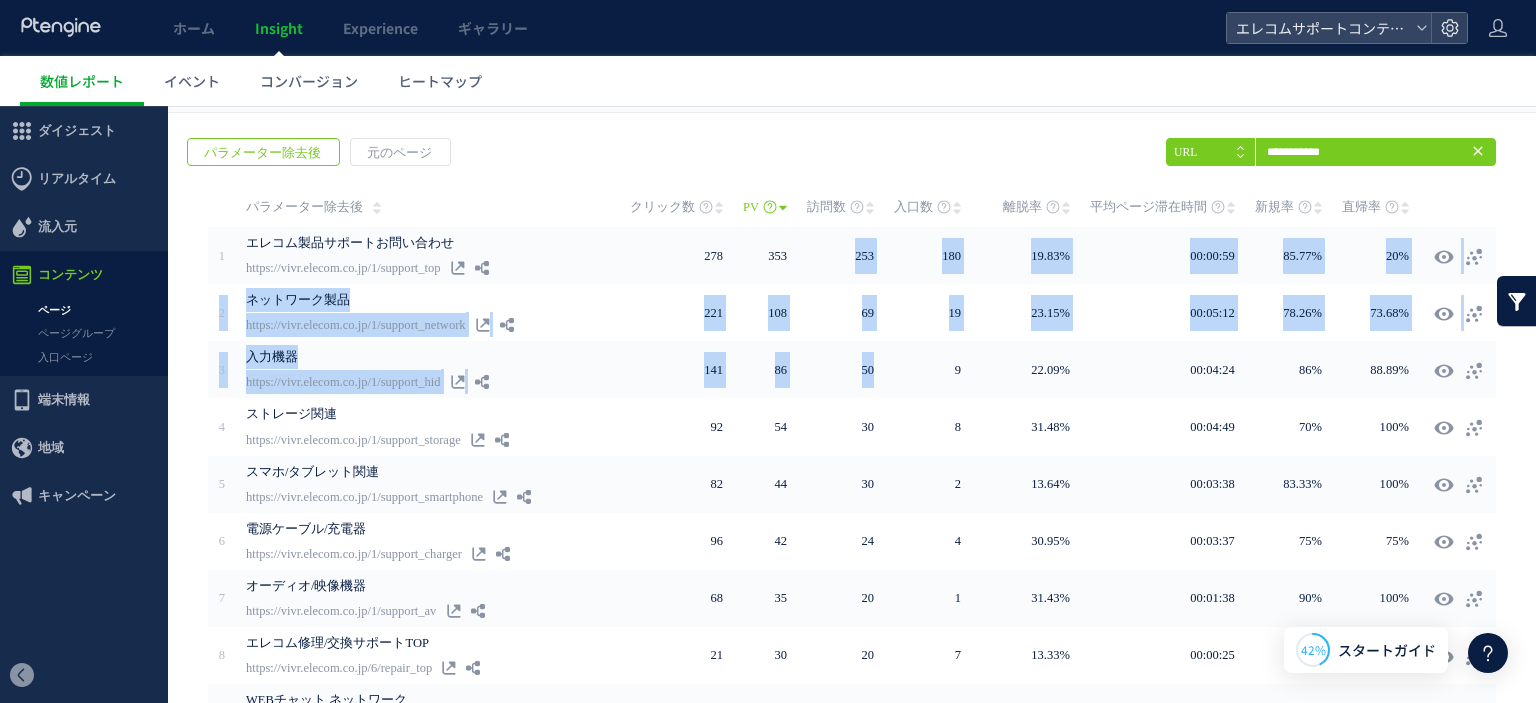 click 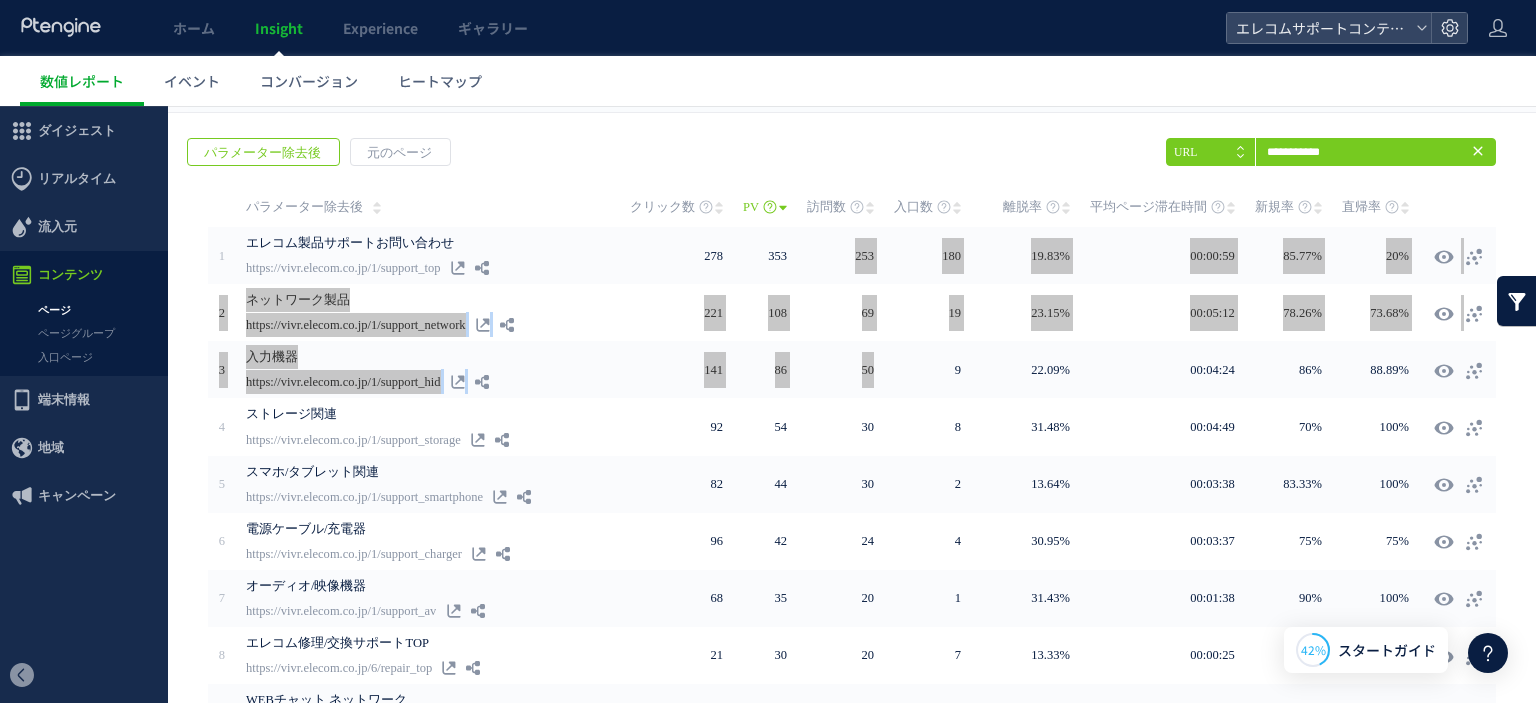 click 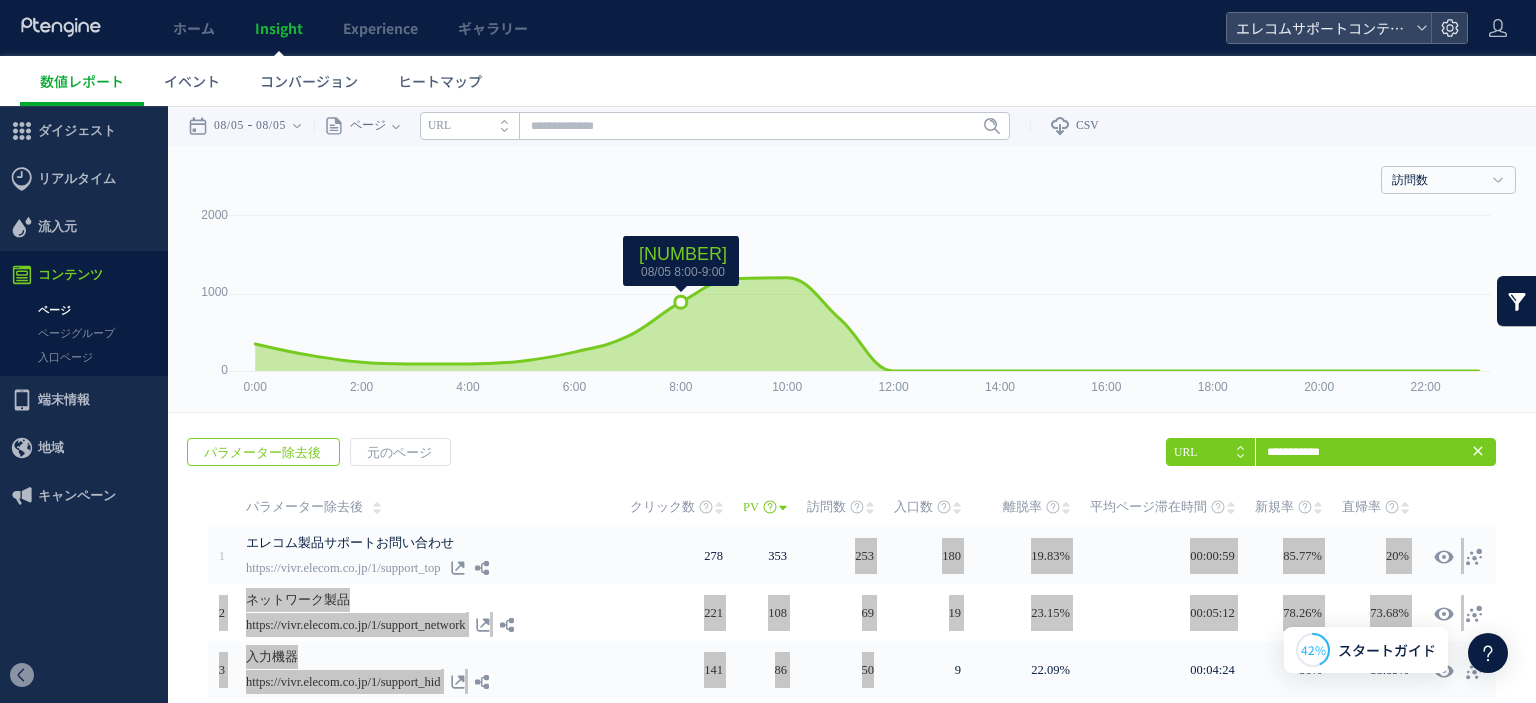 scroll, scrollTop: 0, scrollLeft: 0, axis: both 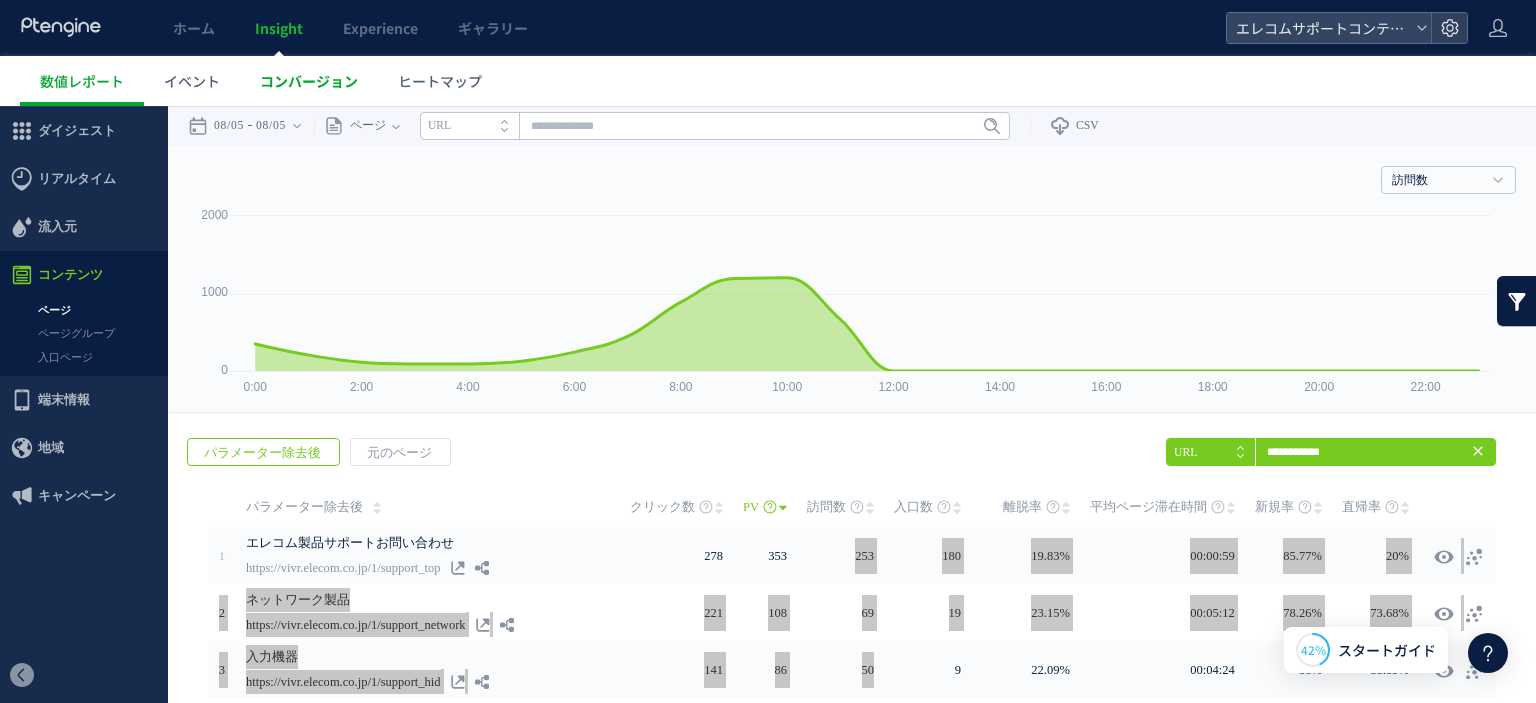 click on "コンバージョン" at bounding box center (309, 81) 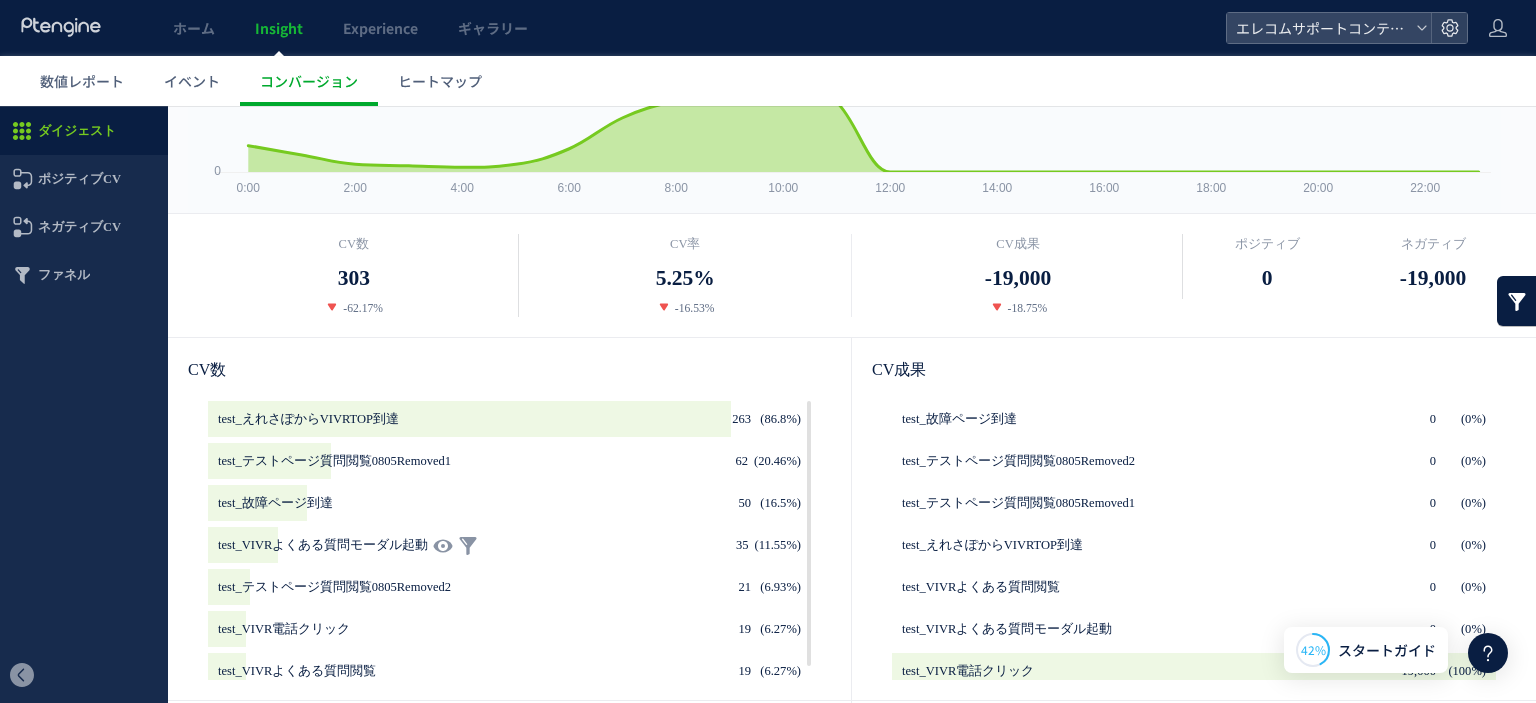 scroll, scrollTop: 200, scrollLeft: 0, axis: vertical 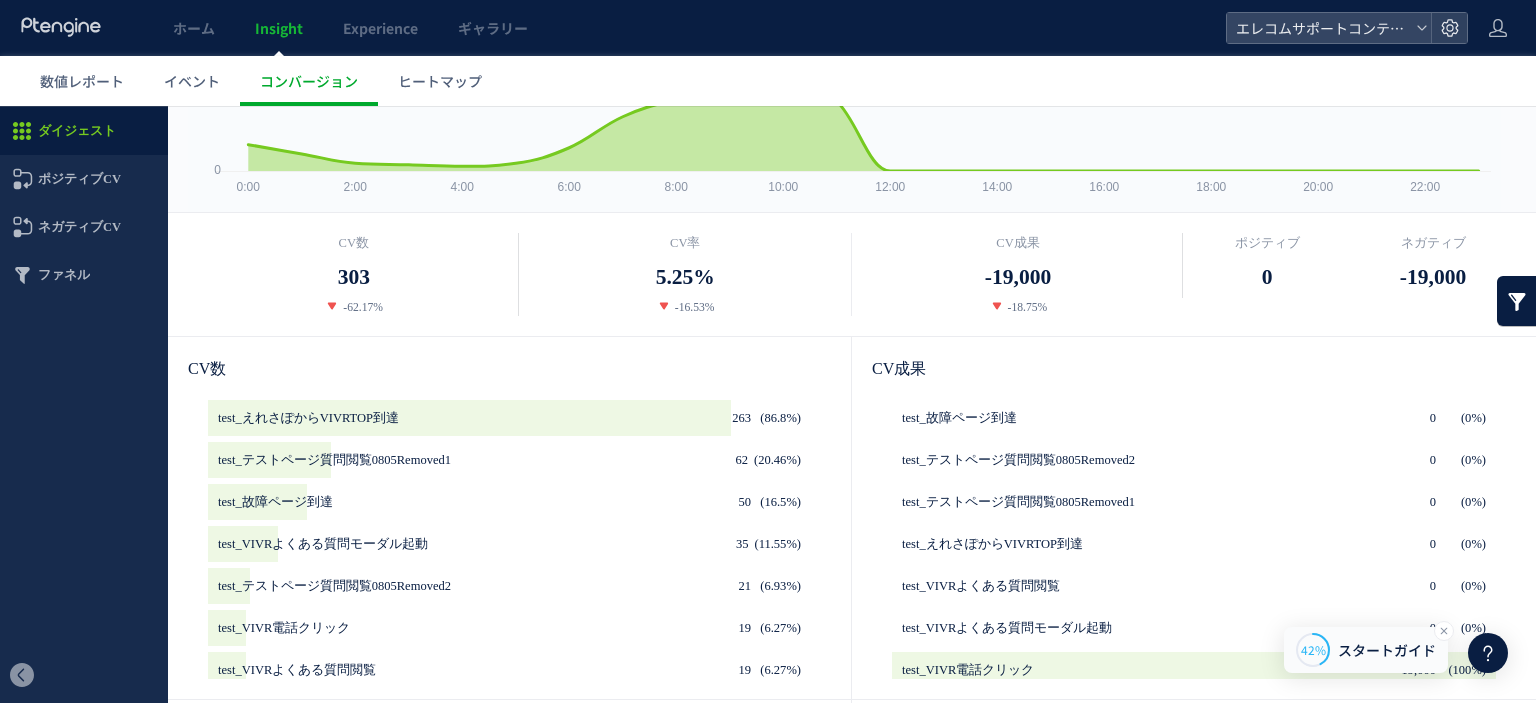 click on "スタートガイド" at bounding box center (1387, 650) 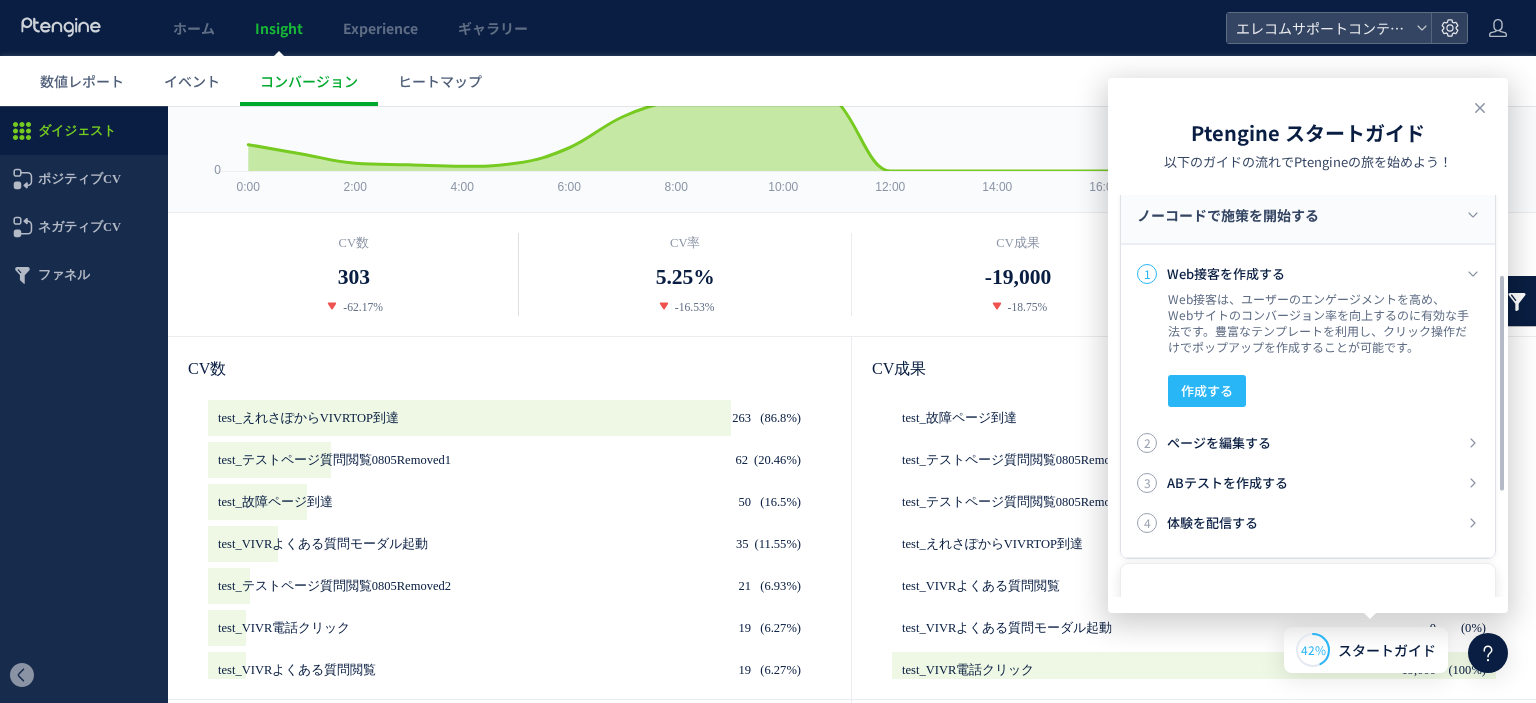 scroll, scrollTop: 51, scrollLeft: 0, axis: vertical 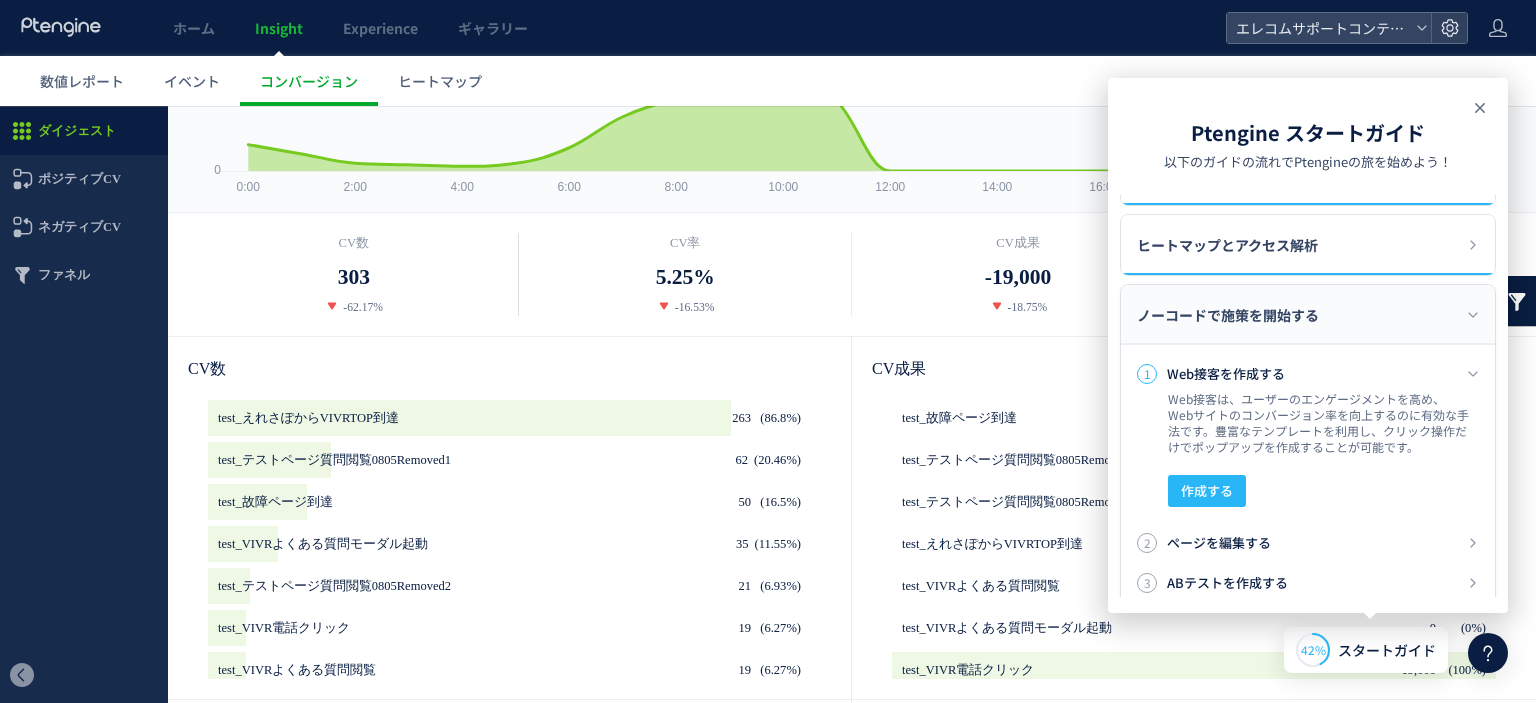 click 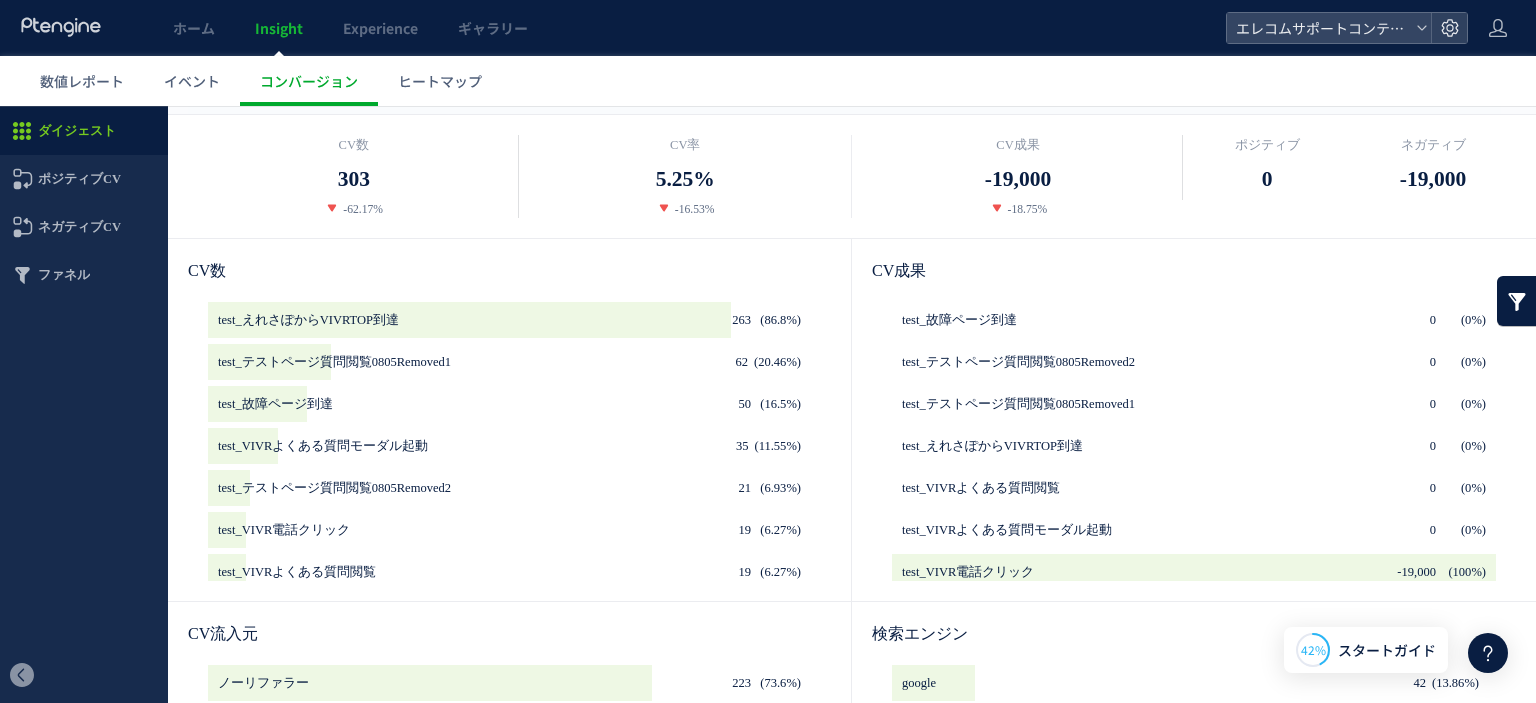 scroll, scrollTop: 300, scrollLeft: 0, axis: vertical 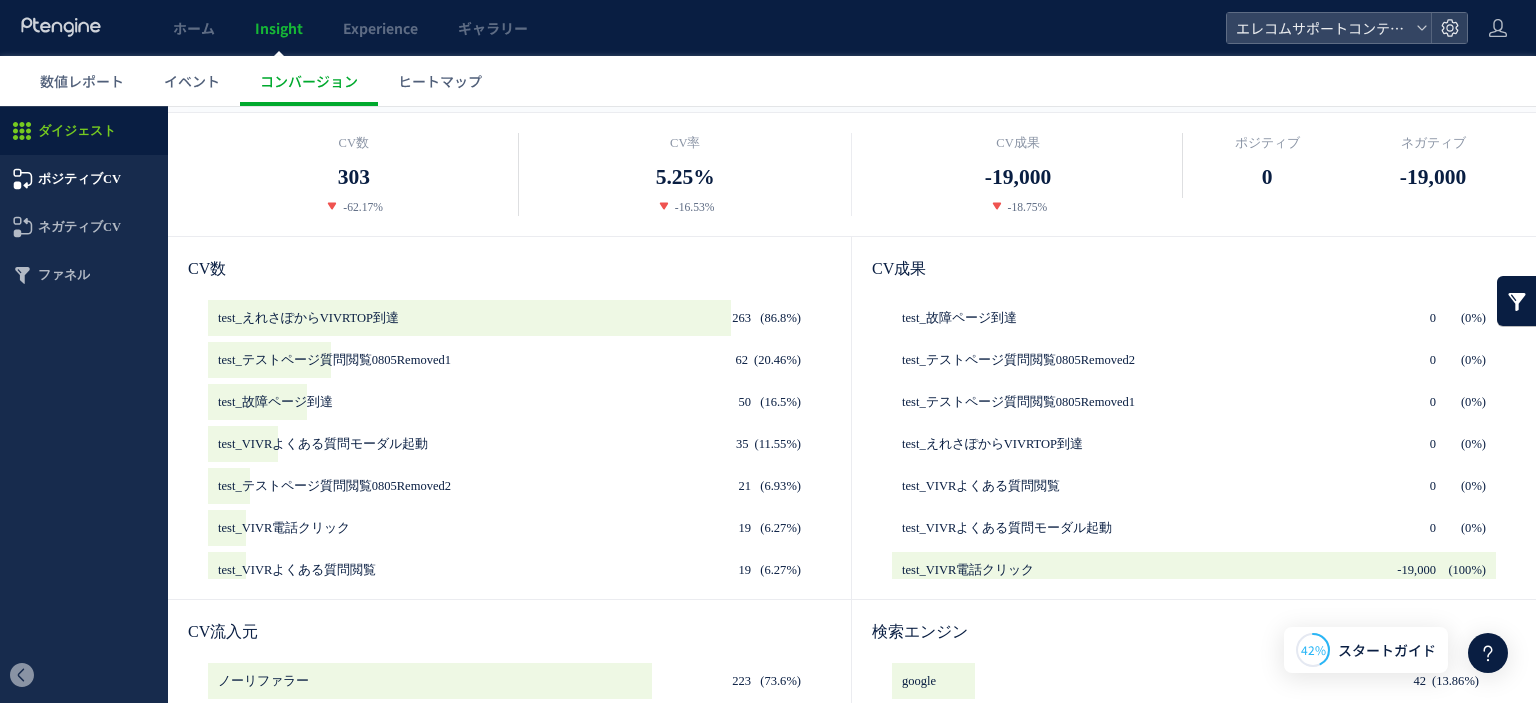 click on "ポジティブCV" at bounding box center [84, 179] 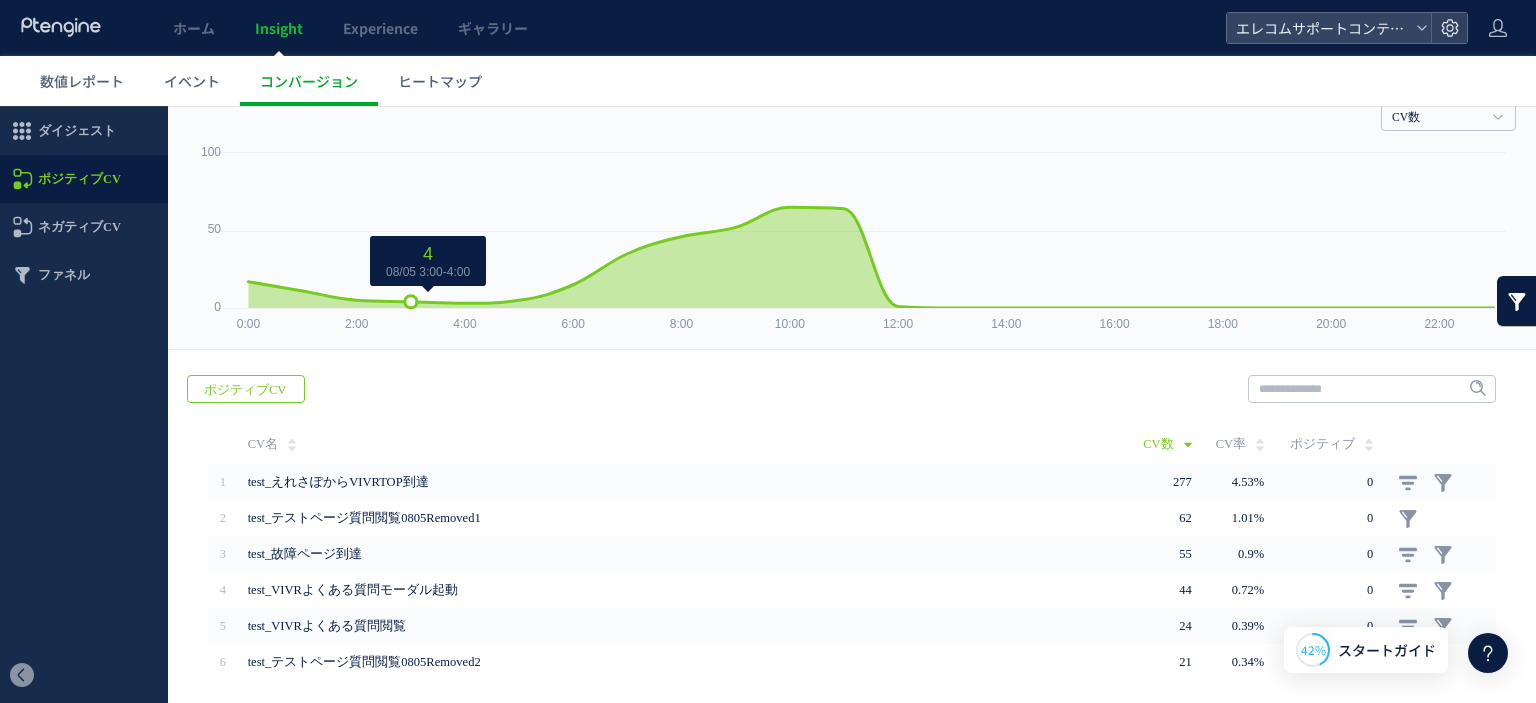 scroll, scrollTop: 131, scrollLeft: 0, axis: vertical 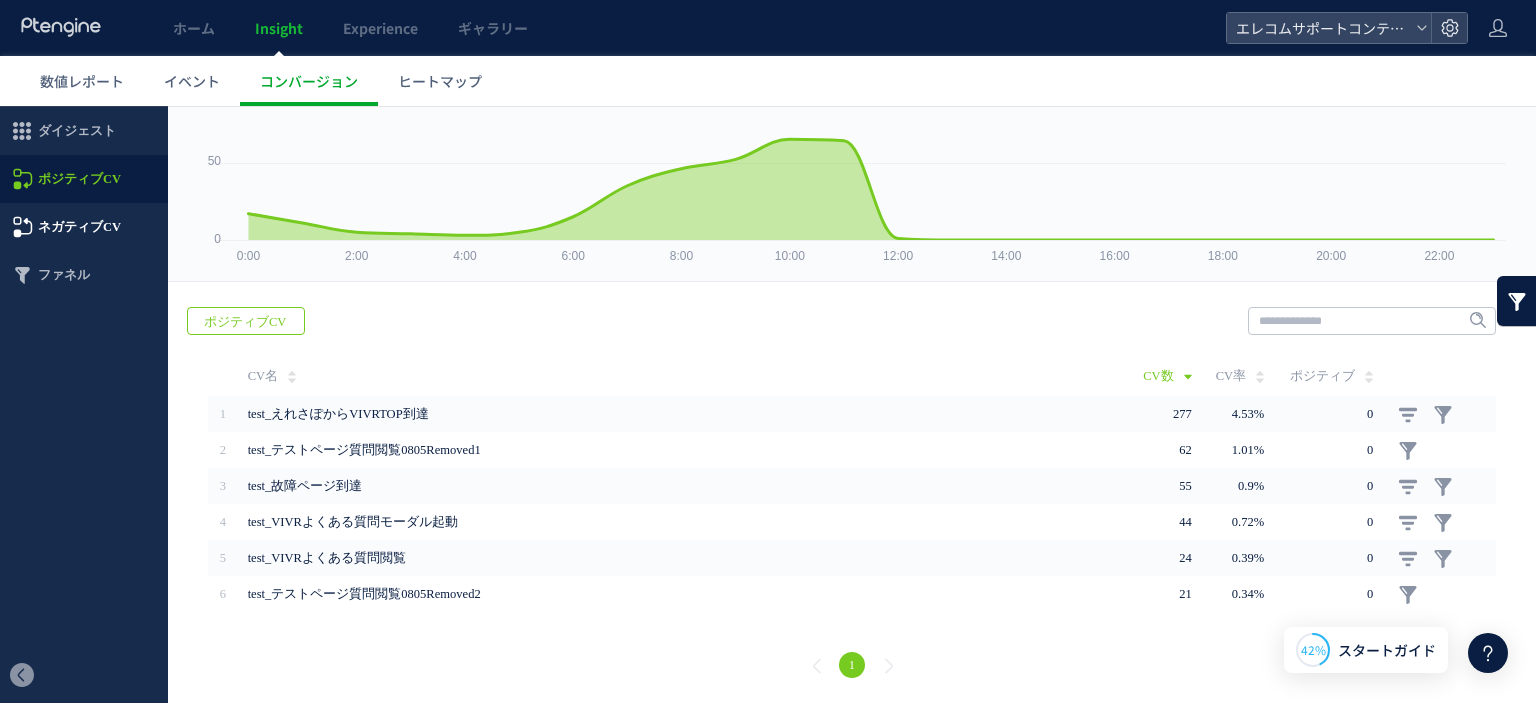 click on "ネガティブCV" at bounding box center [79, 227] 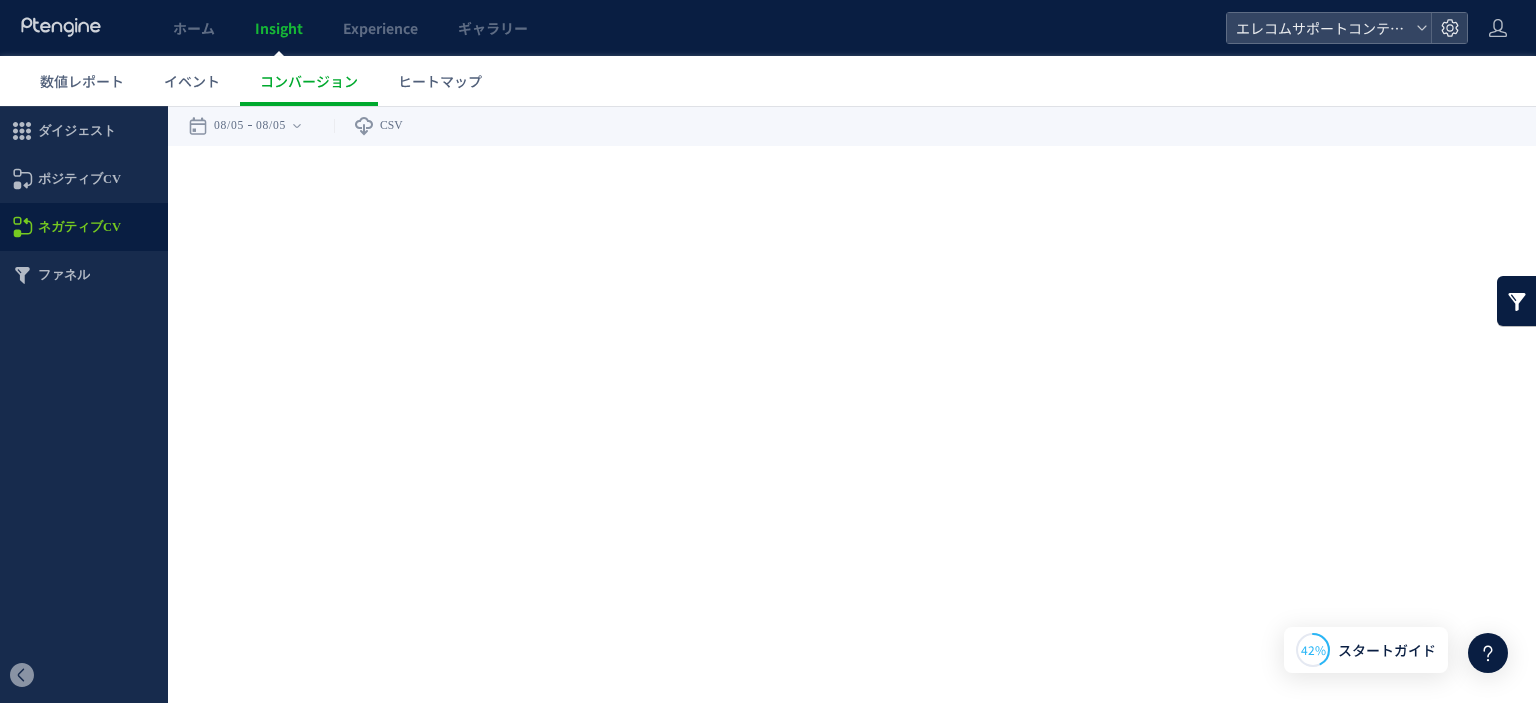 scroll, scrollTop: 0, scrollLeft: 0, axis: both 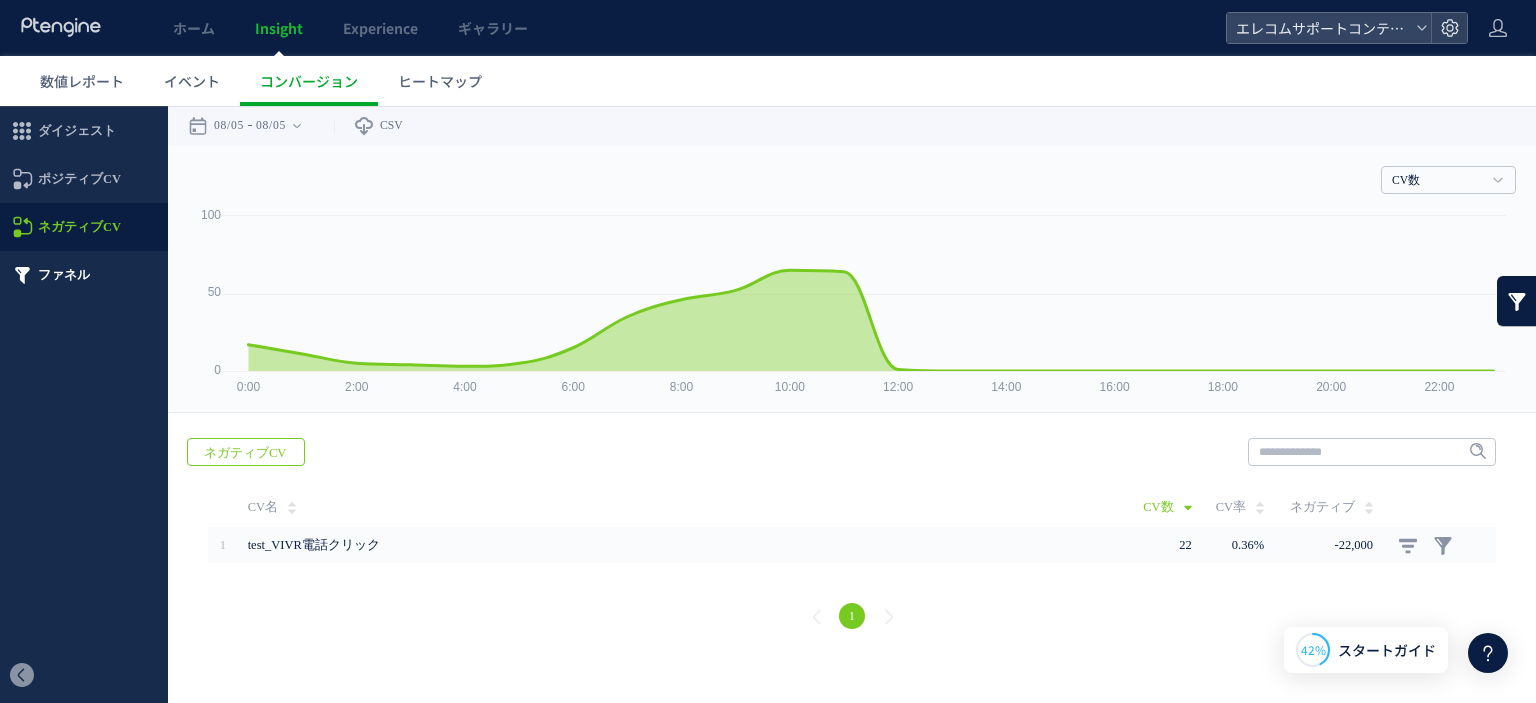 click on "ファネル" at bounding box center [64, 275] 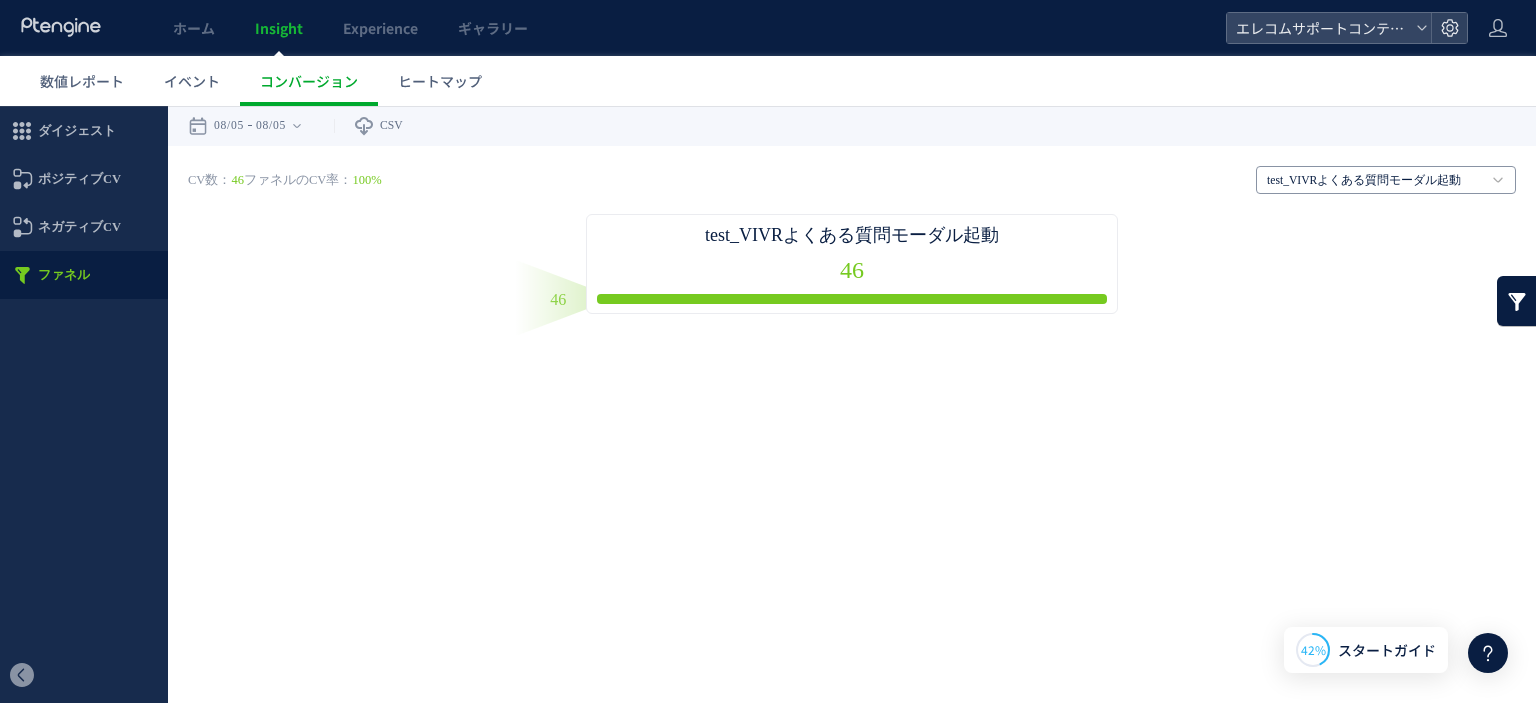click on "test_VIVRよくある質問モーダル起動" at bounding box center (1386, 180) 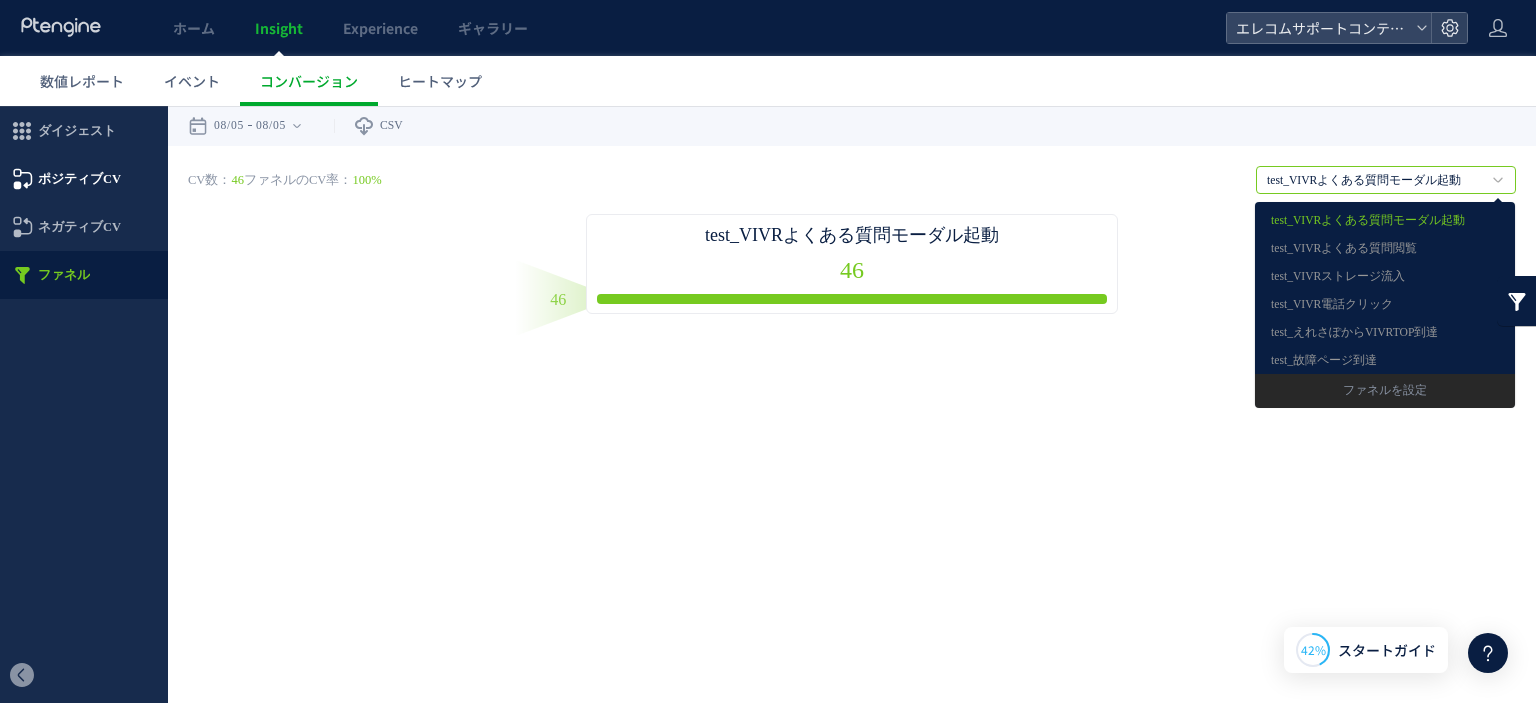 click on "ポジティブCV" at bounding box center [79, 179] 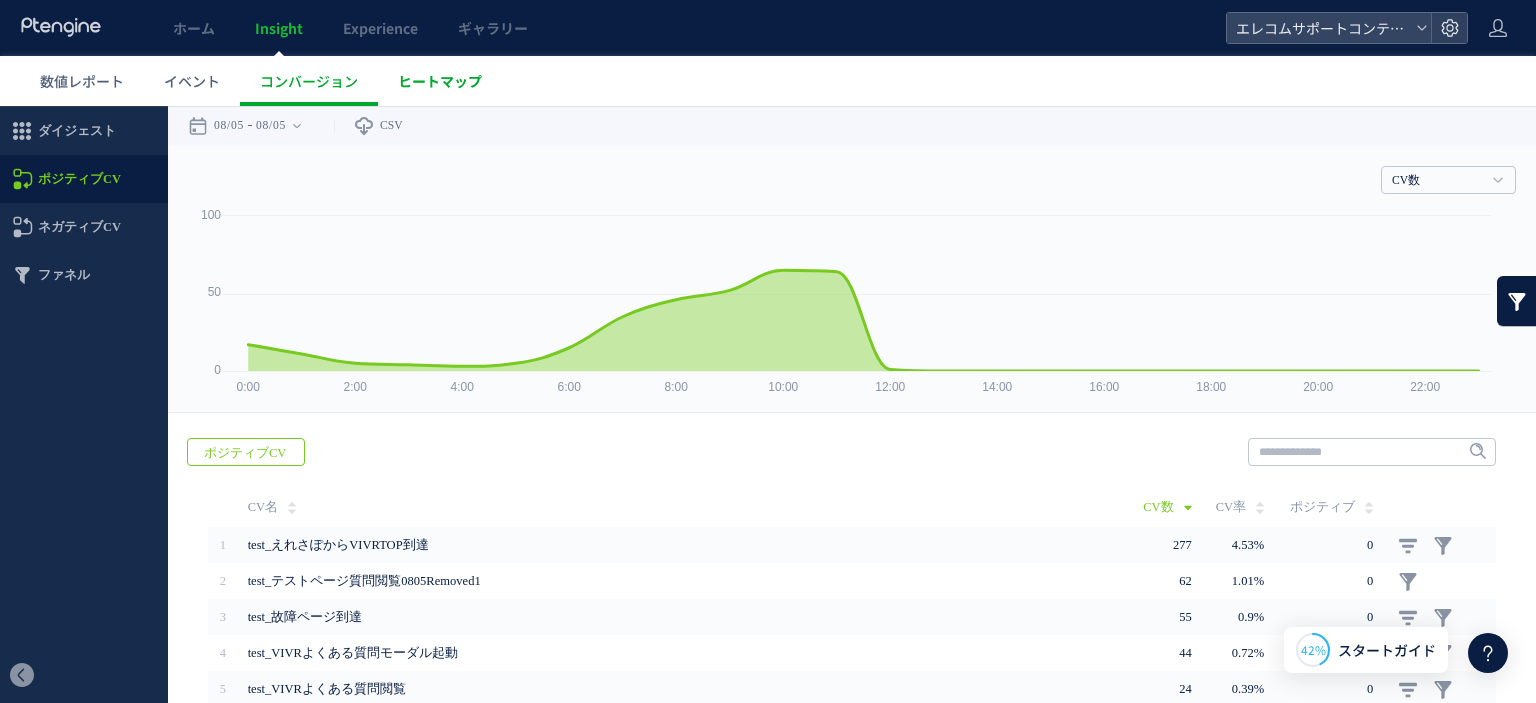 click on "ヒートマップ" at bounding box center (440, 81) 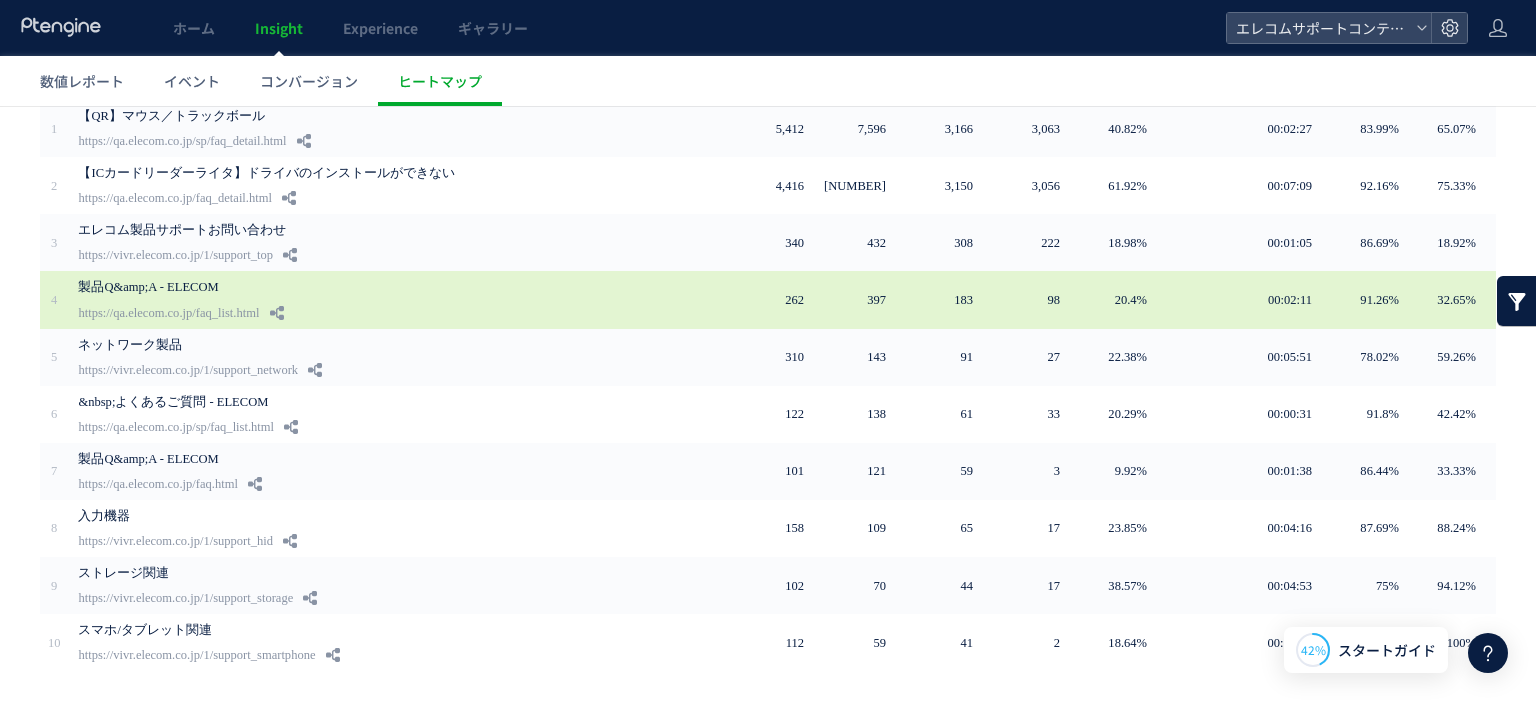 scroll, scrollTop: 200, scrollLeft: 0, axis: vertical 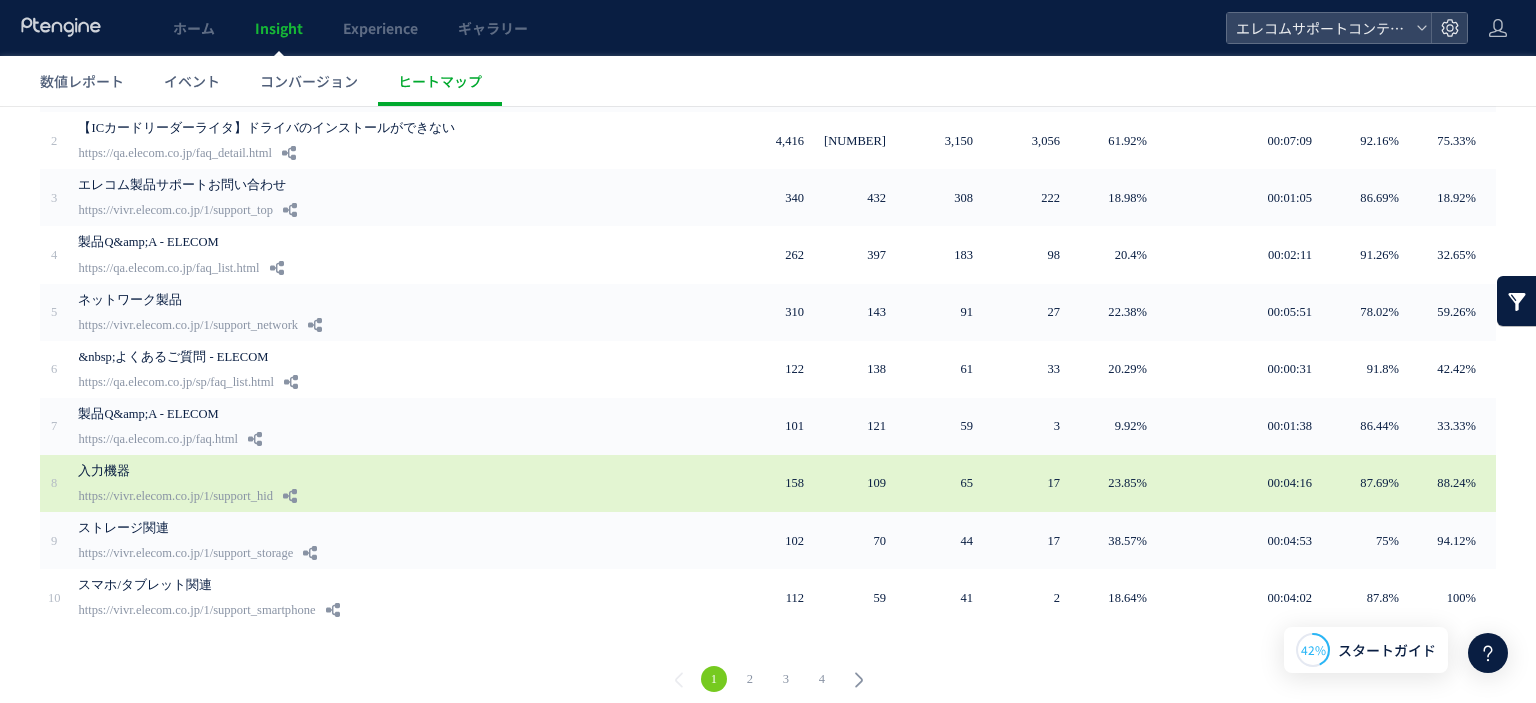 click on "入力機器
https://vivr.elecom.co.jp/1/support_hid" at bounding box center [380, 483] 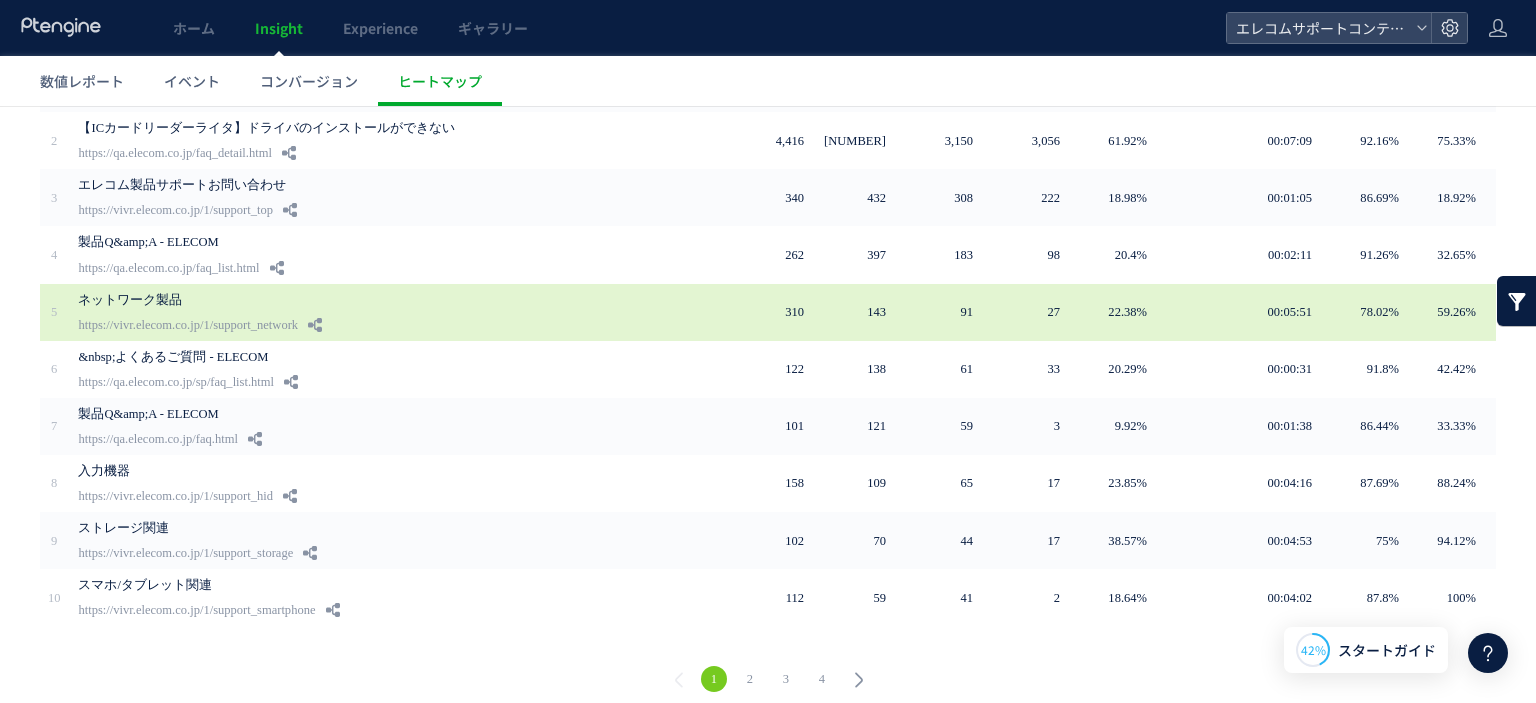 drag, startPoint x: 592, startPoint y: 317, endPoint x: 598, endPoint y: 288, distance: 29.614185 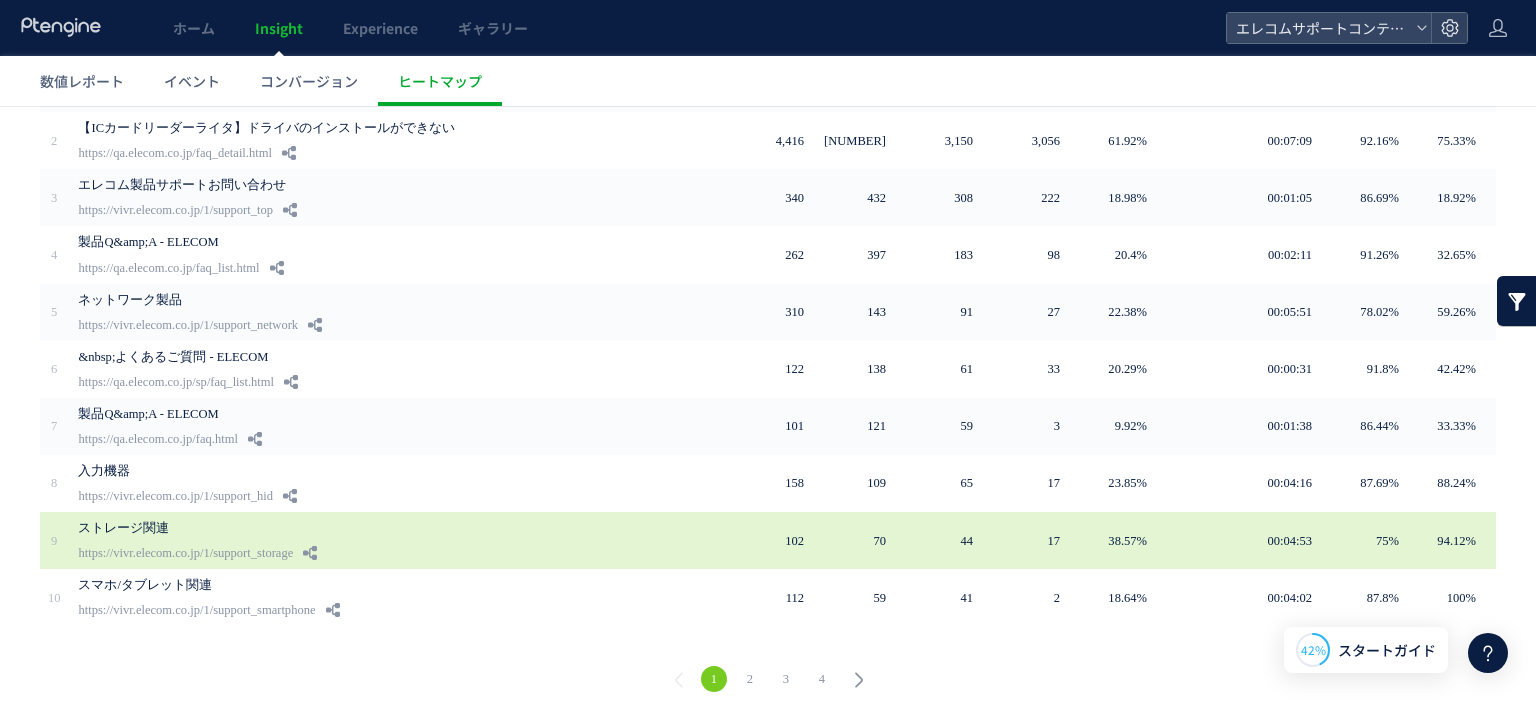 click on "ストレージ関連
https://vivr.elecom.co.jp/1/support_storage" at bounding box center (380, 540) 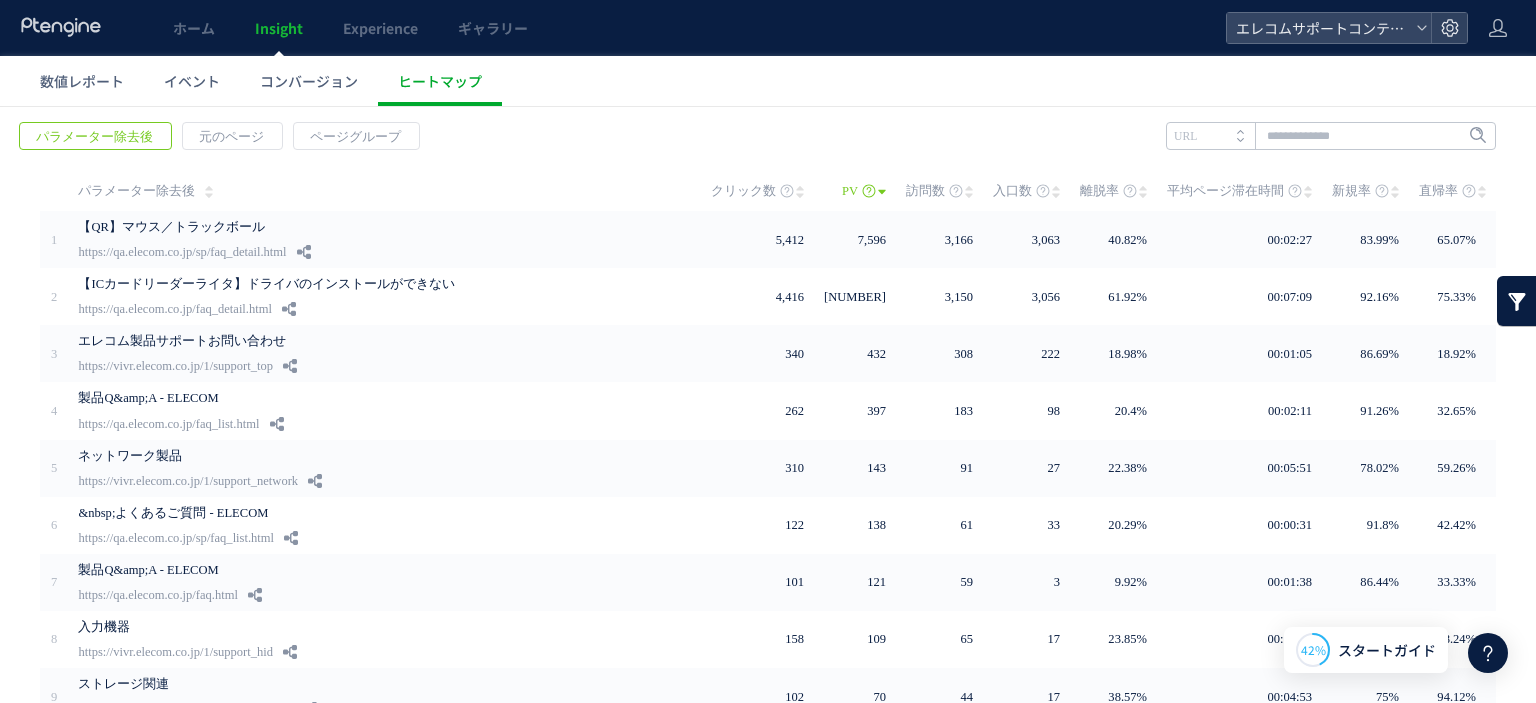 scroll, scrollTop: 0, scrollLeft: 0, axis: both 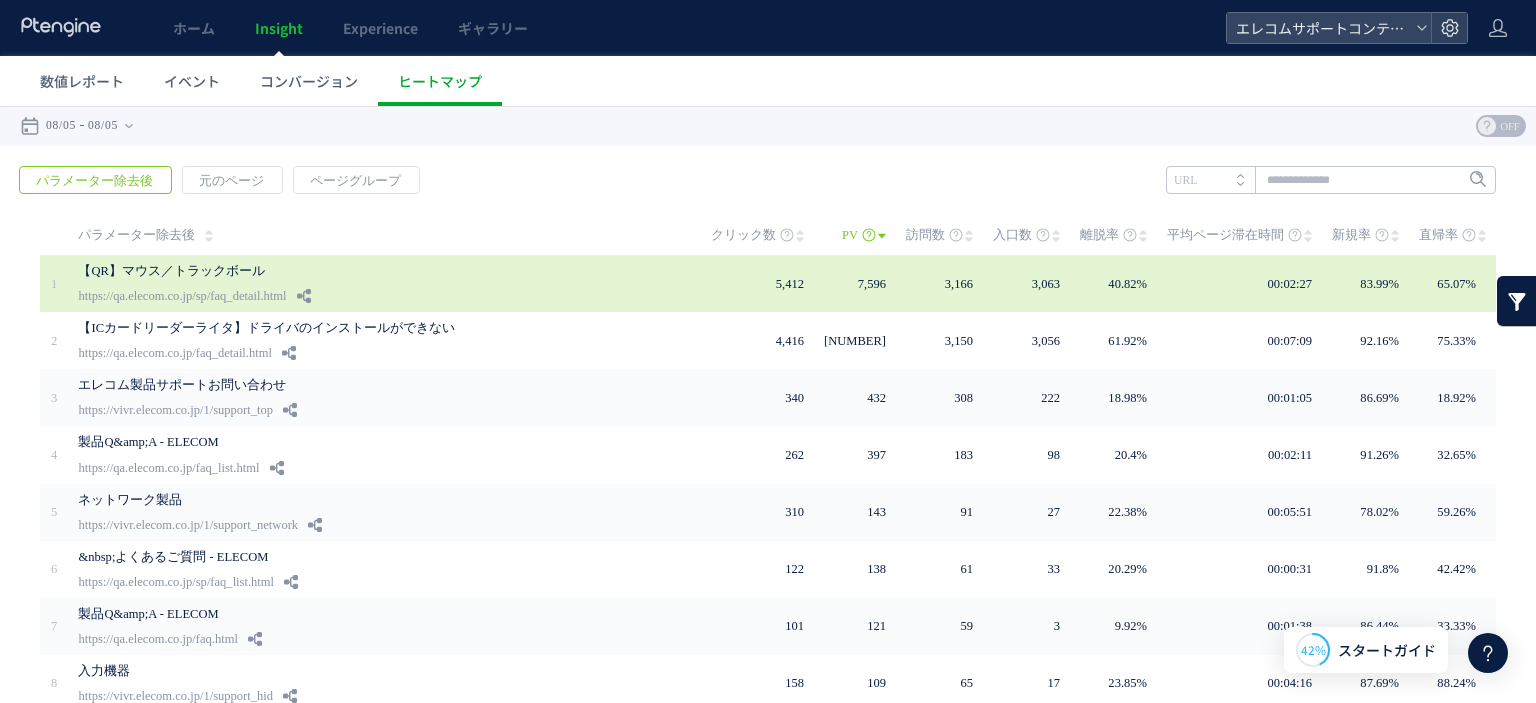 click on "【QR】マウス／トラックボール
https://qa.example.com/sp/faq_detail.html" at bounding box center (380, 283) 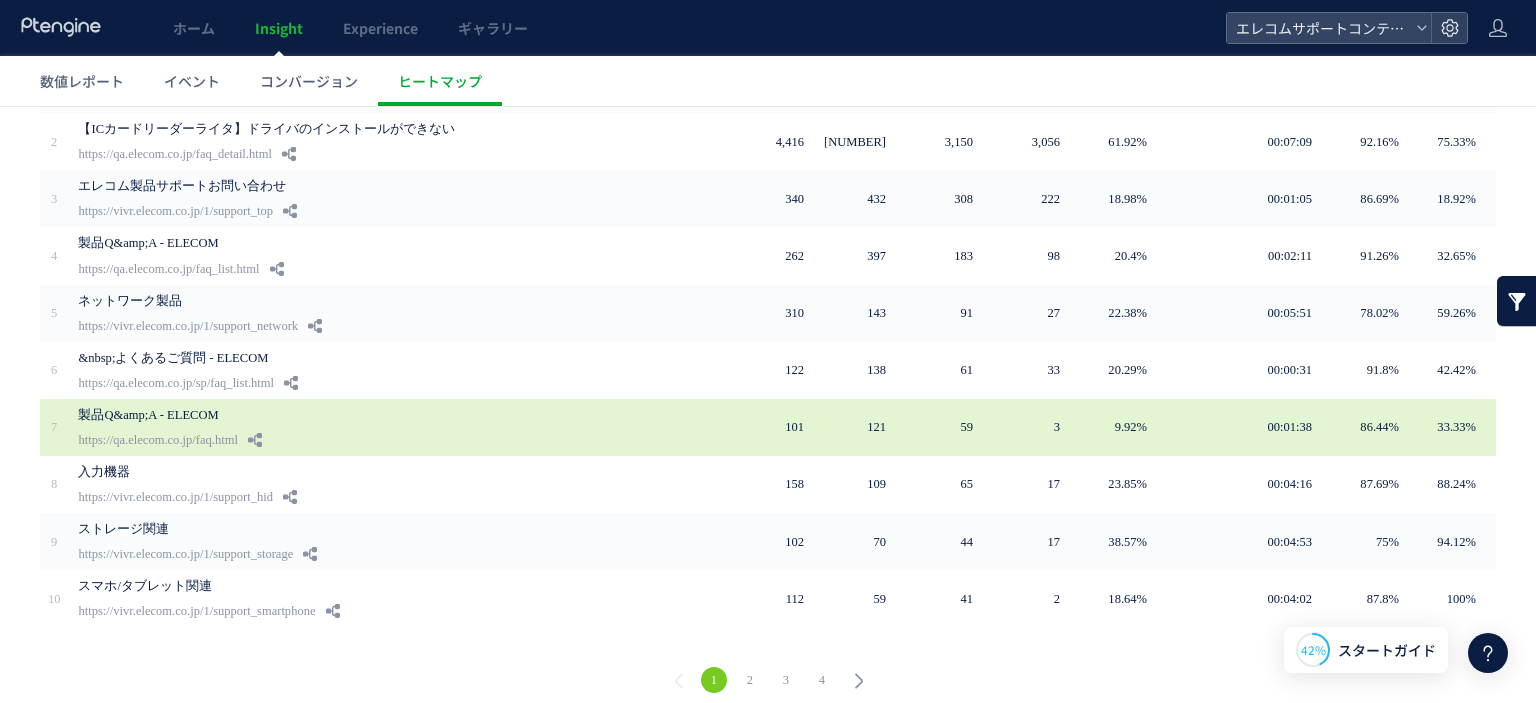 scroll, scrollTop: 208, scrollLeft: 0, axis: vertical 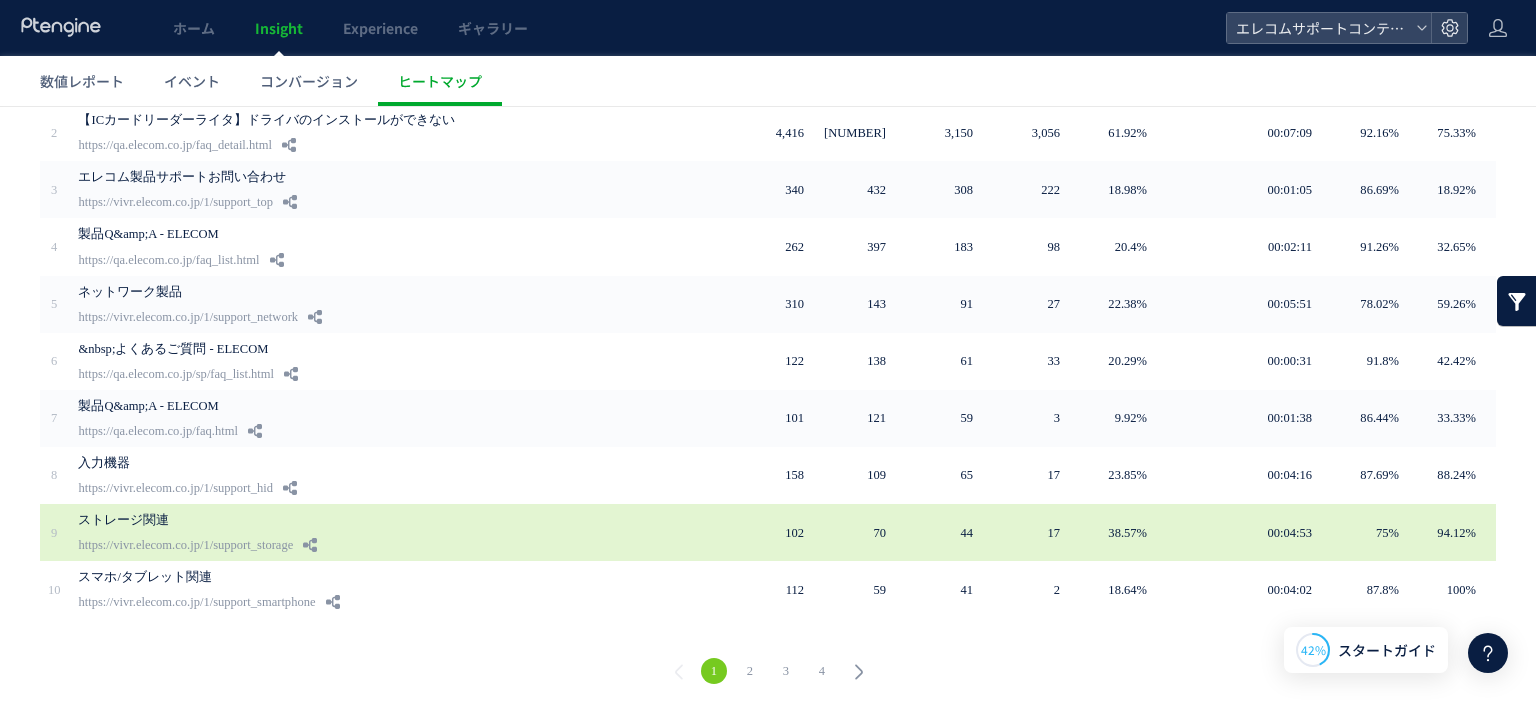click on "ストレージ関連" at bounding box center [373, 520] 